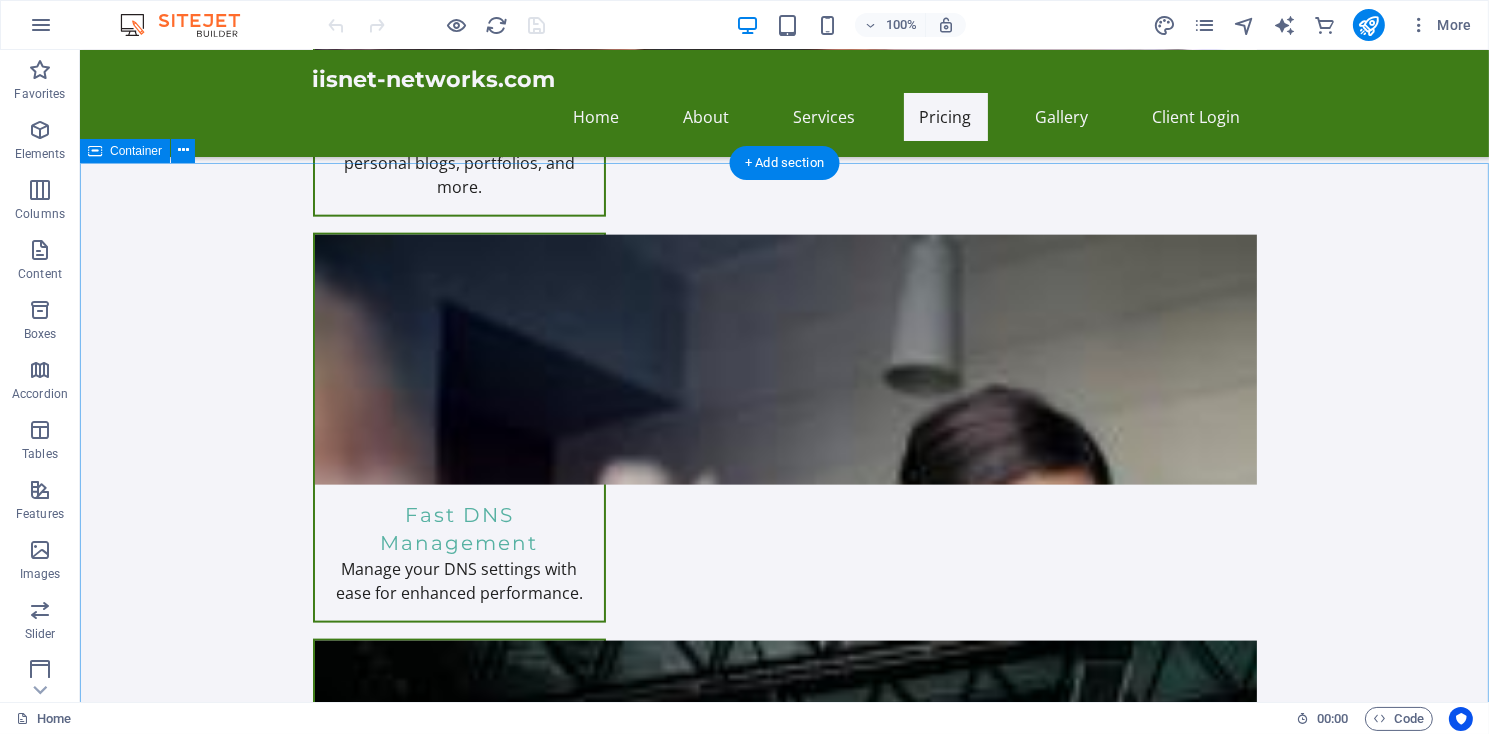 scroll, scrollTop: 3105, scrollLeft: 0, axis: vertical 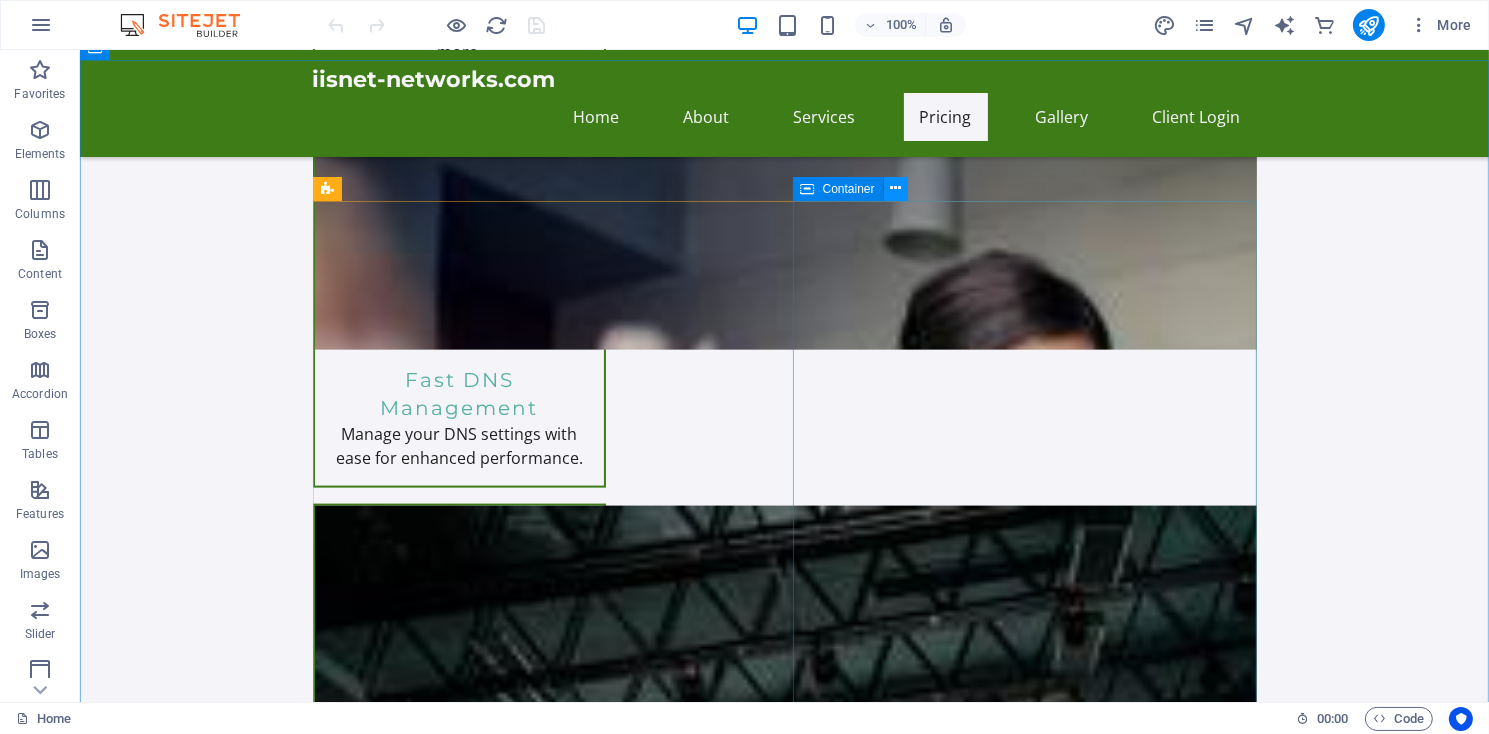 click at bounding box center [895, 188] 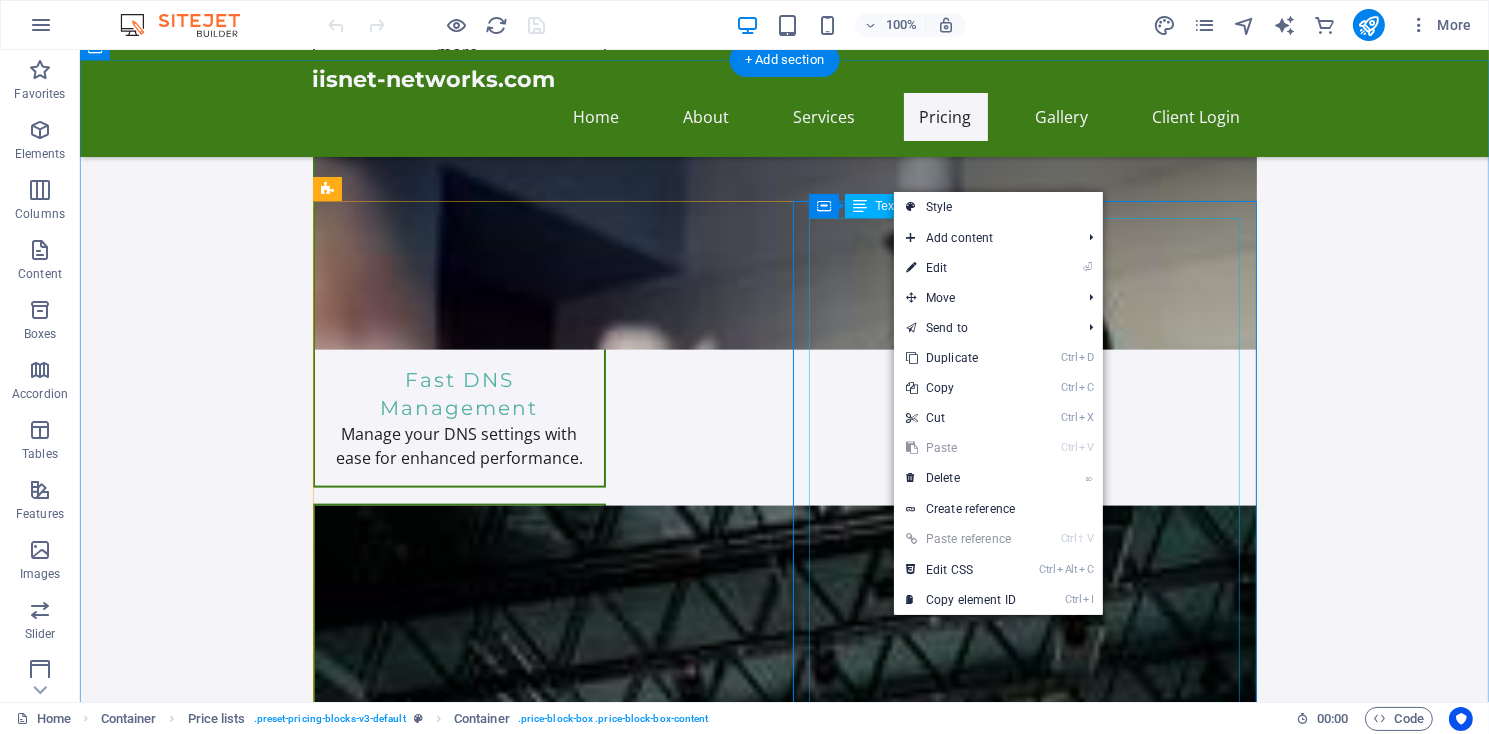 click on "Perfect for personal websites and blogs. Includes everything you need to get started!
$5.99/month
Ideal for small businesses looking to establish an online presence. Includes e-commerce features.
$9.99/month
Tailored for larger businesses requiring advanced features and resources. Get premium support.
$14.99/month
Start your online store with robust e-commerce features and tools to succeed.
$19.99/month
For serious online retailers, includes advanced analytics and performance features.
$29.99/month
Stay focused on your content while we handle the technical aspects of your WordPress site.
$12.99/month" at bounding box center [1024, 2510] 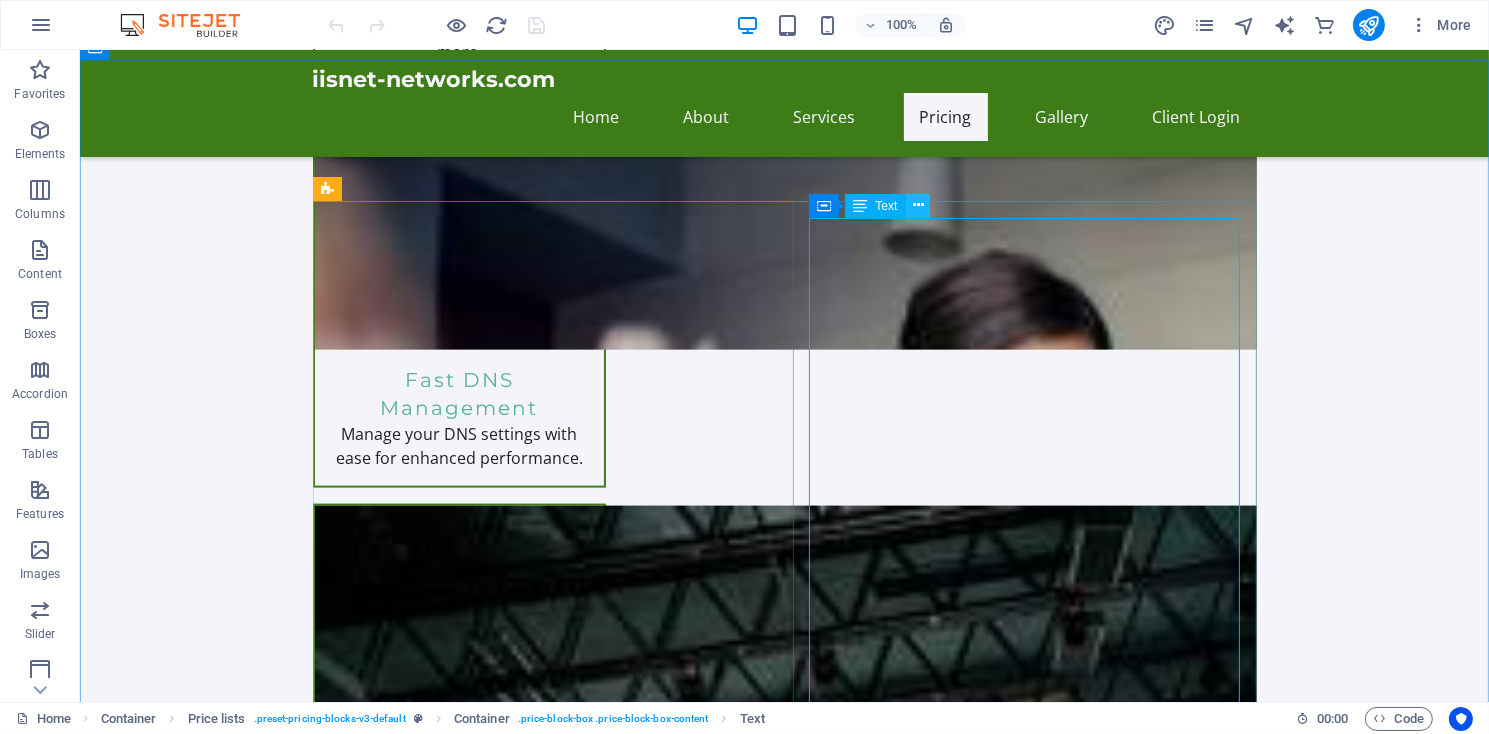 click at bounding box center (918, 205) 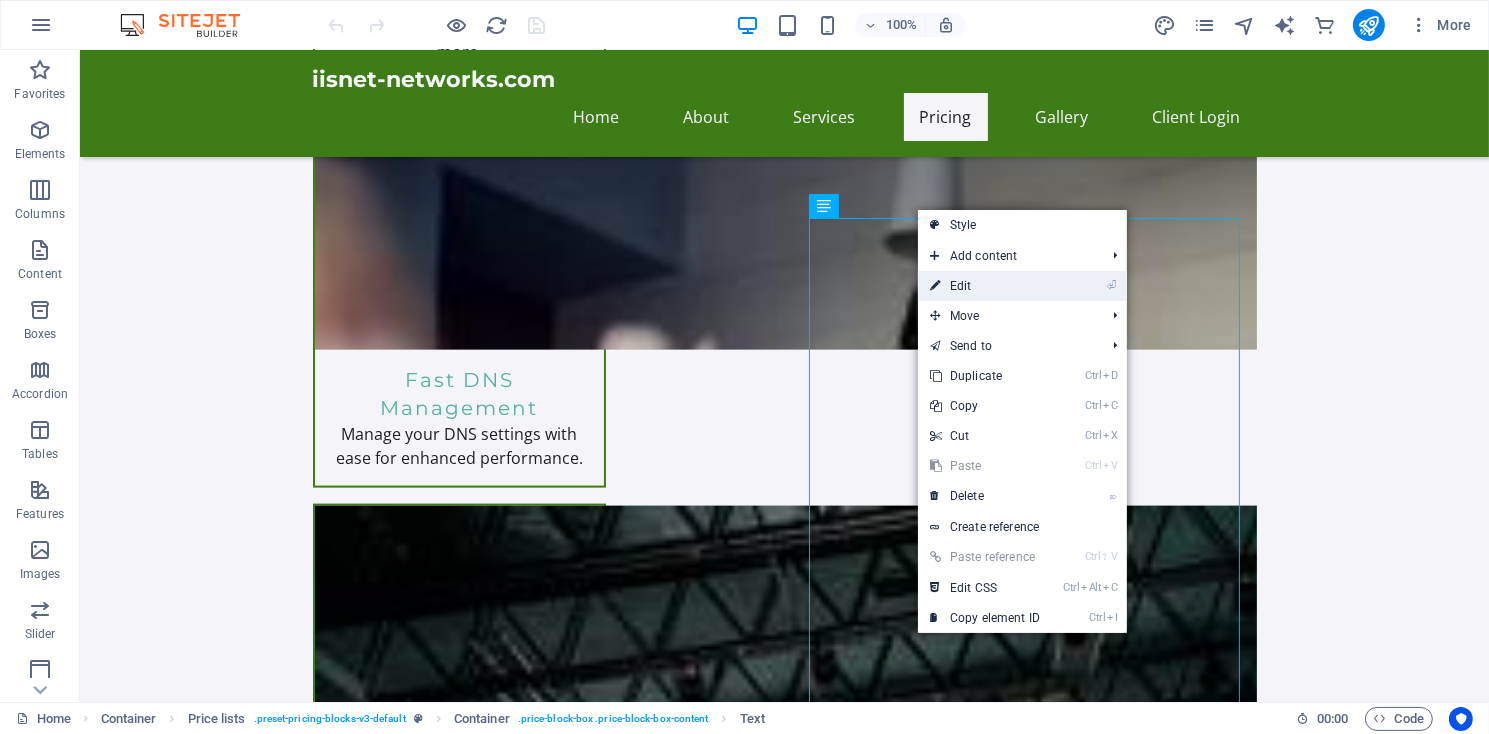click on "⏎  Edit" at bounding box center [985, 286] 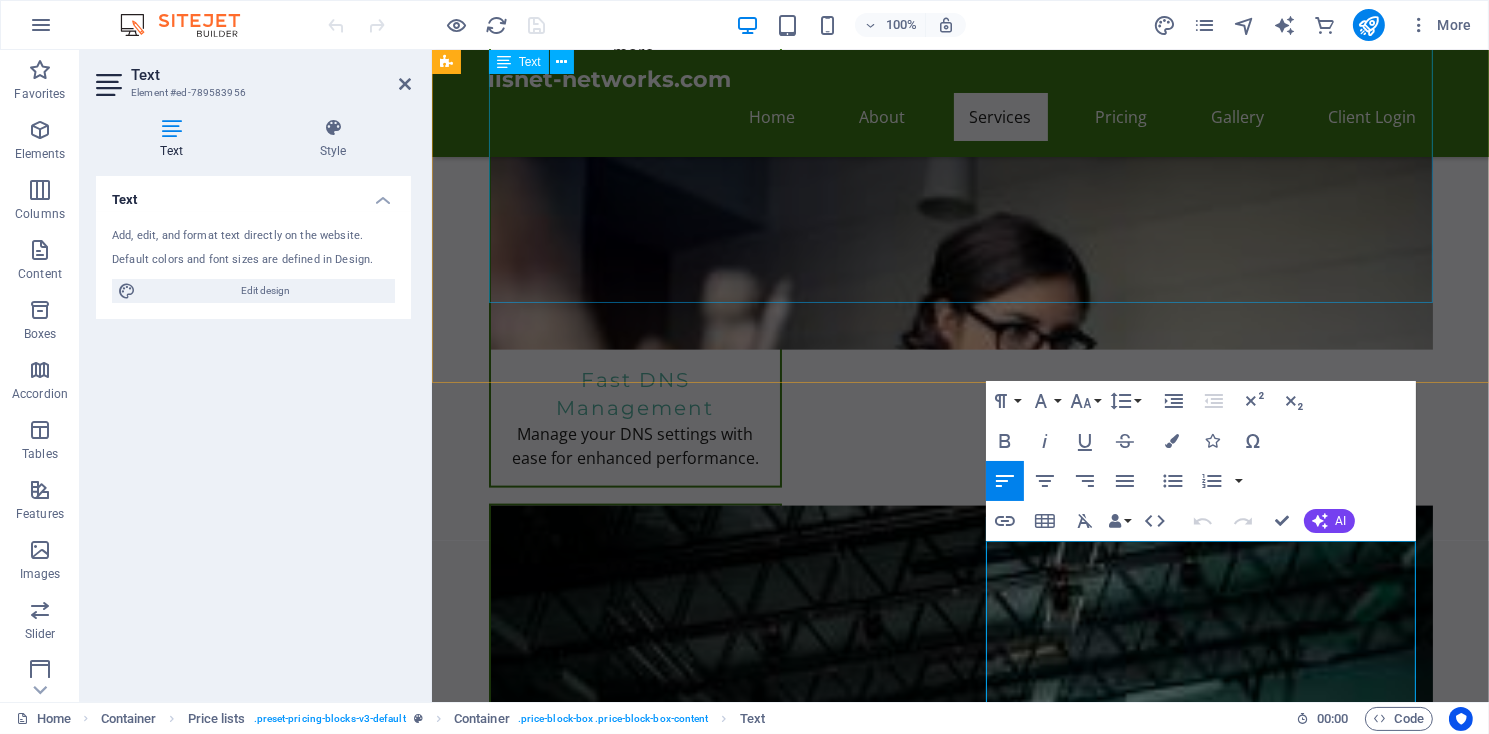 scroll, scrollTop: 2700, scrollLeft: 0, axis: vertical 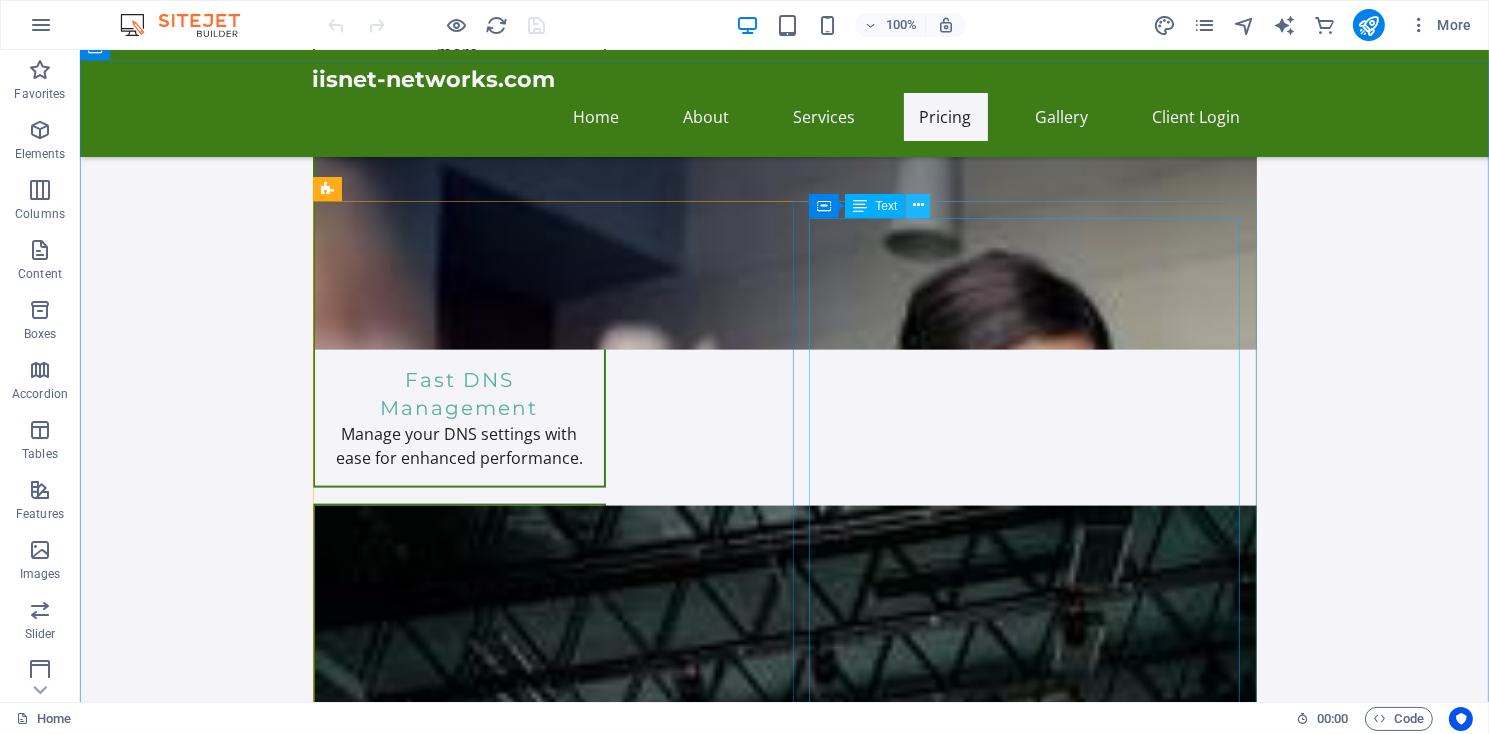 click at bounding box center [918, 205] 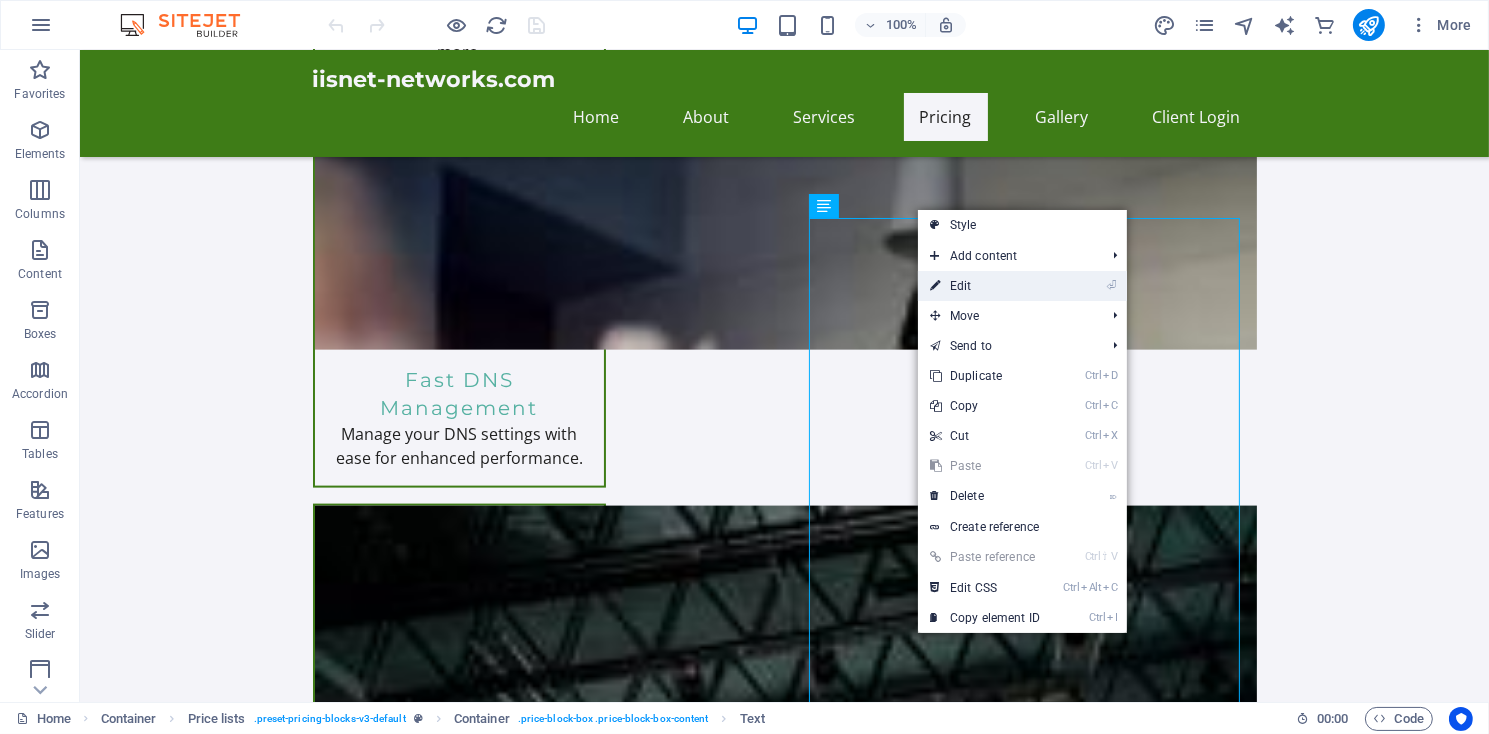 click on "⏎  Edit" at bounding box center (985, 286) 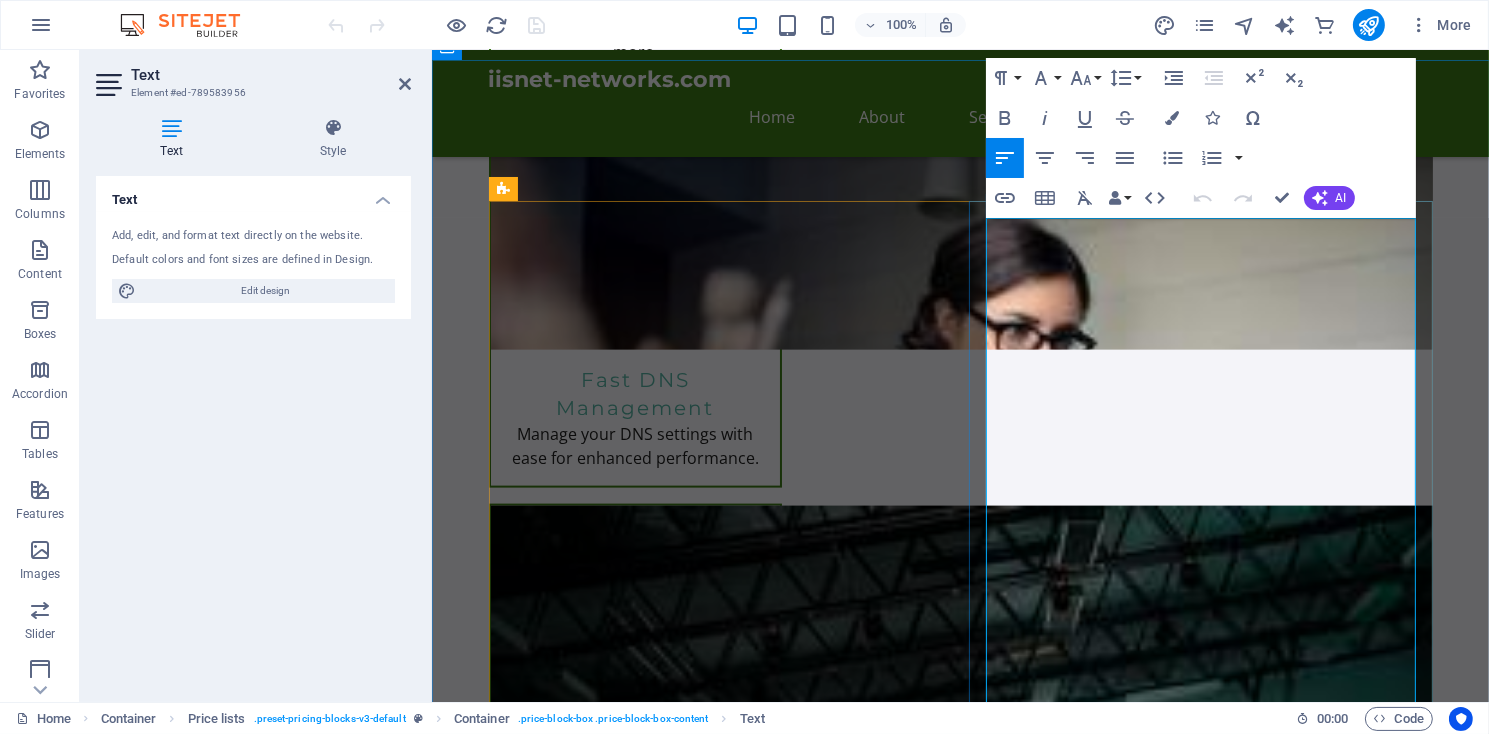 click on "Perfect for personal websites and blogs. Includes everything you need to get started!" at bounding box center (1146, 2300) 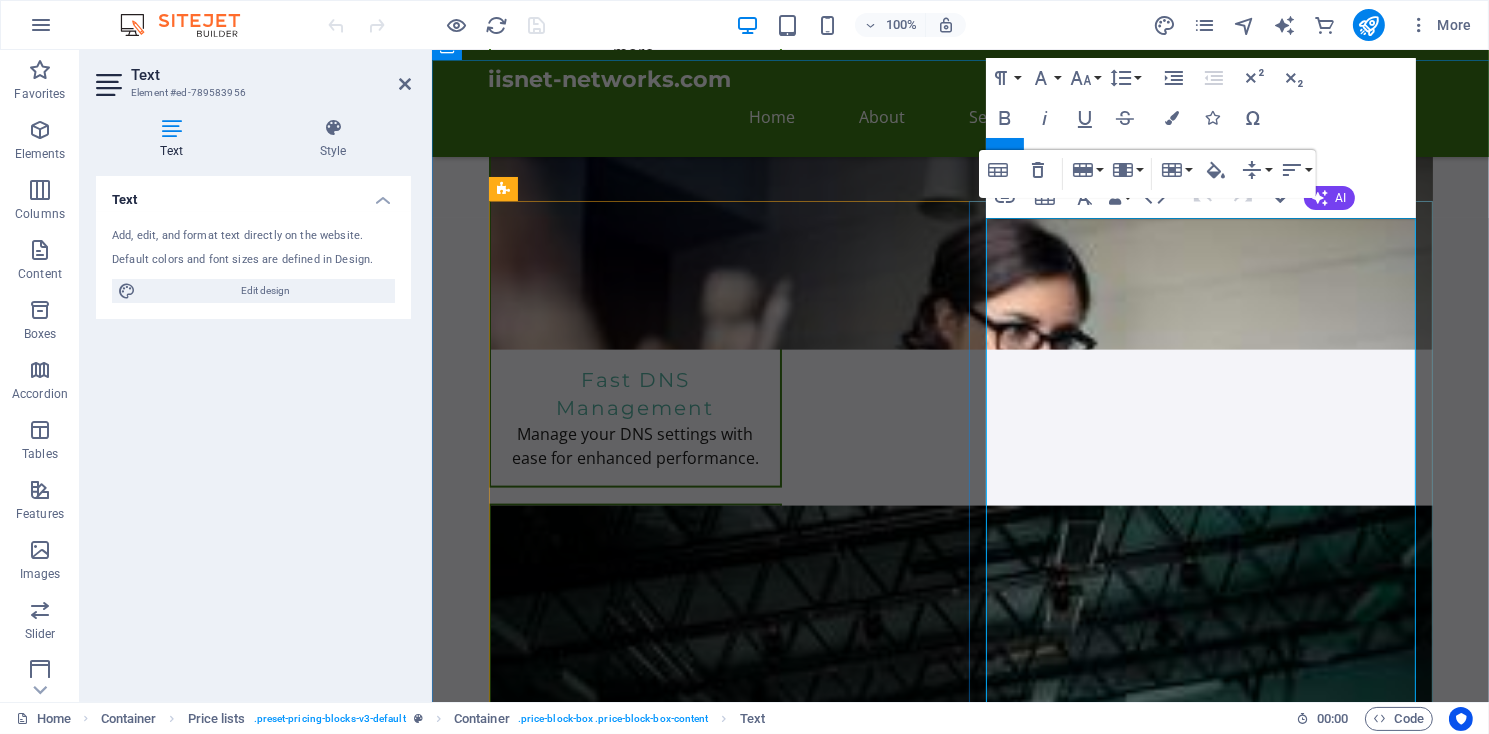type 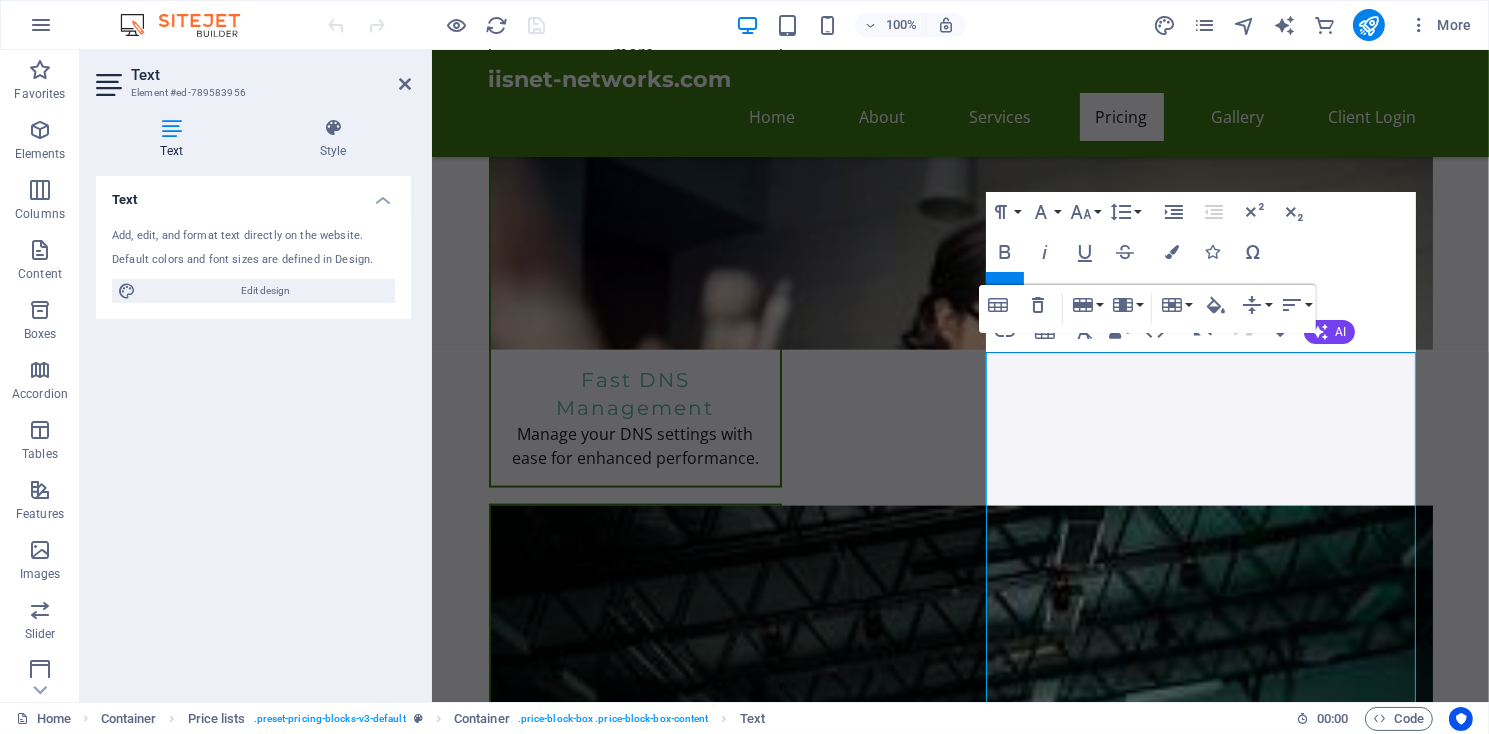 scroll, scrollTop: 2970, scrollLeft: 0, axis: vertical 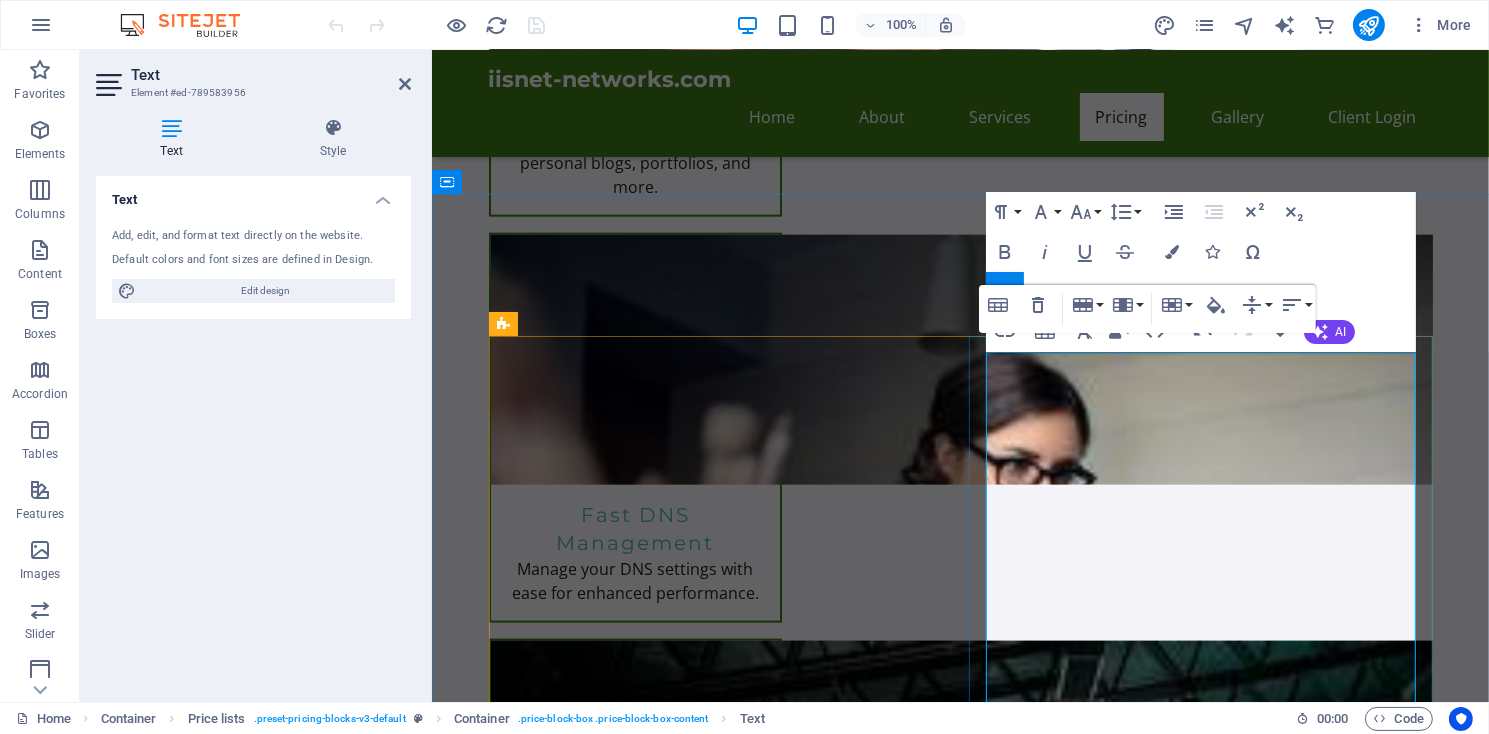 click on "Perfect for personal websites and blogs. Includes everything you need to get started! 5,000MB" at bounding box center [1146, 2436] 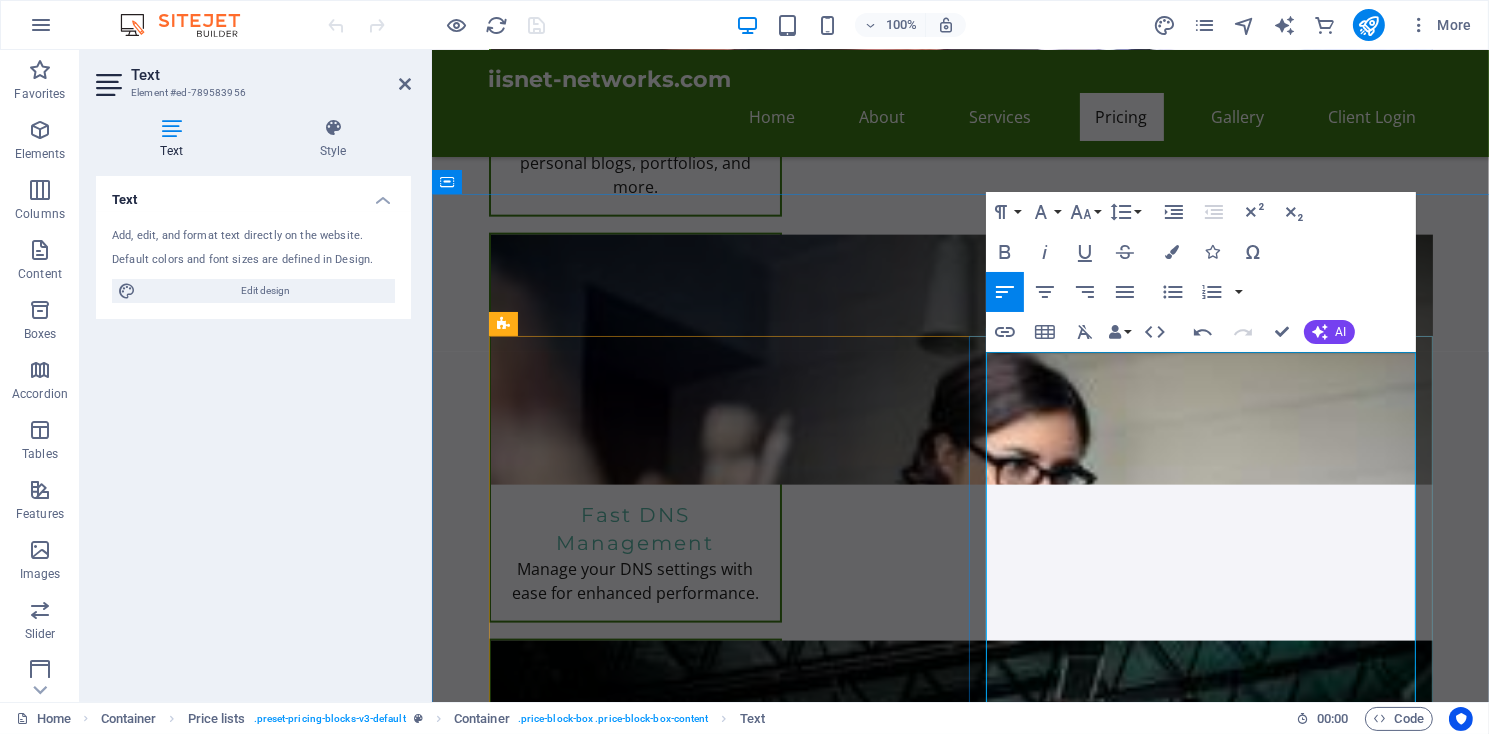 drag, startPoint x: 1329, startPoint y: 398, endPoint x: 1354, endPoint y: 393, distance: 25.495098 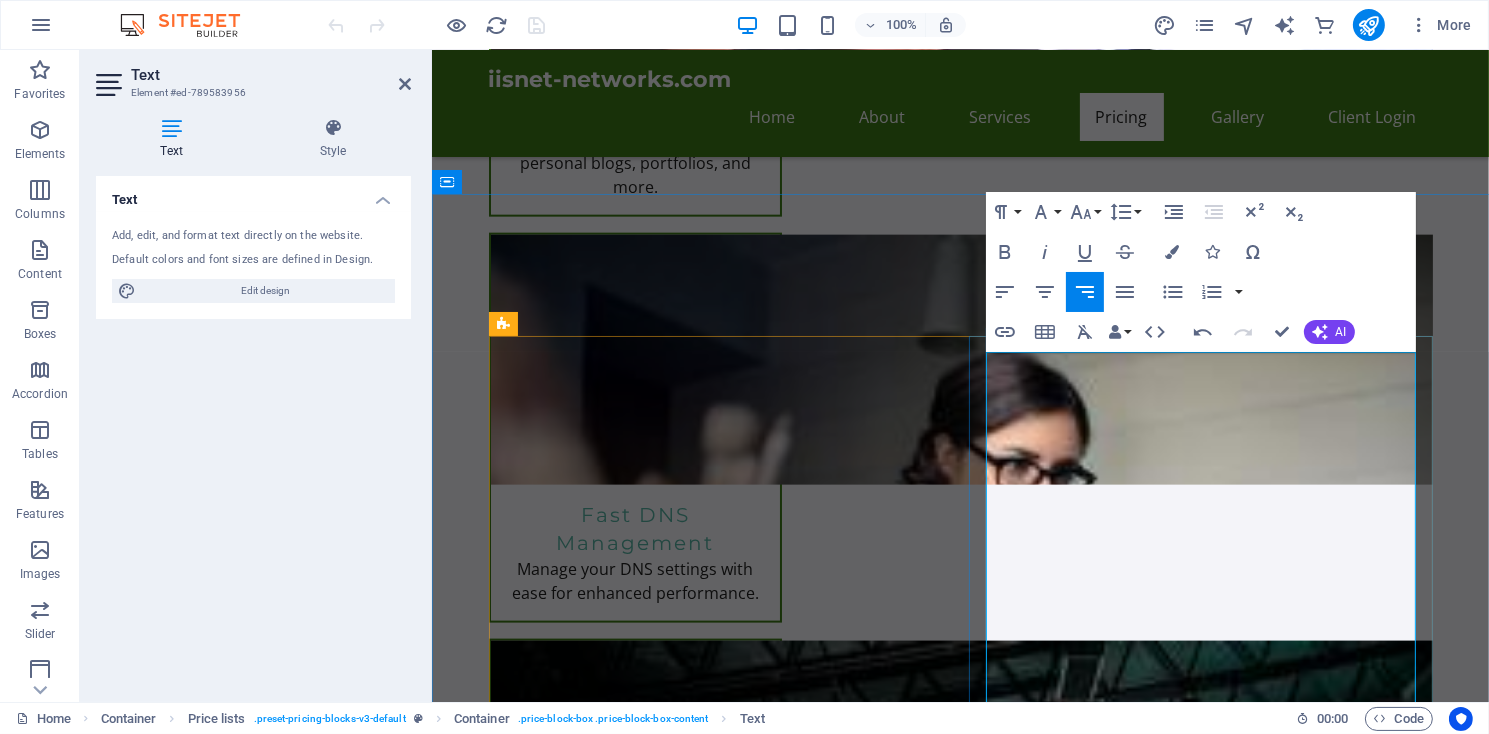 click on "$11.95/month" at bounding box center (1361, 2436) 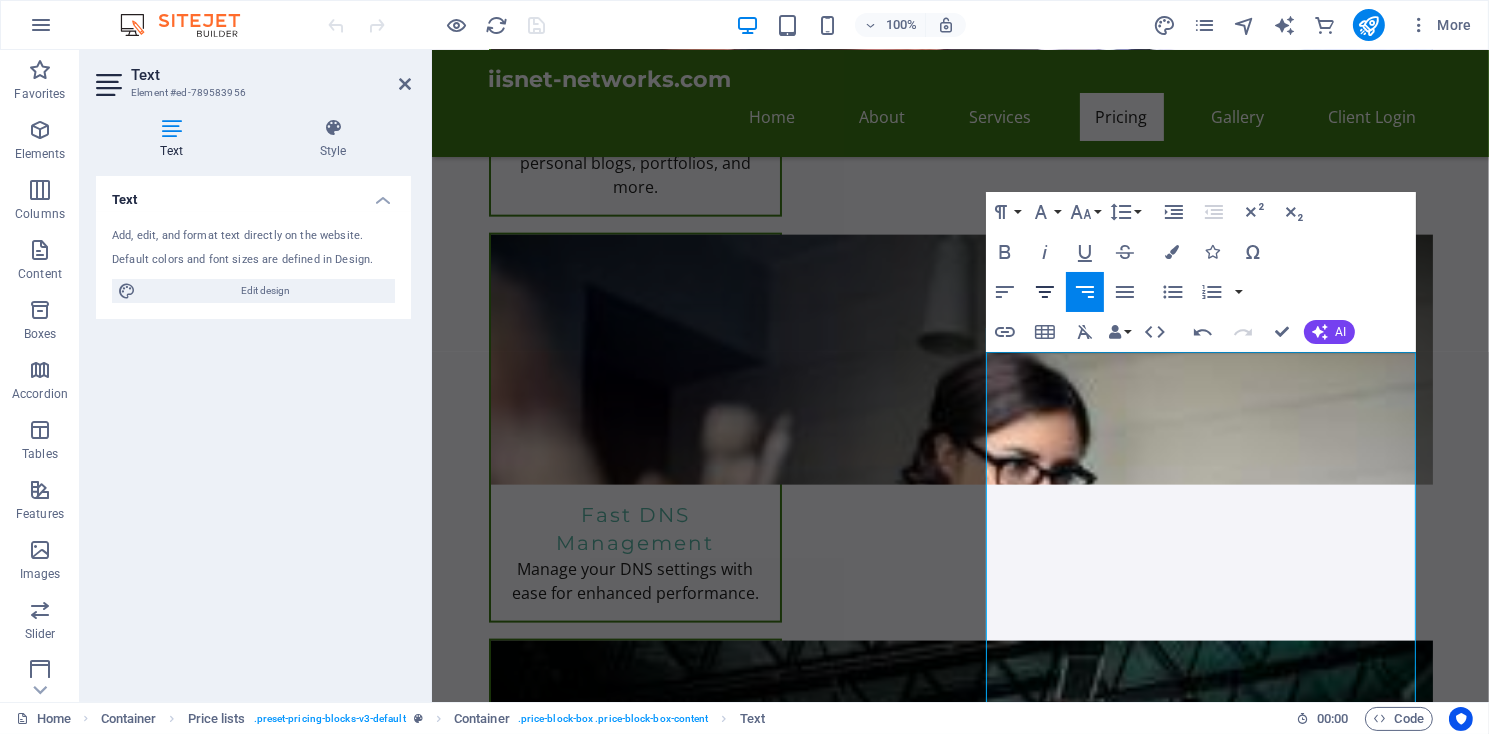 click 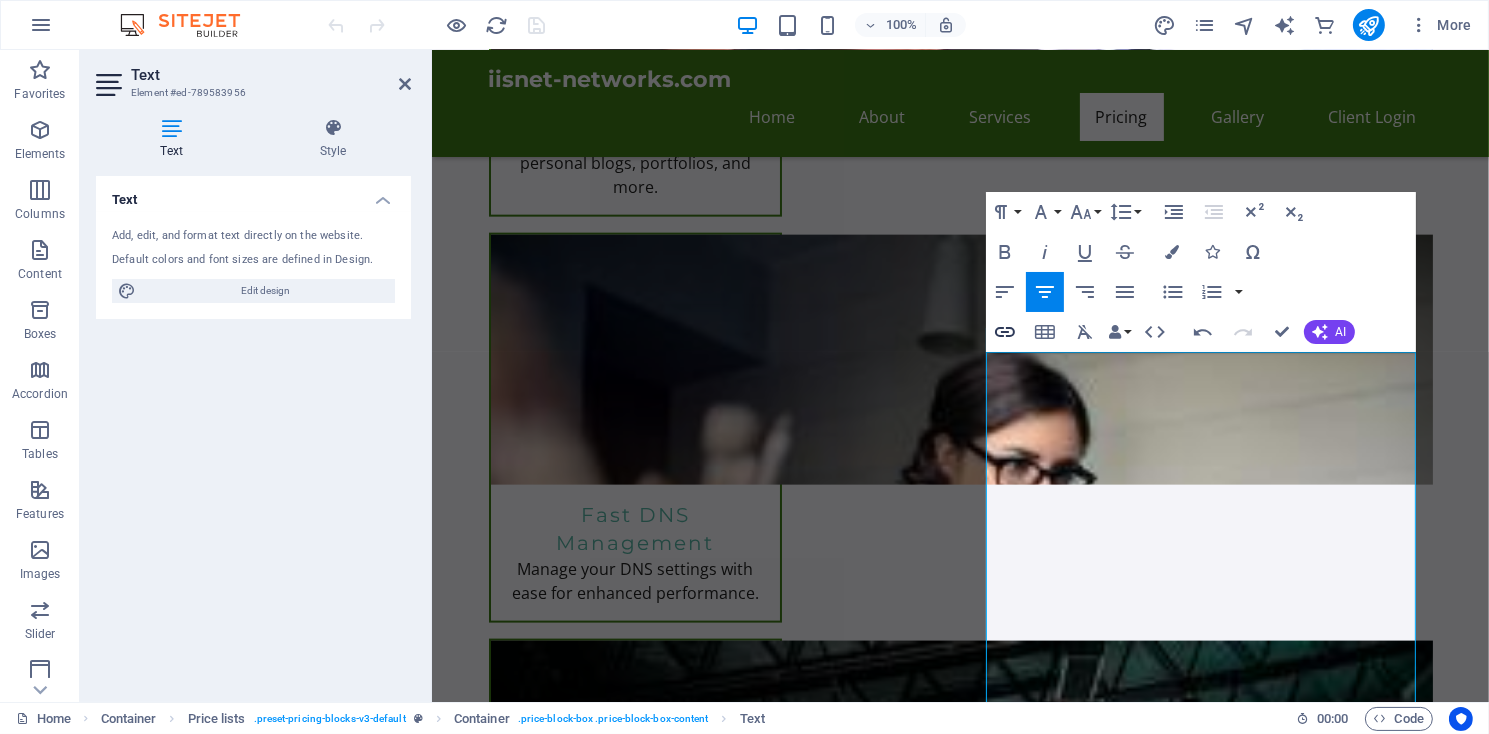 click 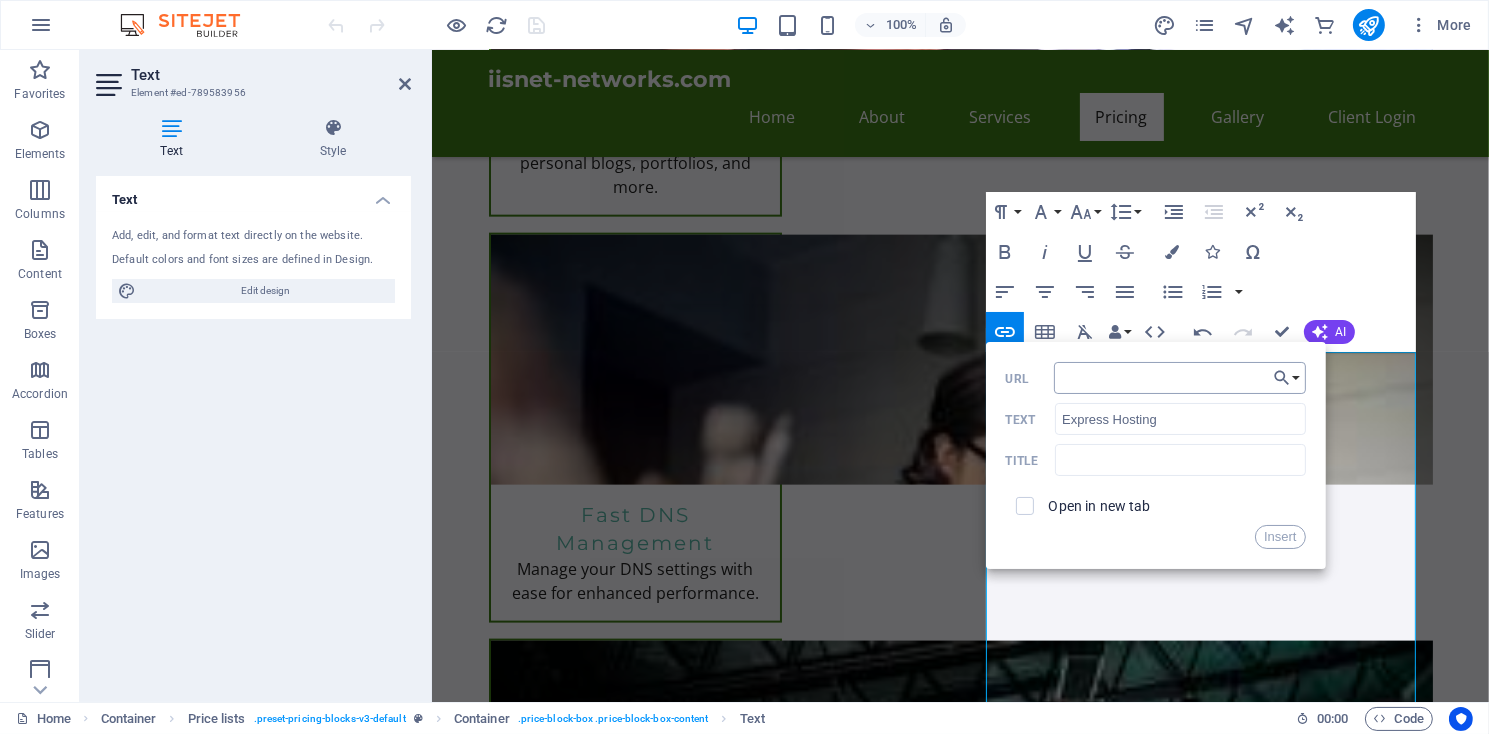 click on "URL" at bounding box center [1180, 378] 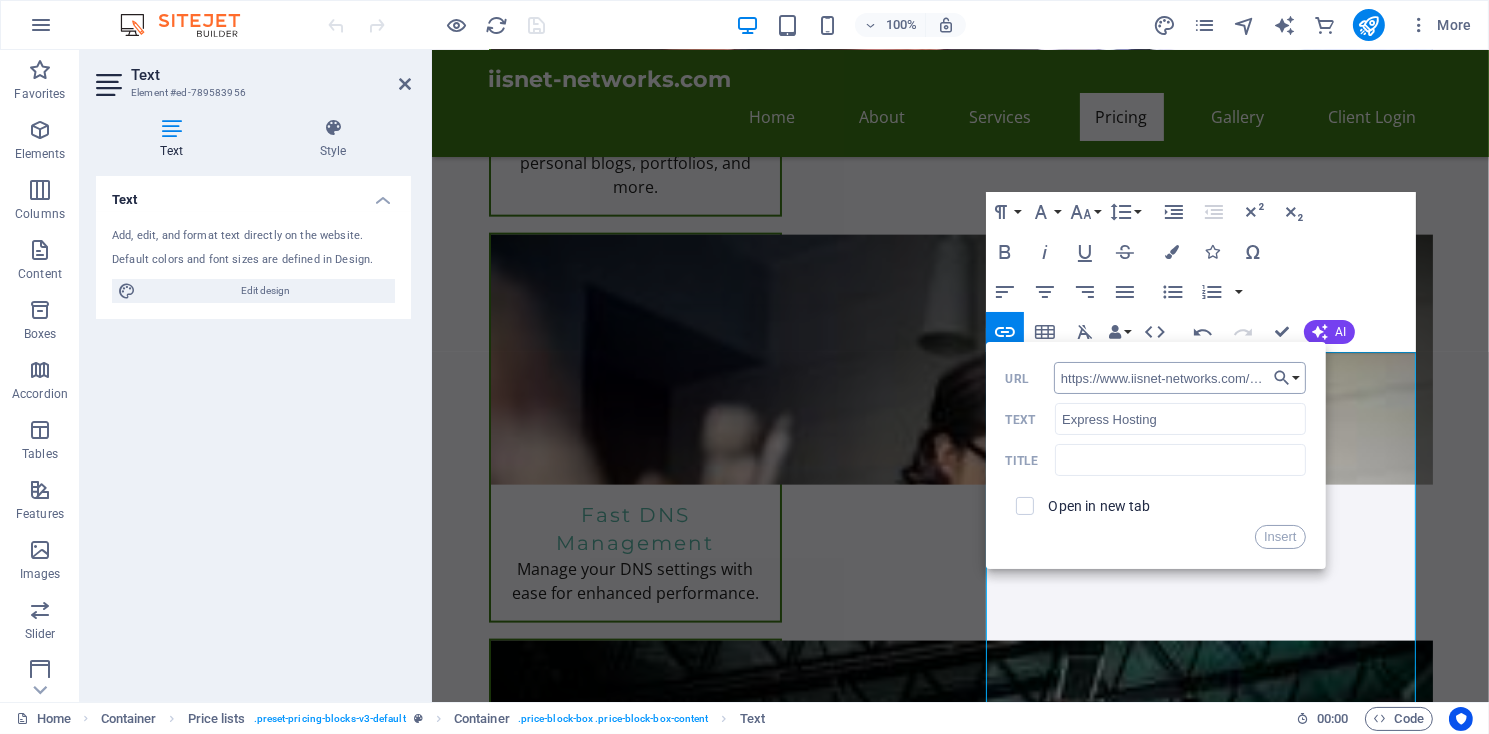 scroll, scrollTop: 0, scrollLeft: 170, axis: horizontal 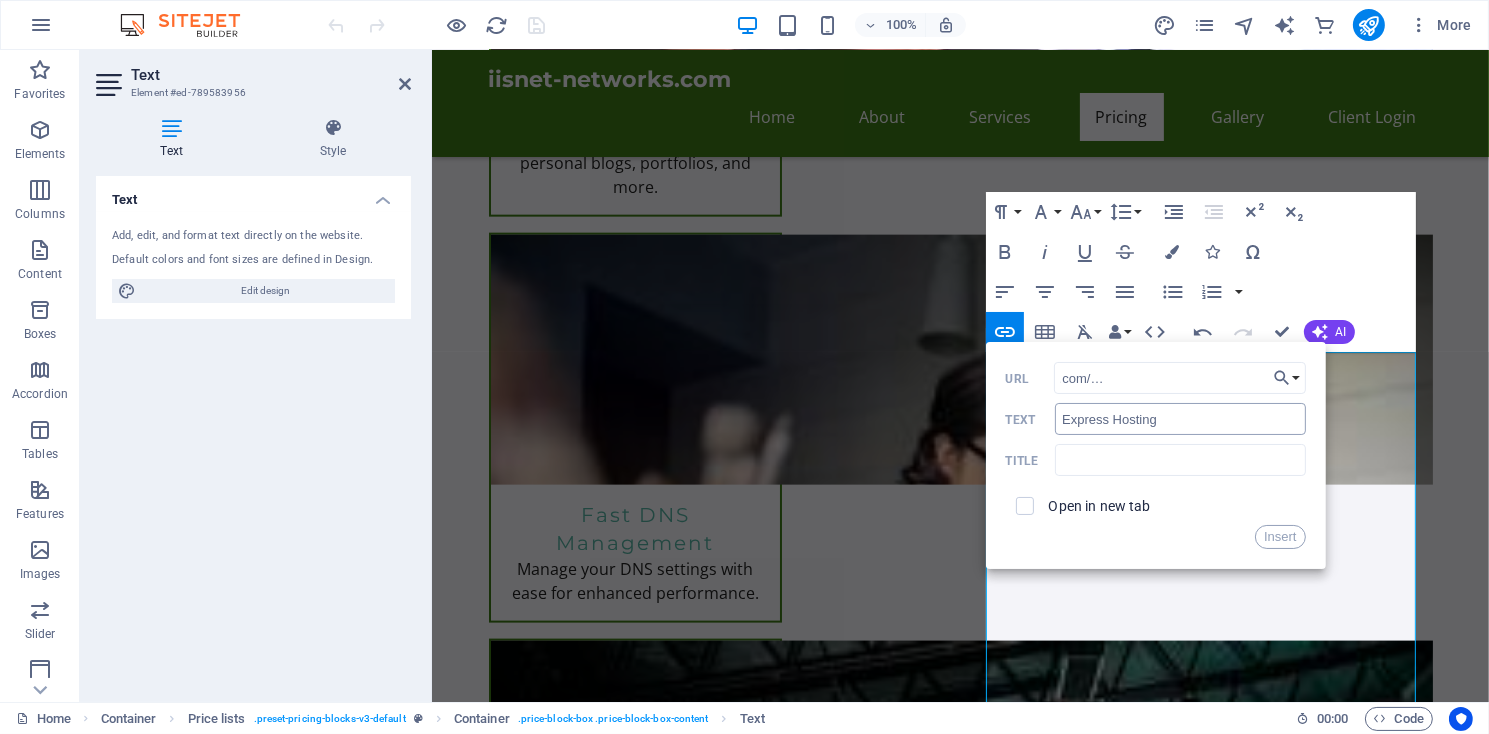 type on "https://www.iisnet-networks.com/clients/cart.php?a=add&pid=1" 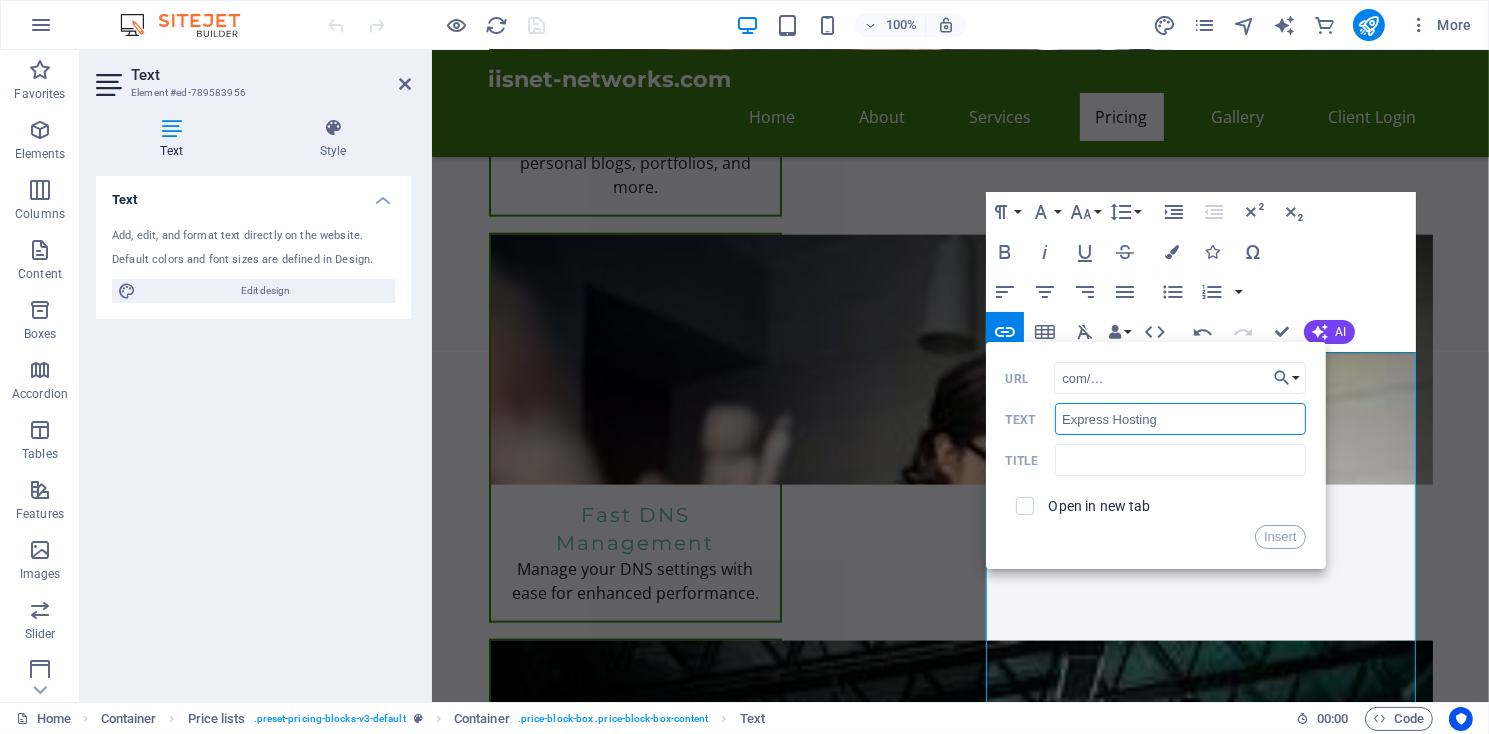 click on "Express Hosting" at bounding box center (1180, 419) 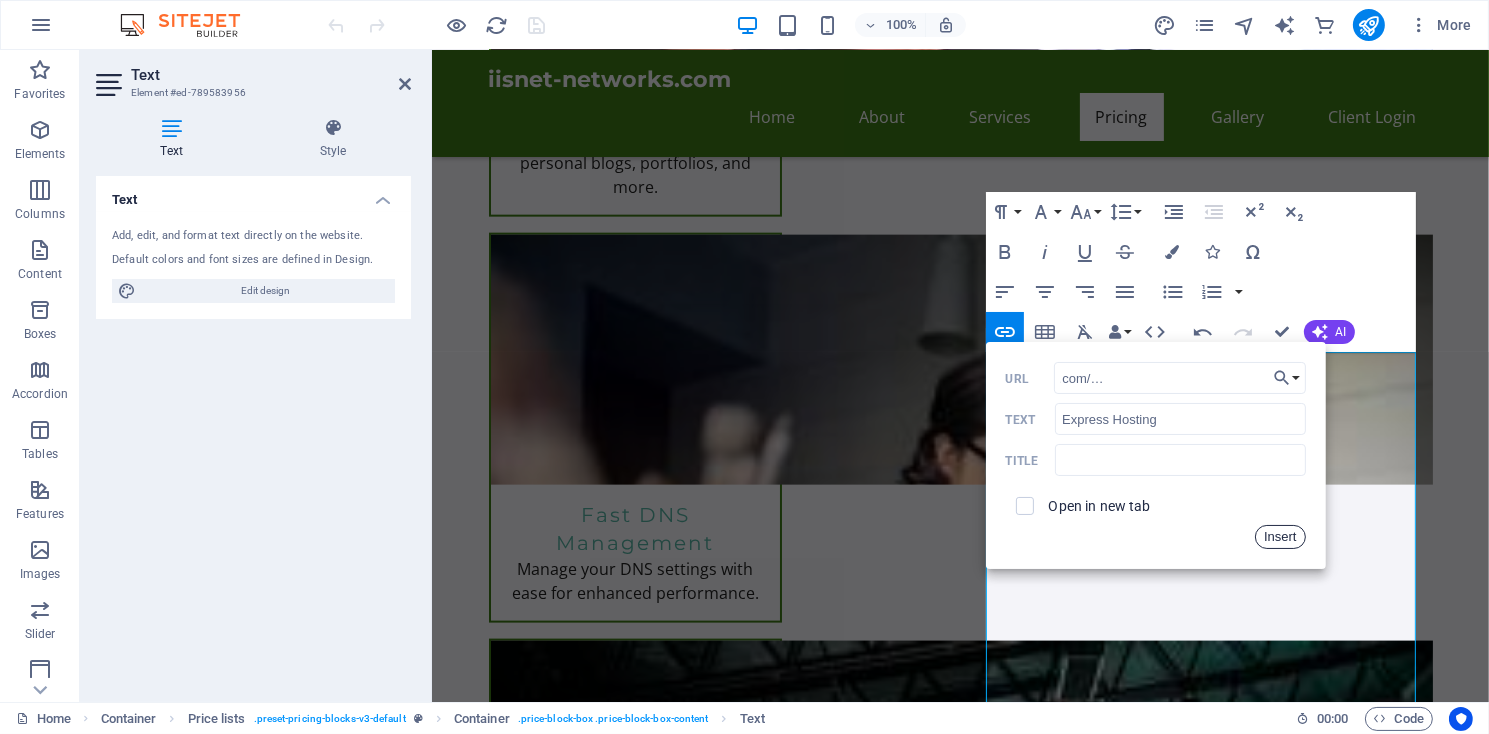 click on "Insert" at bounding box center [1280, 537] 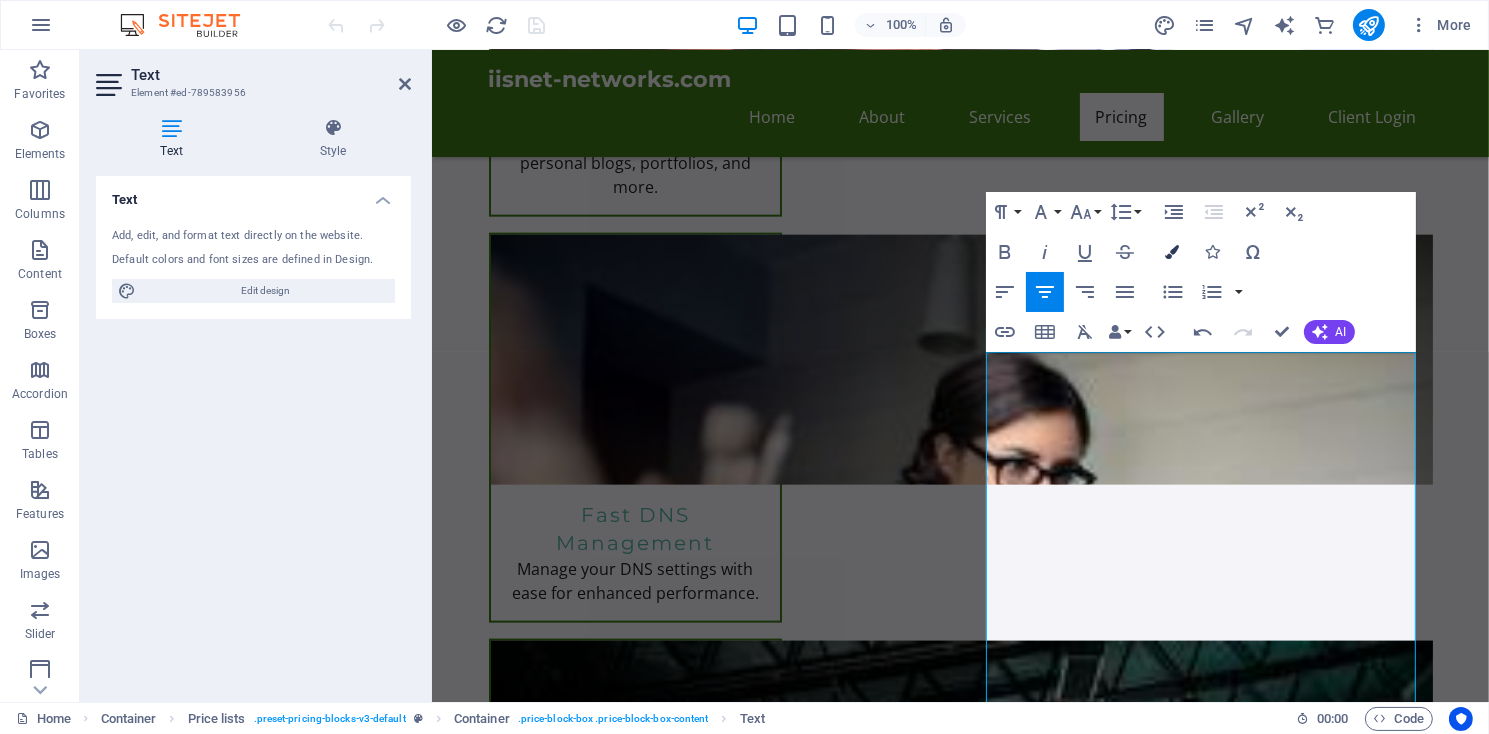 click at bounding box center [1173, 252] 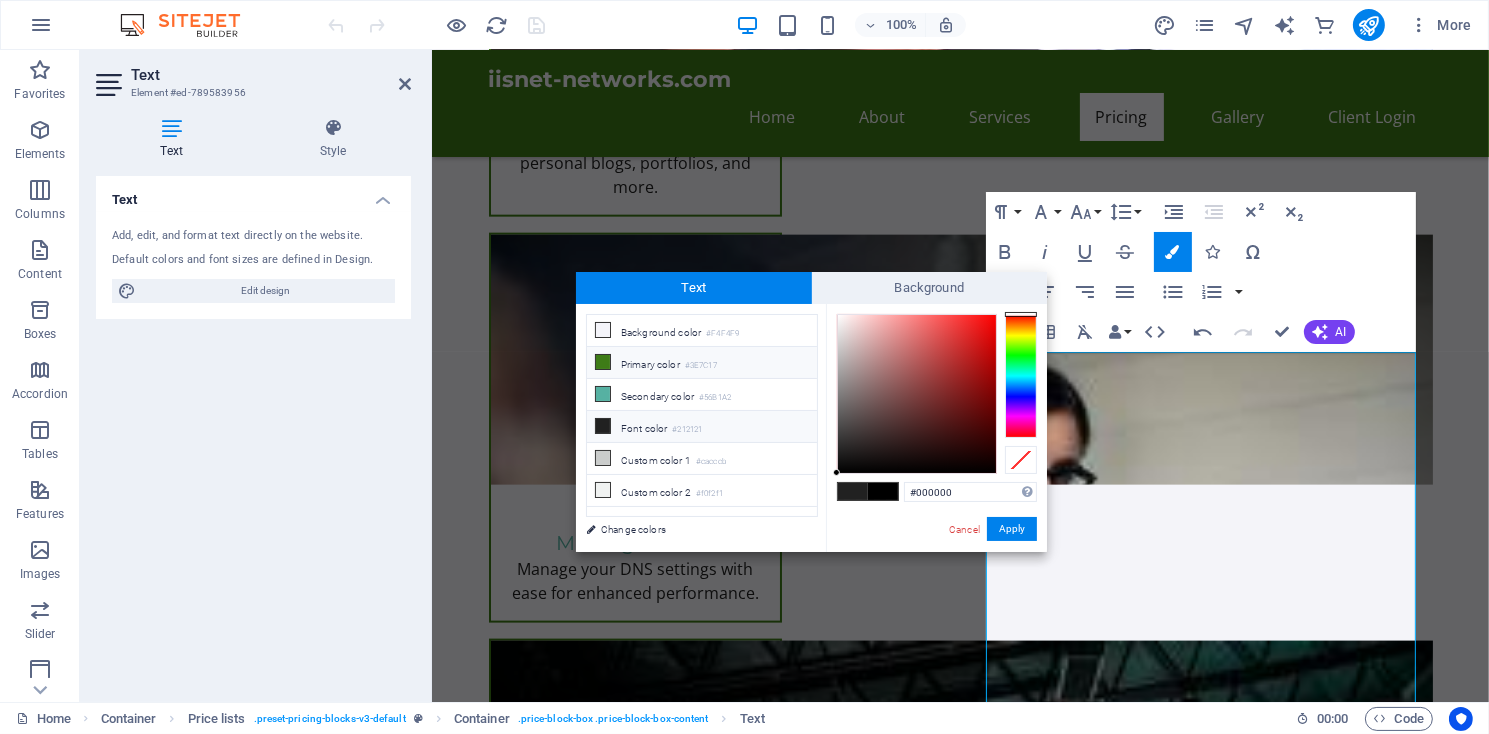 click at bounding box center (603, 362) 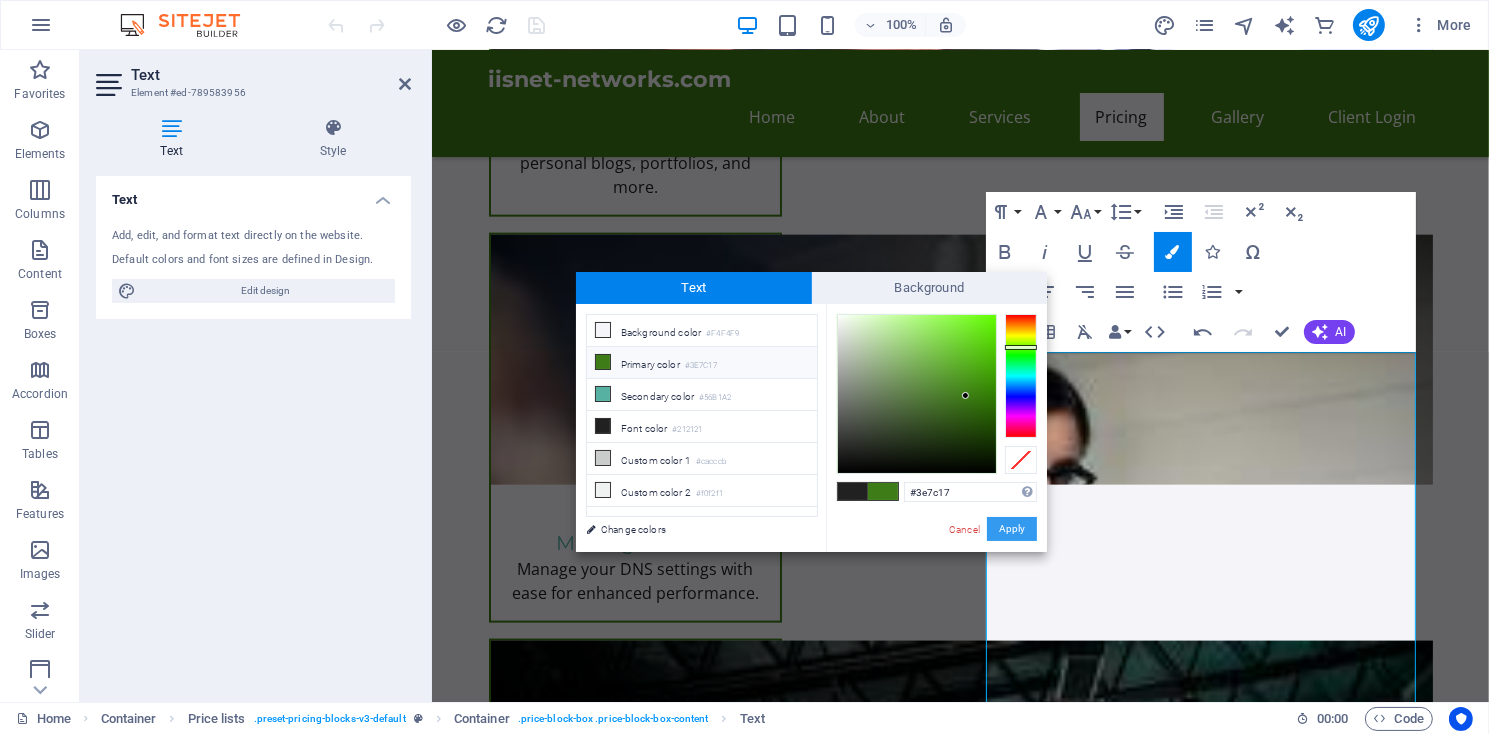 click on "Apply" at bounding box center [1012, 529] 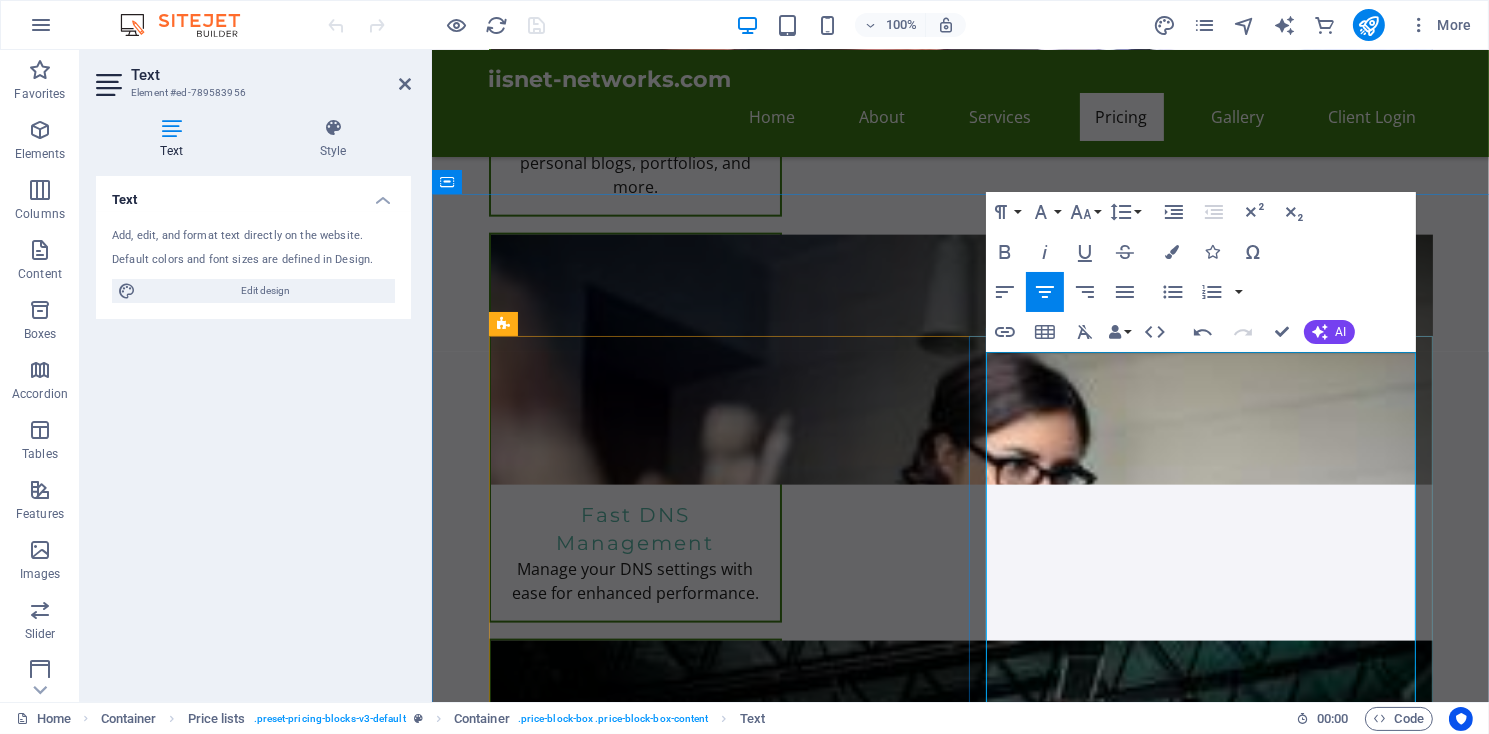 click on "$9.99/month" at bounding box center (1352, 2524) 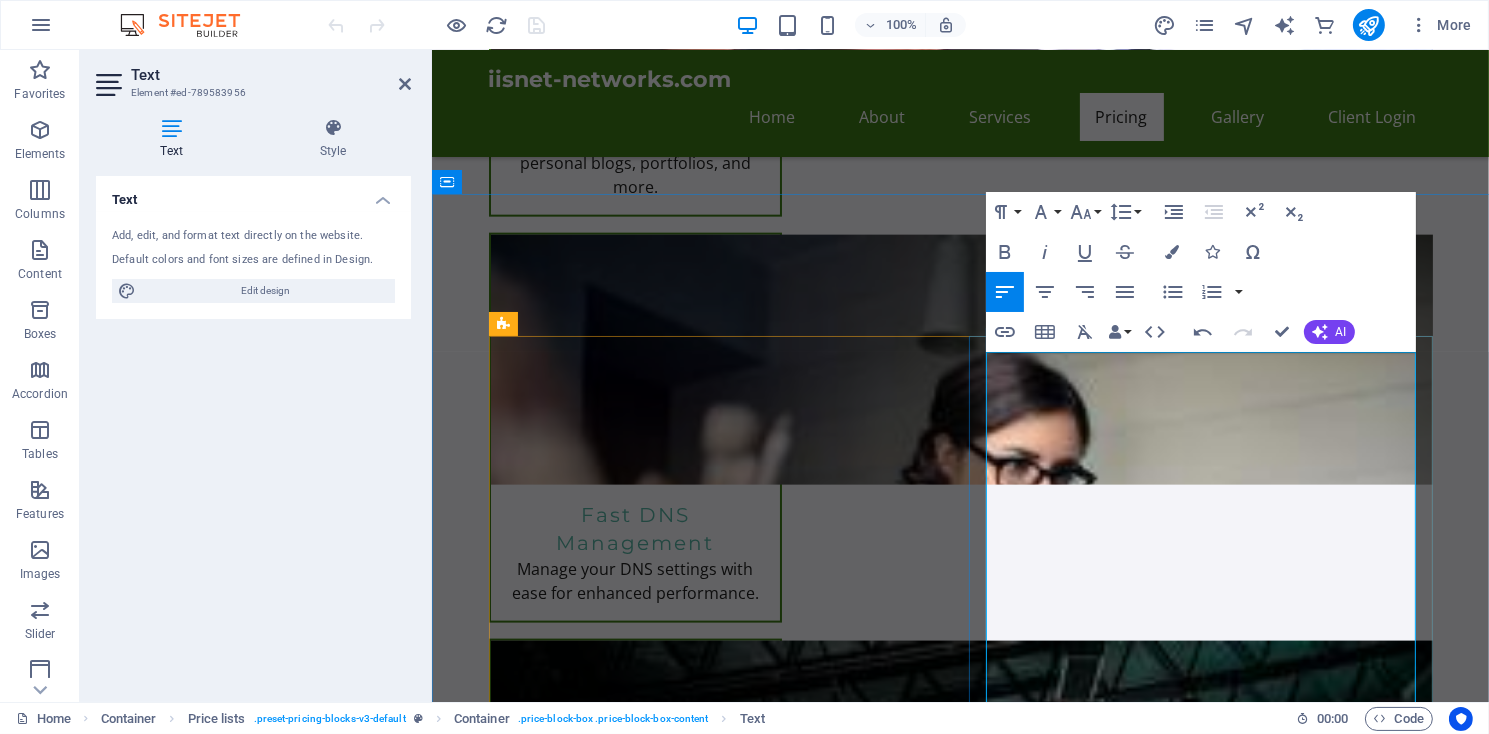click on "Ideal for small businesses looking to establish an online presence. Includes e-commerce features." at bounding box center (1138, 2525) 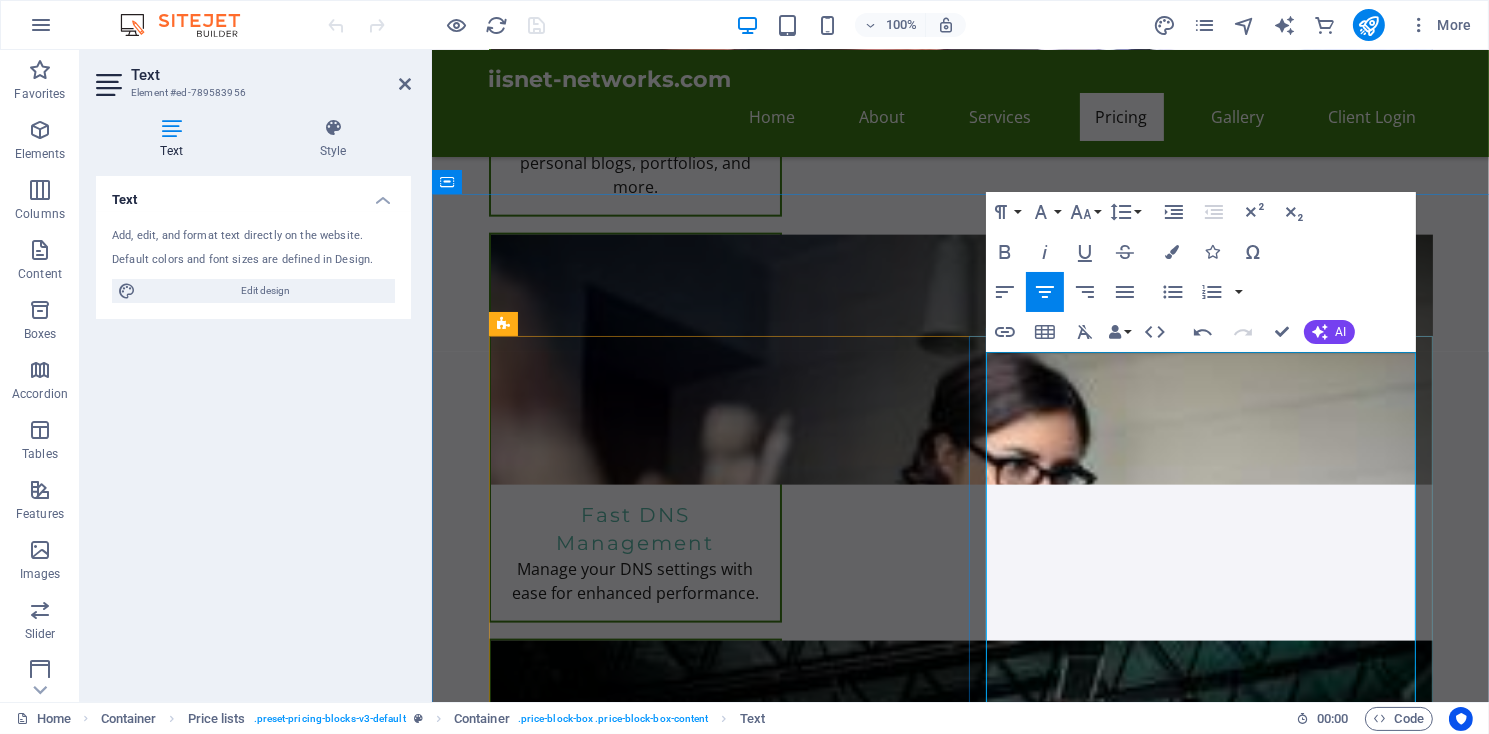 drag, startPoint x: 1297, startPoint y: 412, endPoint x: 1412, endPoint y: 418, distance: 115.15642 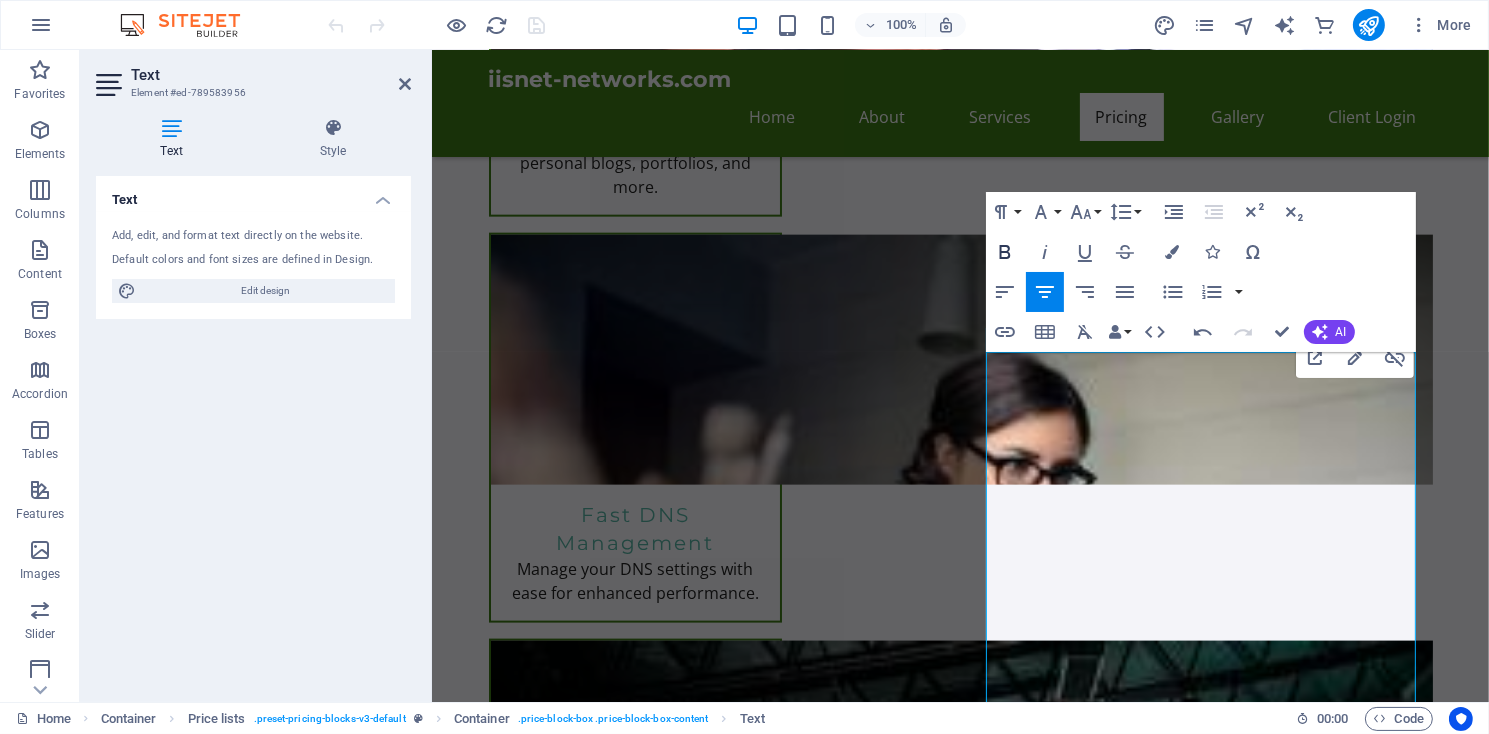 click 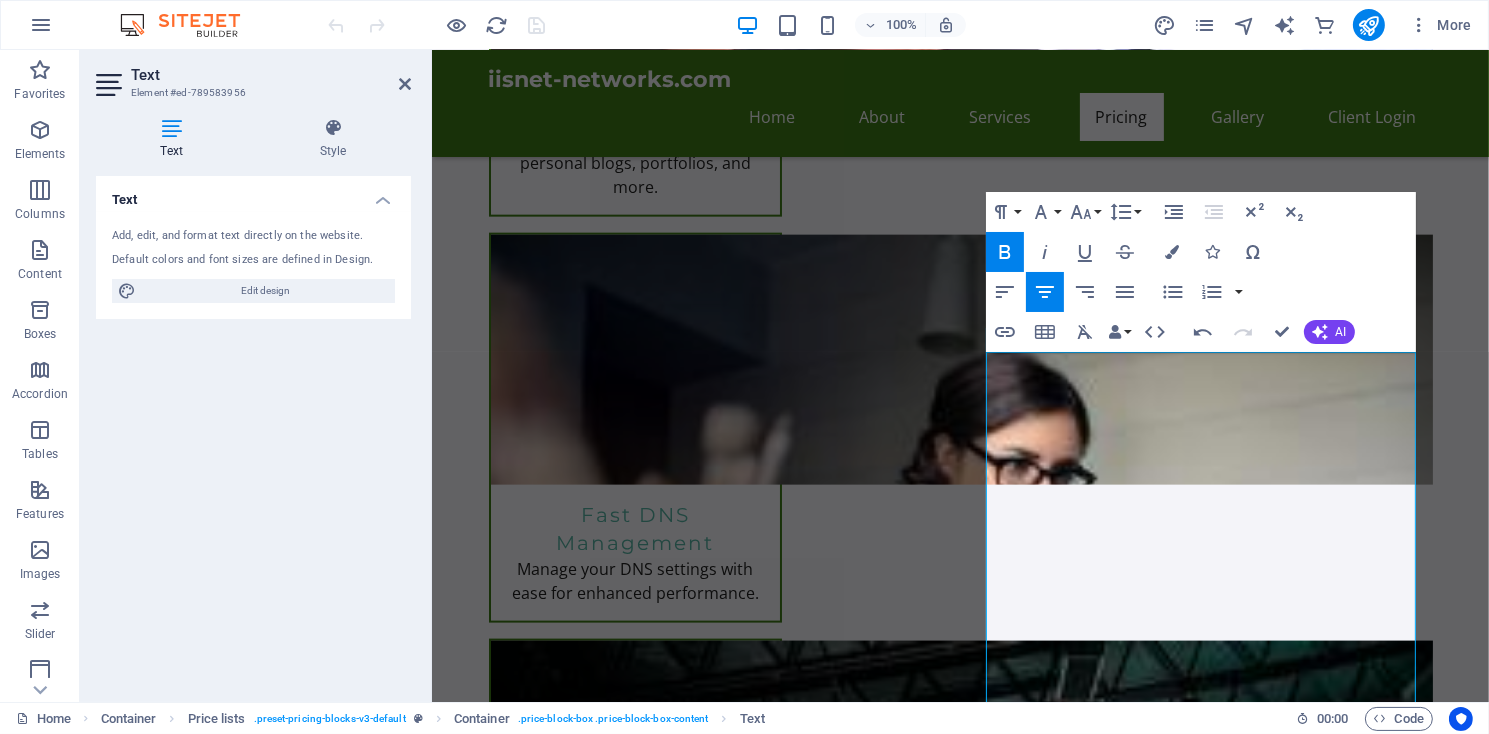 click 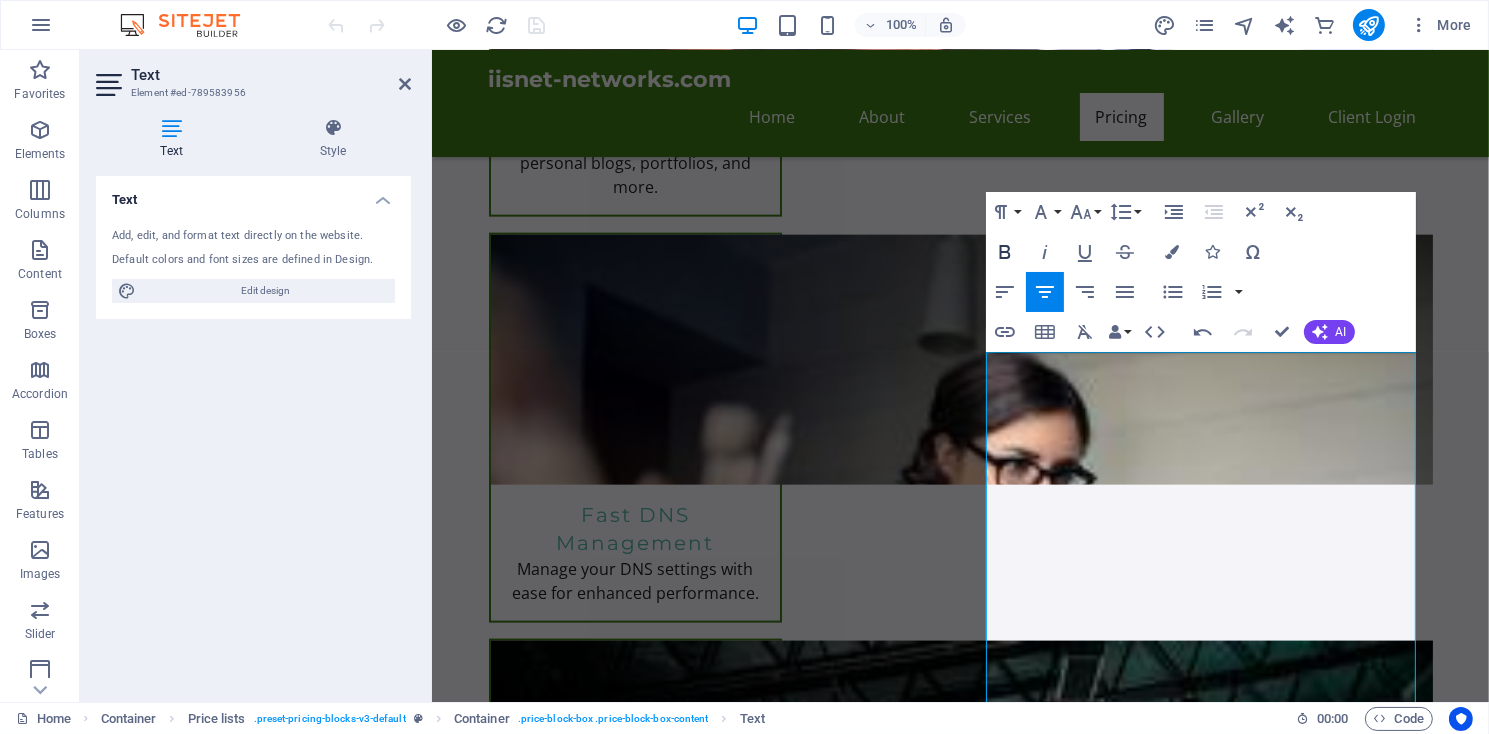 click 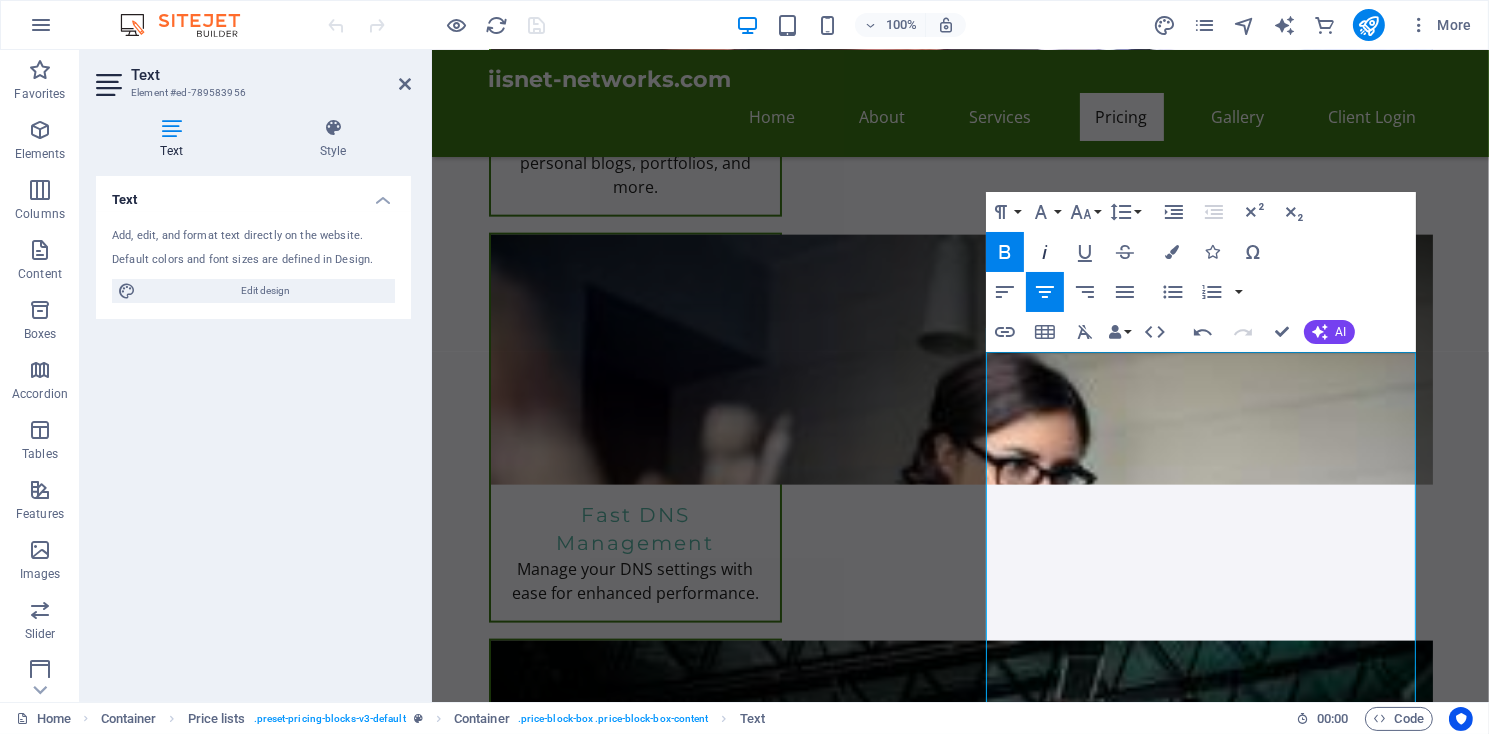 click 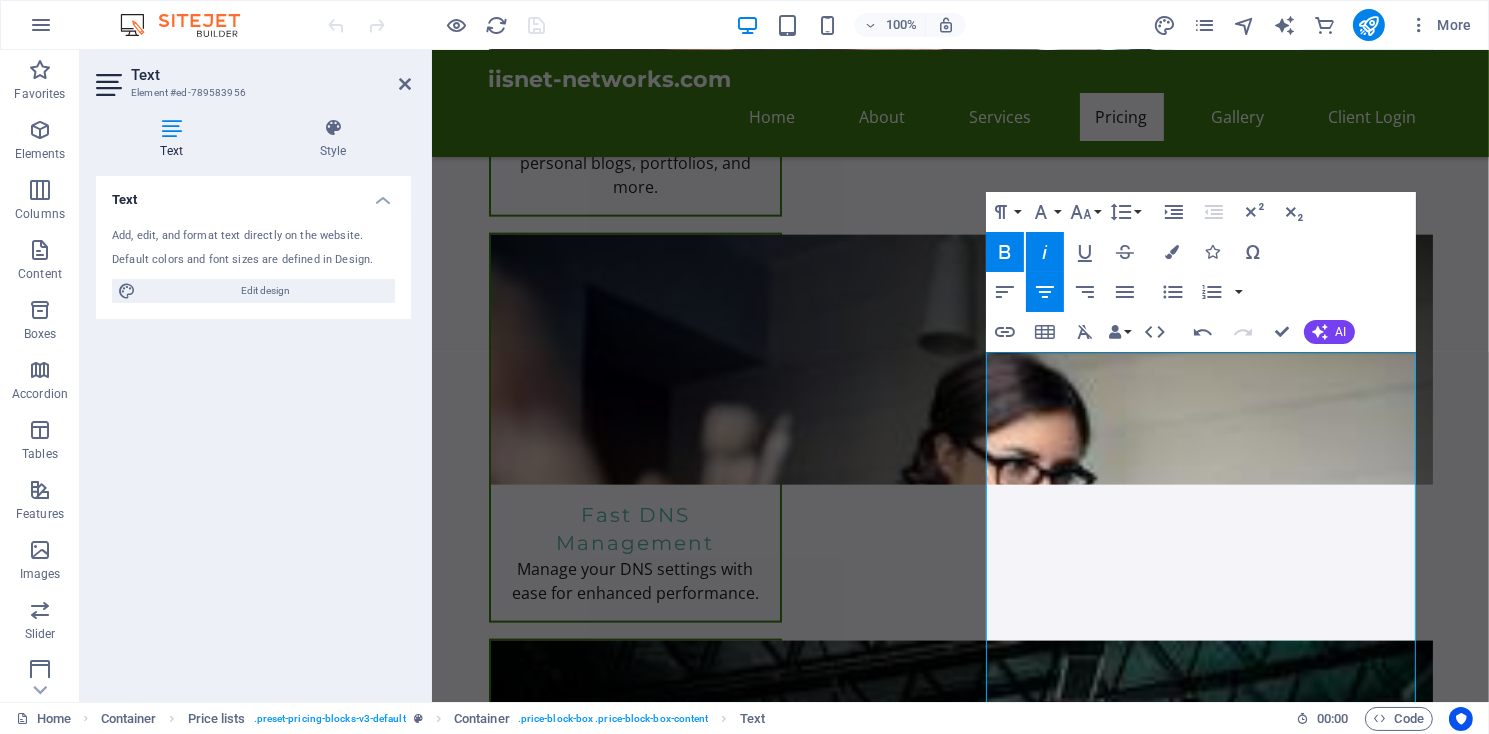 click 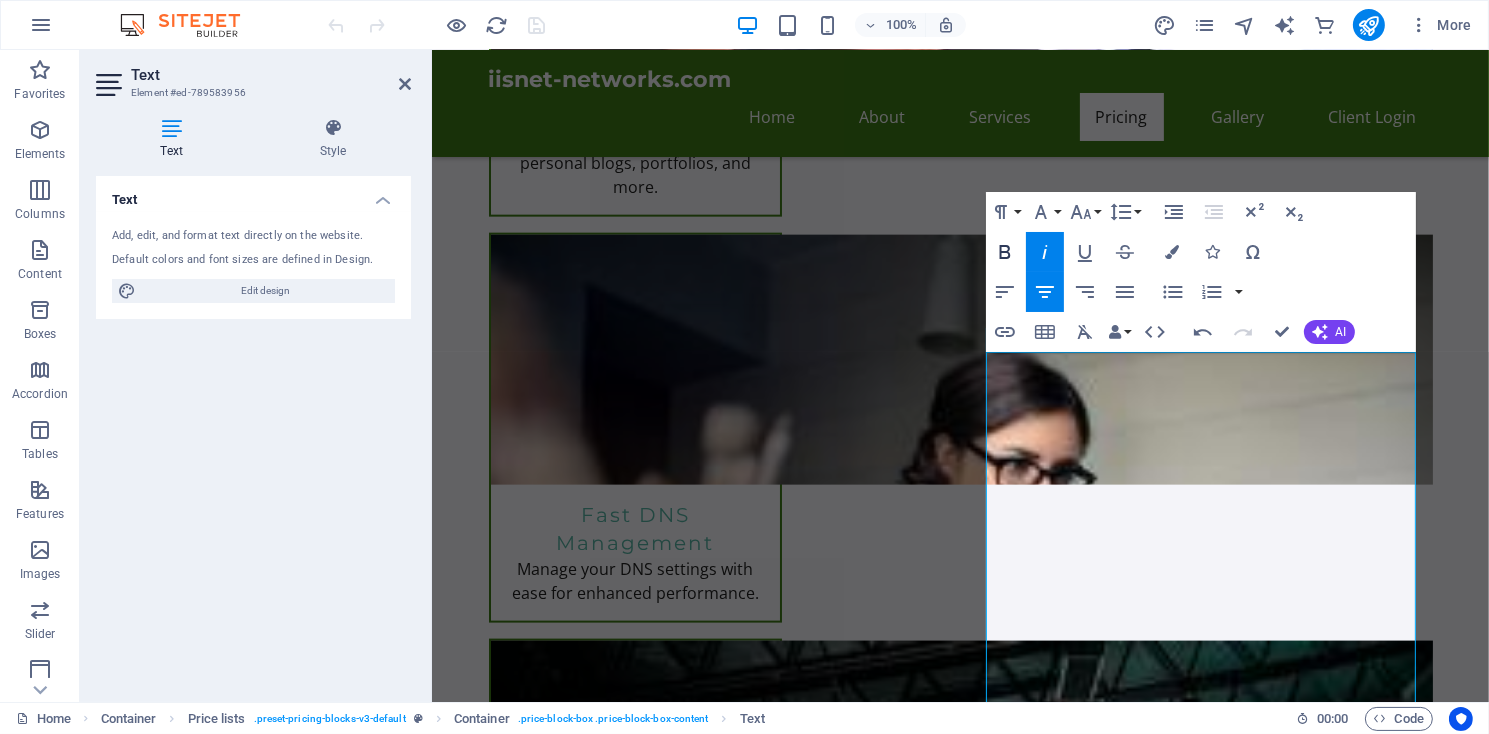 click 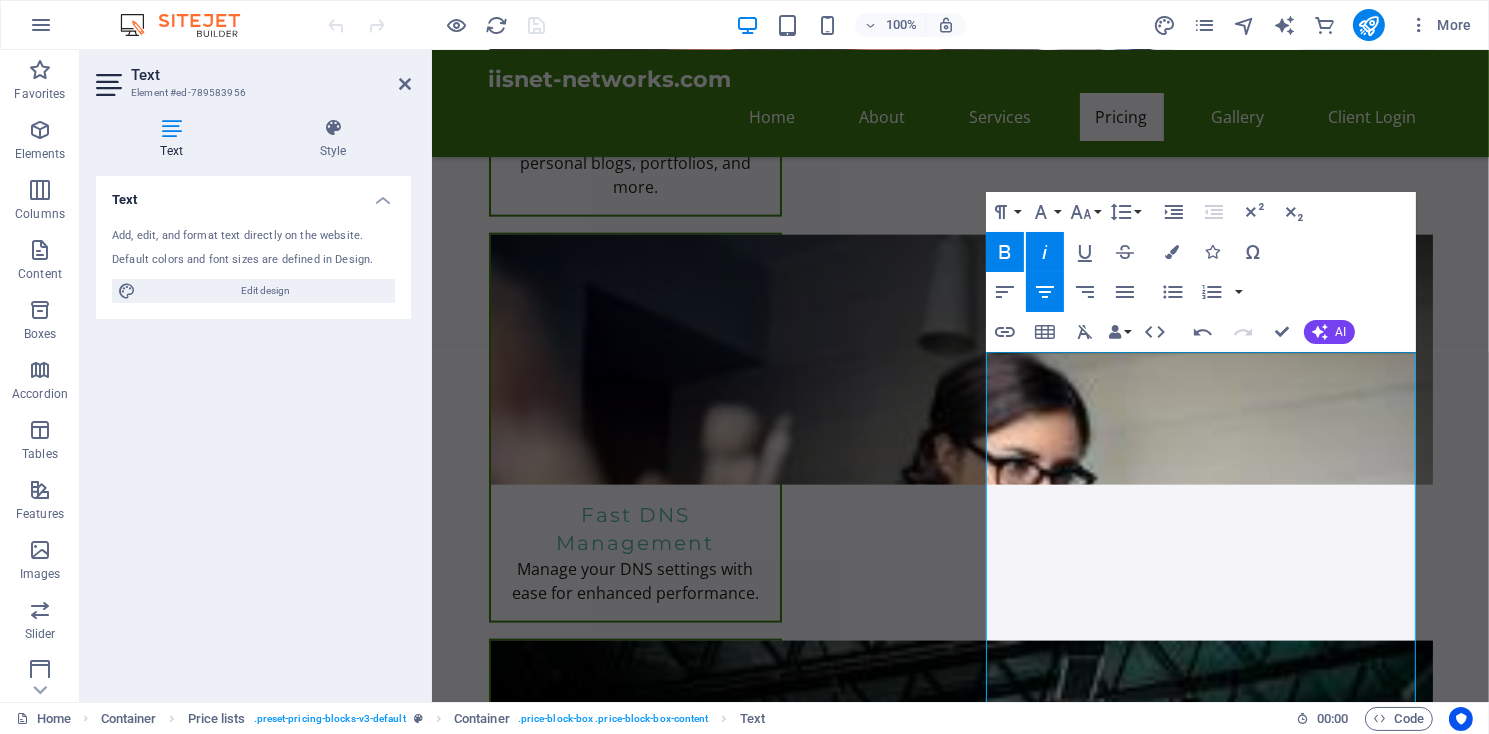 click 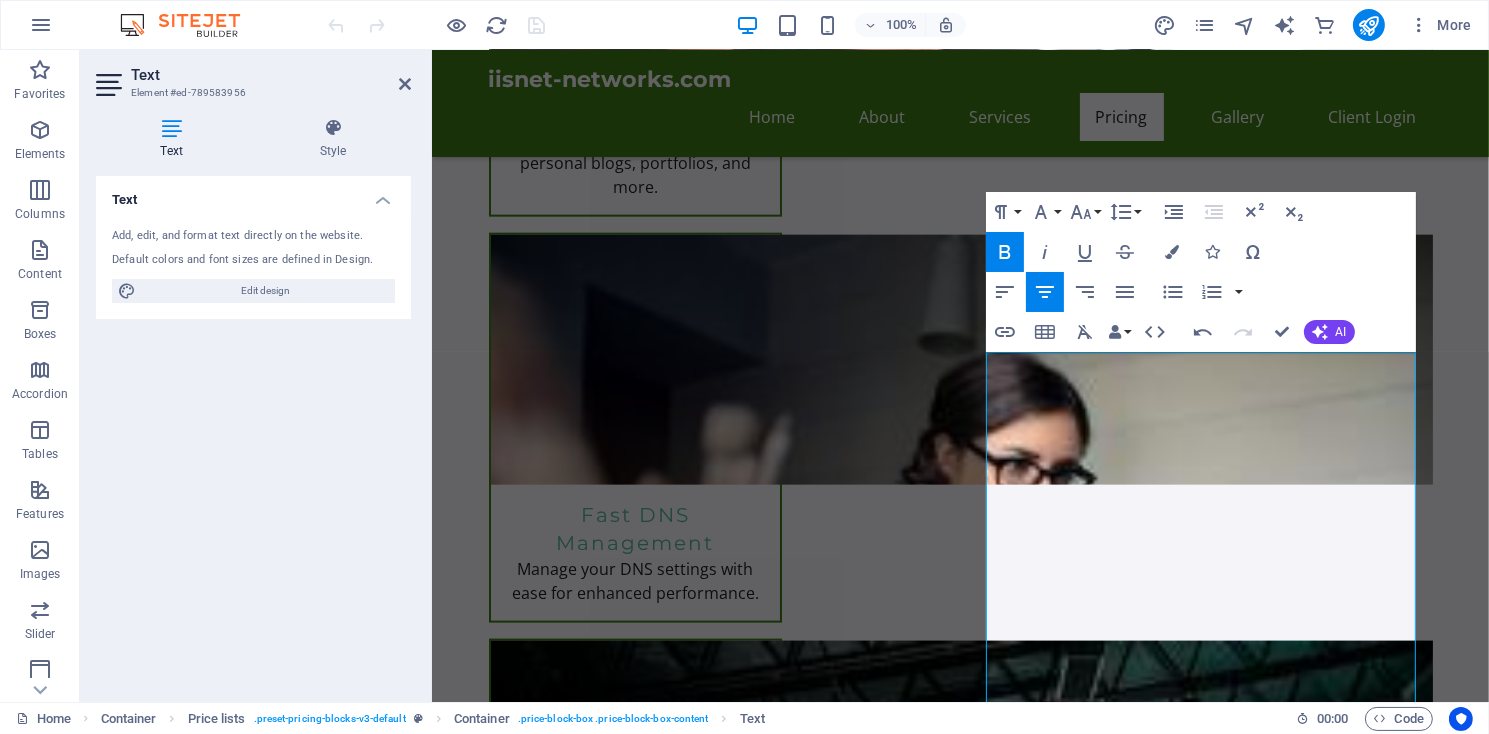 click 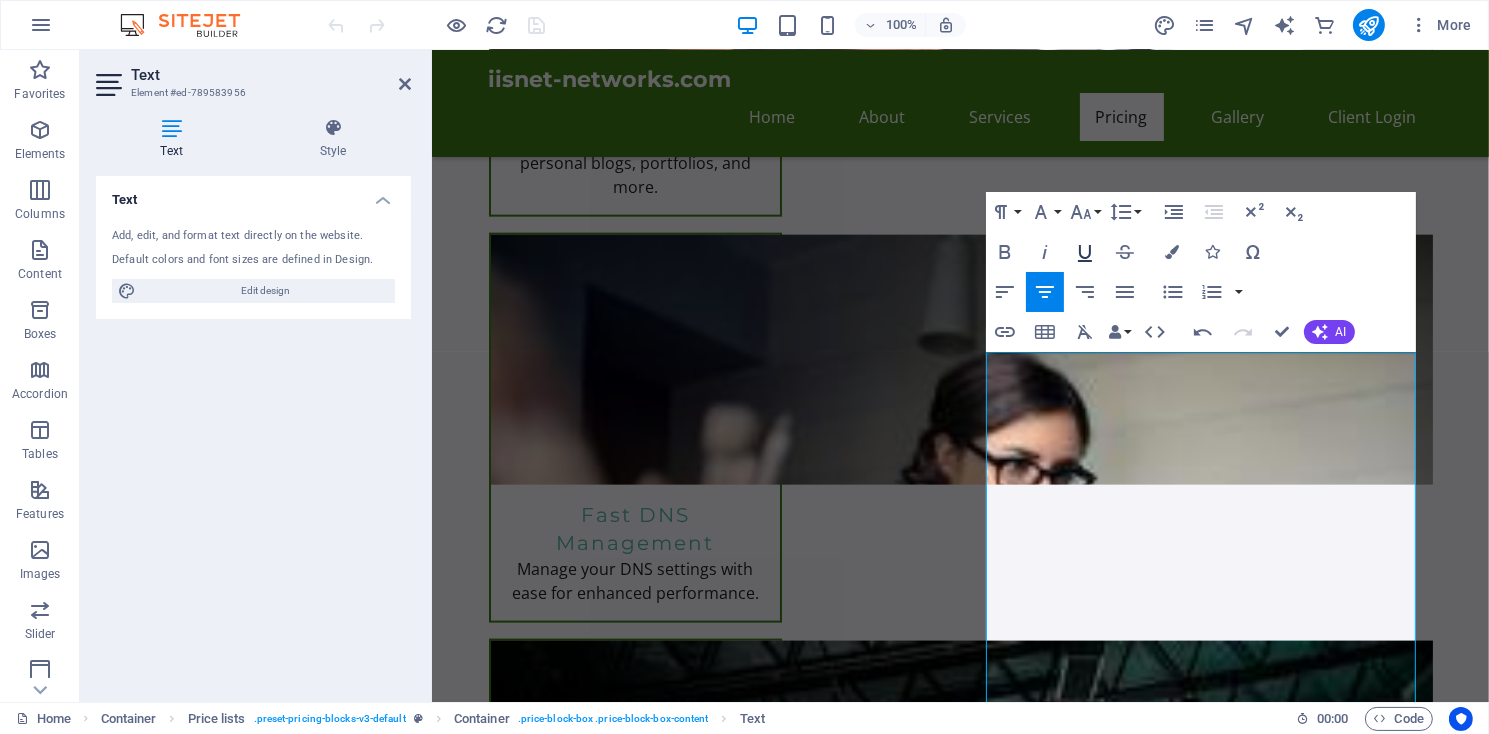 click 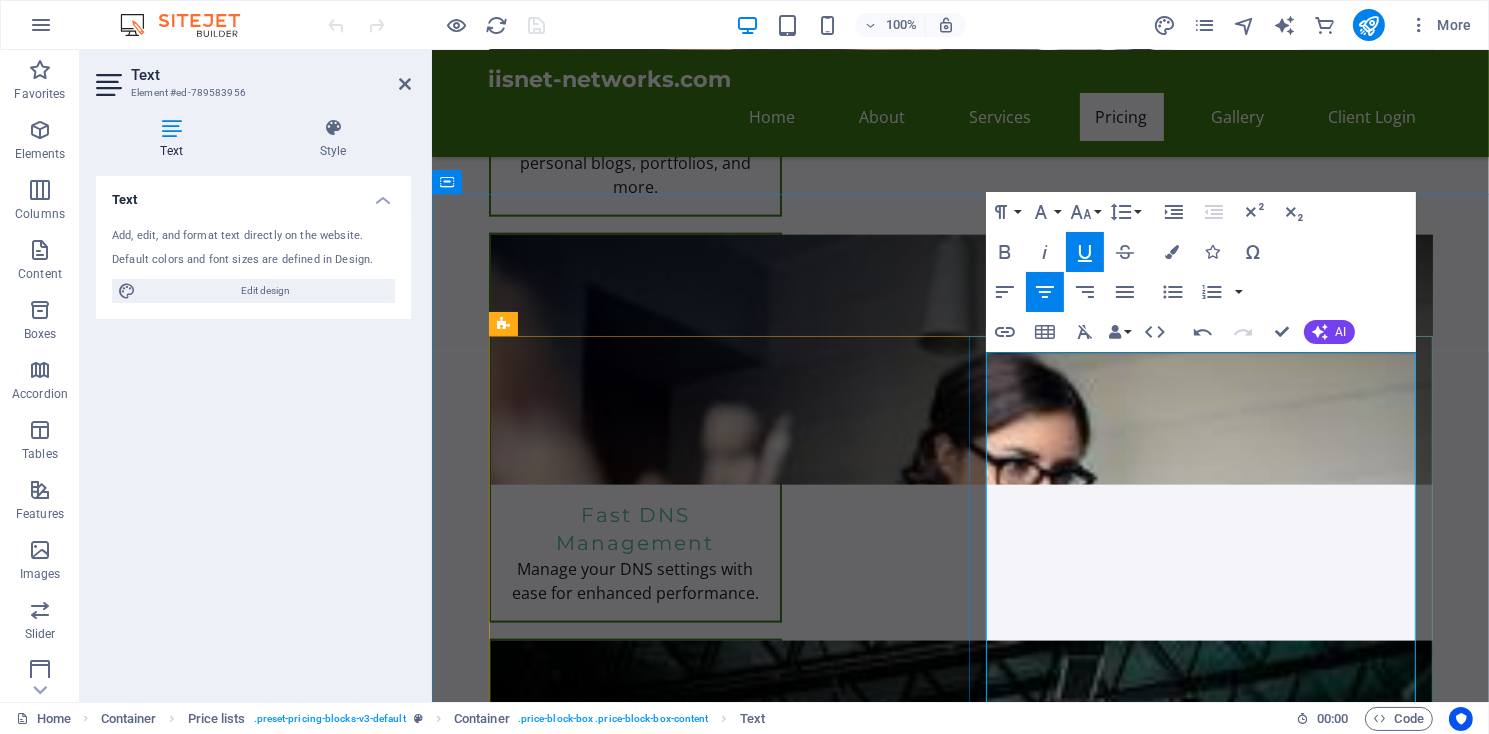 click on "Perfect for personal websites and blogs. Includes everything you need to get started! 5,000MB. Unlimited Bandwidth" at bounding box center [1137, 2436] 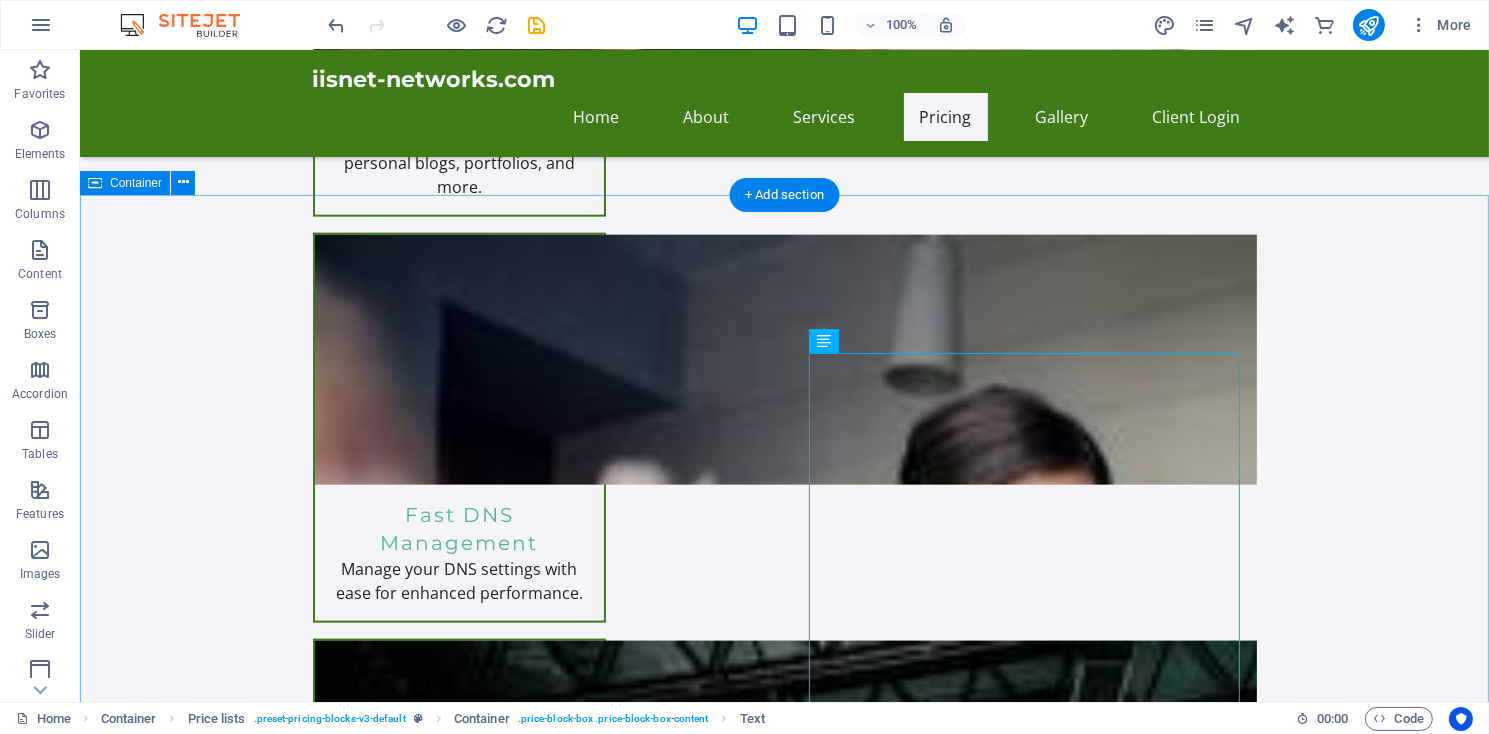 click on "IISNet Networks Hosting Plans Web Hosting Packages Perfect for personal websites and blogs. Includes everything you need to get started! 5,000MB. Unlimited Bandwidth
$11.95/month Express Hosting
Ideal for small businesses looking to establish an online presence. Includes e-commerce features.
$9.99/month
Tailored for larger businesses requiring advanced features and resources. Get premium support.
$14.99/month
Start your online store with robust e-commerce features and tools to succeed.
$19.99/month
For serious online retailers, includes advanced analytics and performance features.
$29.99/month
Stay focused on your content while we handle the technical aspects of your WordPress site.
$12.99/month Drop content here or  Add elements  Paste clipboard Starter Packages Seamless transfer of your website from another host to iisnet-networks.com.
$49.99
$8.99/month
$4.99/month
N/A" at bounding box center [783, 2992] 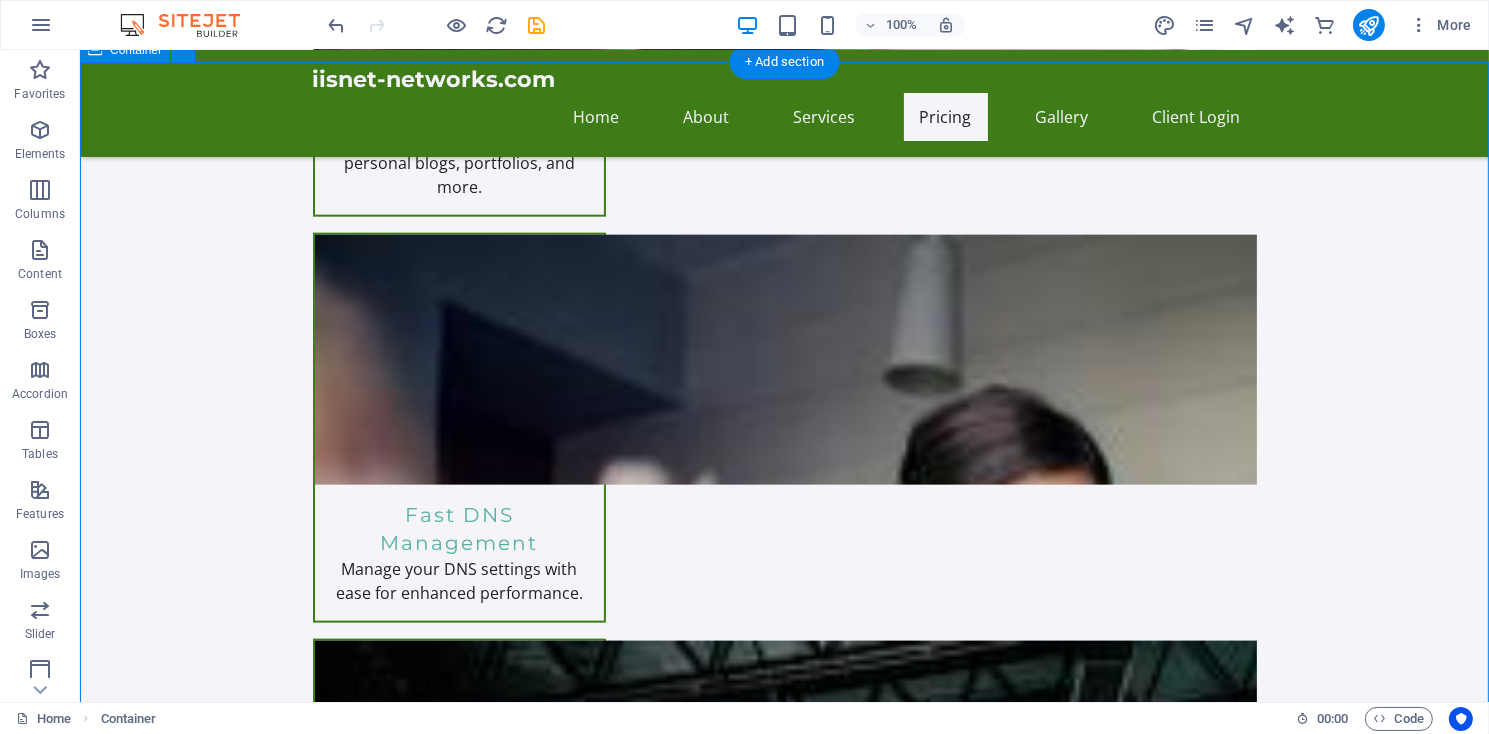 scroll, scrollTop: 3105, scrollLeft: 0, axis: vertical 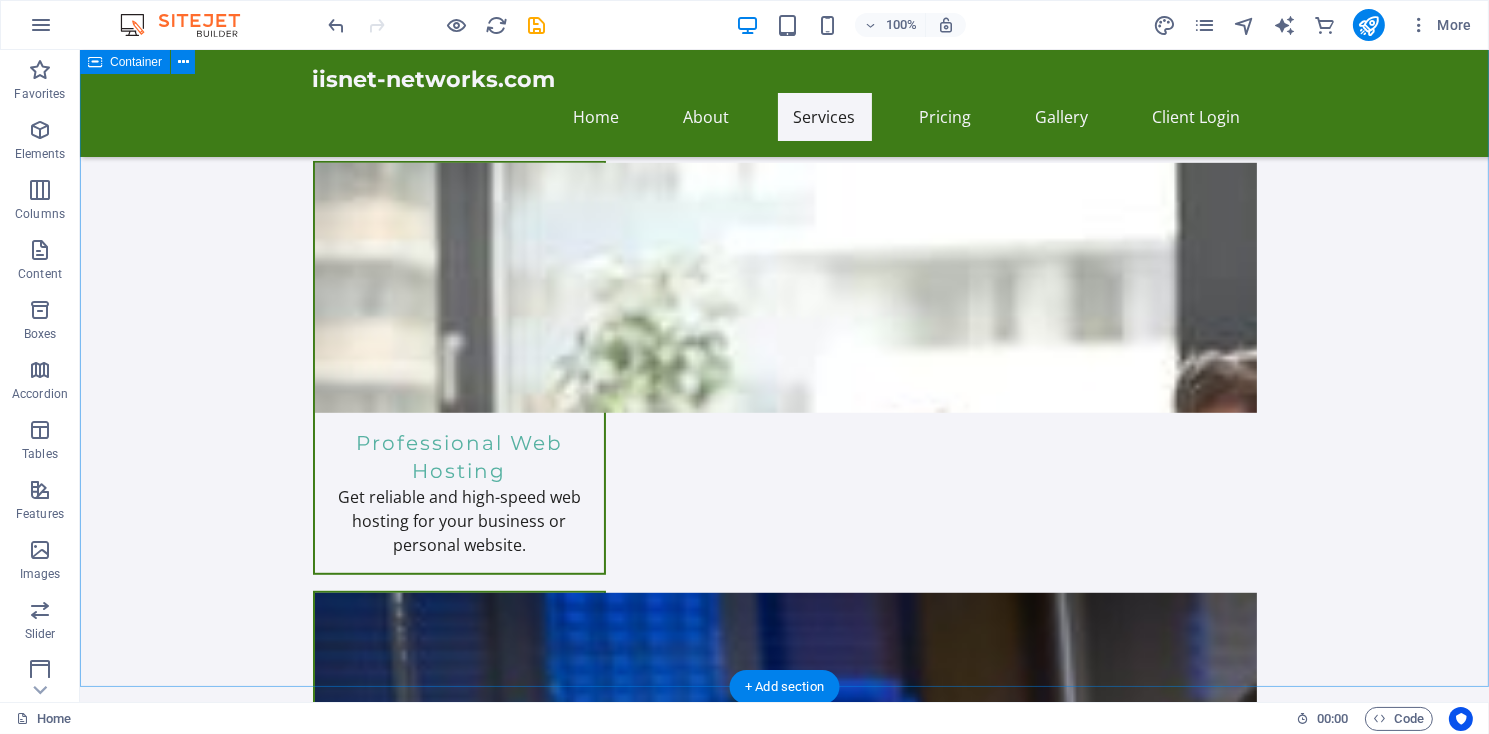 click on "Our Hosting Services Professional Web Hosting Get reliable and high-speed web hosting for your business or personal website. Secure Your Domain Easily register and manage your domain names with our user-friendly tools. Grow Your Online Store Specialized e-commerce hosting solutions to support your online sales. Create Your Personal Space Simple hosting solutions for personal blogs, portfolios, and more. Fast DNS Management Manage your DNS settings with ease for enhanced performance. Secure Your Site Get a FREE TLS certificate with every hosting plan to ensure your website is secure." at bounding box center [783, 1372] 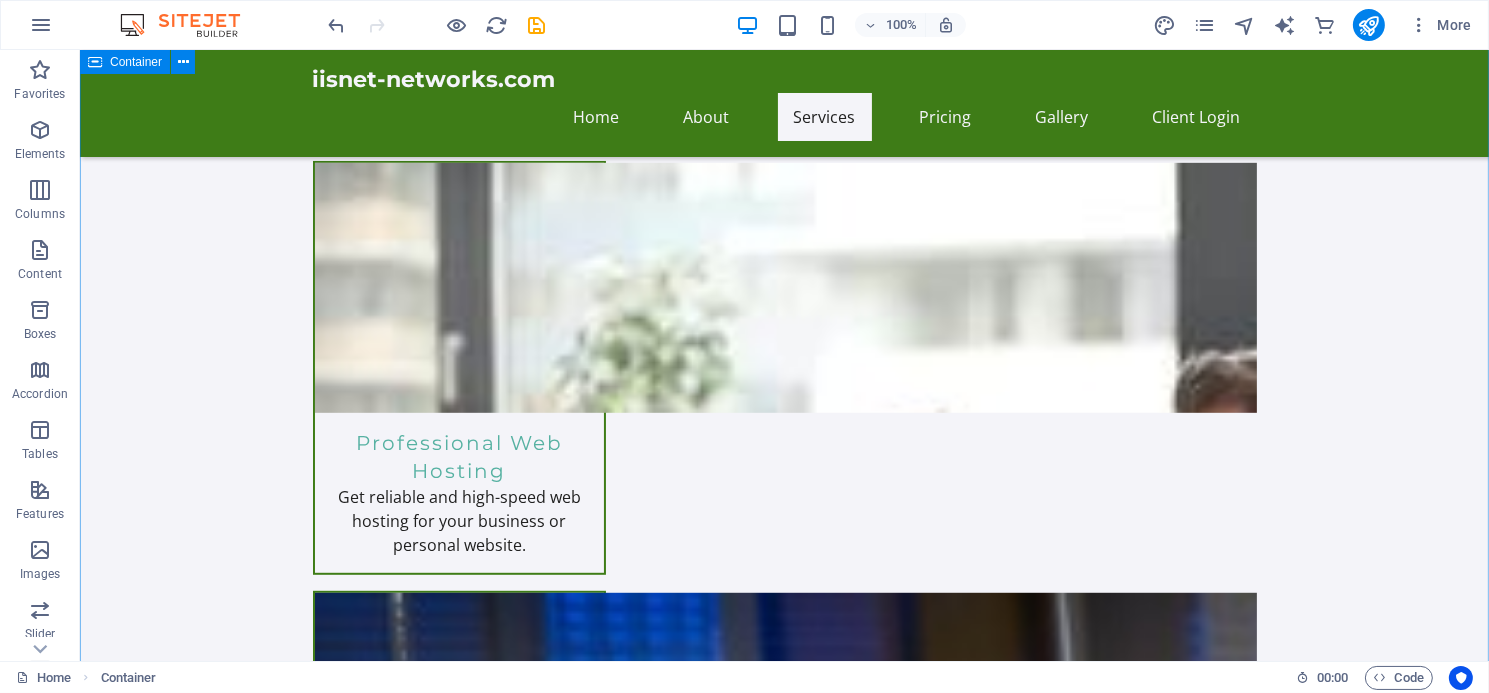 scroll, scrollTop: 3455, scrollLeft: 0, axis: vertical 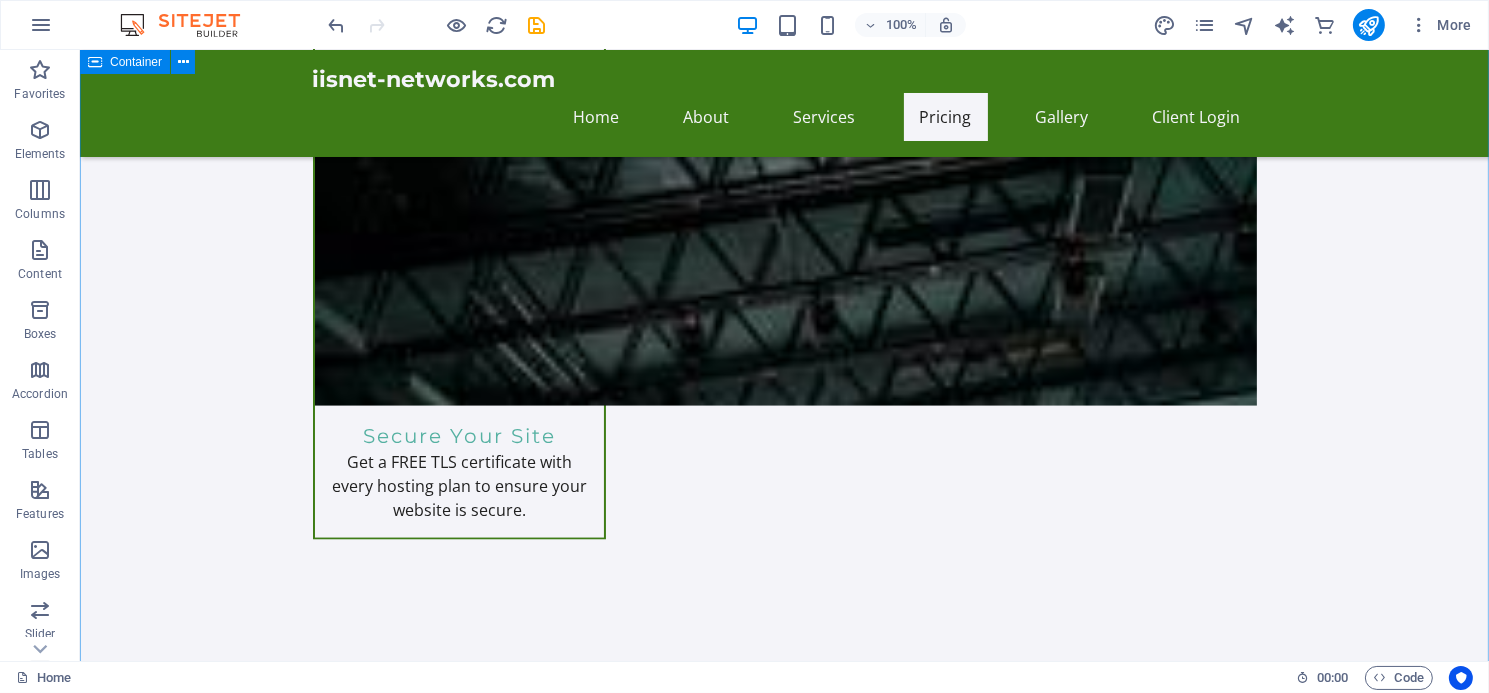 click on "IISNet Networks Hosting Plans Web Hosting Packages Perfect for personal websites and blogs. Includes everything you need to get started! 5,000MB. Unlimited Bandwidth
$11.95/month Express Hosting
Ideal for small businesses looking to establish an online presence. Includes e-commerce features.
$9.99/month
Tailored for larger businesses requiring advanced features and resources. Get premium support.
$14.99/month
Start your online store with robust e-commerce features and tools to succeed.
$19.99/month
For serious online retailers, includes advanced analytics and performance features.
$29.99/month
Stay focused on your content while we handle the technical aspects of your WordPress site.
$12.99/month Drop content here or  Add elements  Paste clipboard Starter Packages Seamless transfer of your website from another host to iisnet-networks.com.
$49.99
$8.99/month
$4.99/month
N/A" at bounding box center (783, 2507) 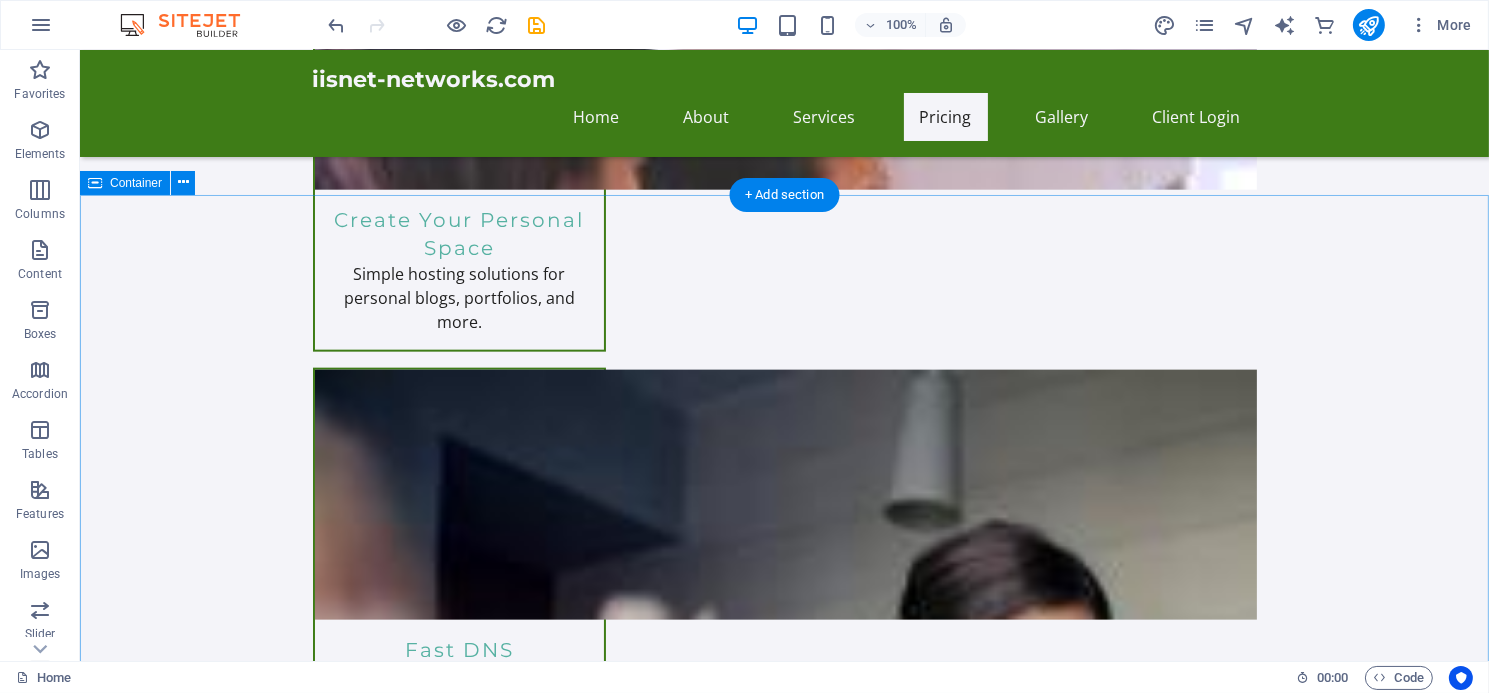 scroll, scrollTop: 2970, scrollLeft: 0, axis: vertical 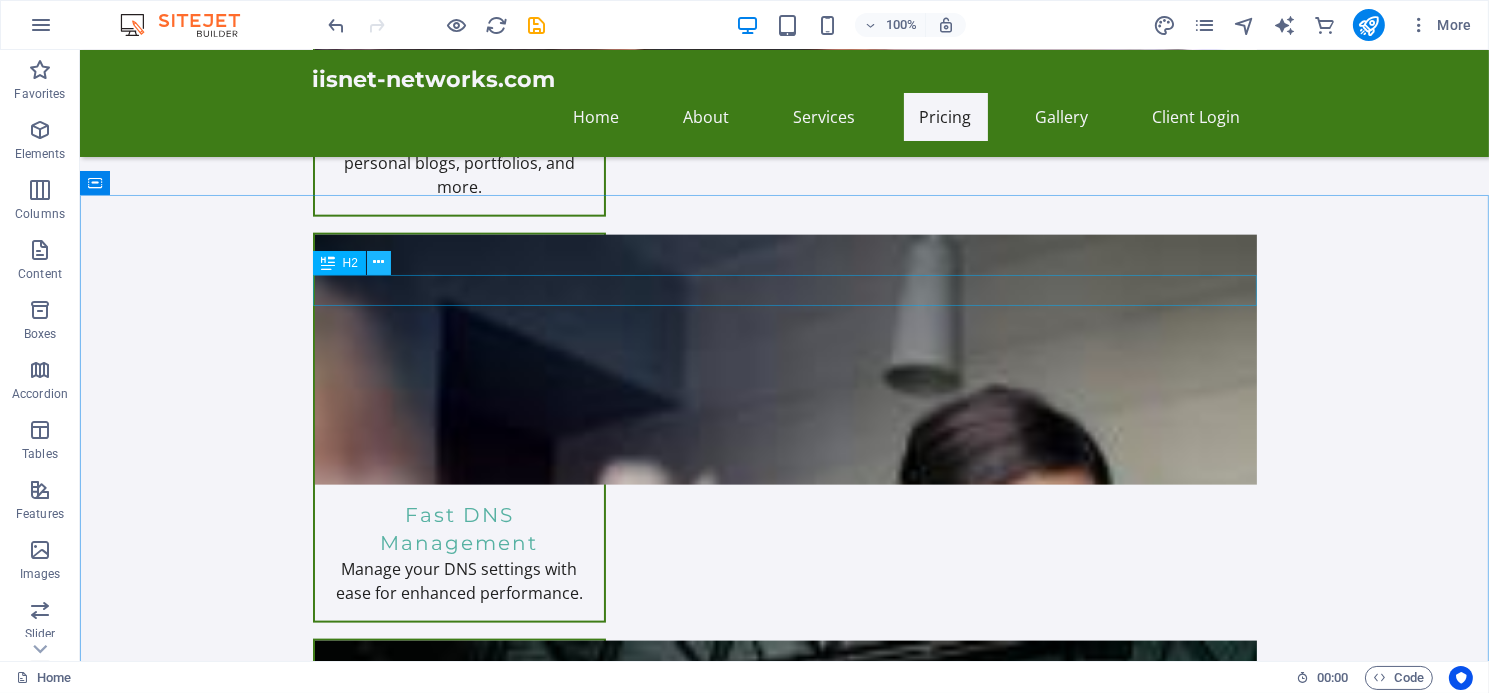 click at bounding box center (378, 262) 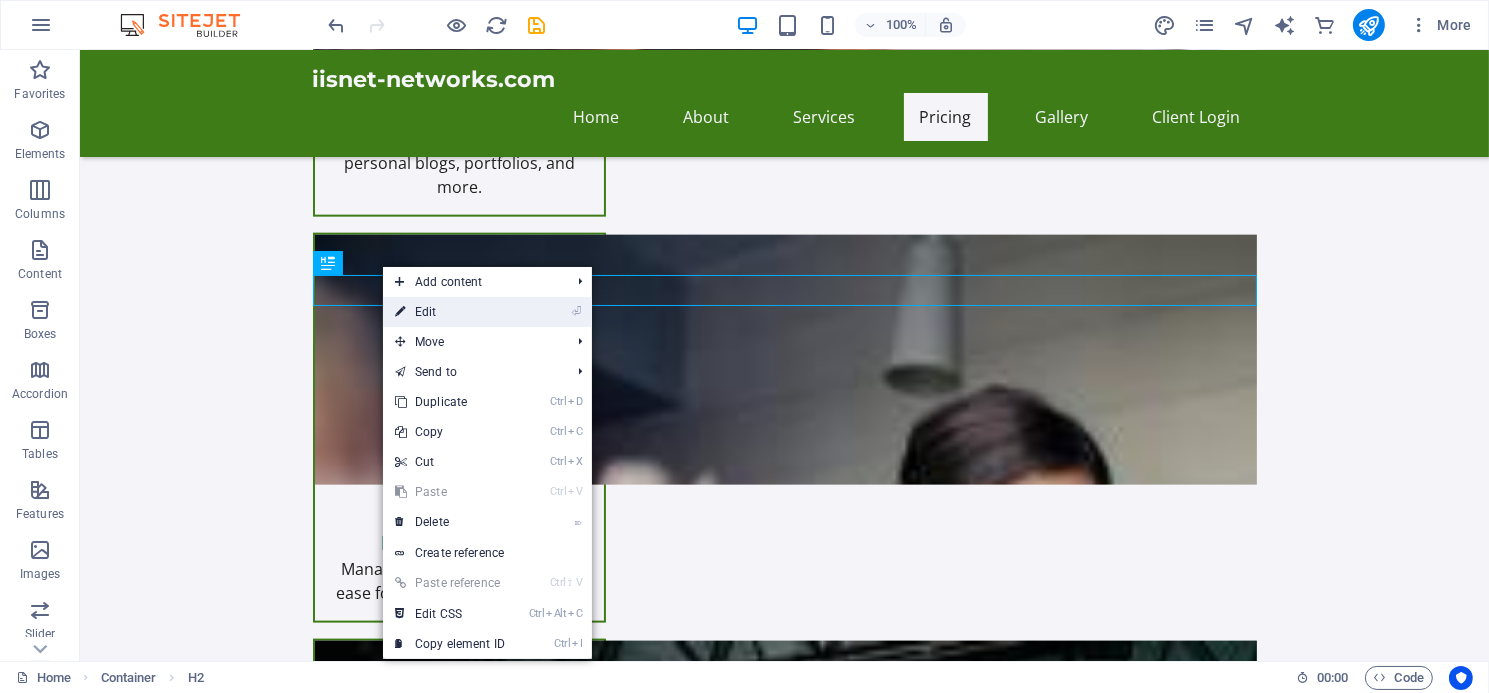click on "⏎  Edit" at bounding box center (450, 312) 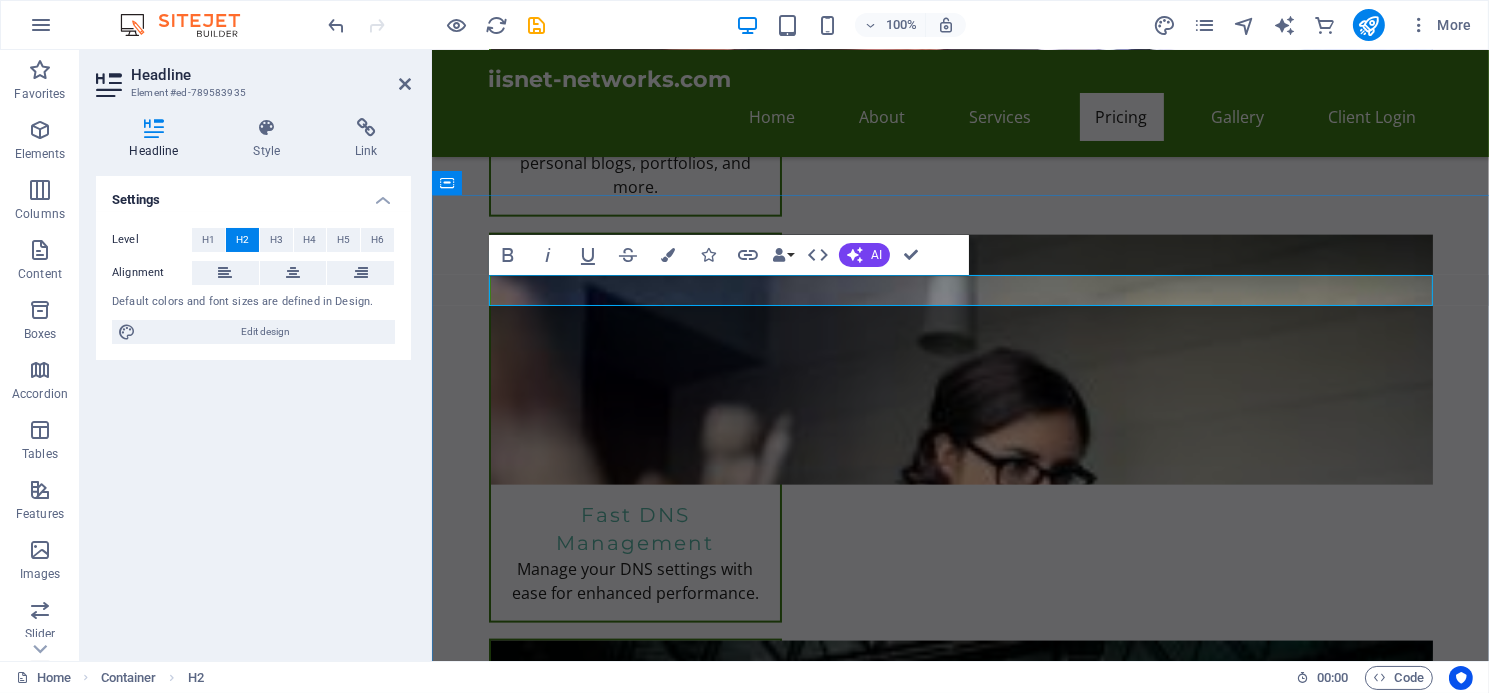 click on "IISNet Networks Hosting Plans" at bounding box center (960, 2328) 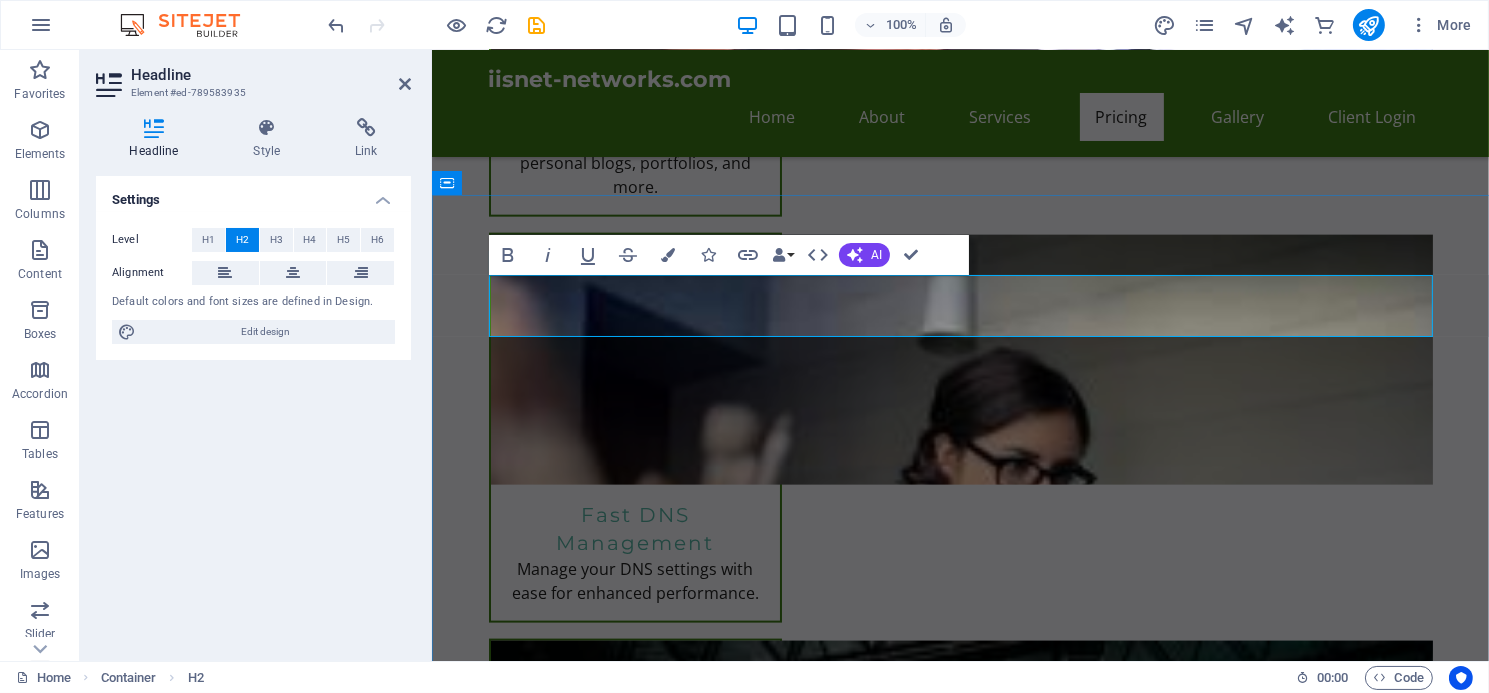 type 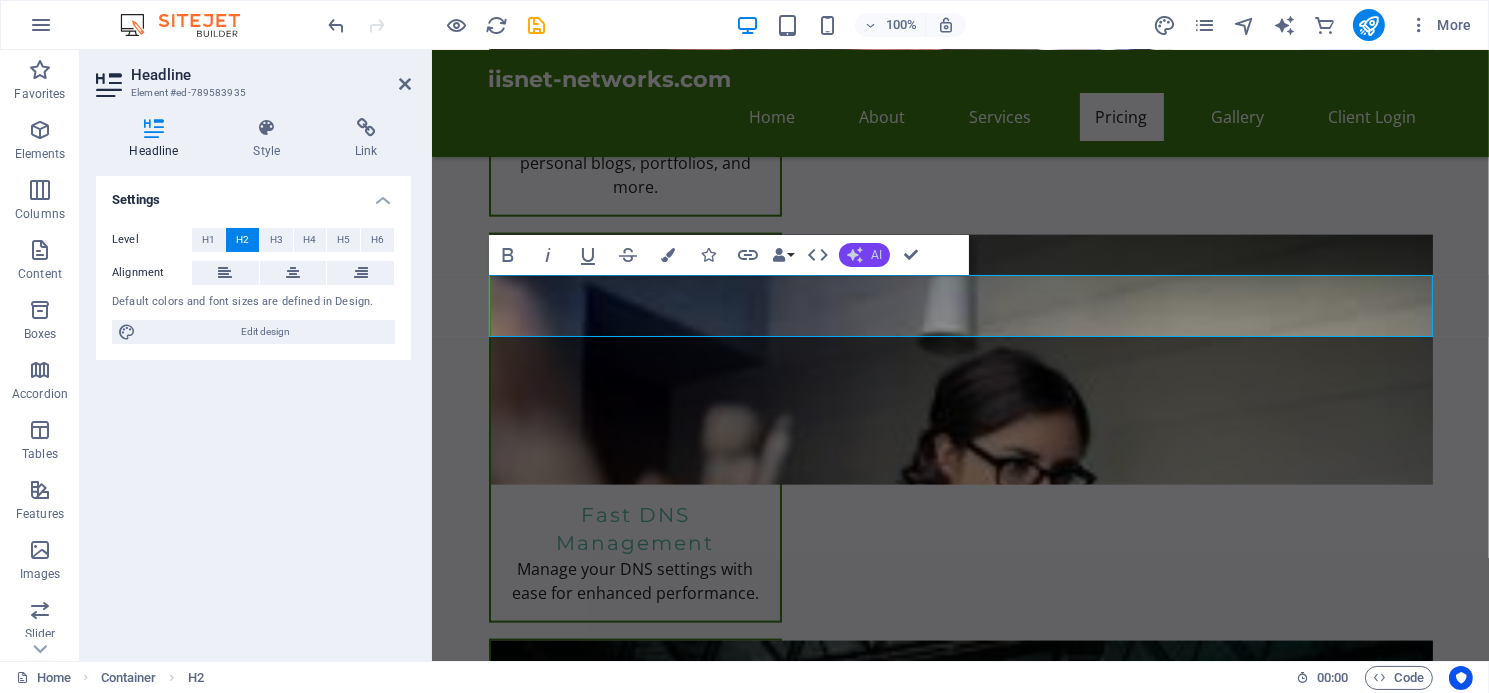 click on "AI" at bounding box center (864, 255) 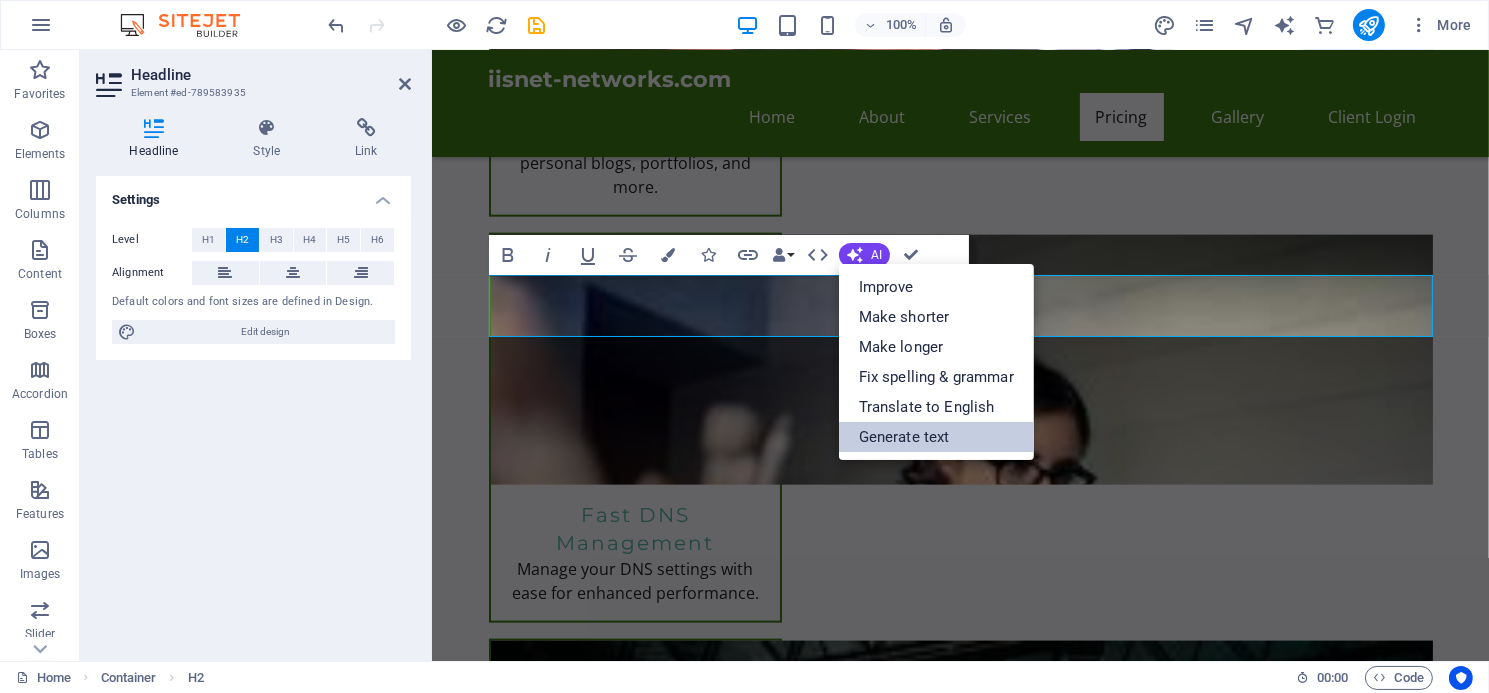 click on "Generate text" at bounding box center [936, 437] 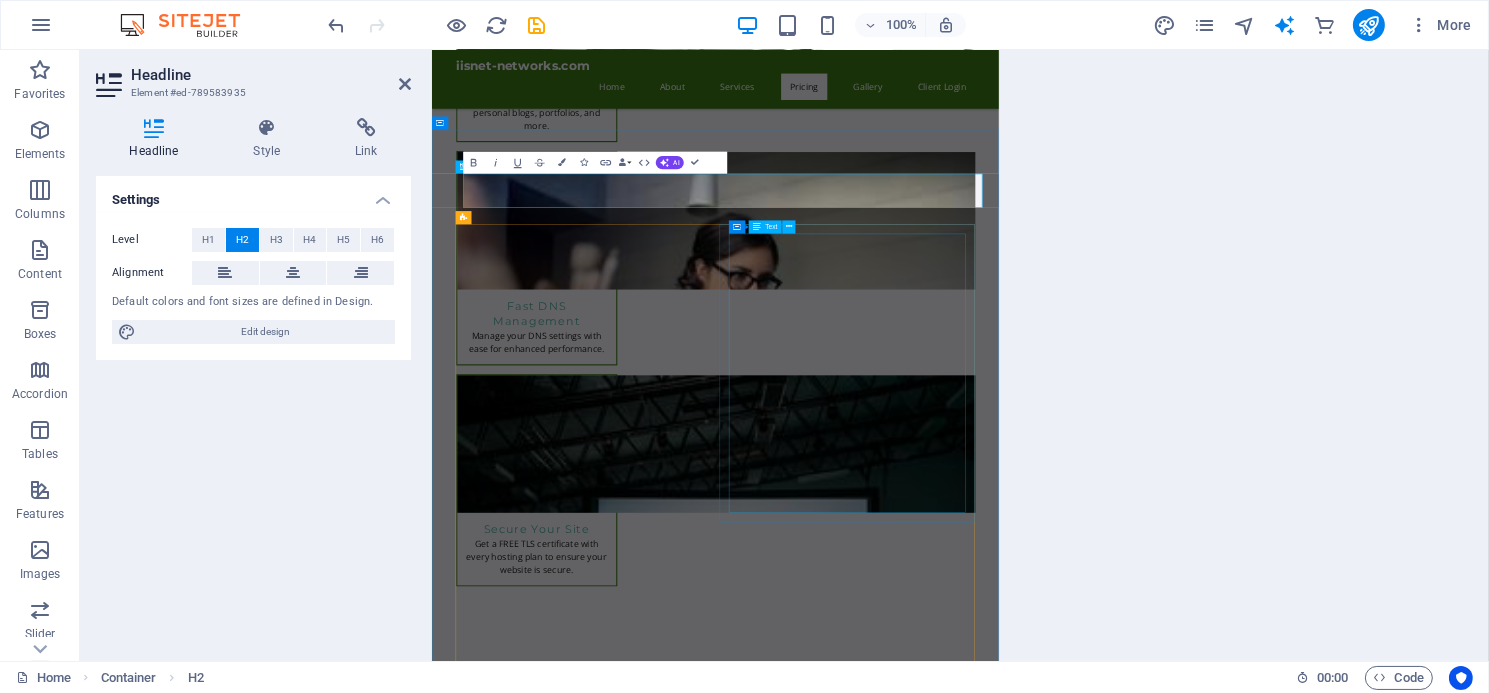 select on "English" 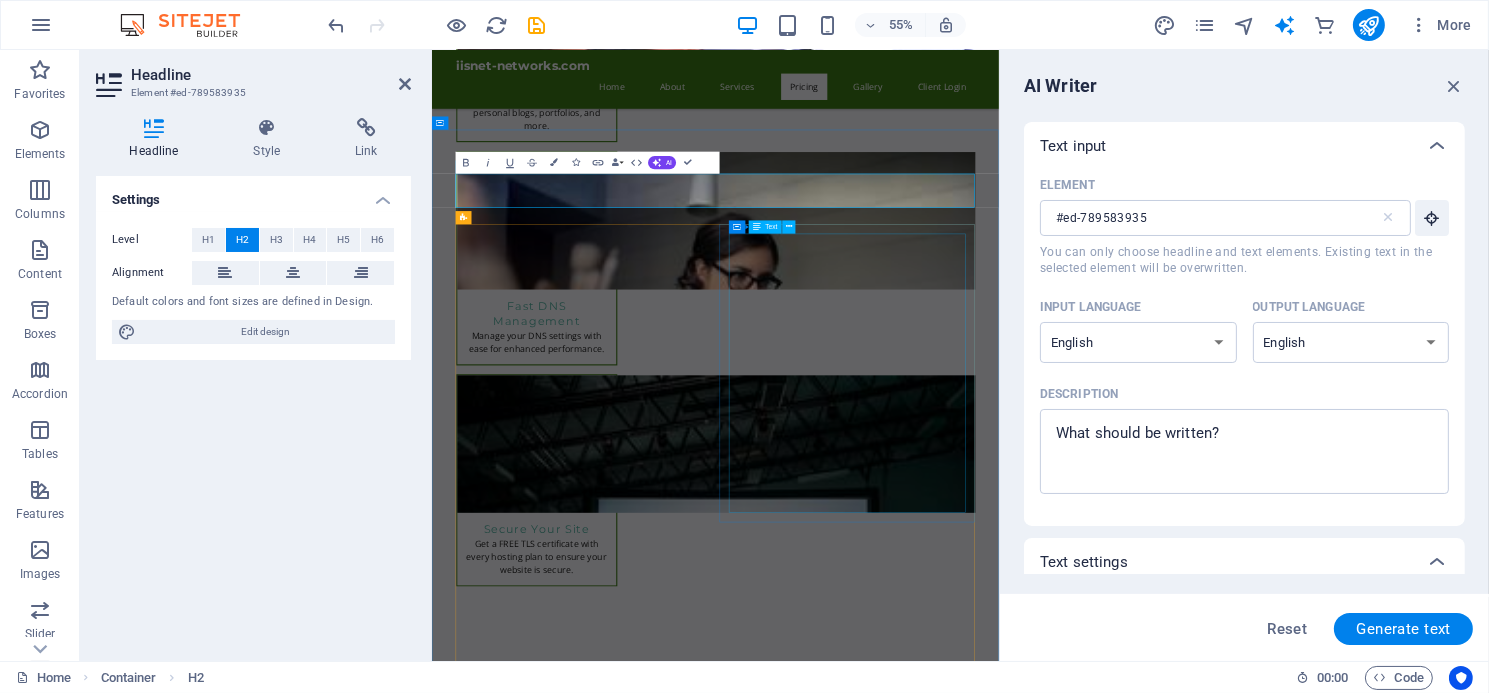 scroll, scrollTop: 0, scrollLeft: 0, axis: both 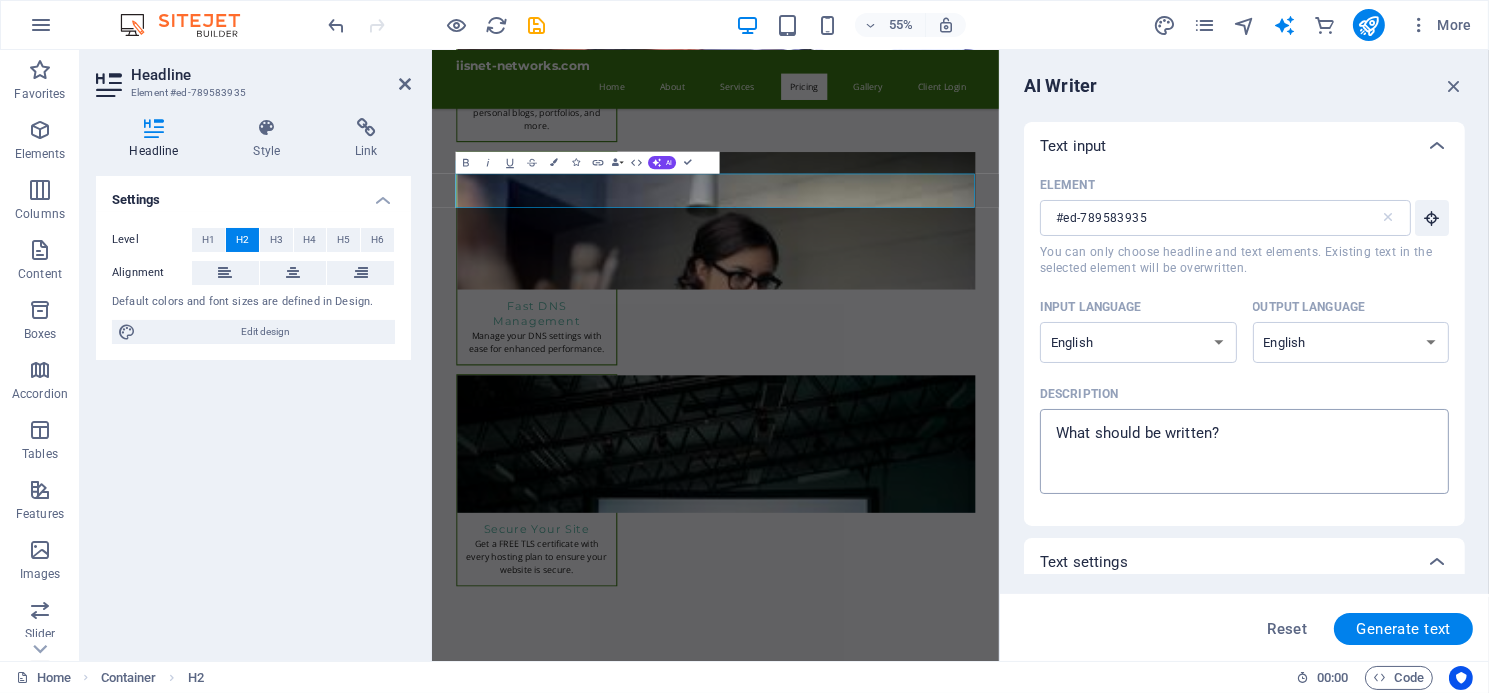 type on "x" 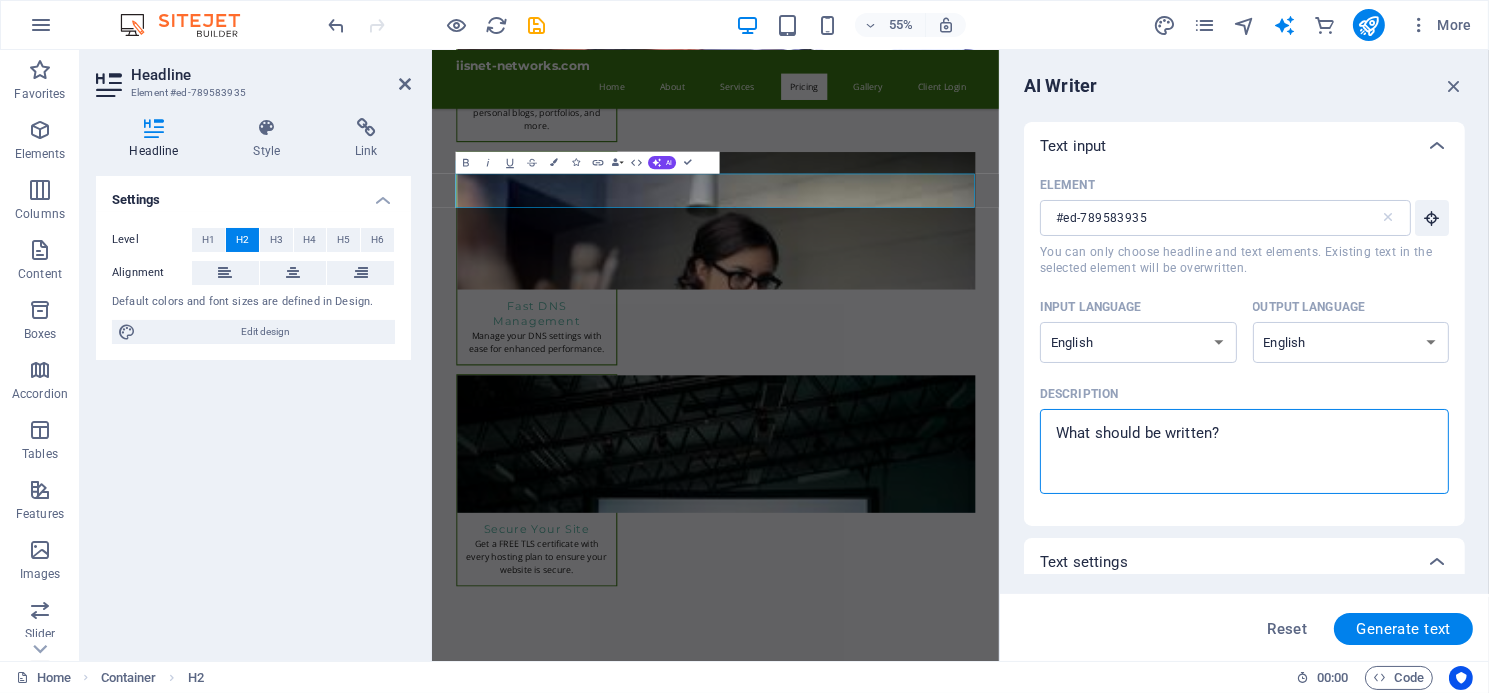 type on "a" 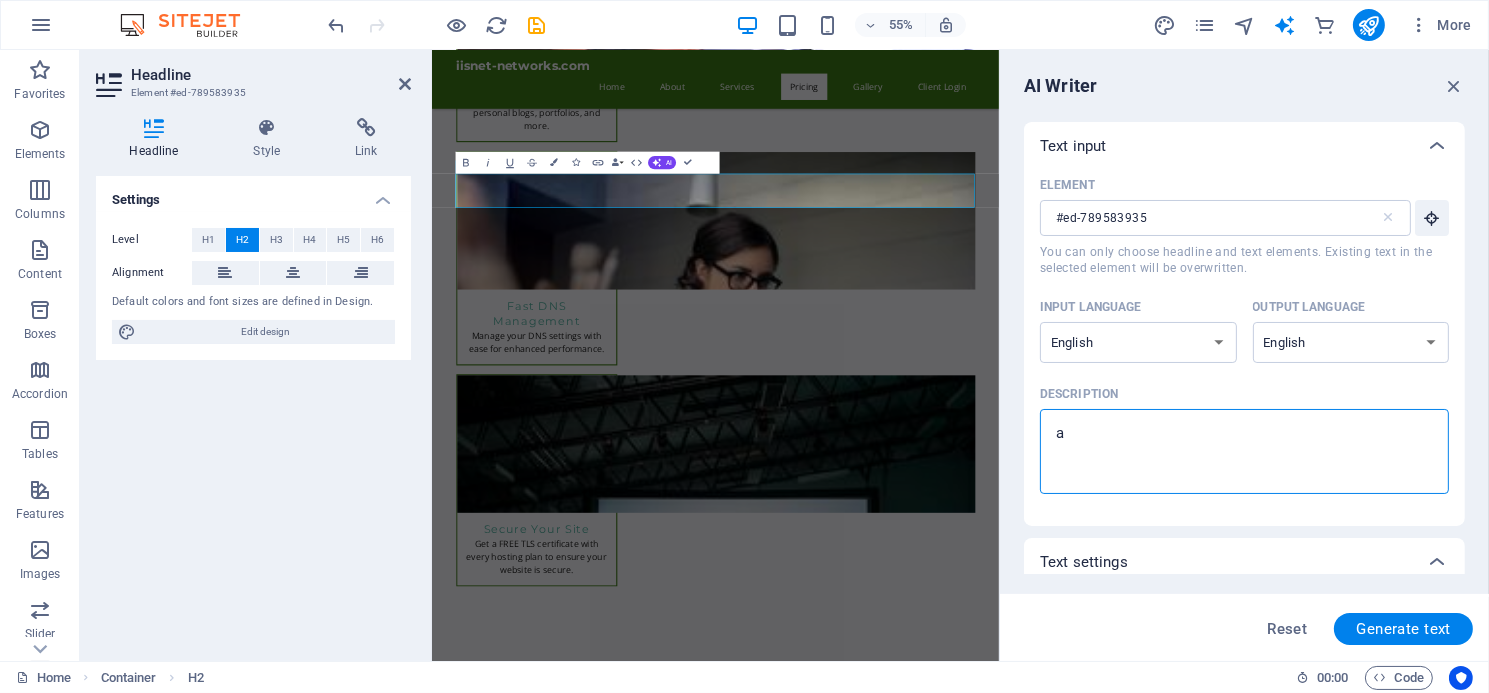 type on "al" 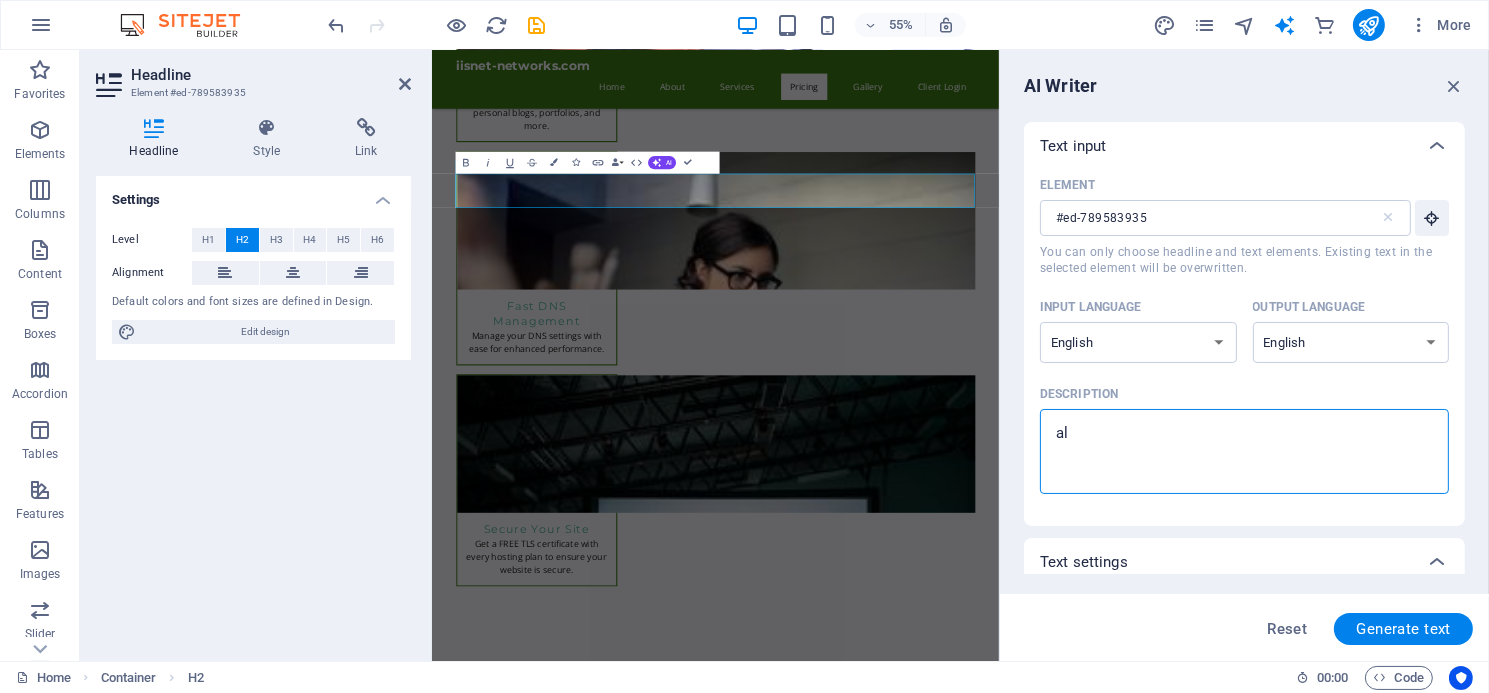 type on "all" 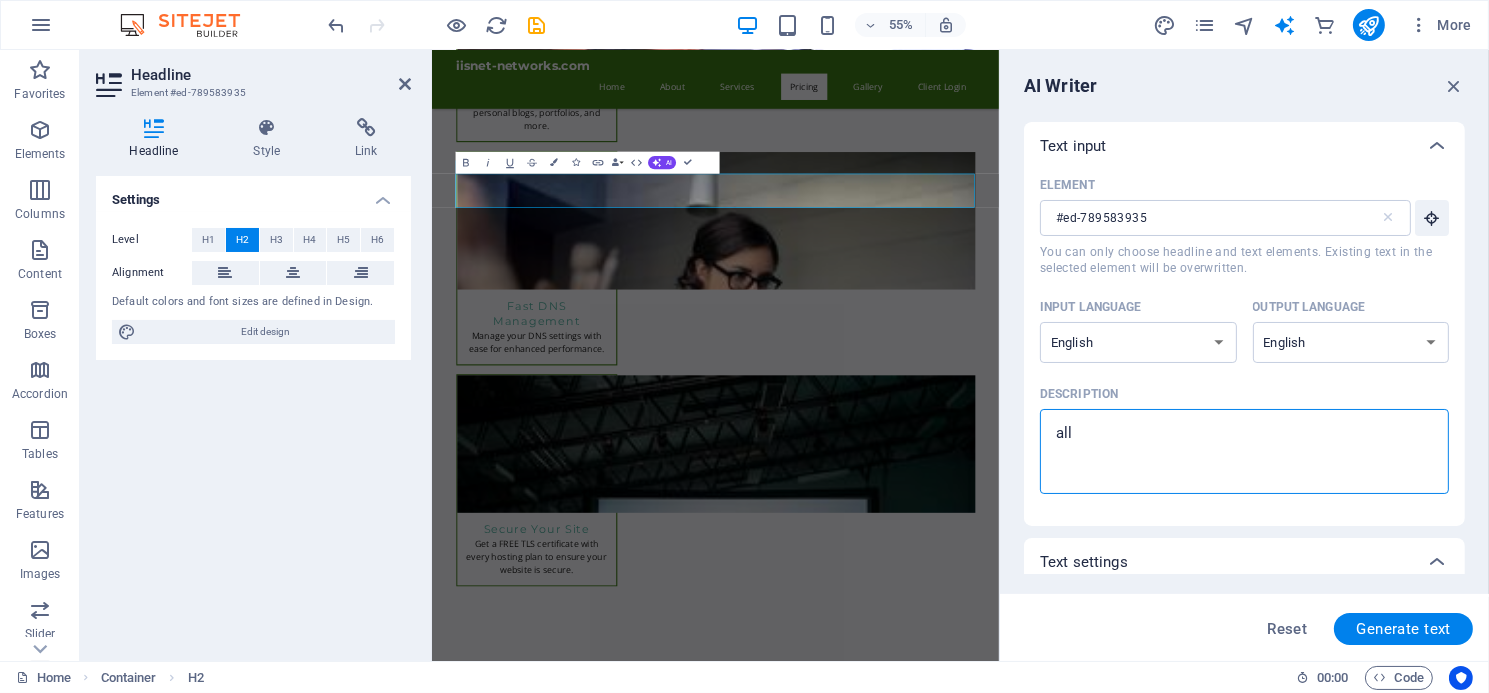 type on "all" 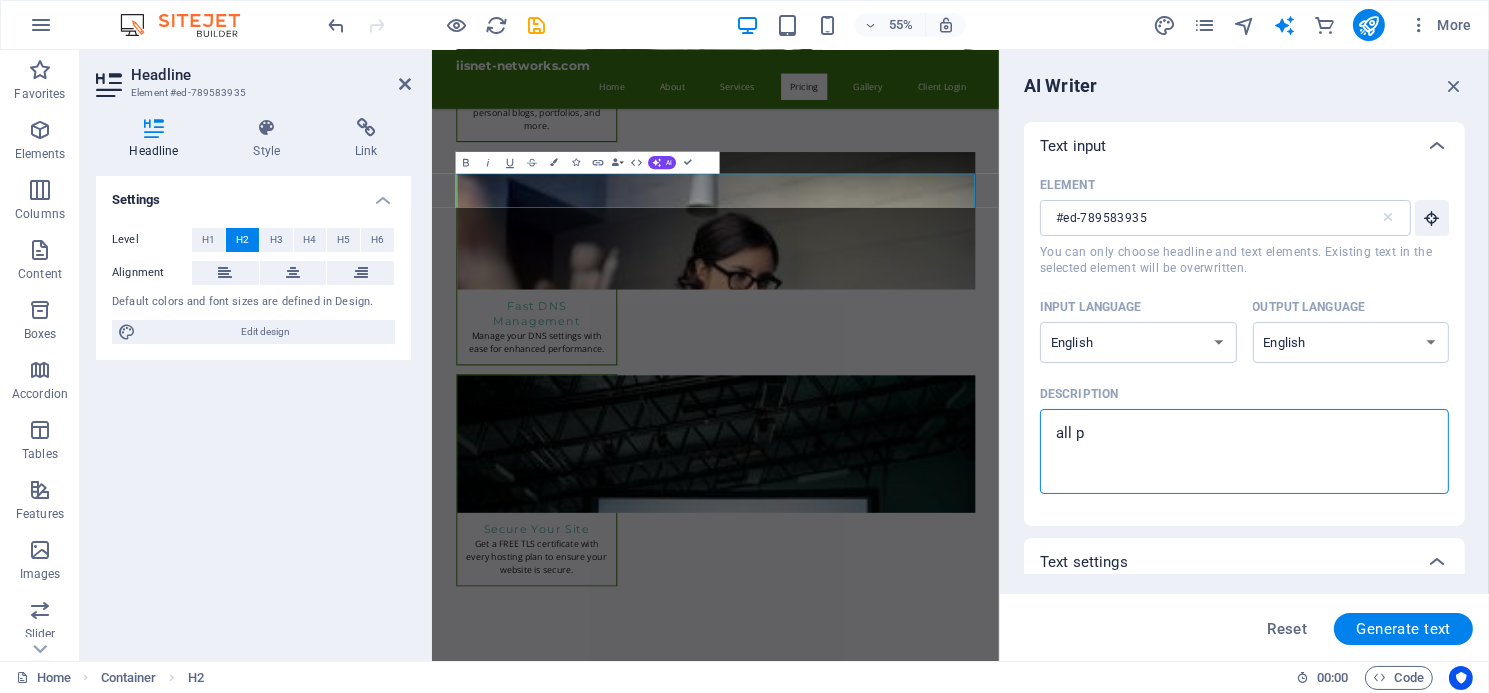 type on "x" 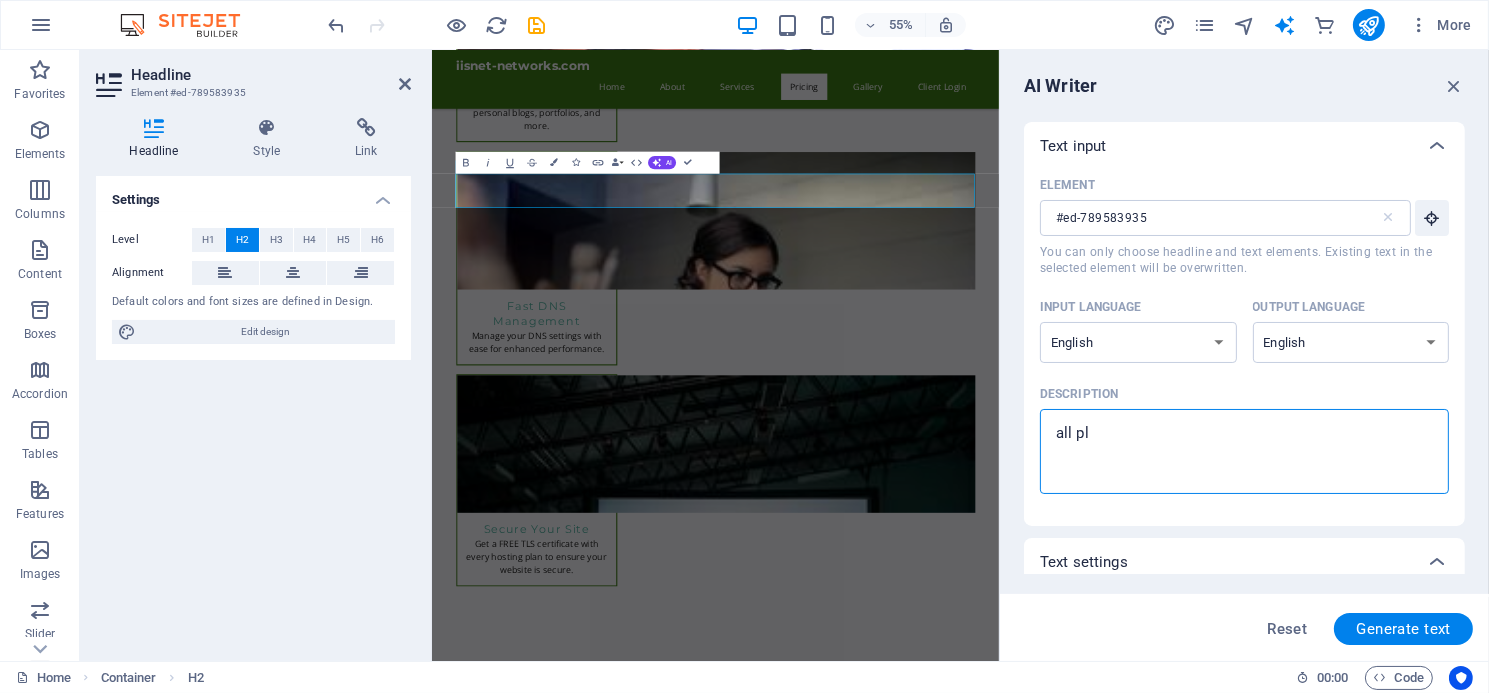 type on "x" 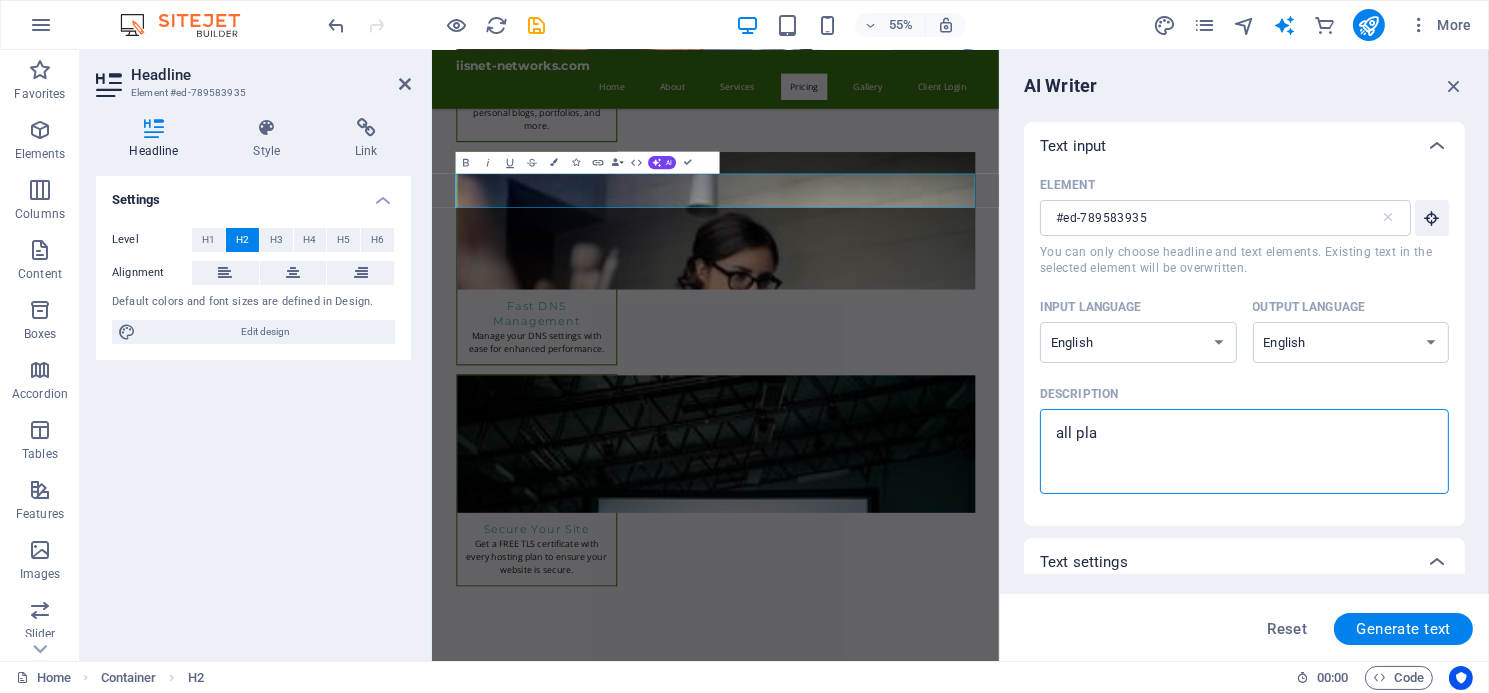 type on "all plan" 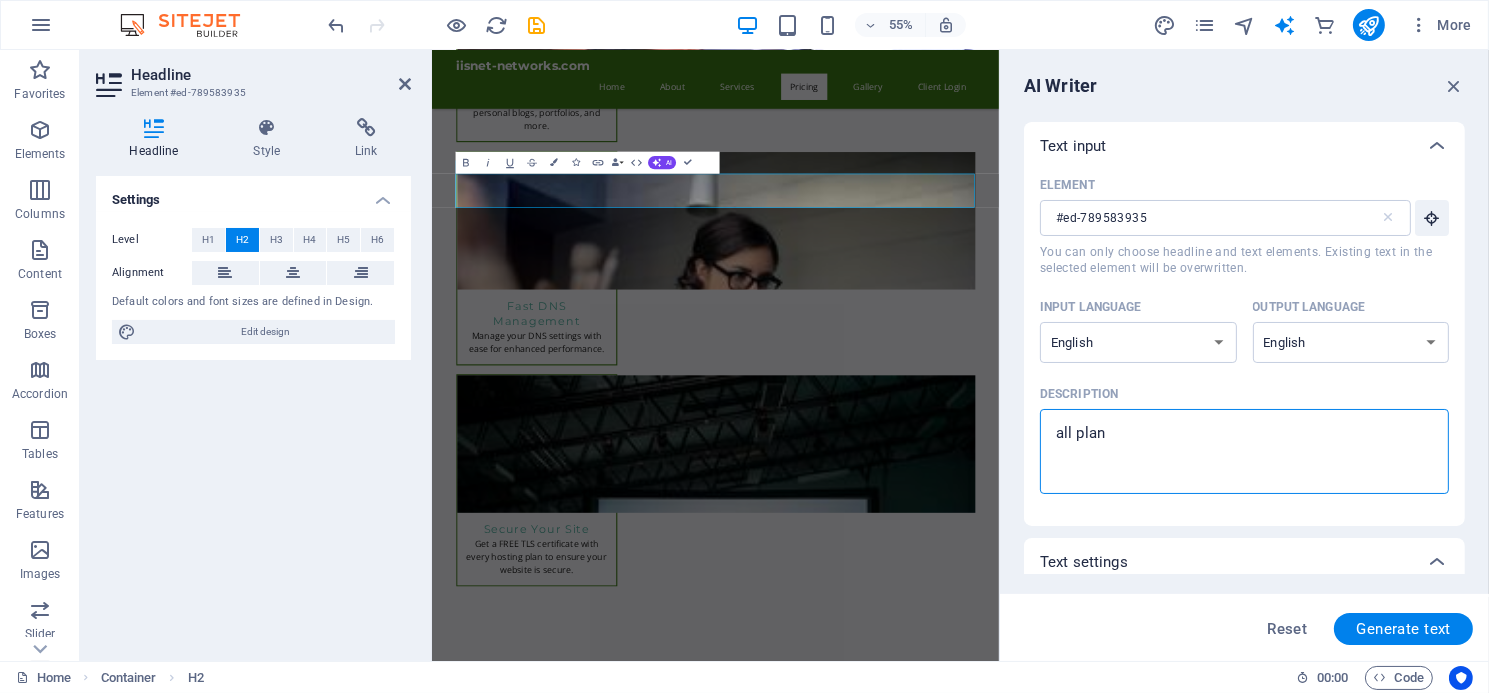 type on "all plans" 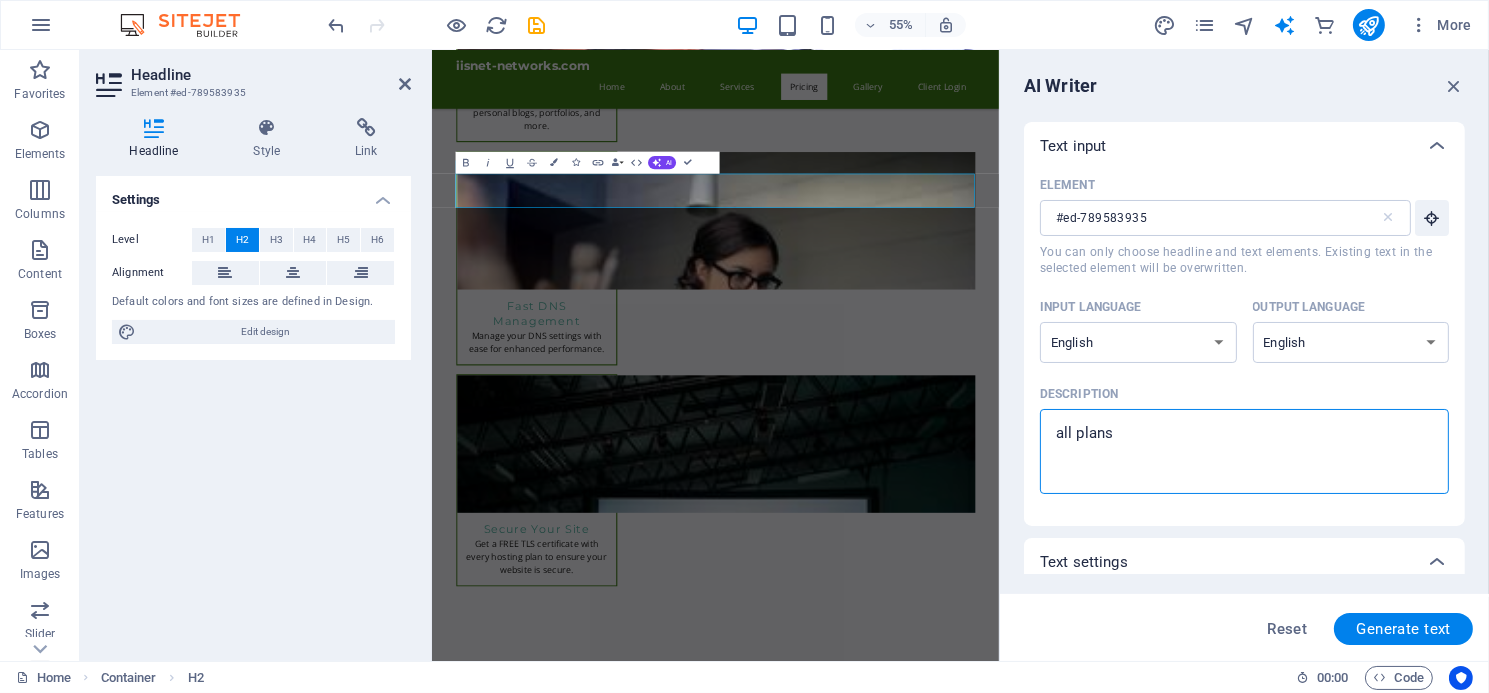 type on "all plans" 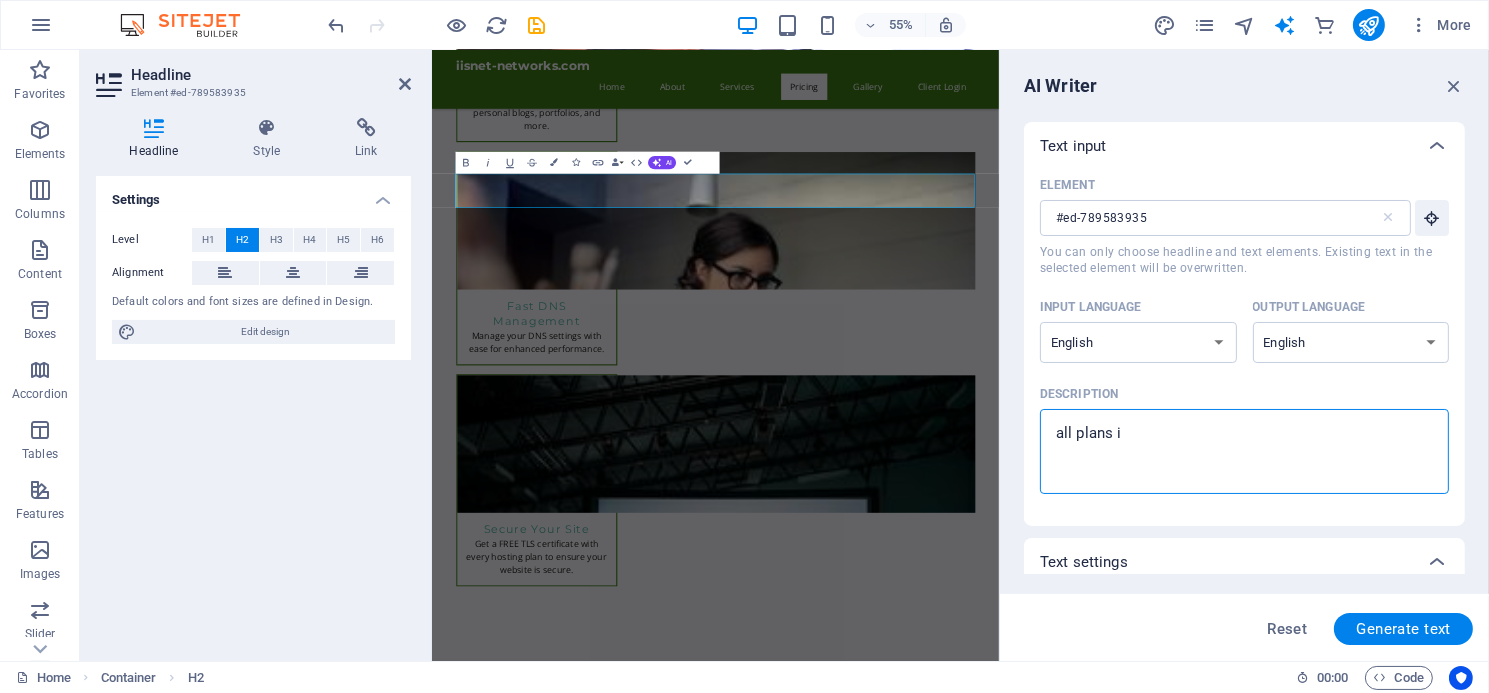 type on "all plans in" 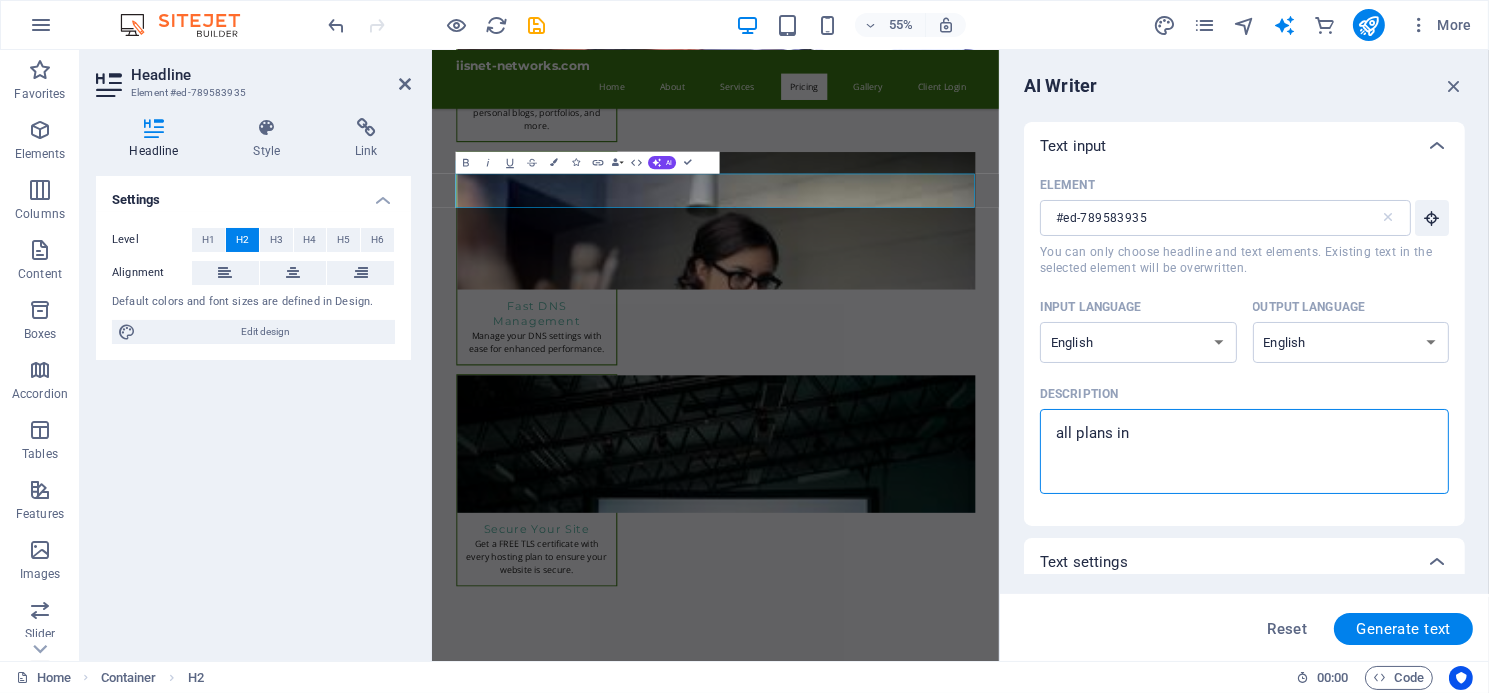 type on "all plans inc" 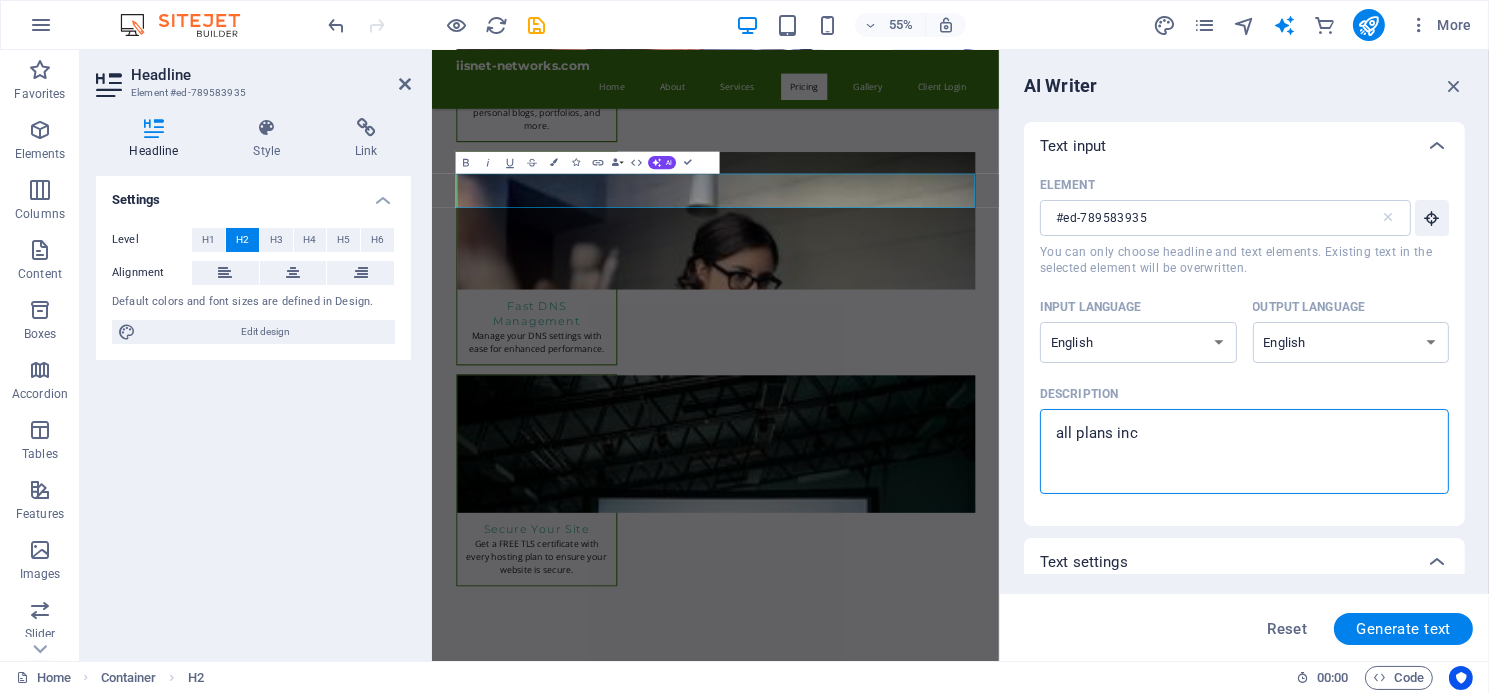 type on "all plans incl" 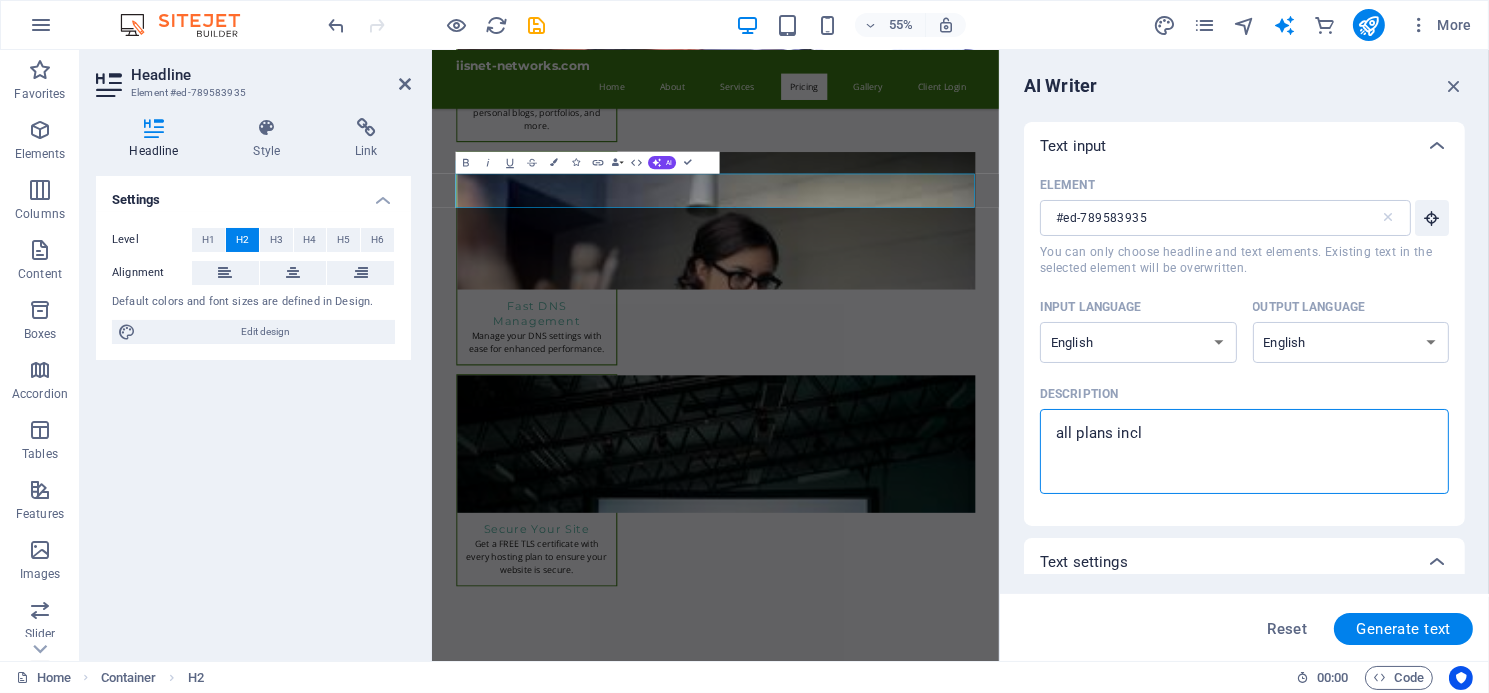 type on "all plans inclu" 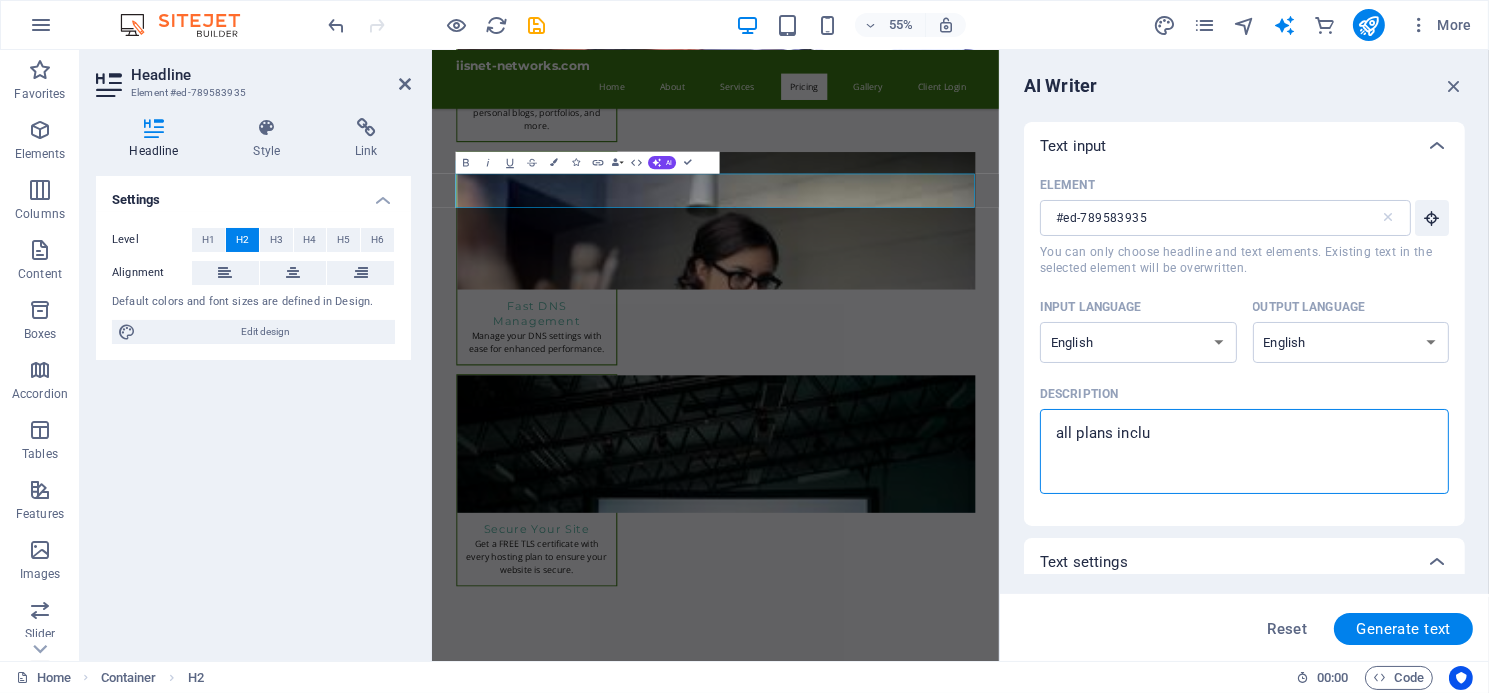 type on "x" 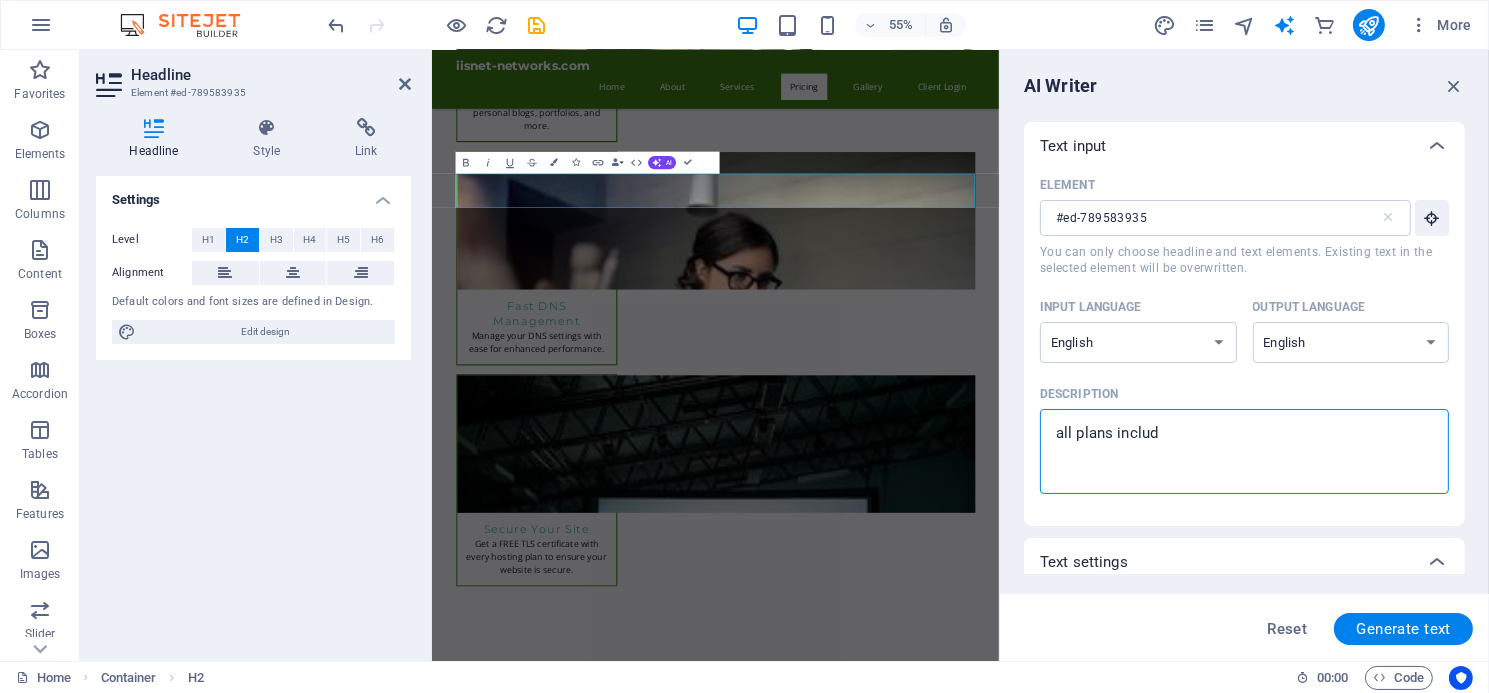 type on "all plans include" 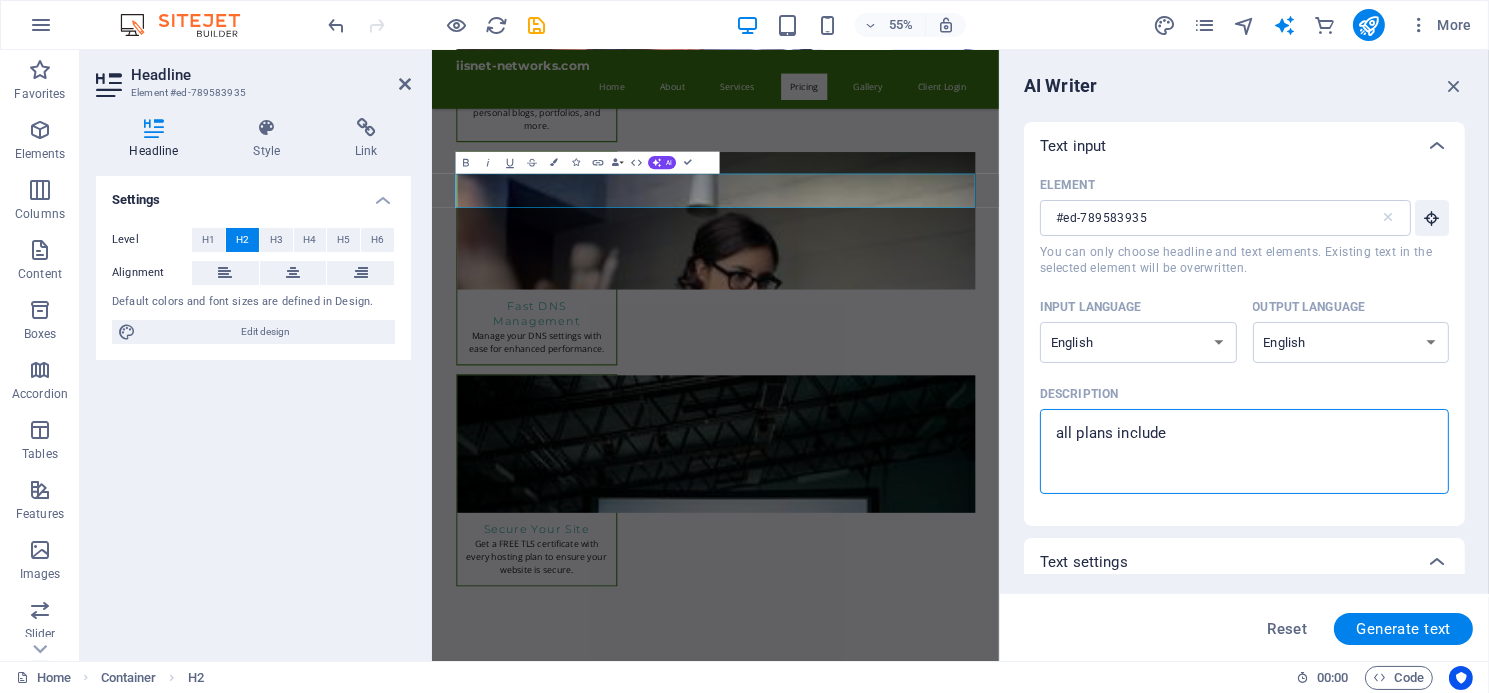type on "all plans include:" 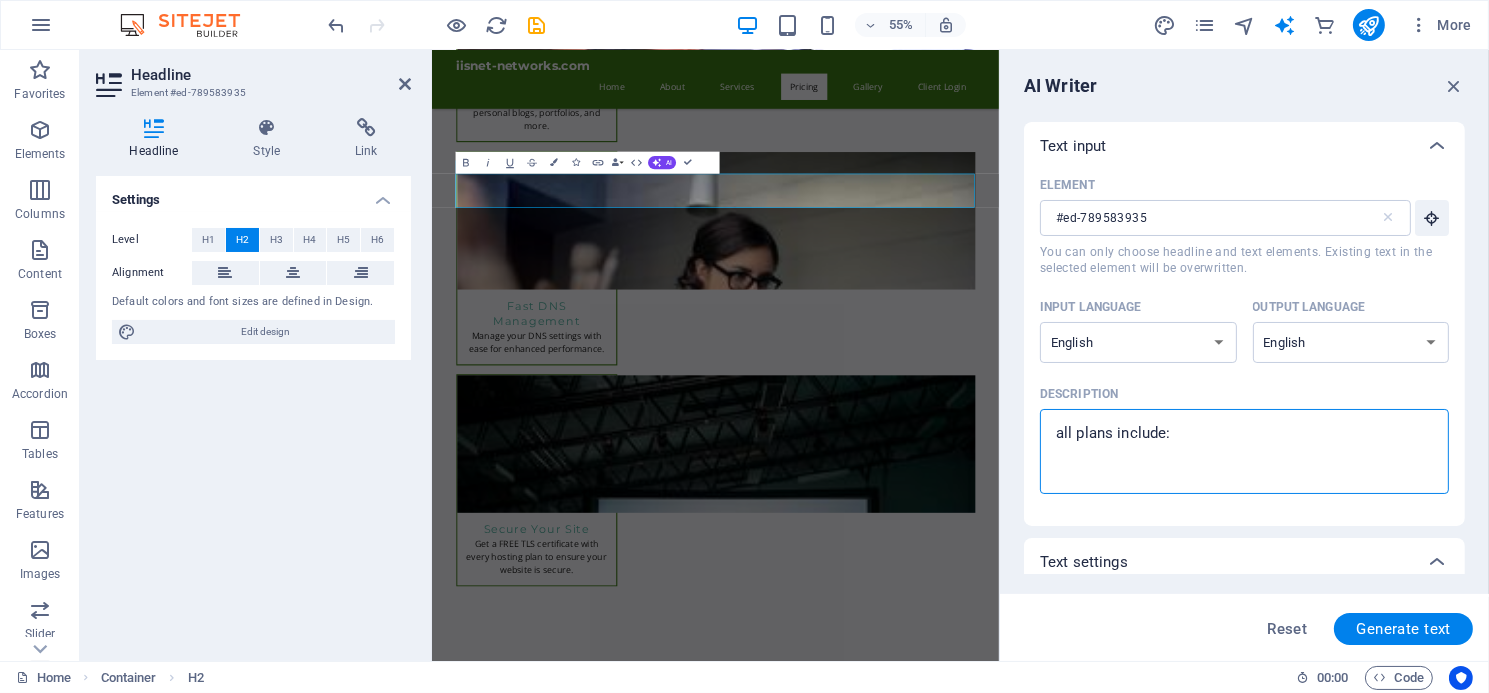 type on "all plans include:" 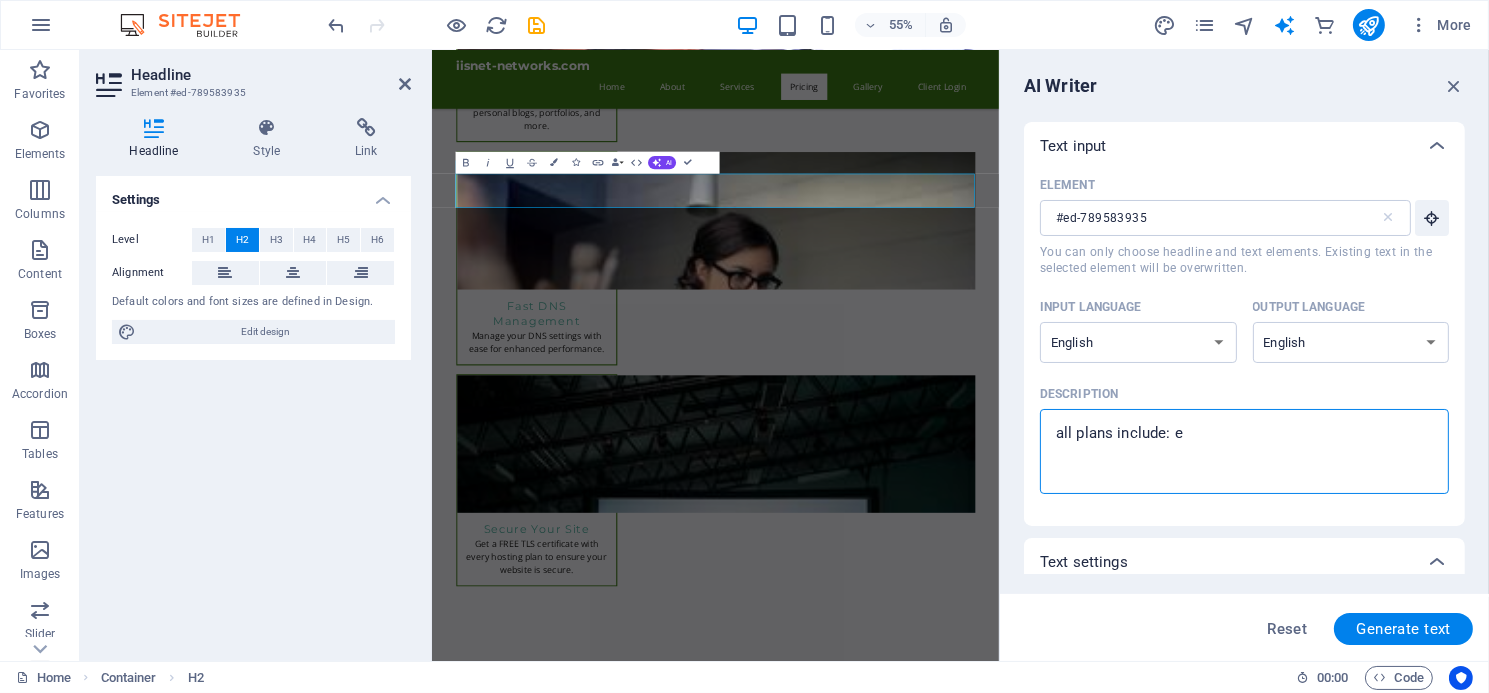 type on "all plans include: em" 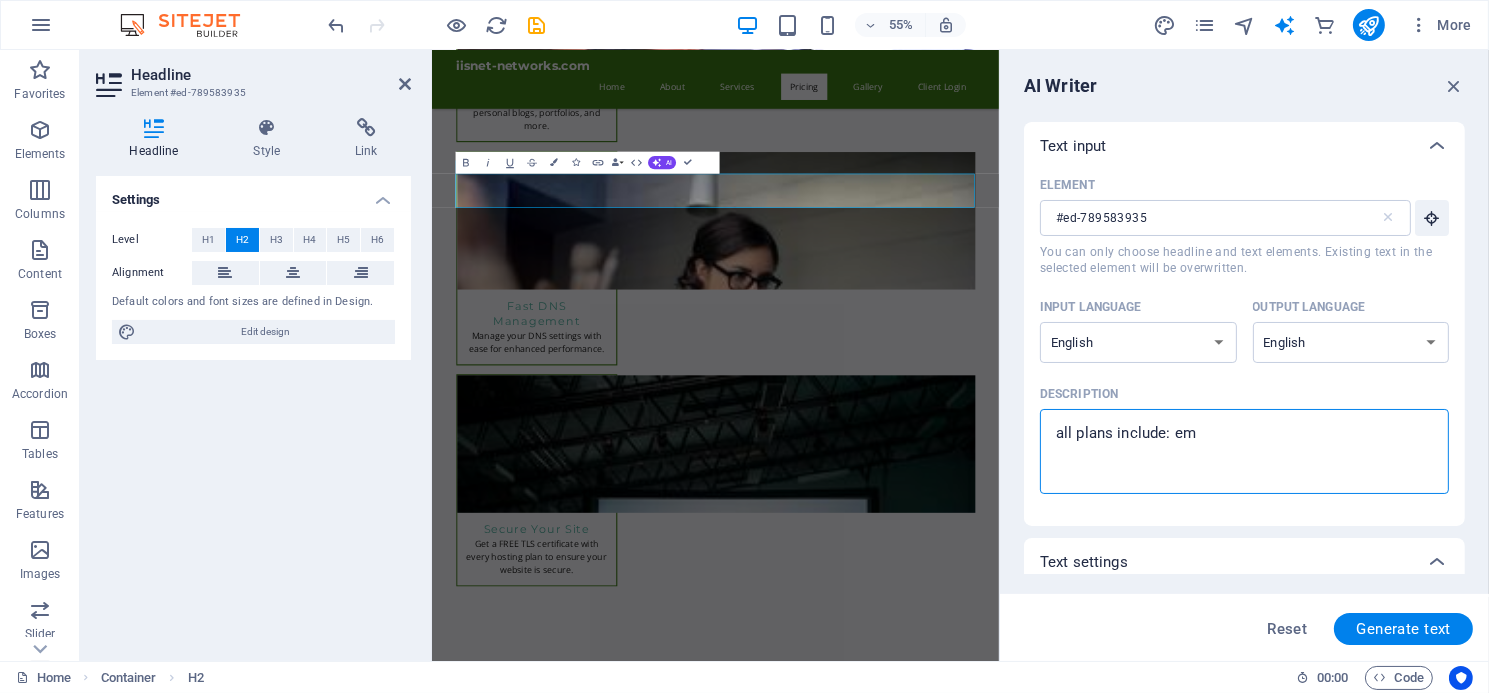 type on "all plans include: ema" 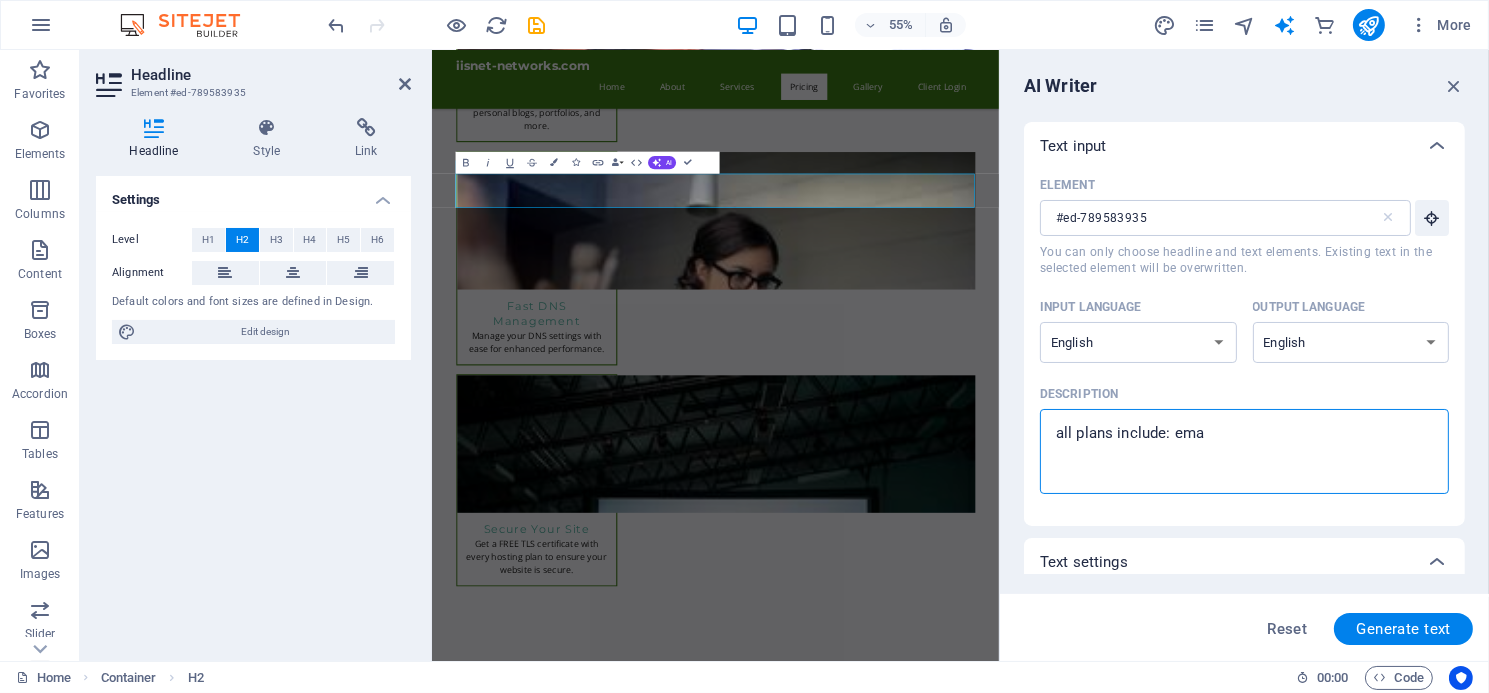 type on "all plans include: emai" 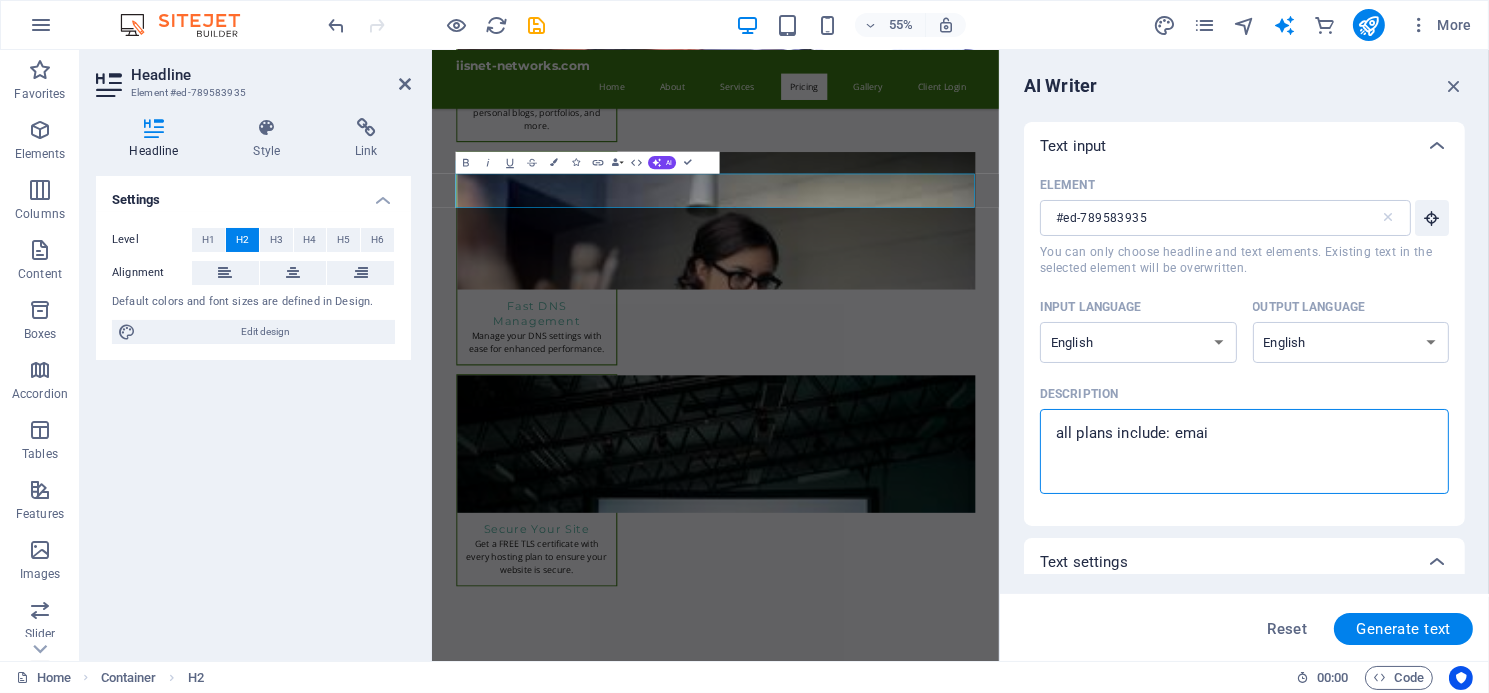 type on "all plans include: email" 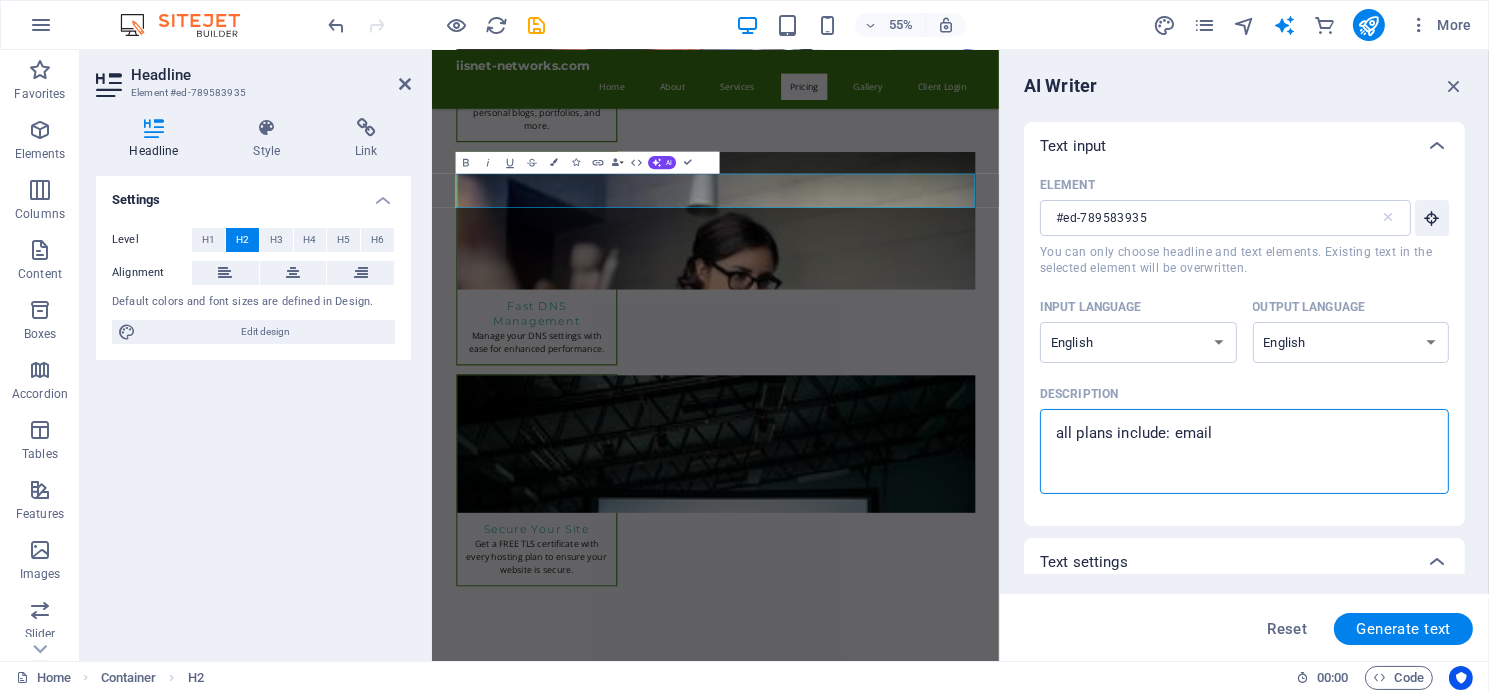 type on "all plans include: email" 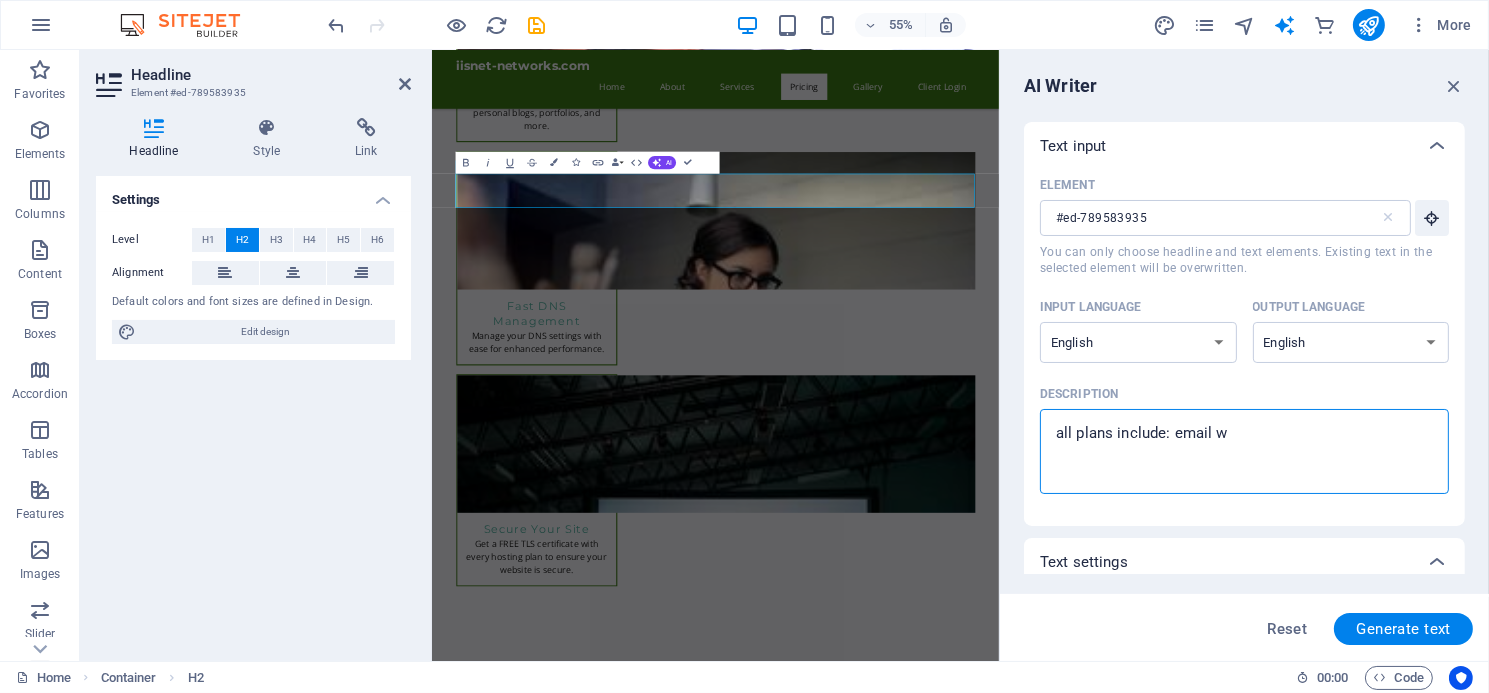 type on "all plans include: email we" 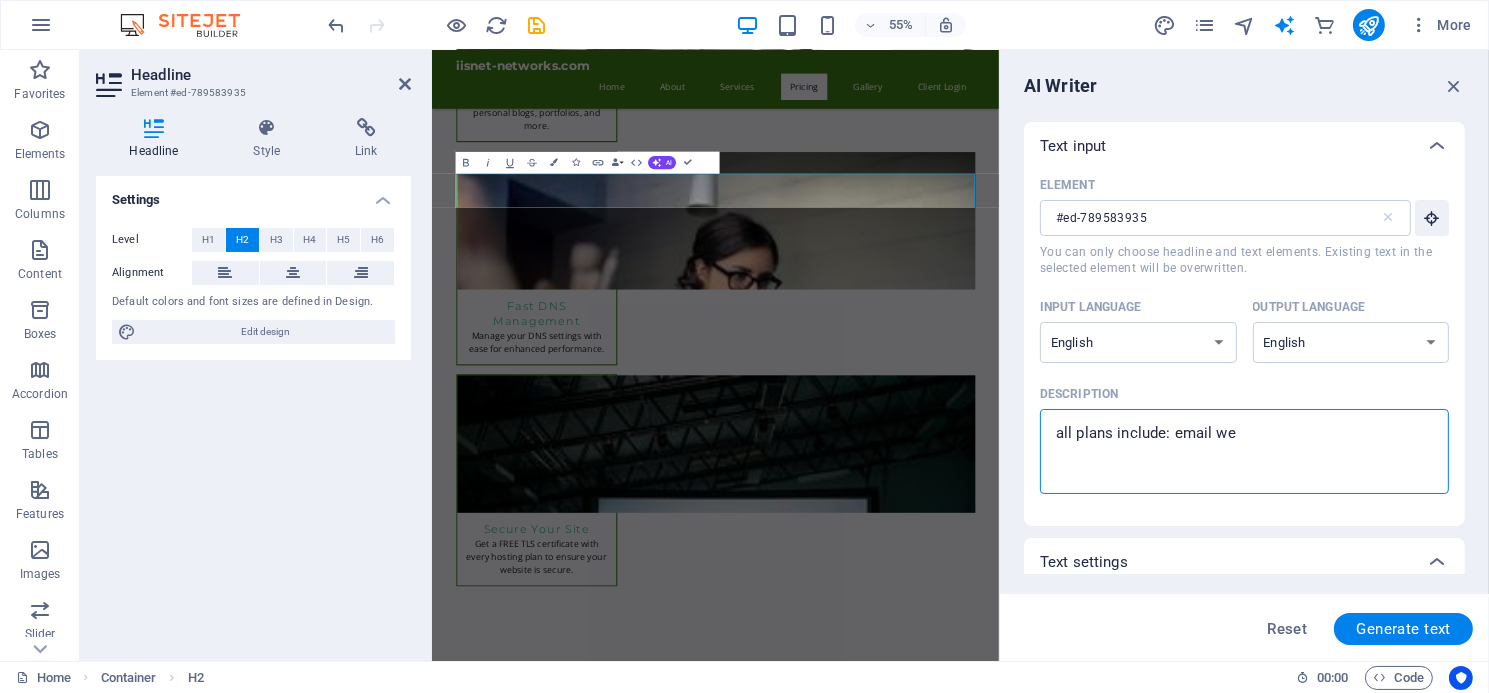 type on "all plans include: email web" 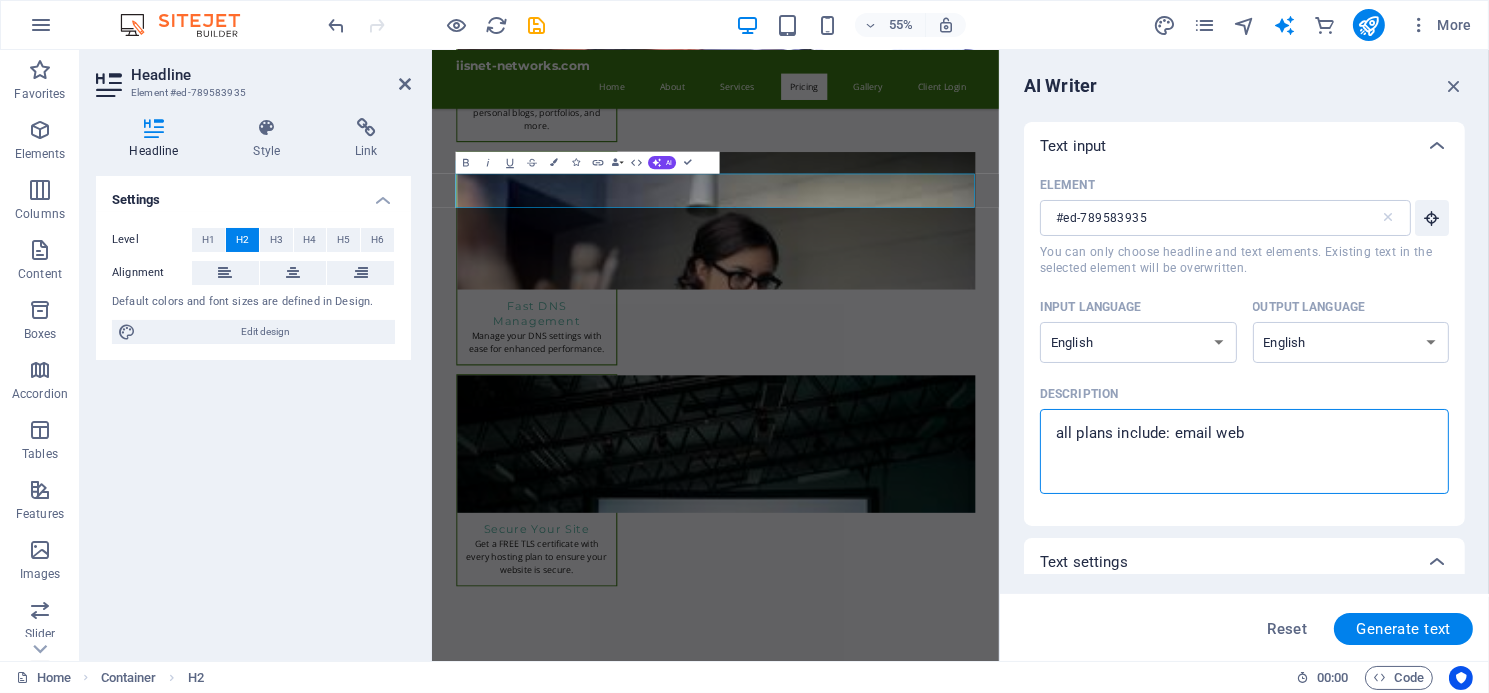 type on "all plans include: email webm" 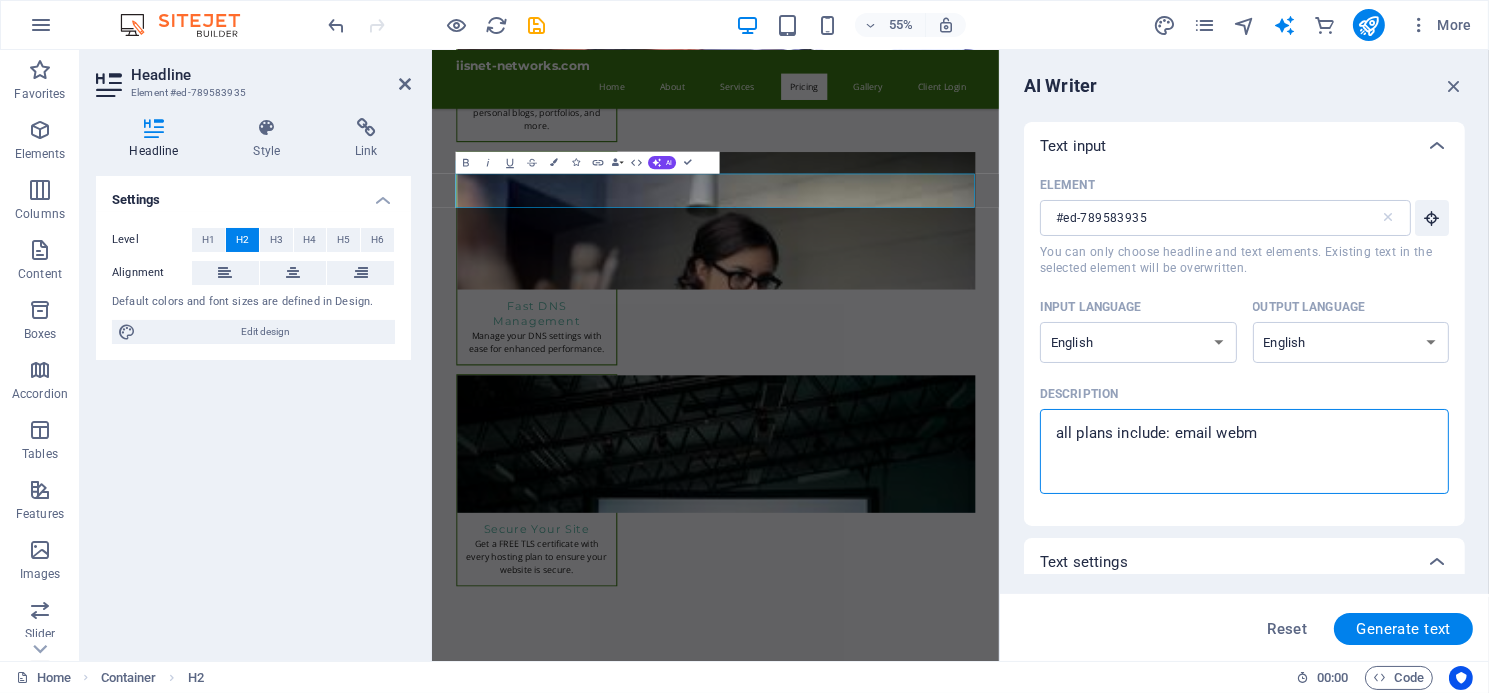 type on "all plans include: email webma" 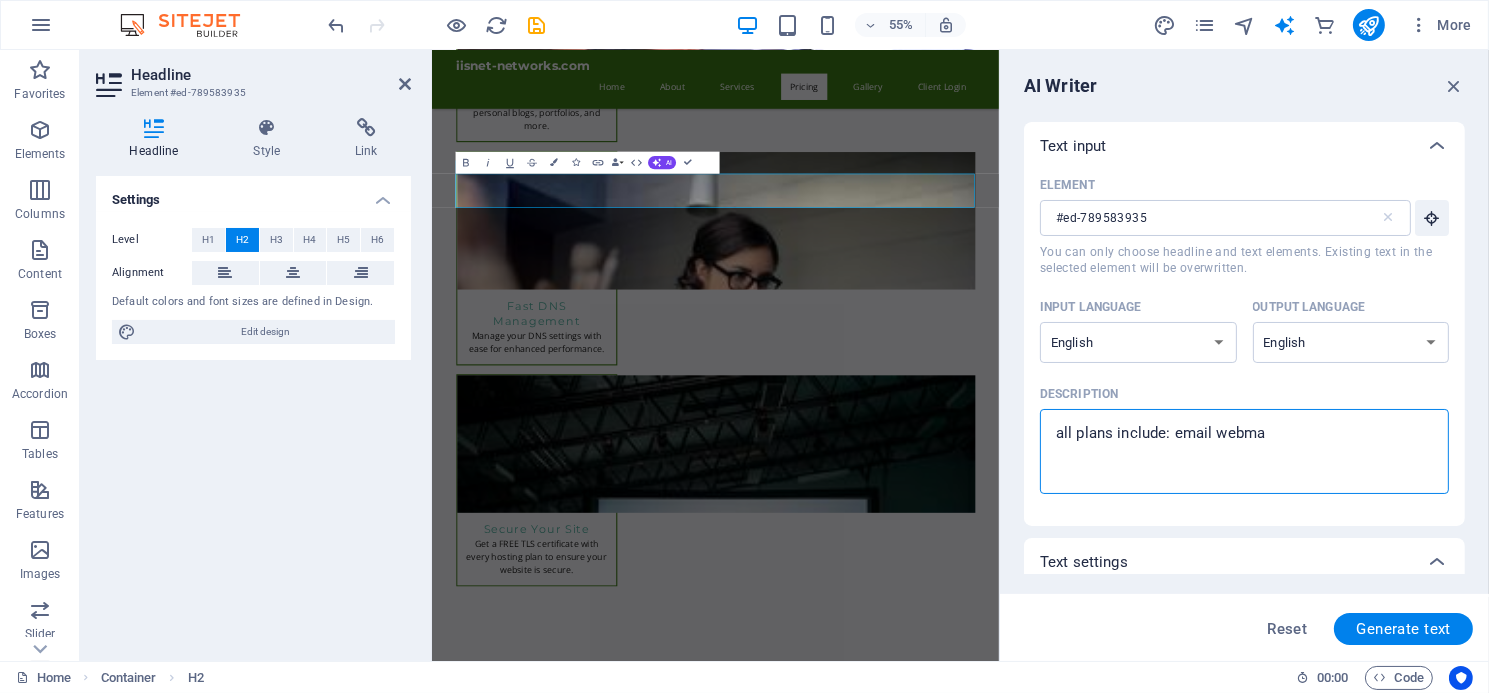 type on "all plans include: email webmai" 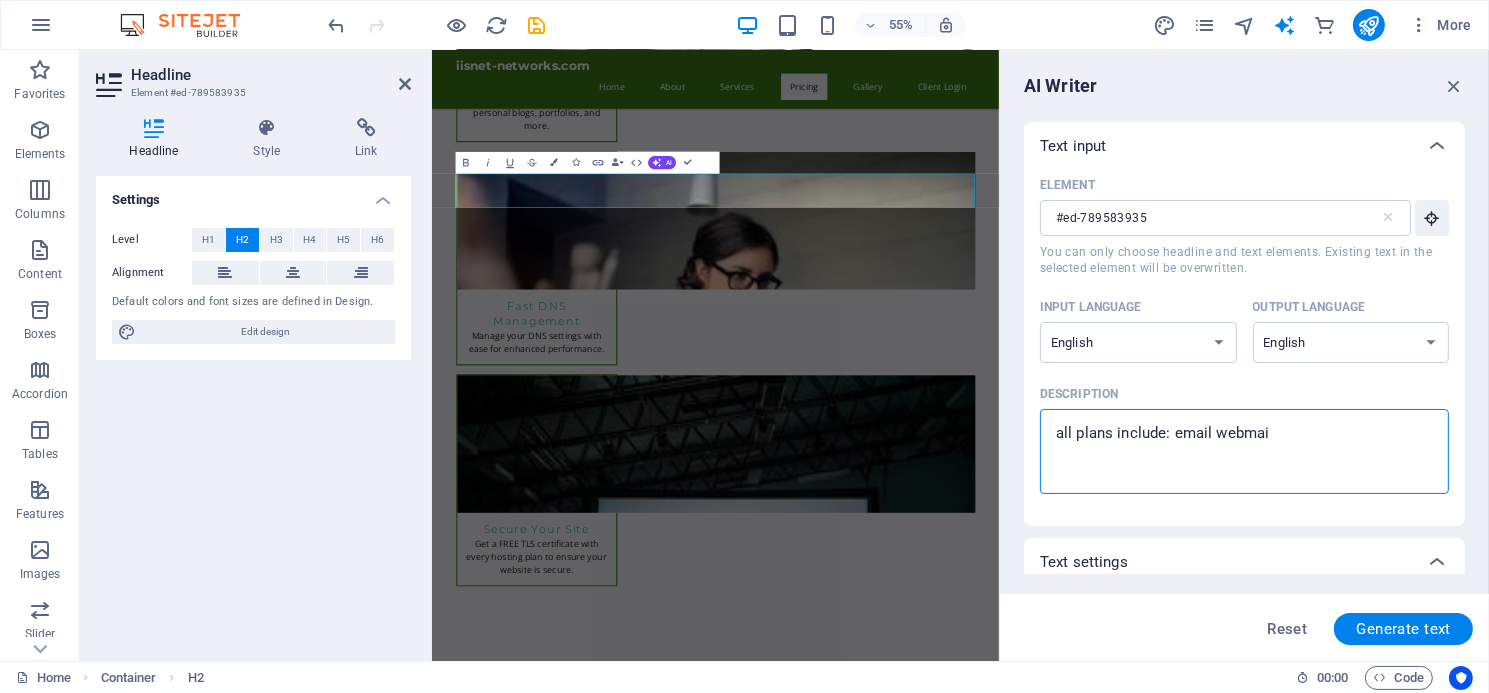 type on "all plans include: email webmail" 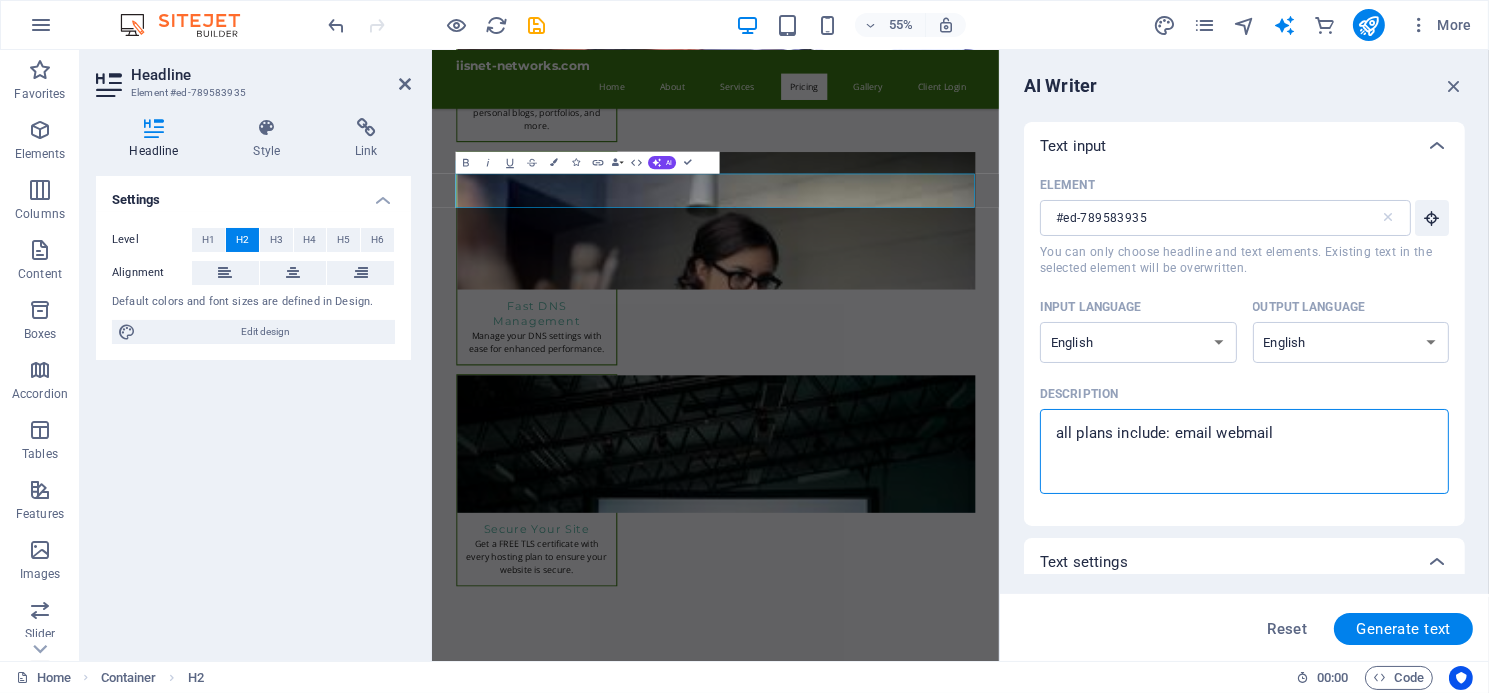 click on "all plans include: email webmail" at bounding box center (1244, 451) 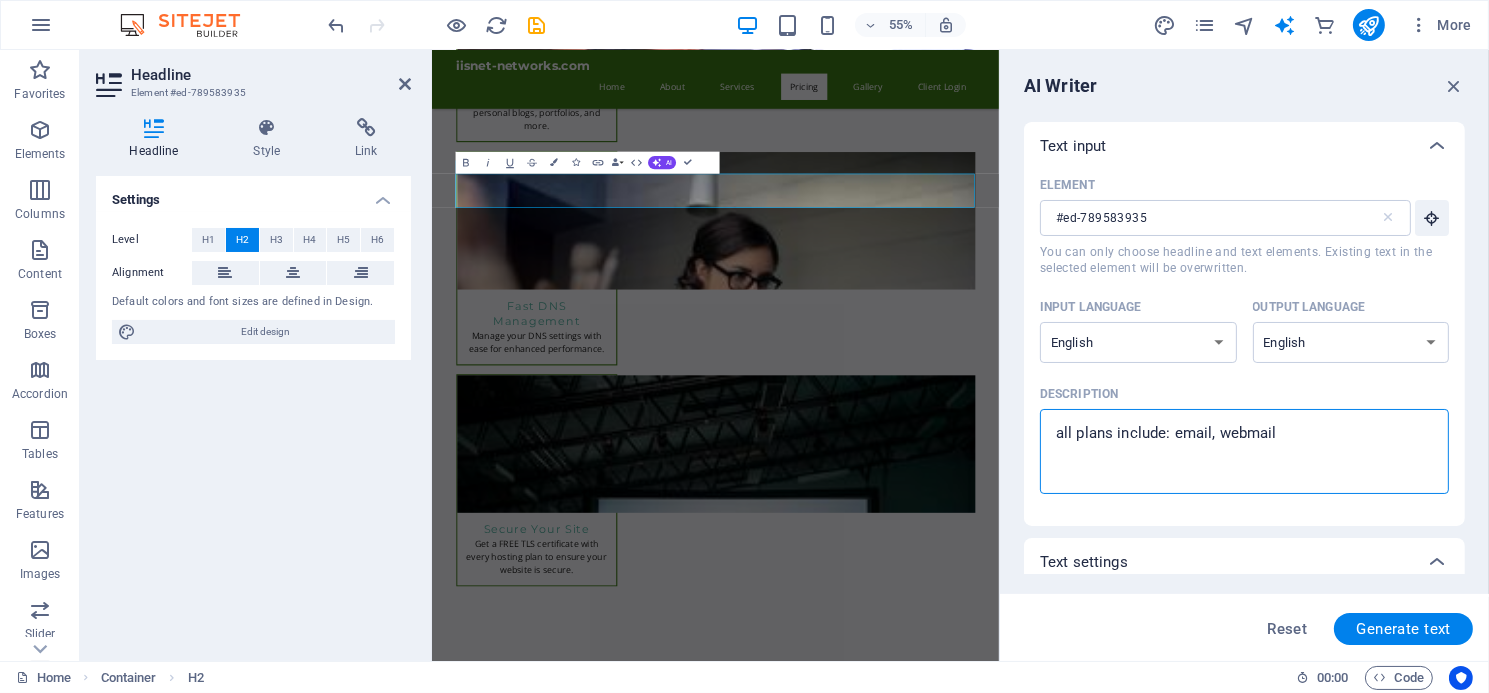 click on "all plans include: email, webmail" at bounding box center (1244, 451) 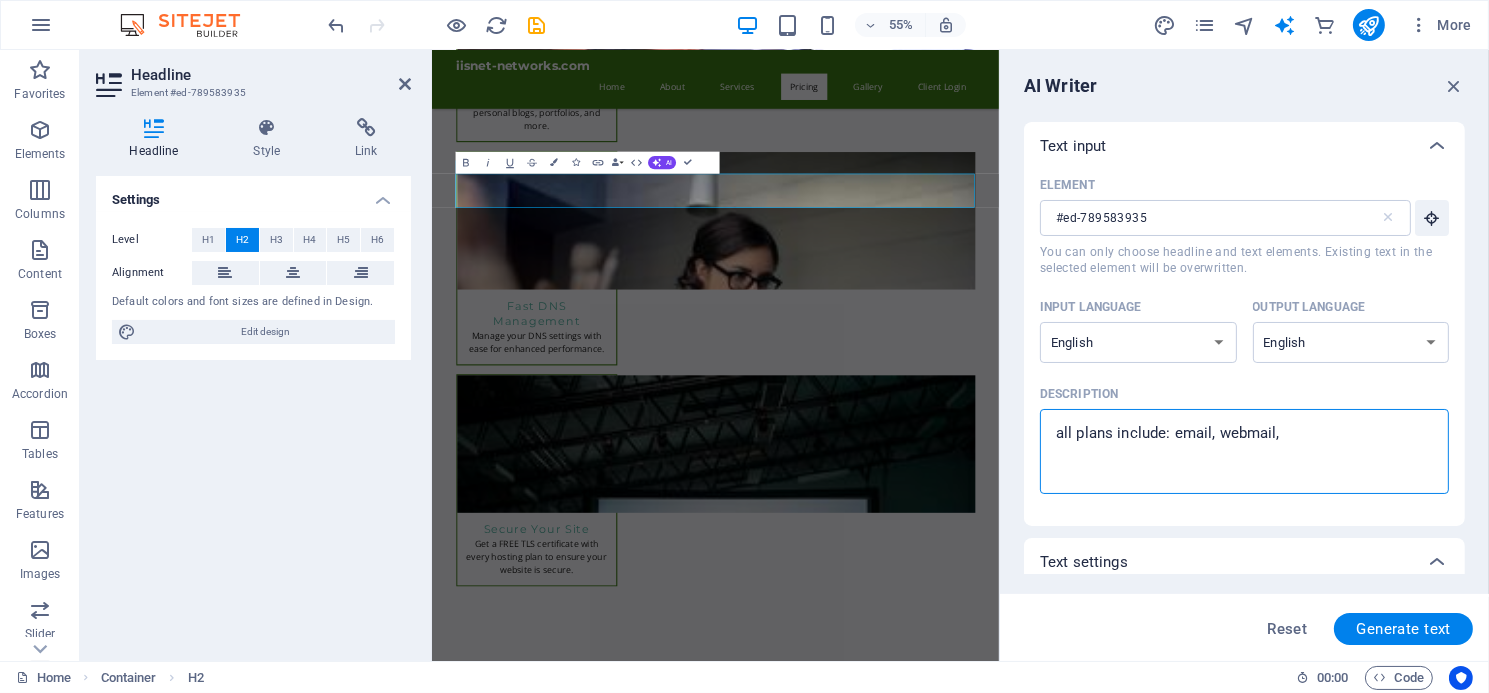 type on "all plans include: email, webmail," 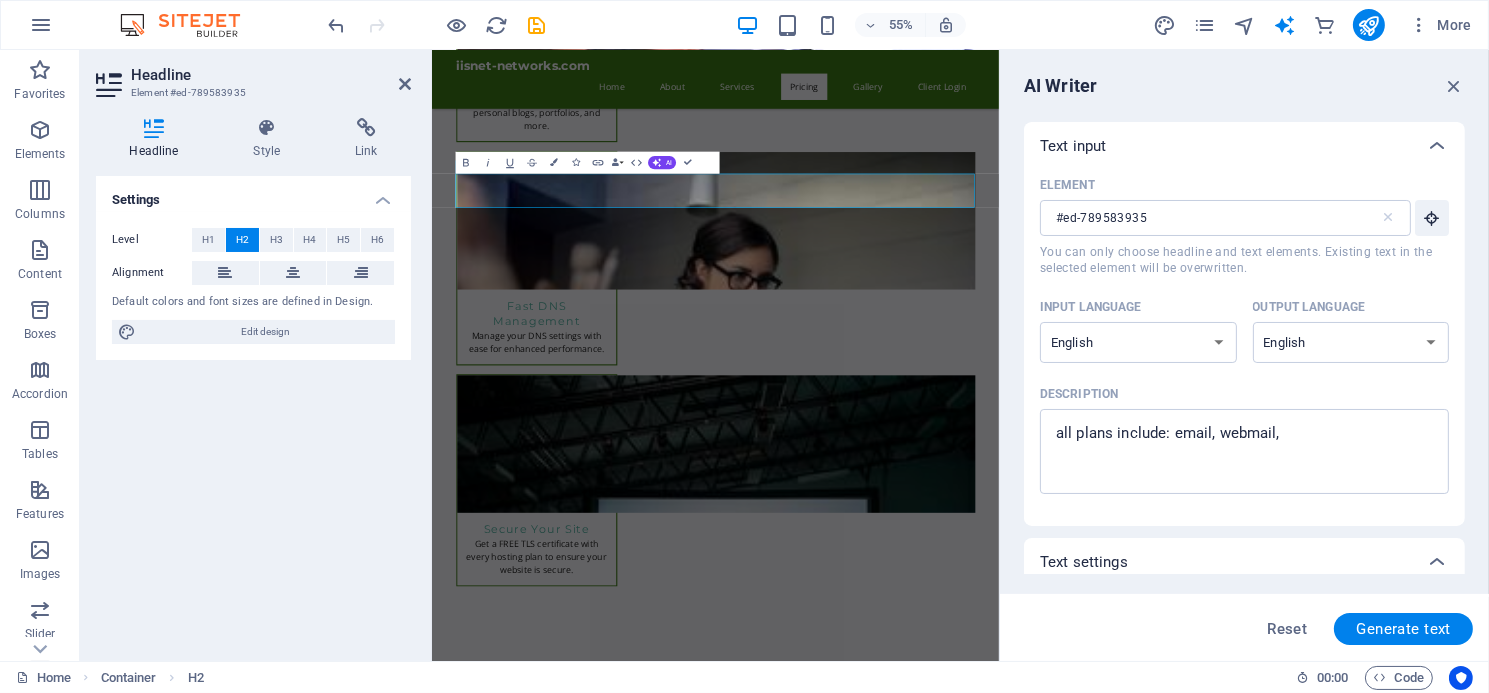 type on "x" 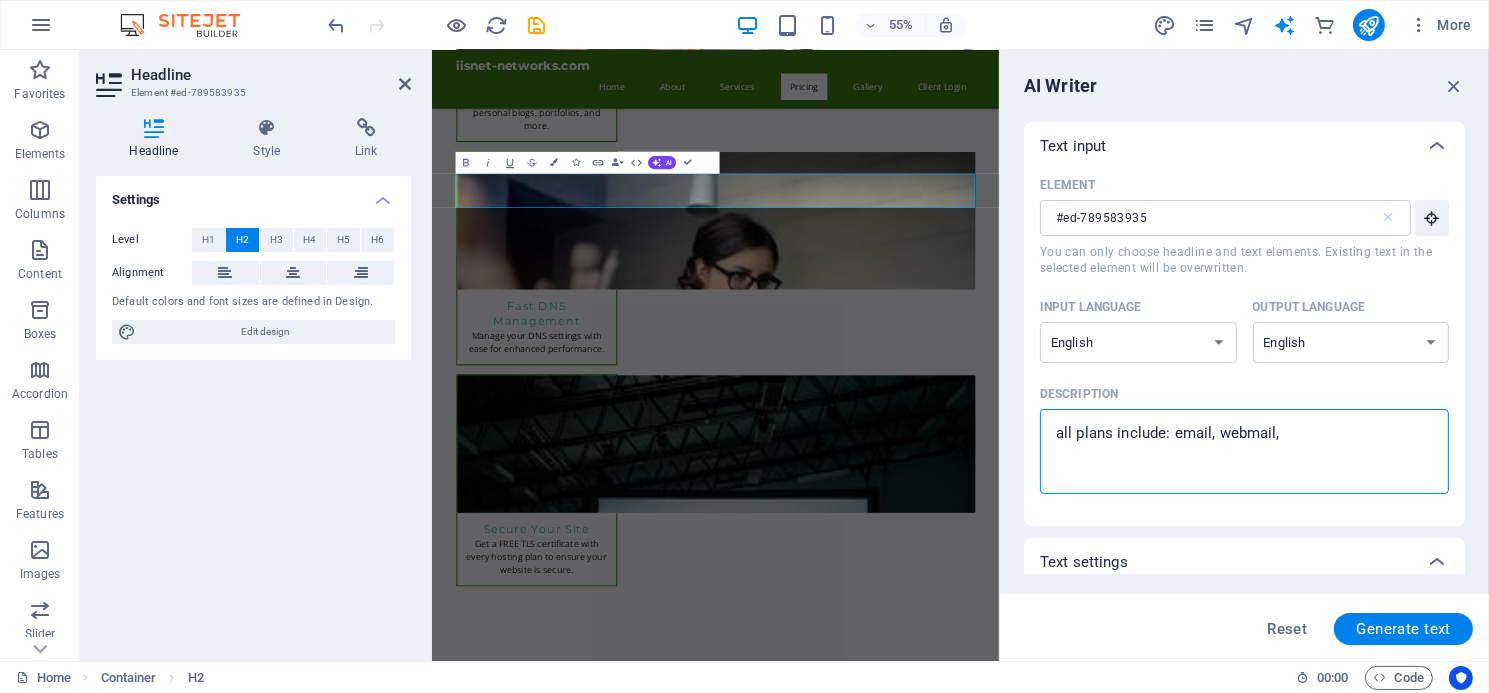 type on "all plans include: email, webmail," 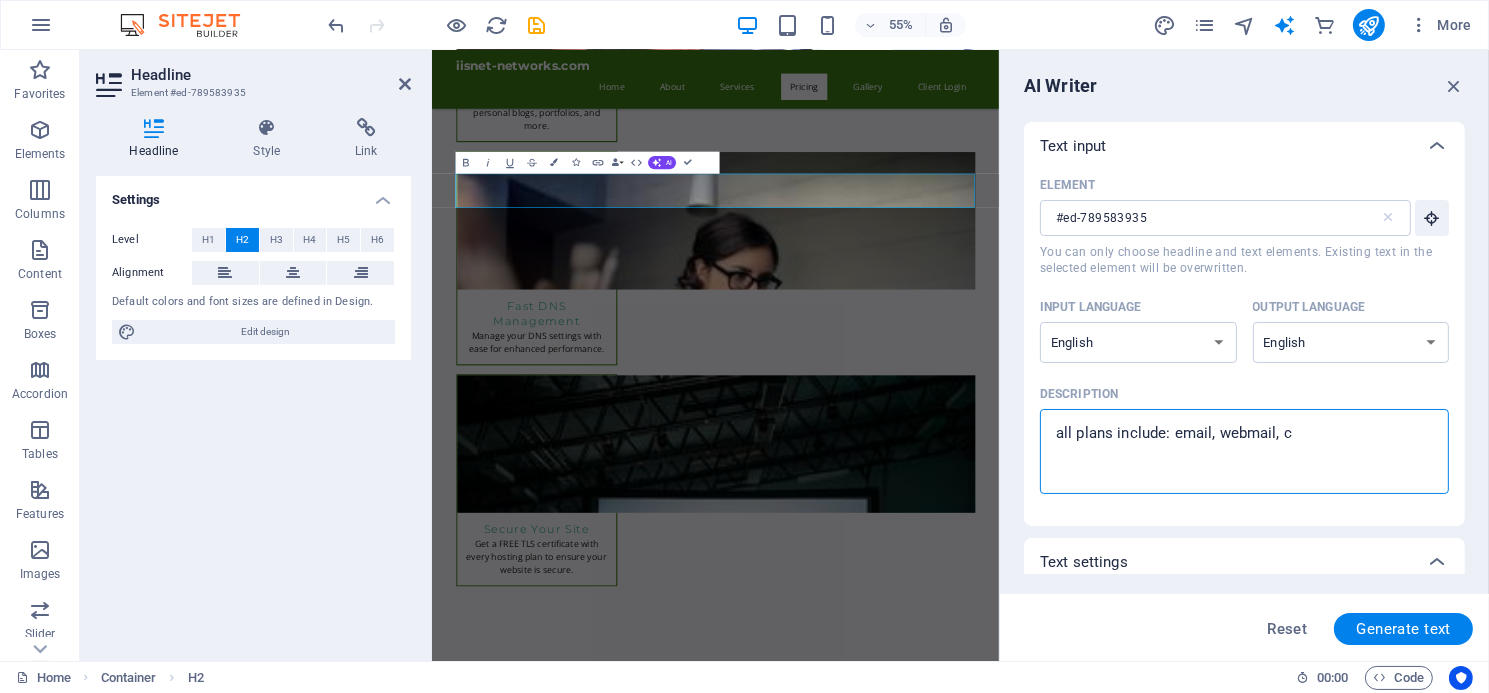 type on "all plans include: email, webmail, cp" 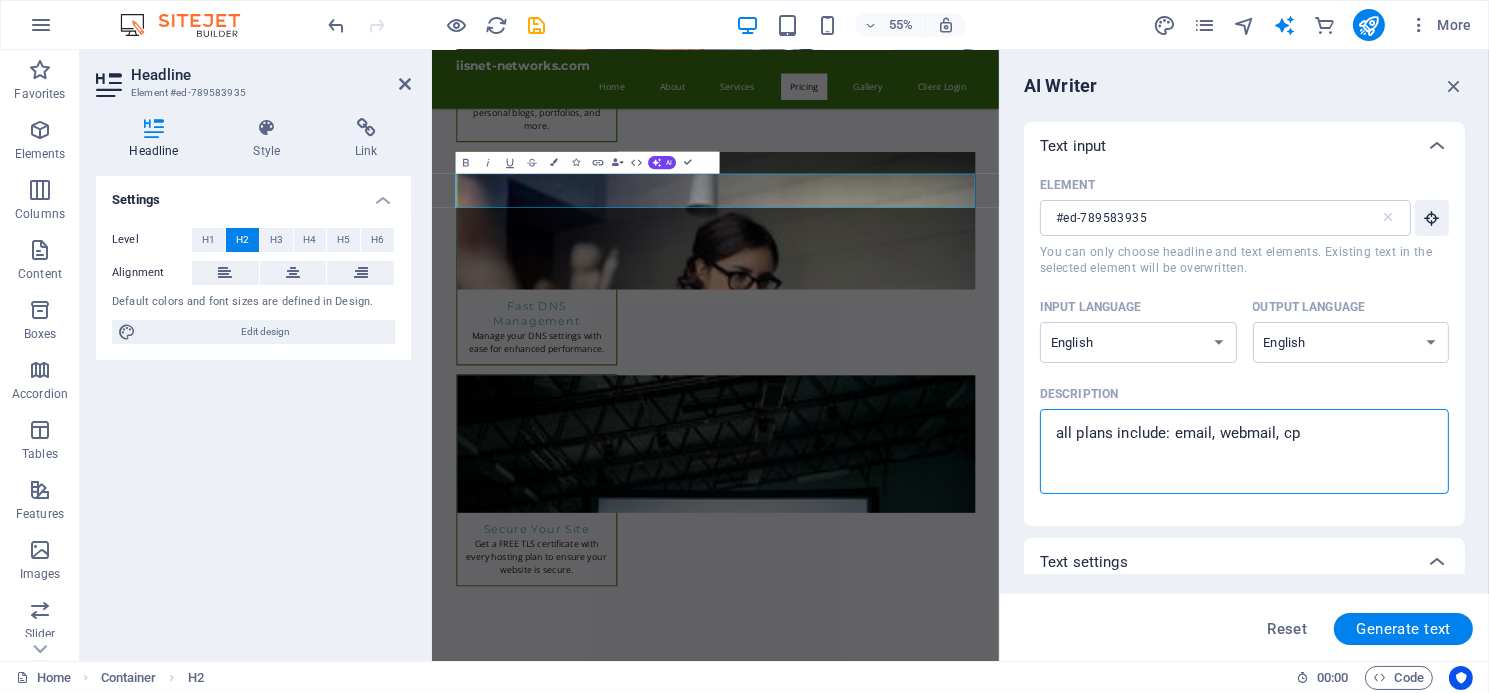 type on "all plans include: email, webmail, cpa" 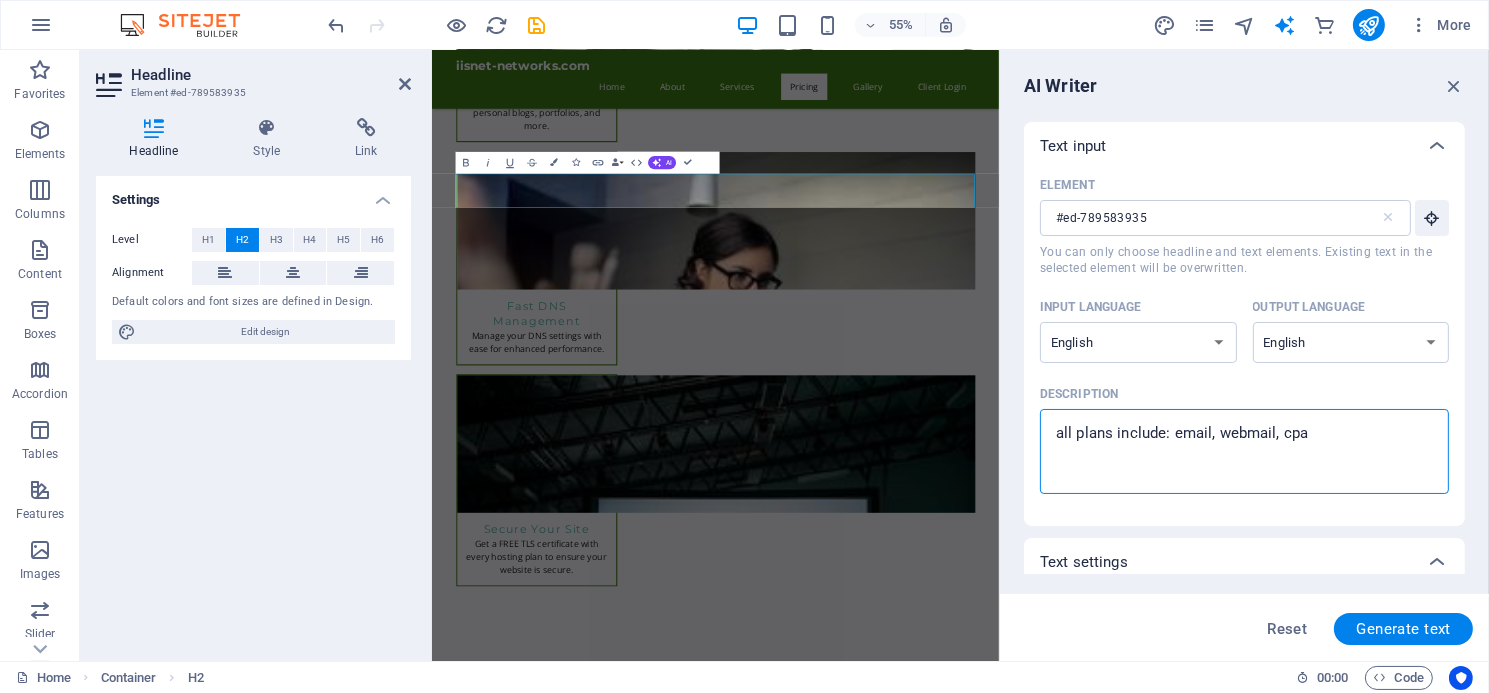 type on "all plans include: email, webmail, cpan" 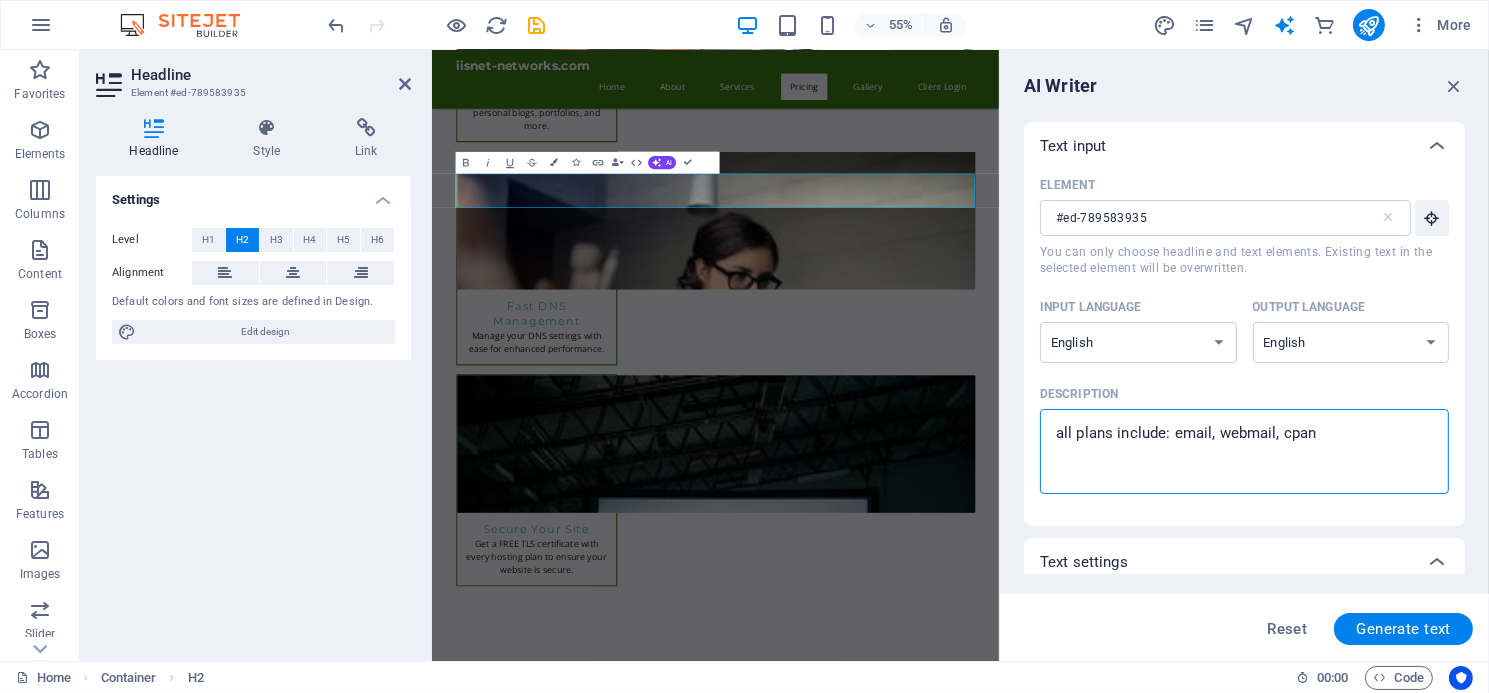 type on "all plans include: email, webmail, cpanl" 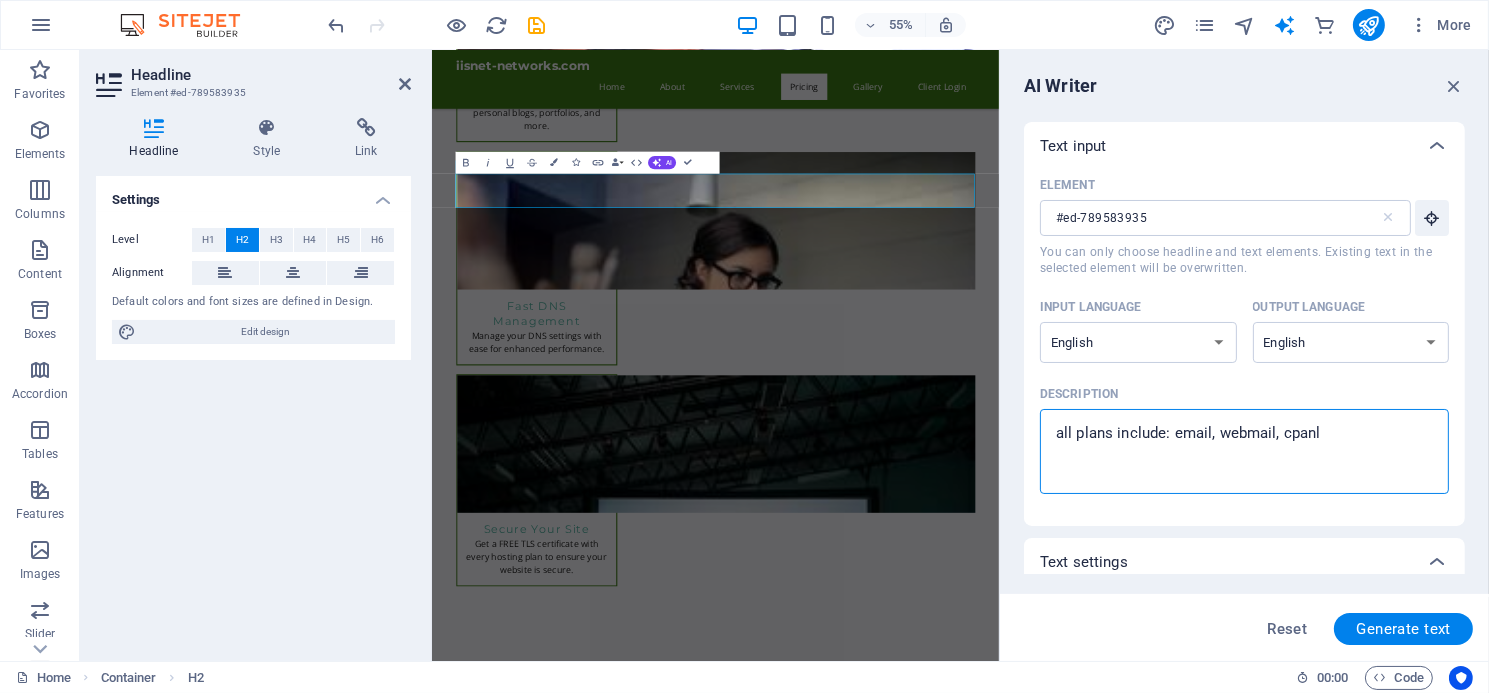 type on "all plans include: email, webmail, cpanle" 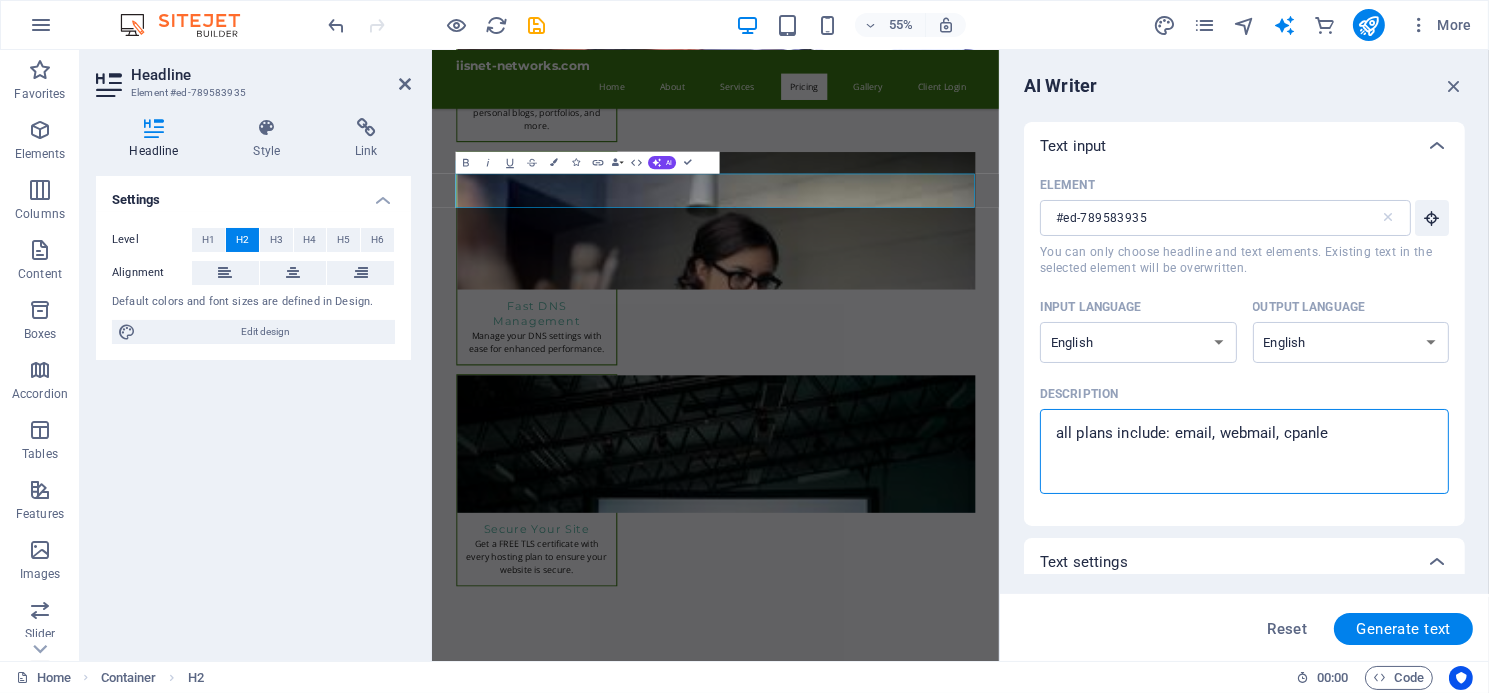 type on "all plans include: email, webmail, cpanle" 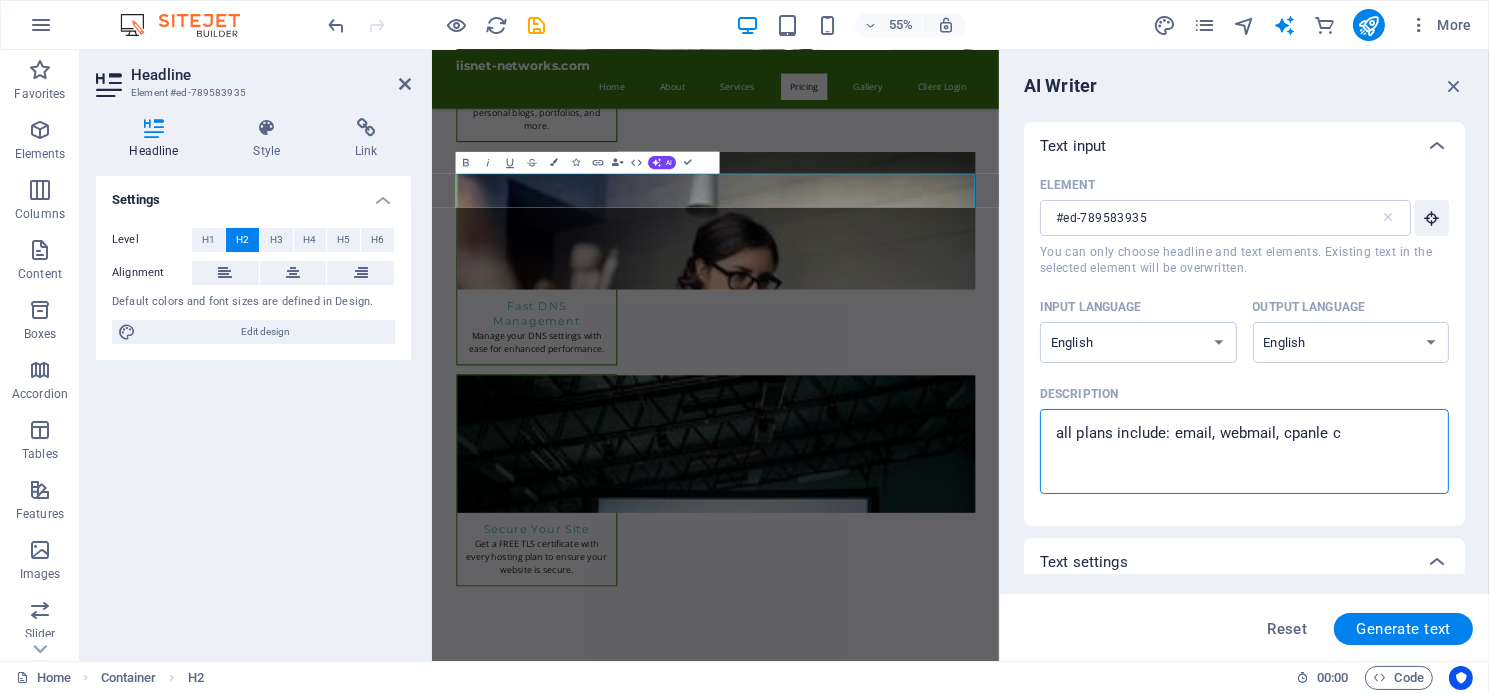 type on "all plans include: email, webmail, cpanle co" 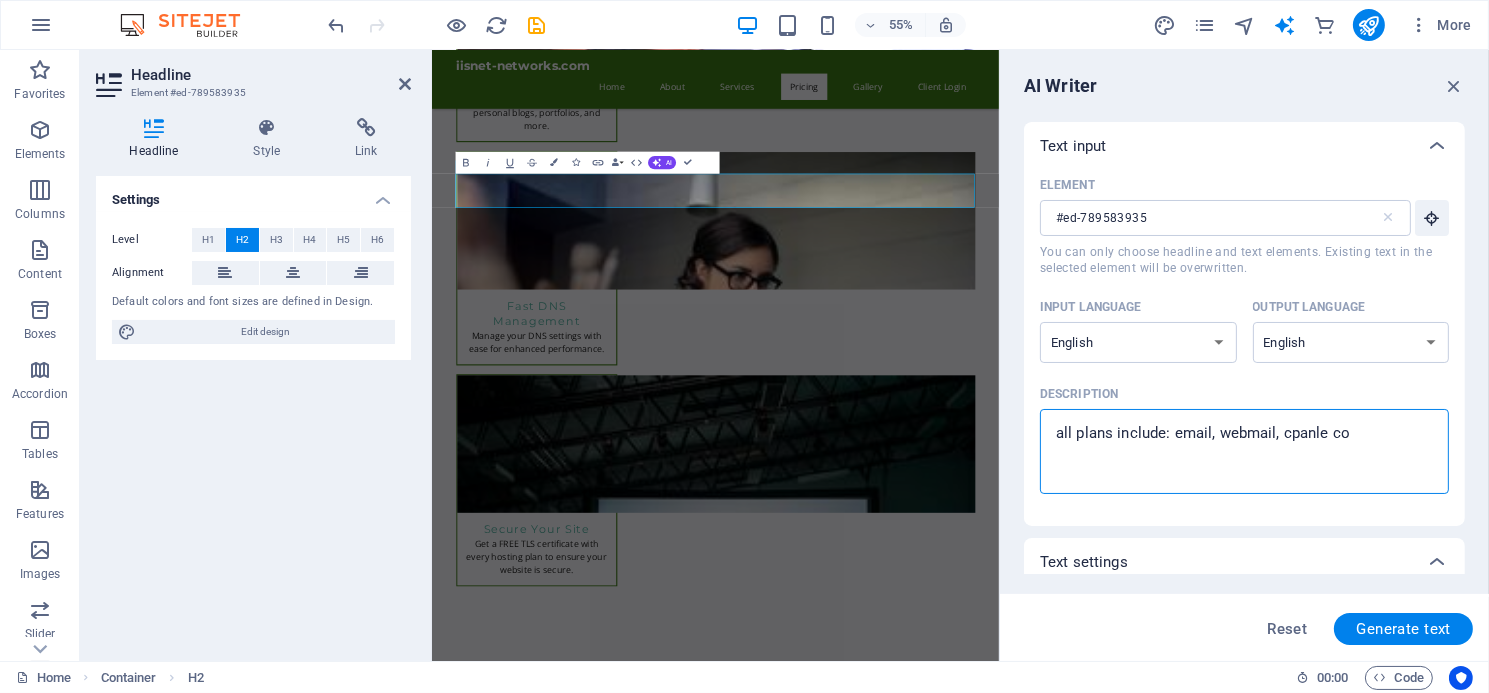 type on "all plans include: email, webmail, cpanle con" 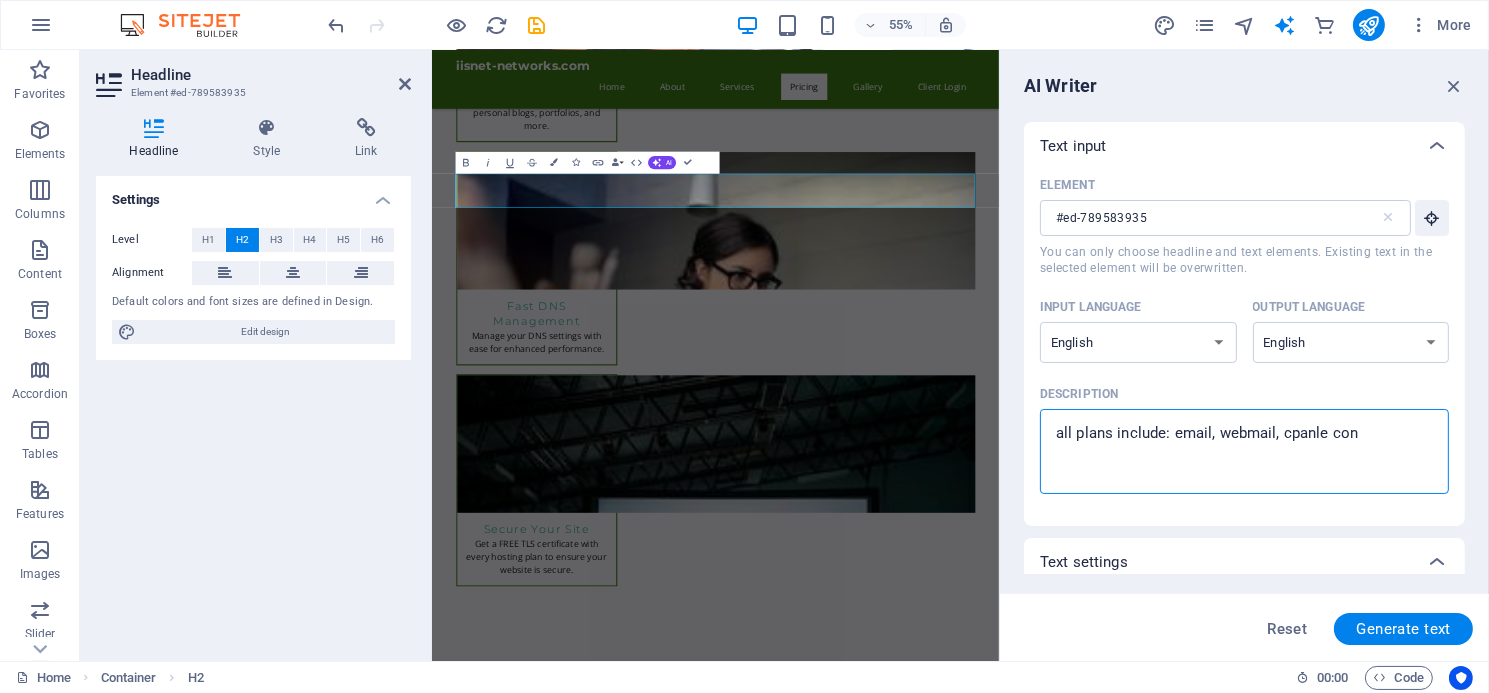 type on "all plans include: email, webmail, cpanle cont" 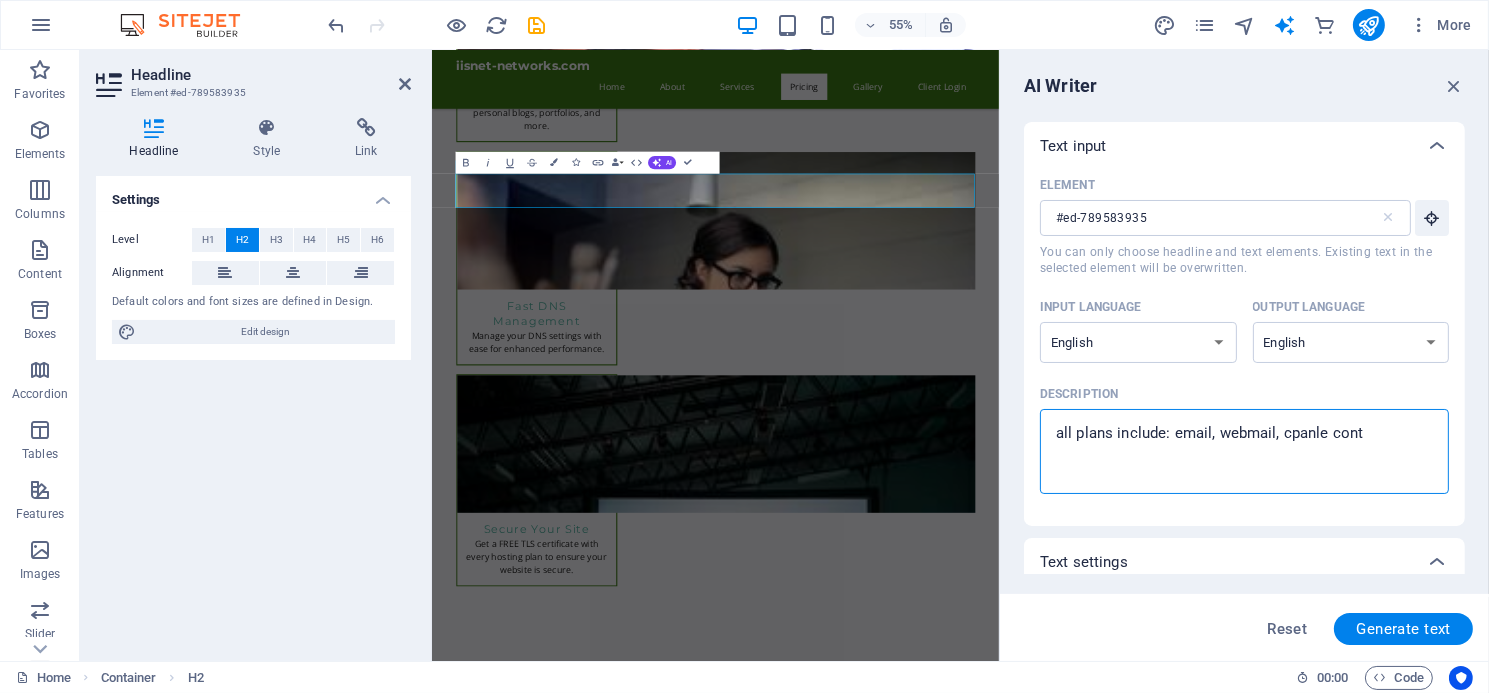 type on "all plans include: email, webmail, cpanle contr" 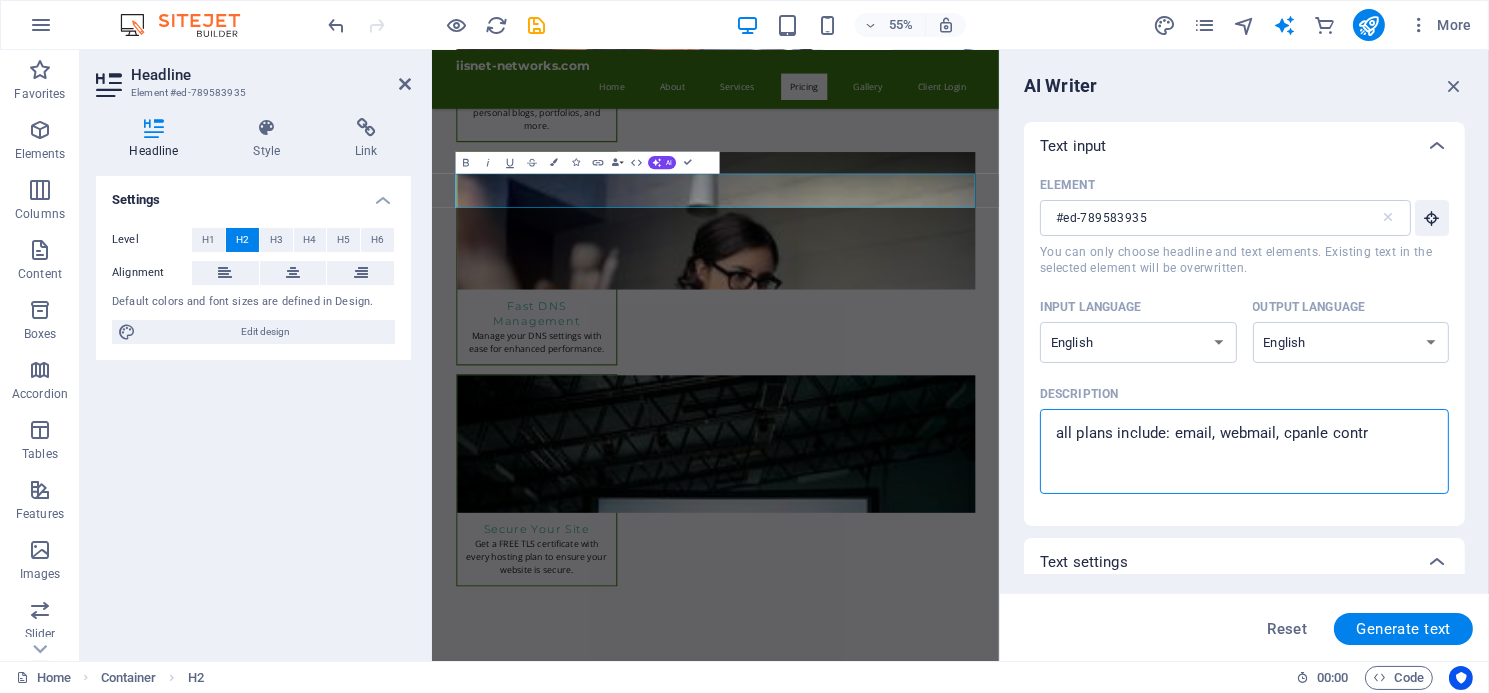 type on "all plans include: email, webmail, cpanle contro" 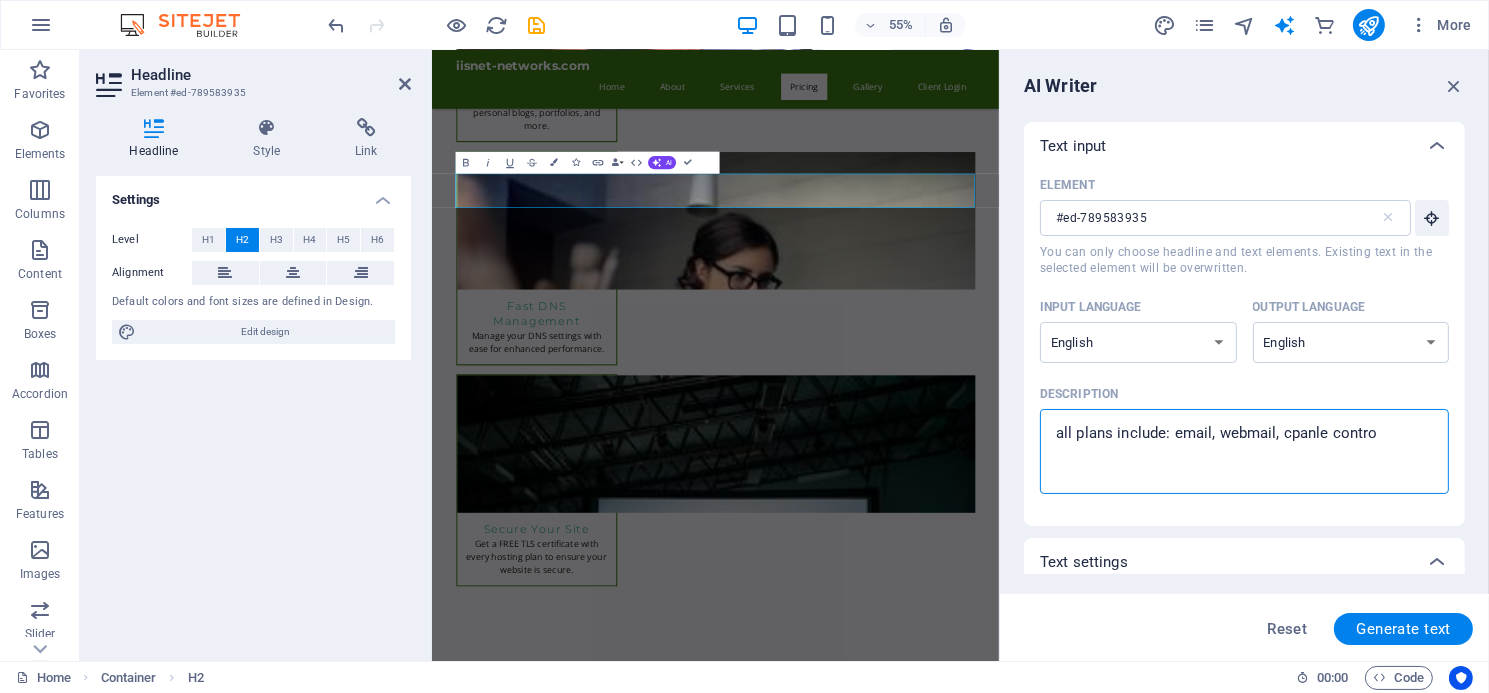 type on "all plans include: email, webmail, cpanle control" 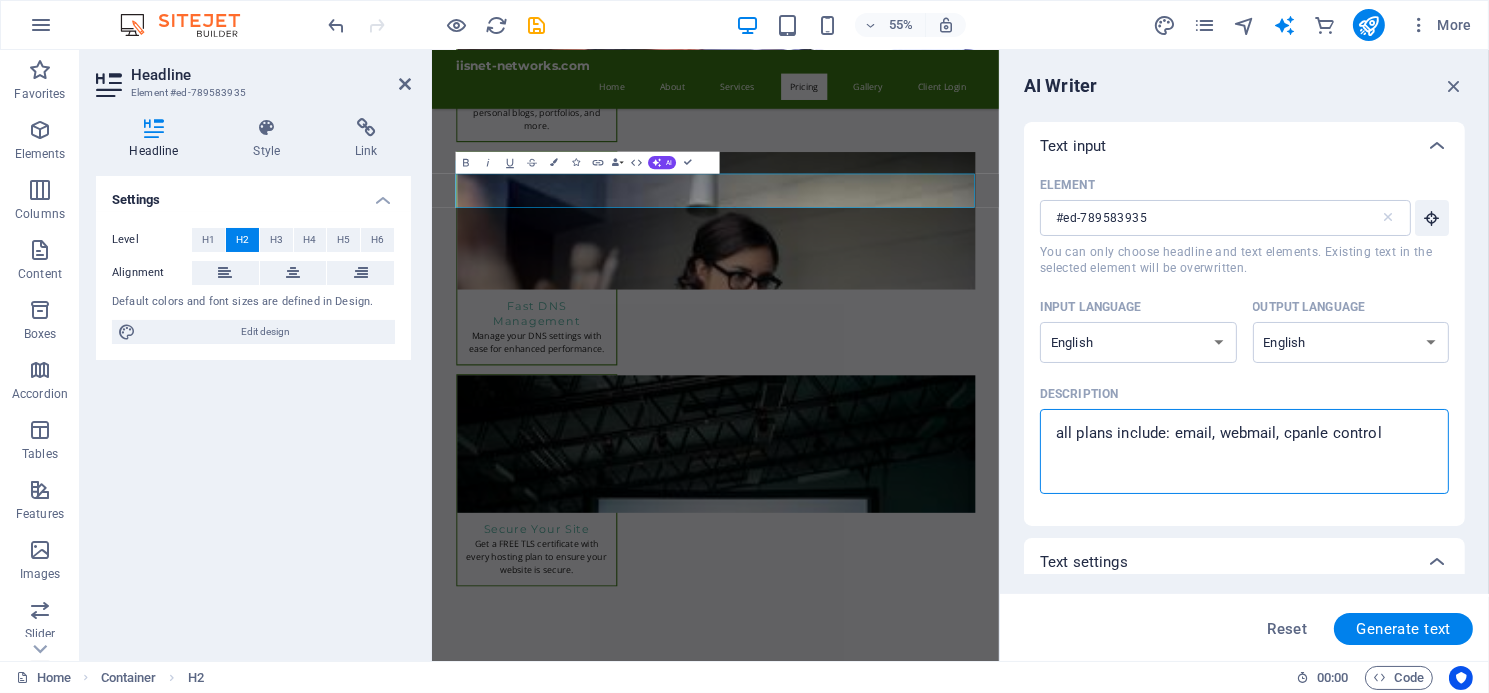 type on "all plans include: email, webmail, cpanle control" 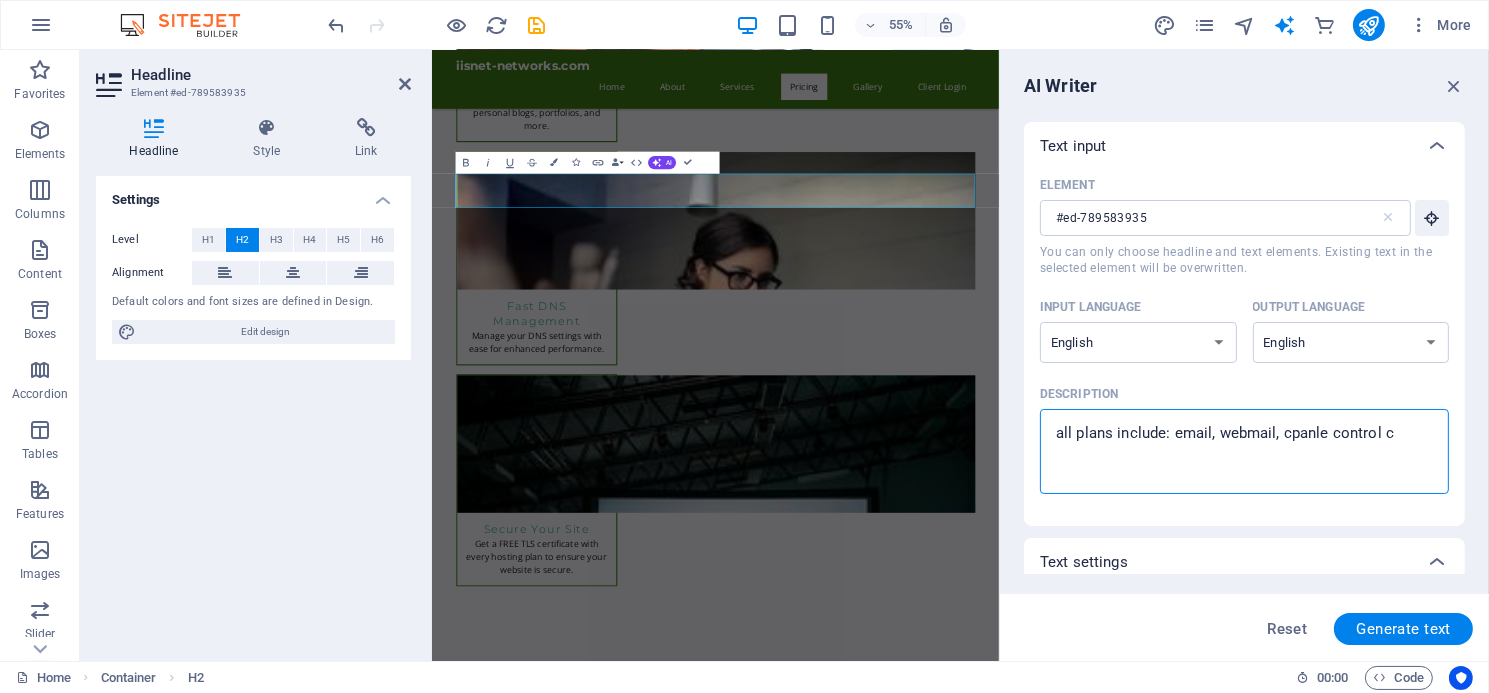 type on "all plans include: email, webmail, cpanle control ce" 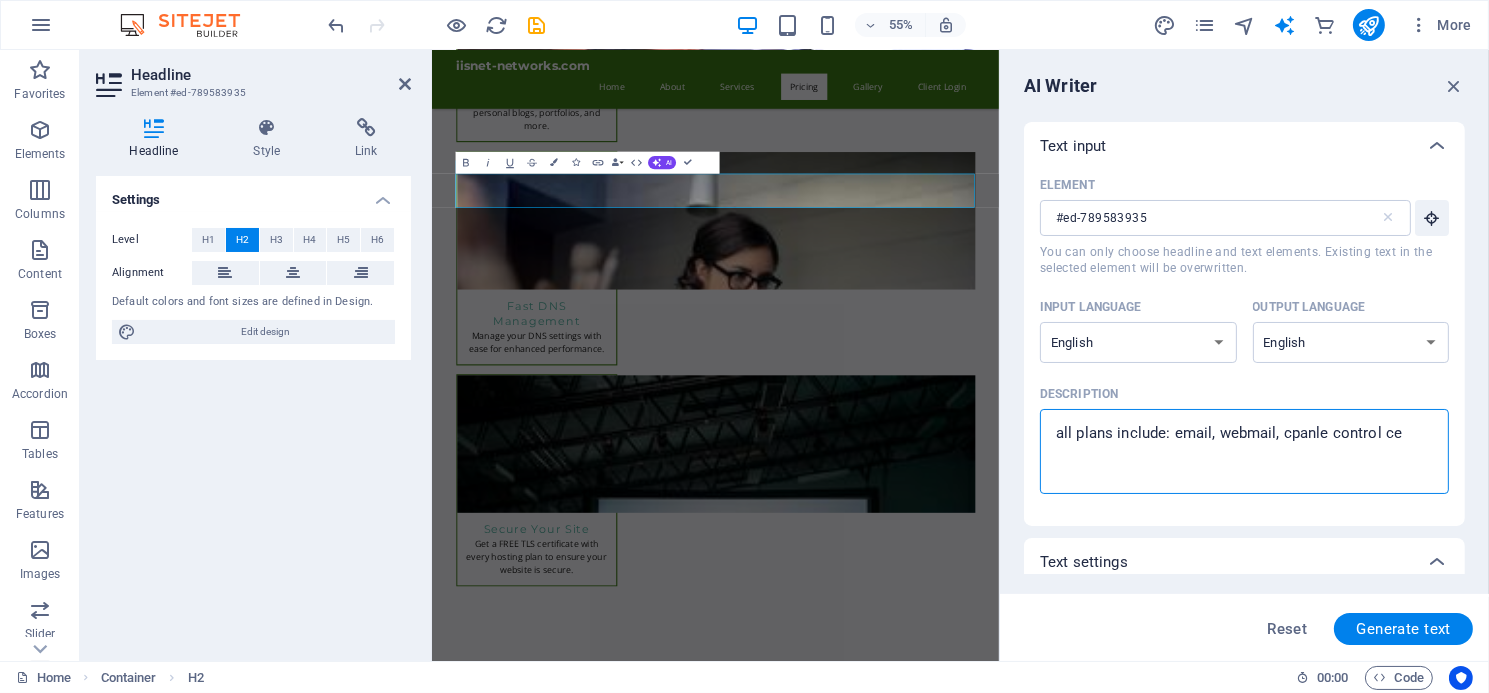 type on "all plans include: email, webmail, cpanle control cen" 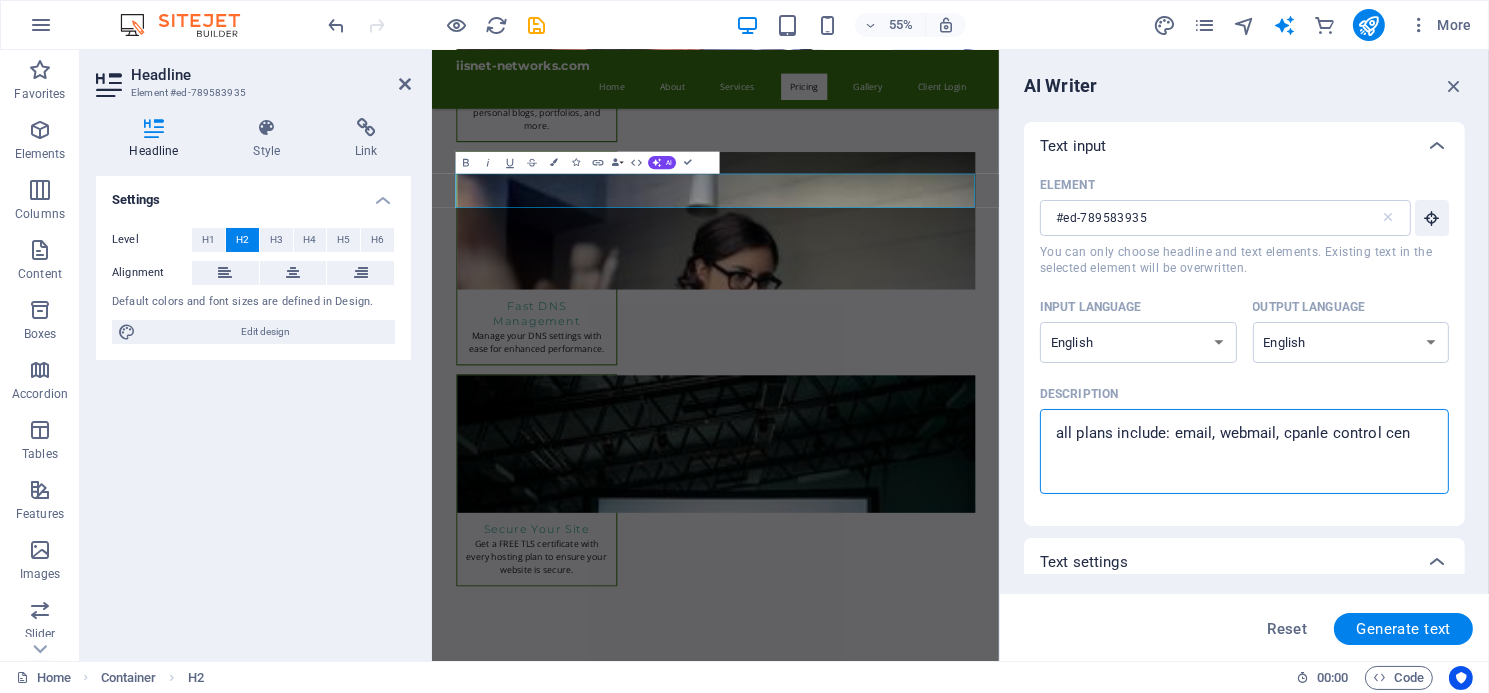type on "all plans include: email, webmail, cpanle control cent" 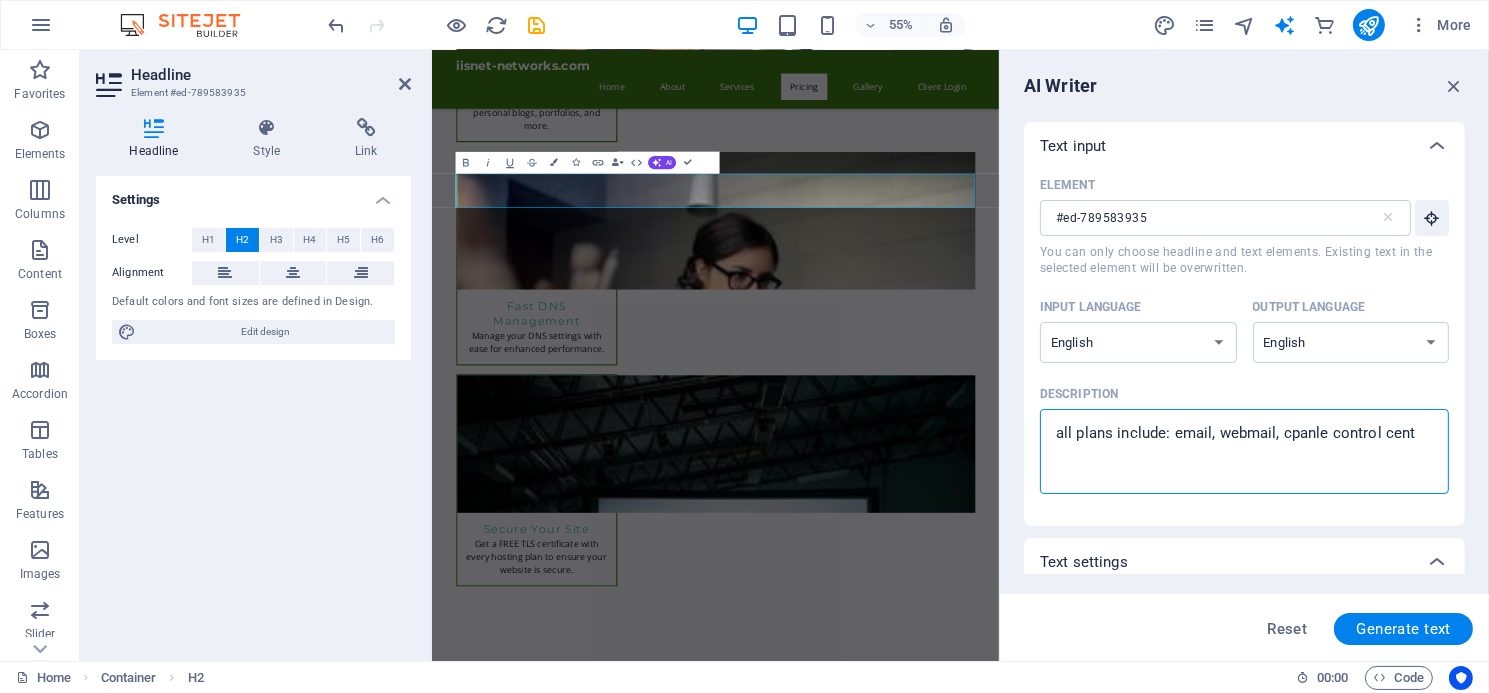 type on "all plans include: email, webmail, cpanle control cente" 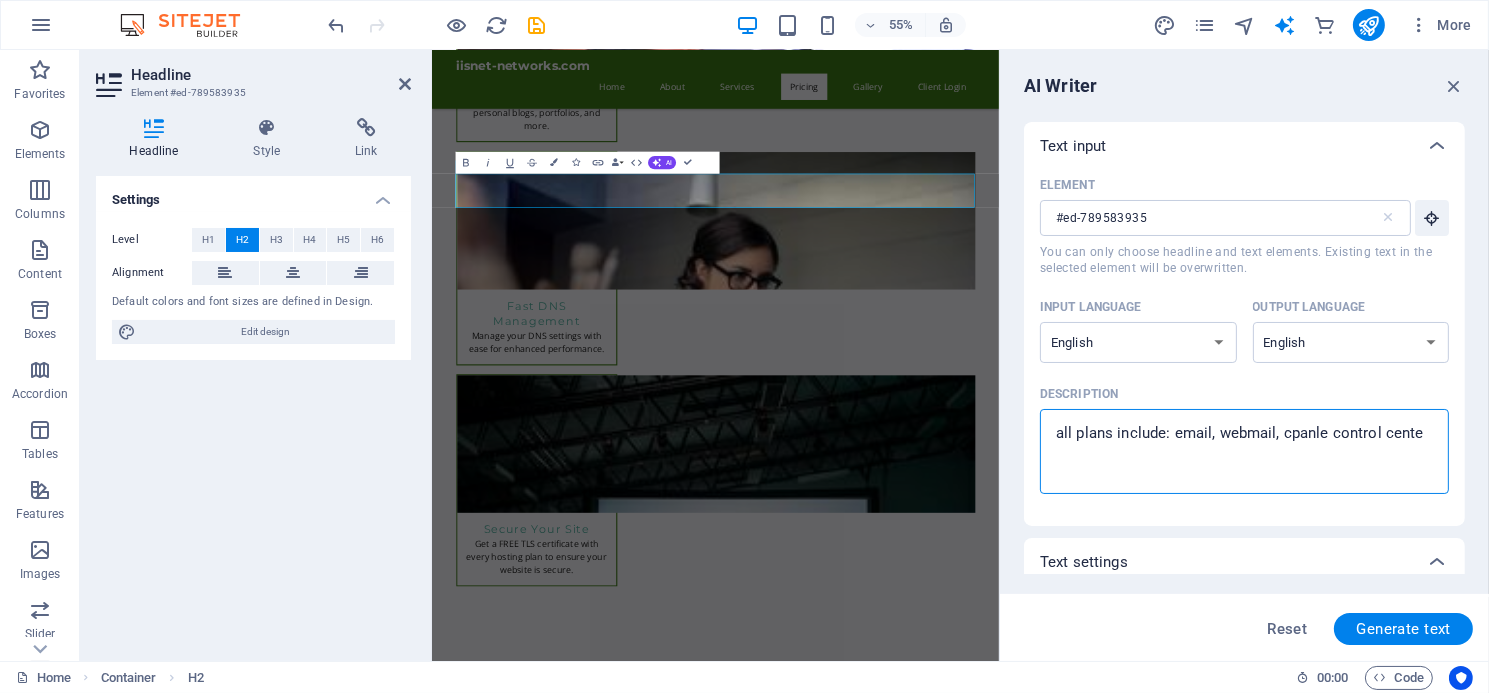 type on "all plans include: email, webmail, cpanle control center" 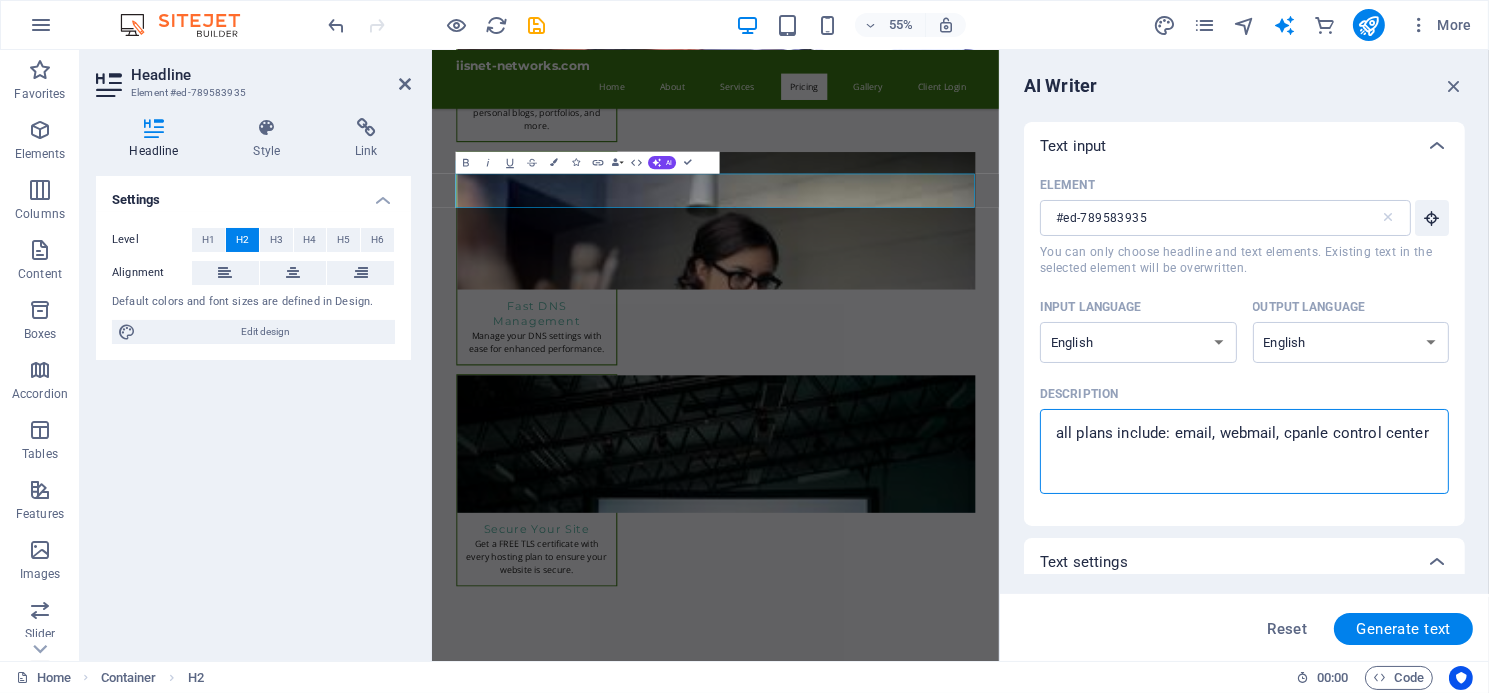 type on "all plans include: email, webmail, cpanle control center." 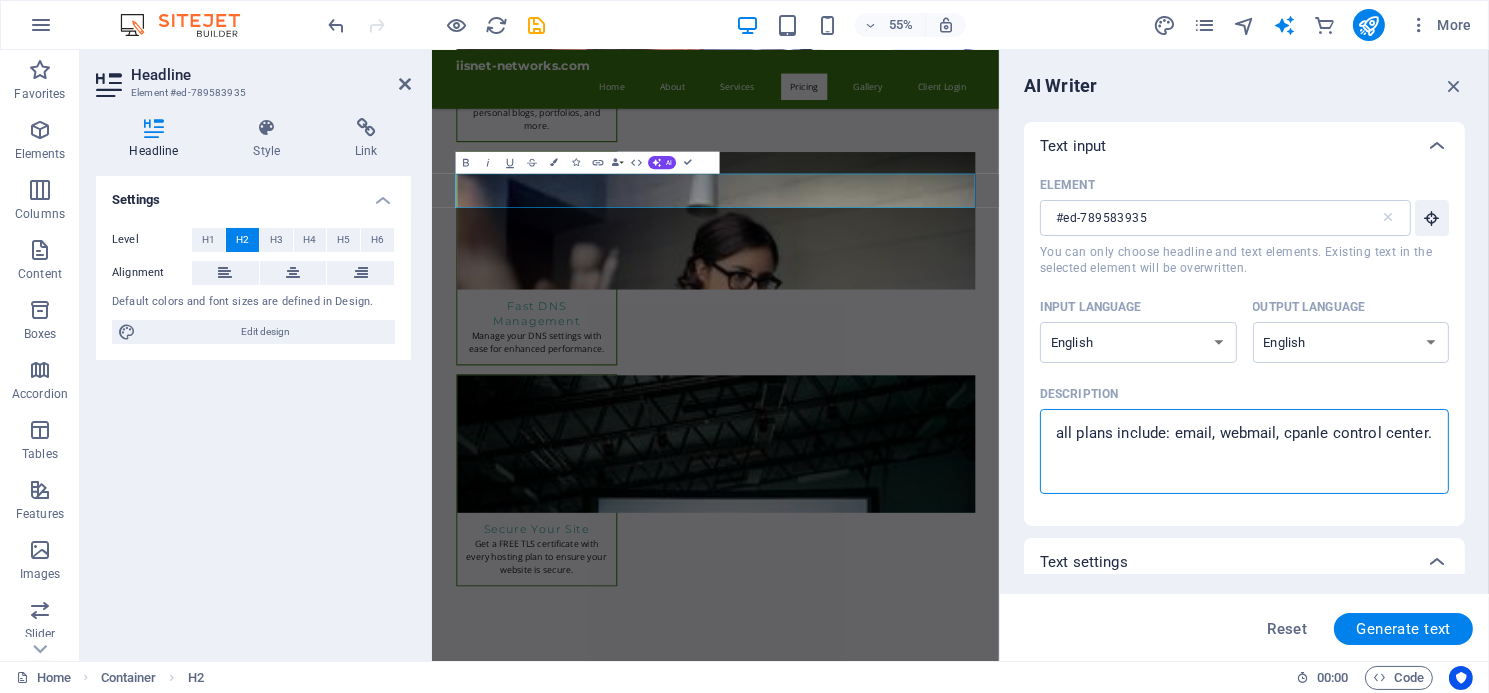type on "all plans include: email, webmail, cpanle control center." 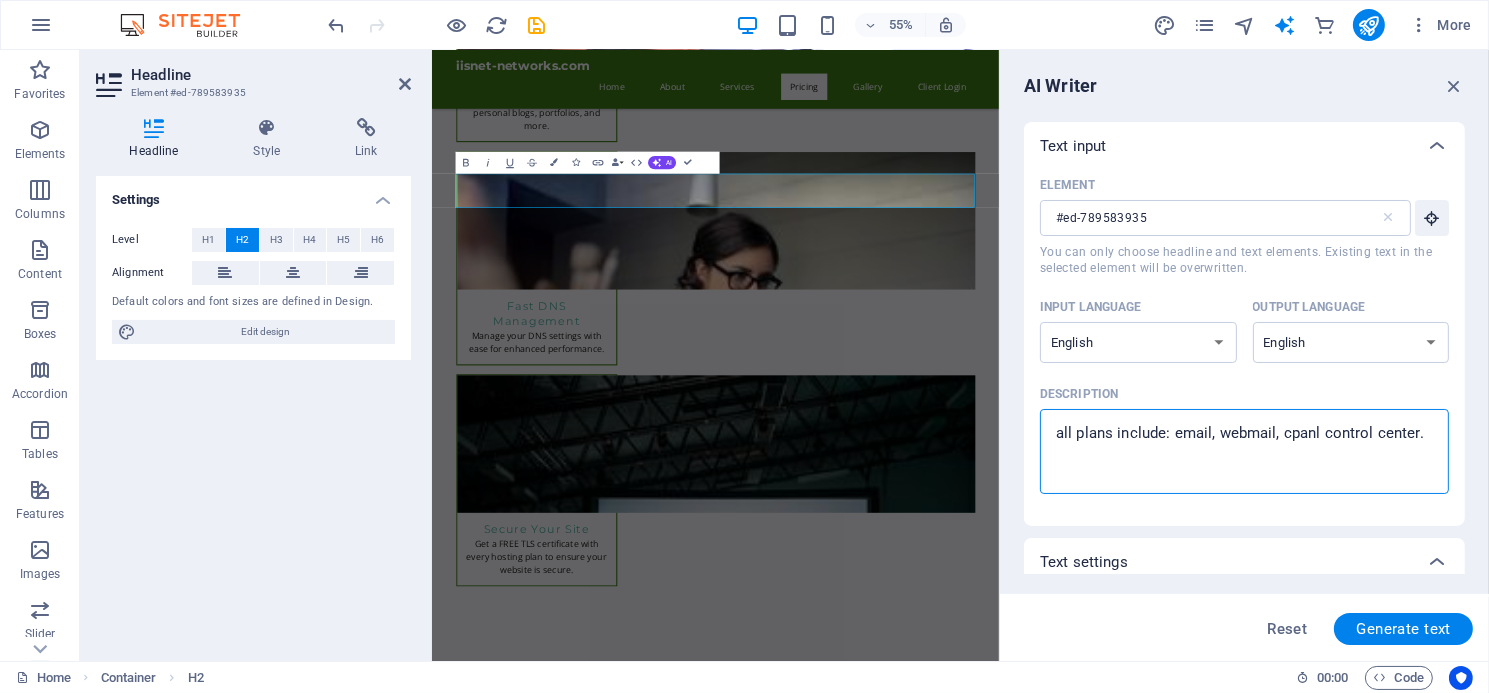 type on "all plans include: email, webmail, cpan control center." 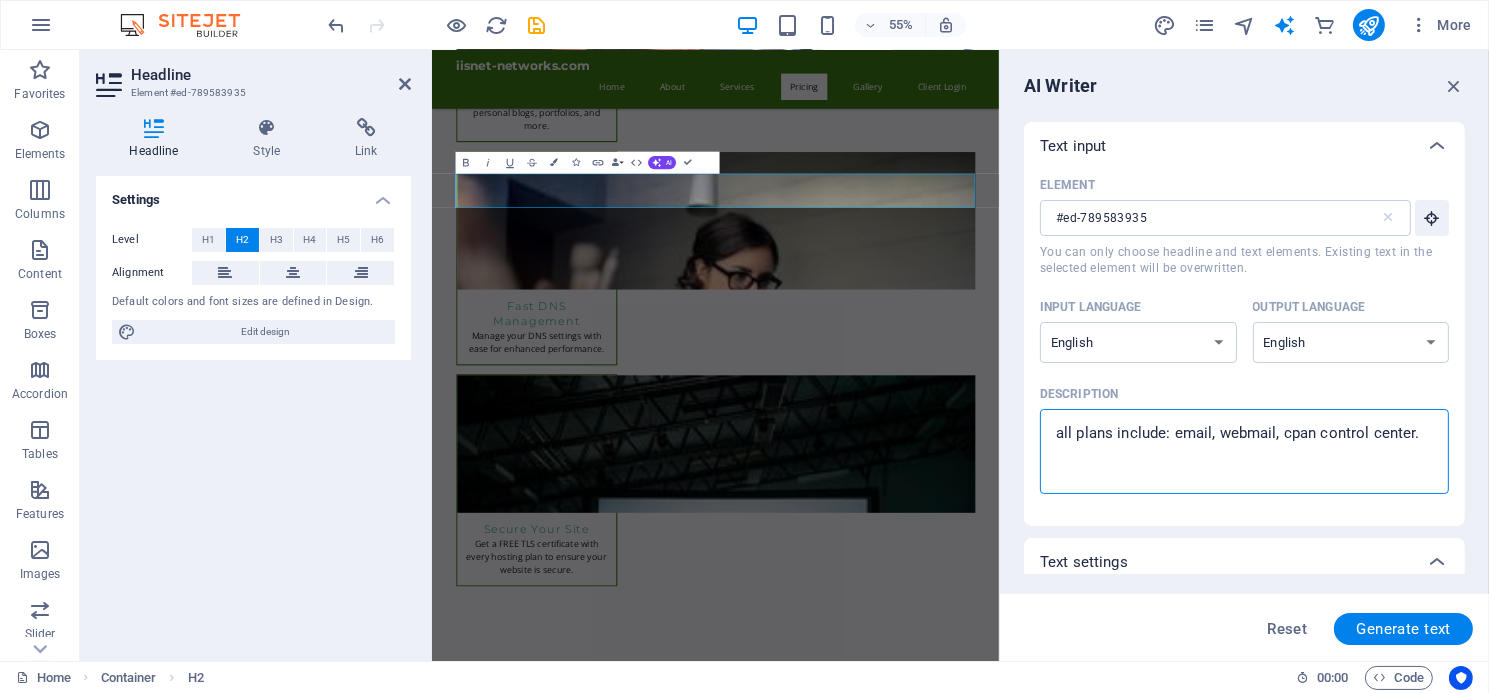 type on "all plans include: email, webmail, cpane control center." 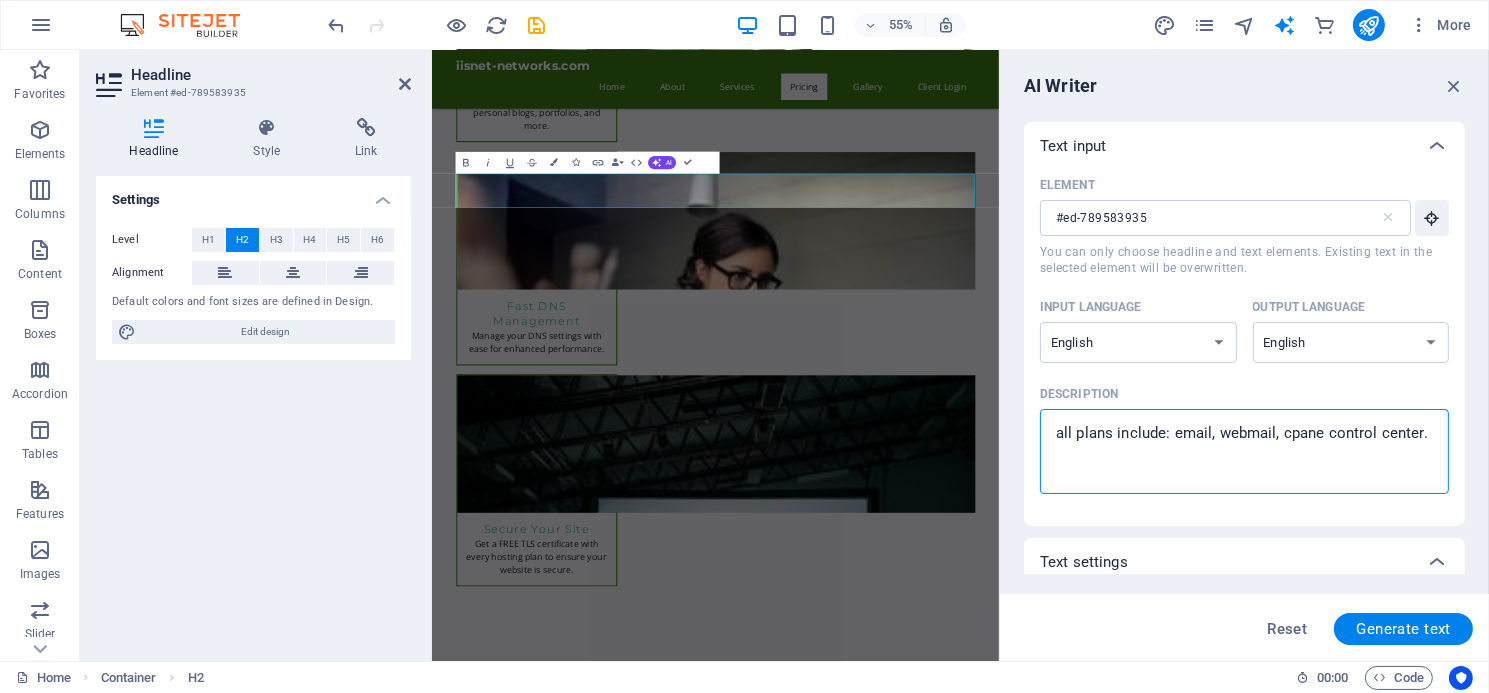 type on "all plans include: email, webmail, cpanel control center." 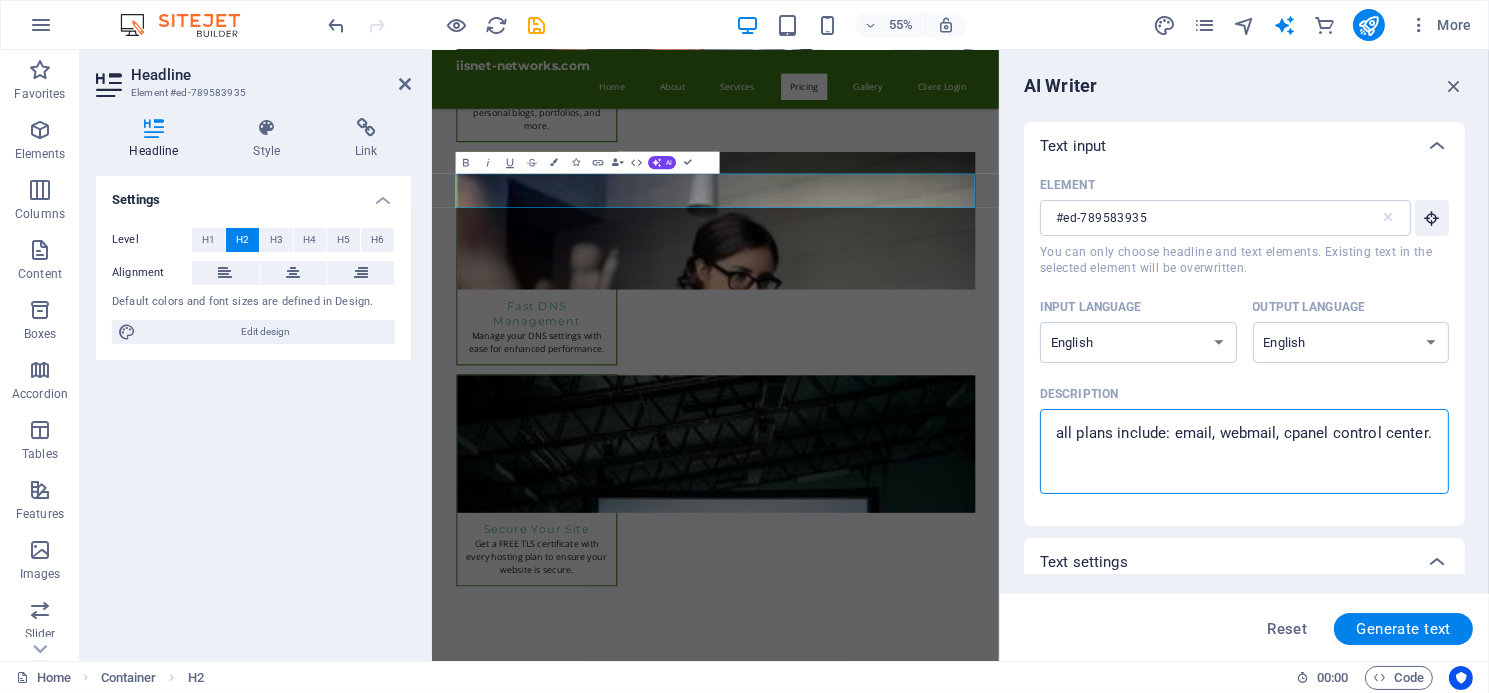 click on "all plans include: email, webmail, cpanel control center." at bounding box center [1244, 451] 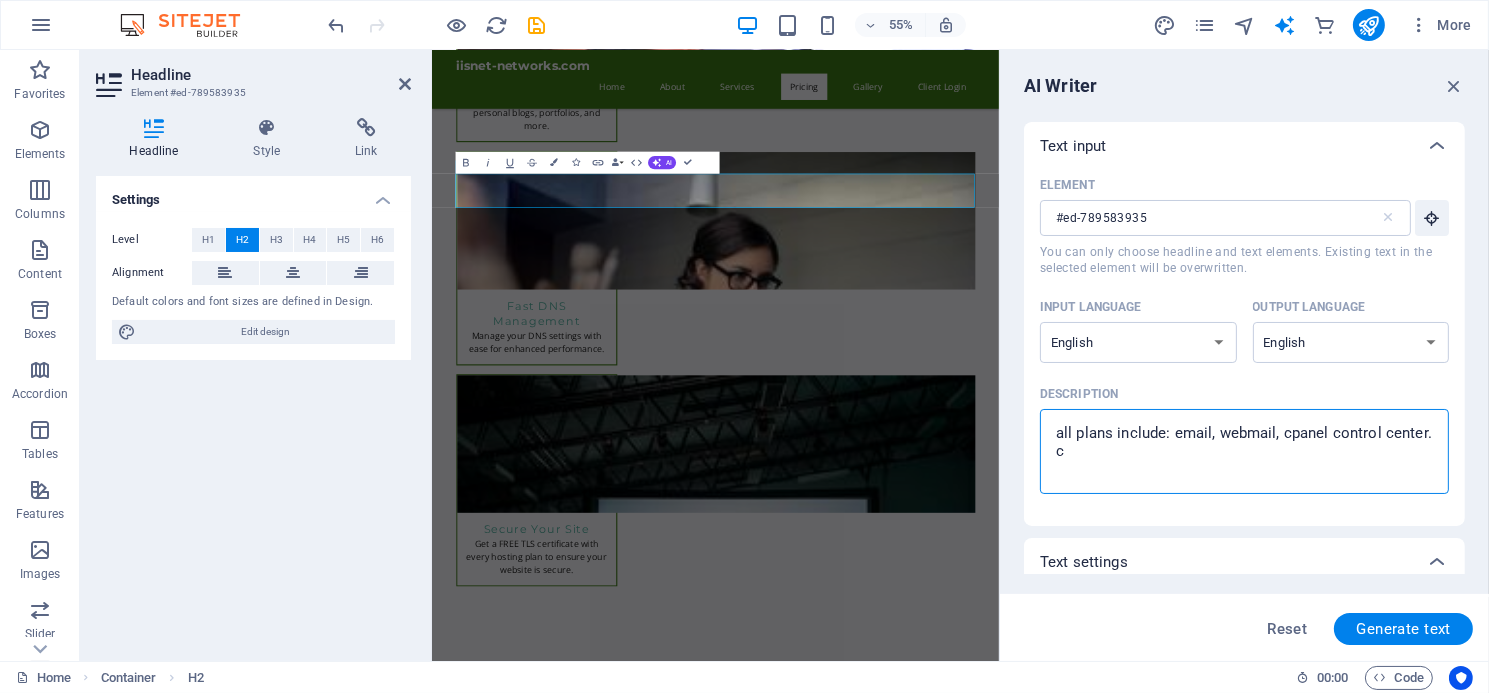 type on "all plans include: email, webmail, cpanel control center.
cr" 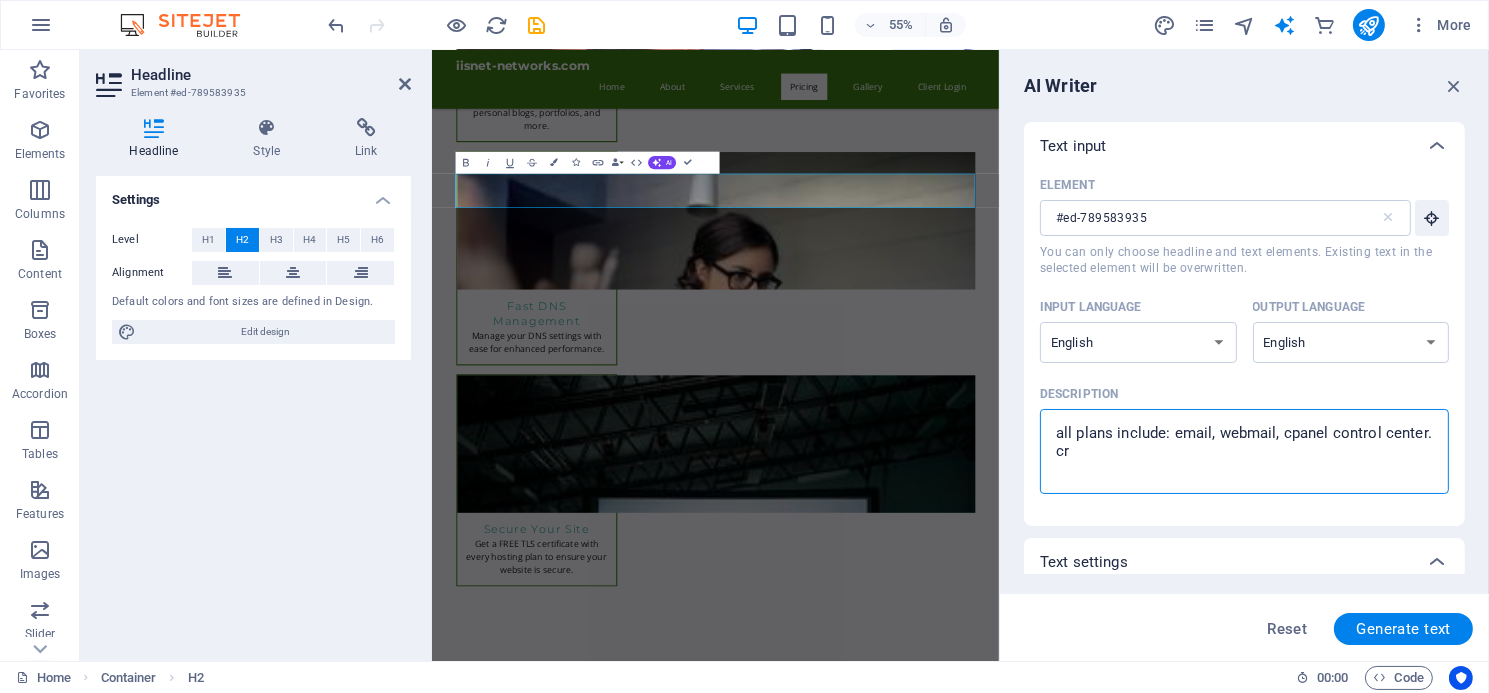 type on "all plans include: email, webmail, cpanel control center.
cre" 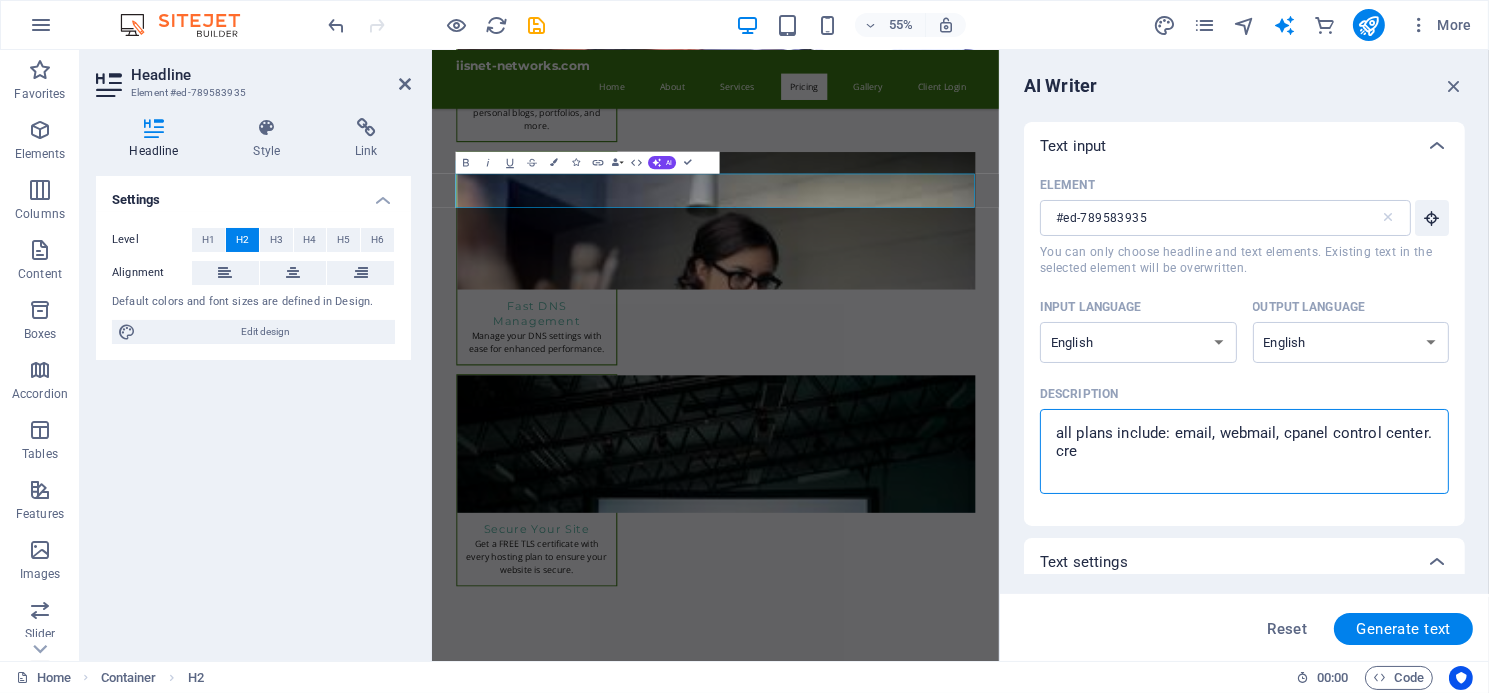 type on "all plans include: email, webmail, cpanel control center.
crea" 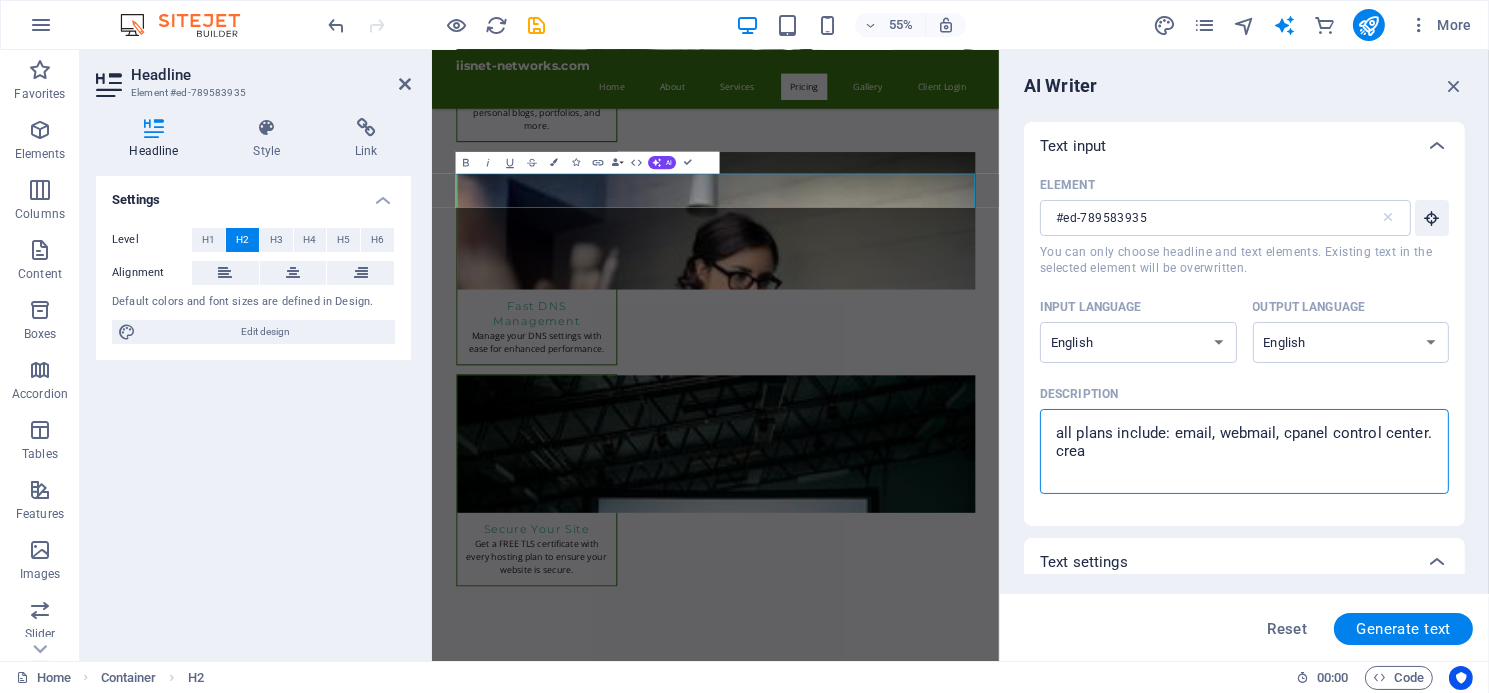 type on "all plans include: [EMAIL], webmail, cpanel control center.
creat" 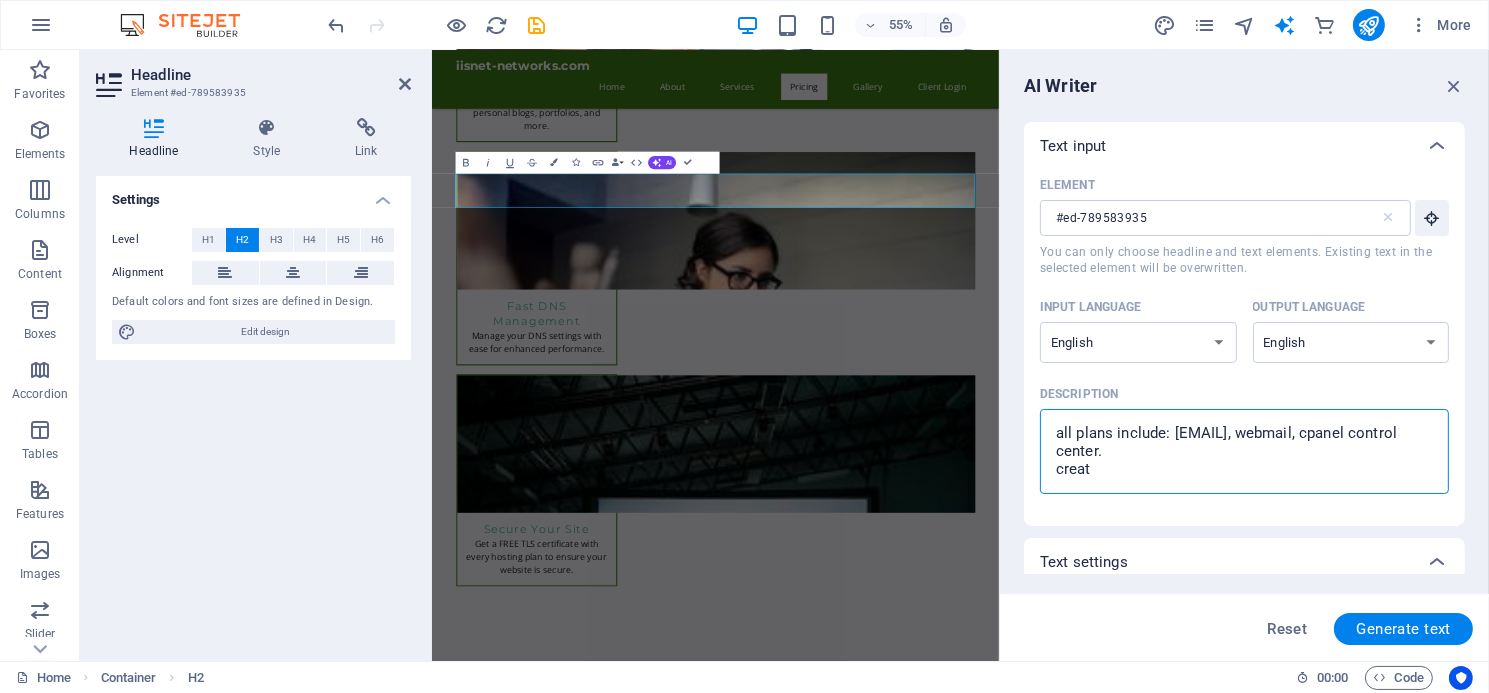 type on "all plans include: email, webmail, cpanel control center.
create" 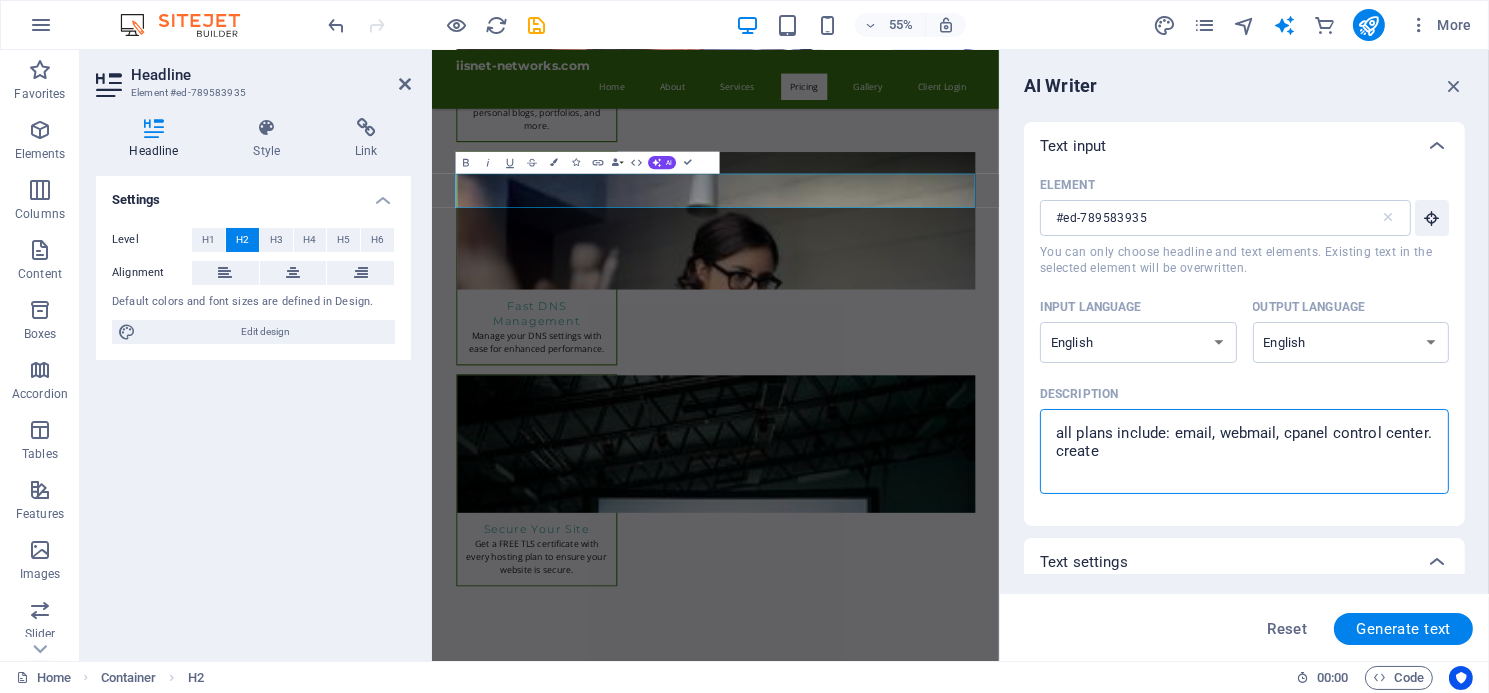 type on "all plans include: email, webmail, cpanel control center.
create" 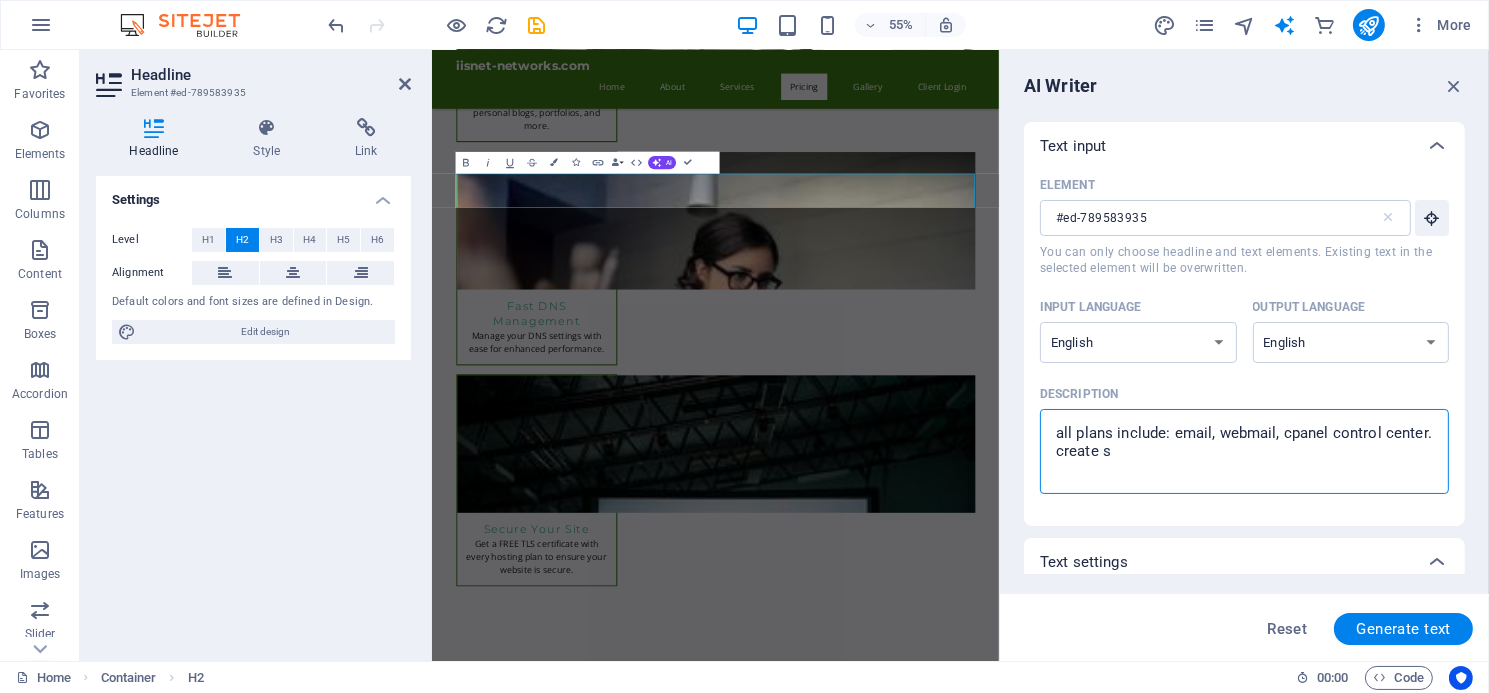 type on "all plans include: email, webmail, cpanel control center.
create su" 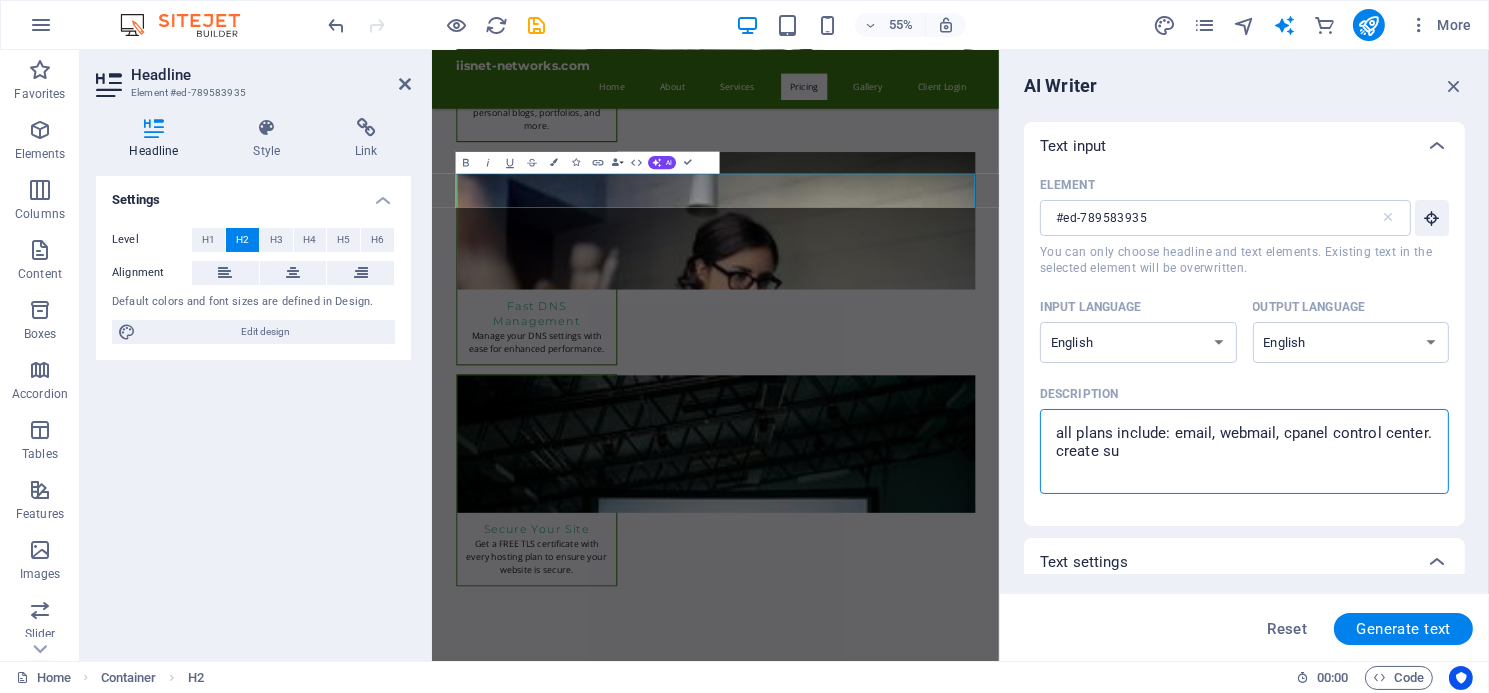 type on "all plans include: email, webmail, cpanel control center.
create sub" 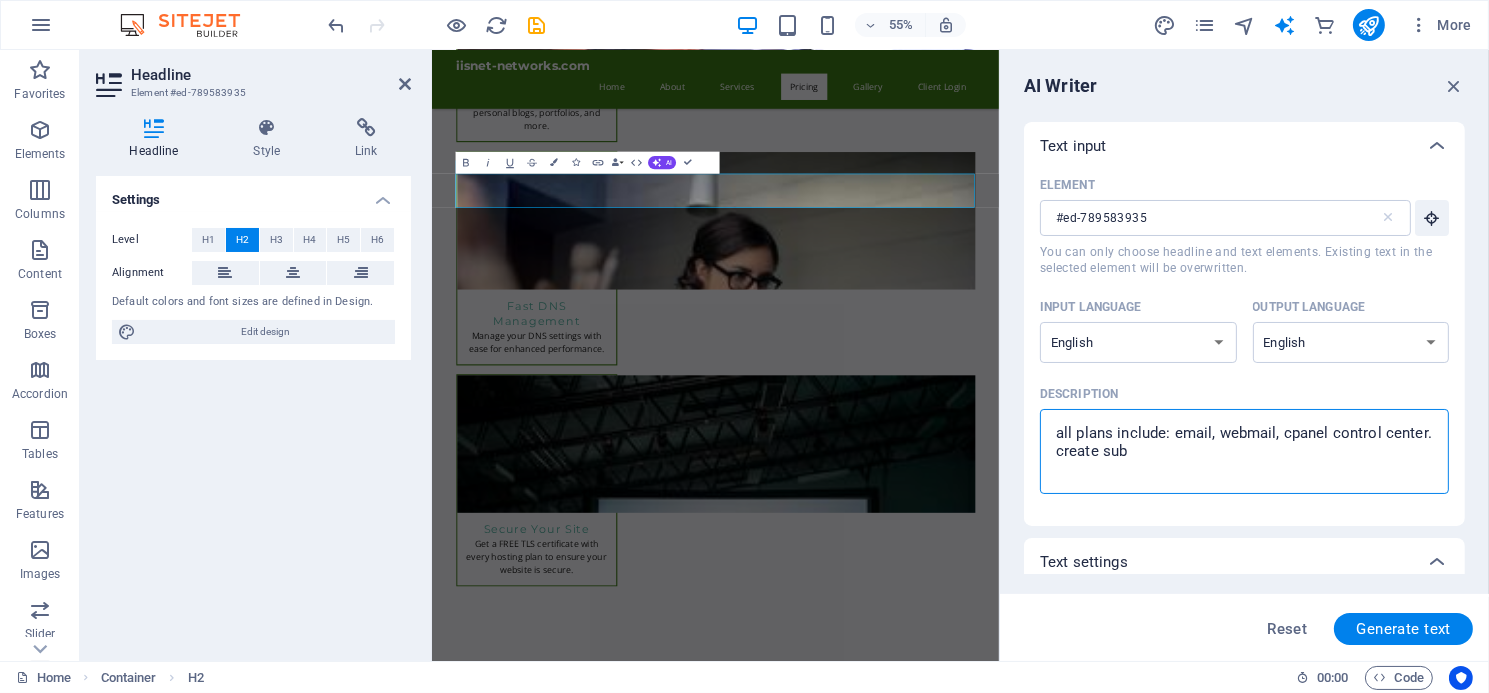 type on "all plans include: email, webmail, cpanel control center.
create sub-" 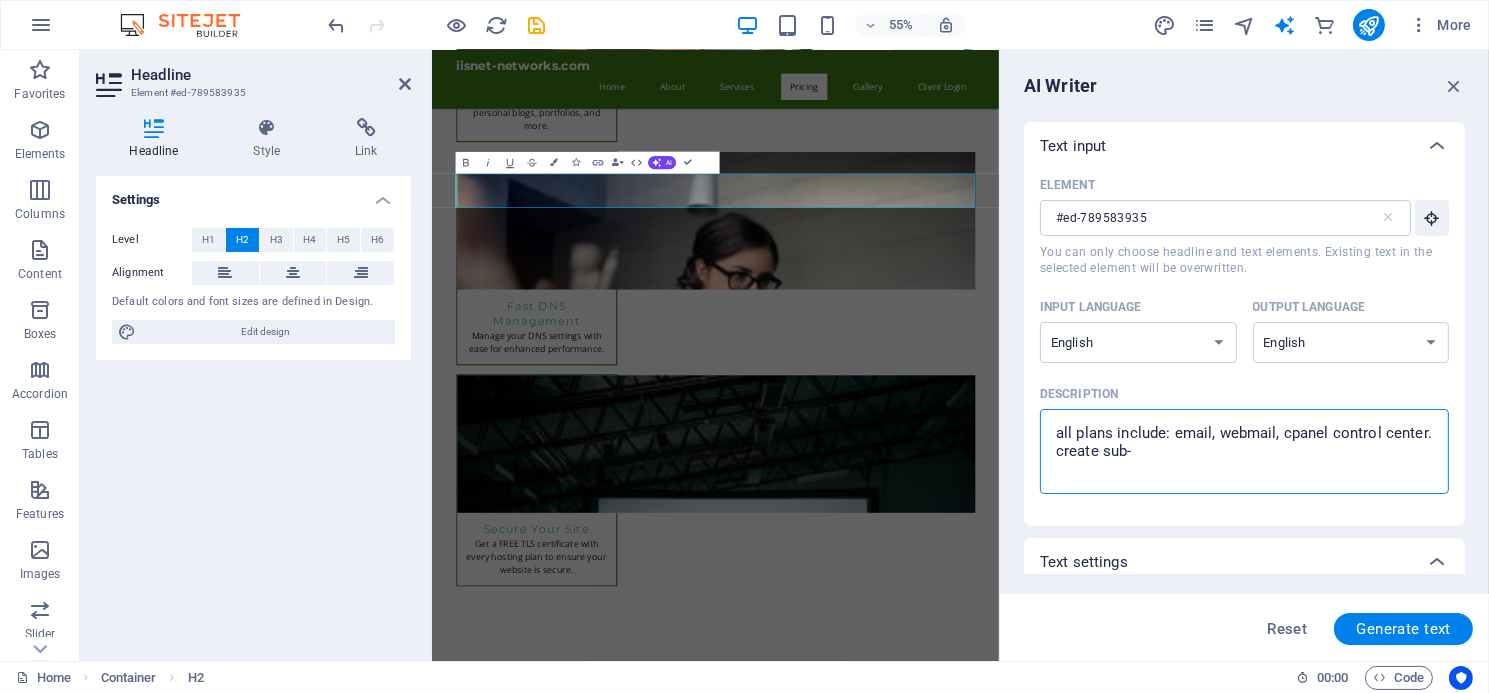 type on "all plans include: email, webmail, cpanel control center.
create sub-d" 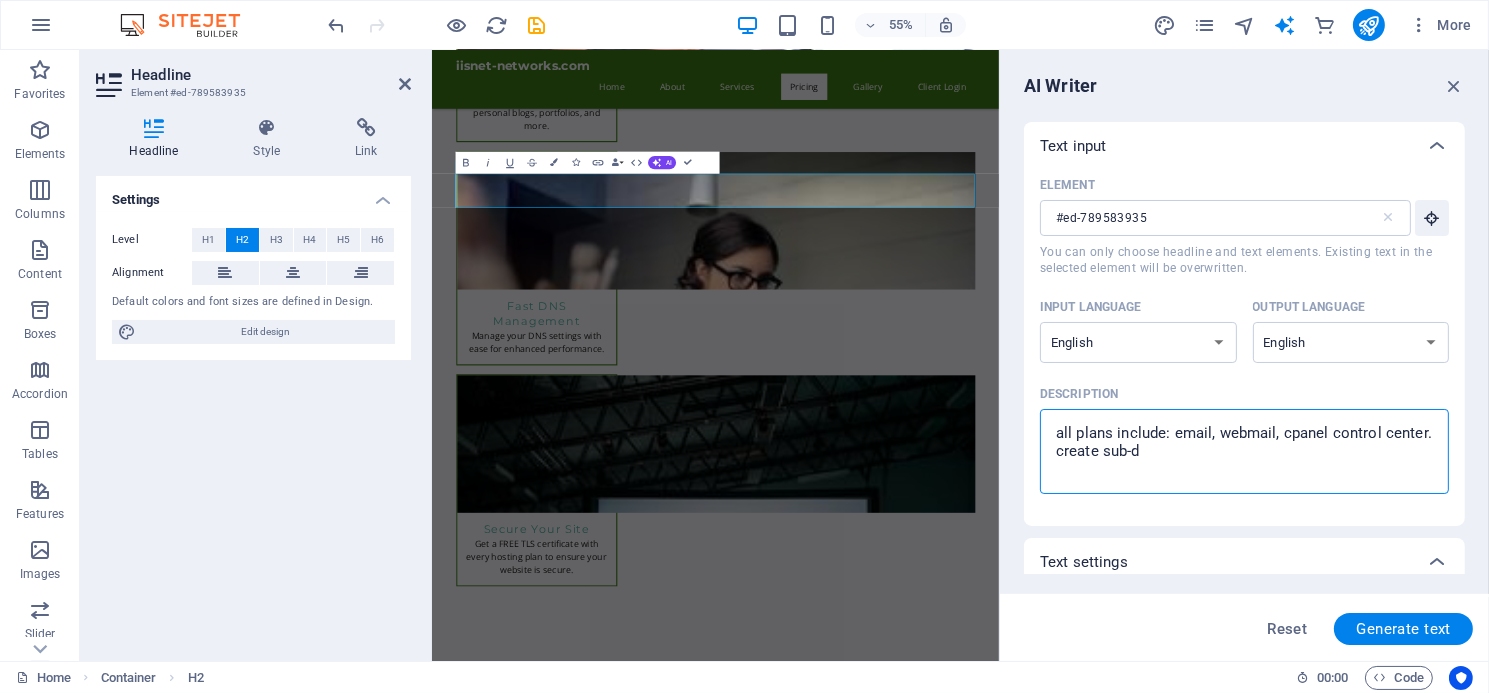 type on "all plans include: email, webmail, cpanel control center.
create sub-do" 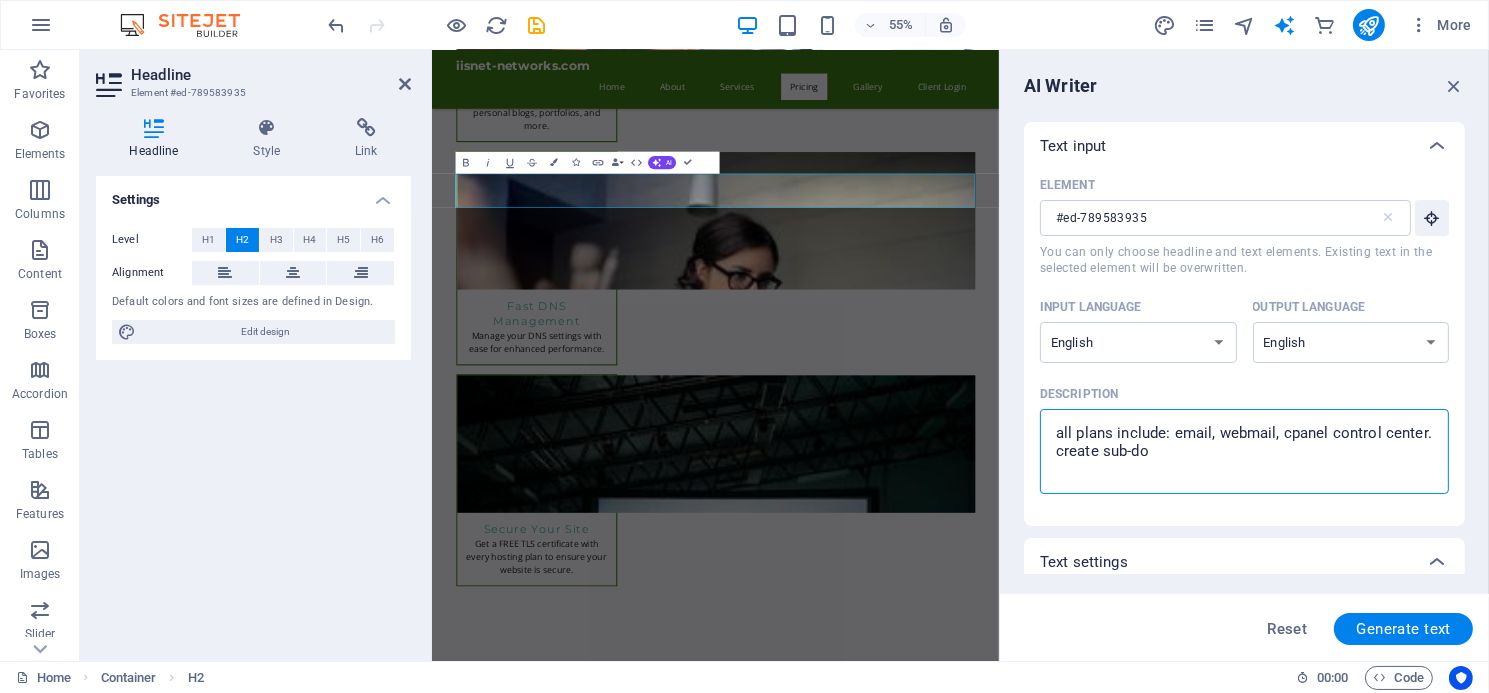 type on "all plans include: email, webmail, cpanel control center.
create sub-dom" 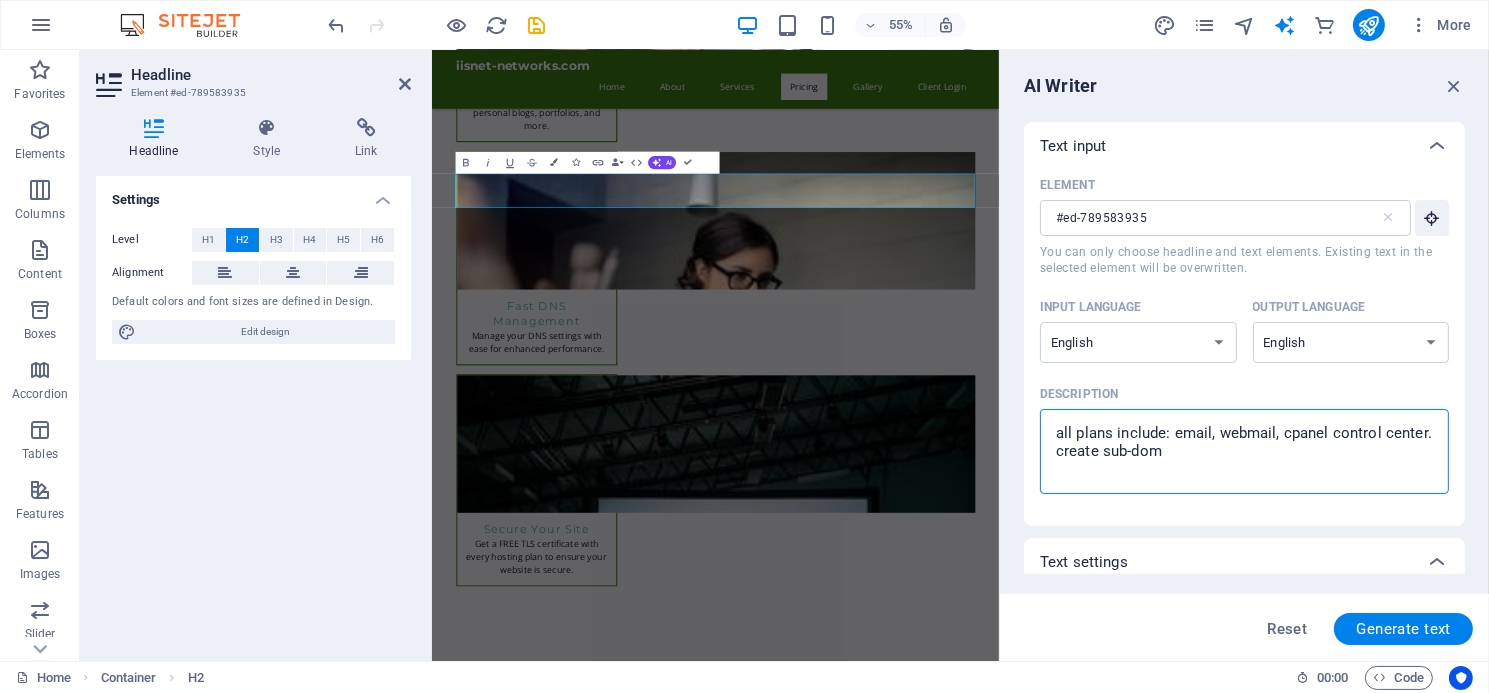 type on "all plans include: email, webmail, cpanel control center.
create sub-doma" 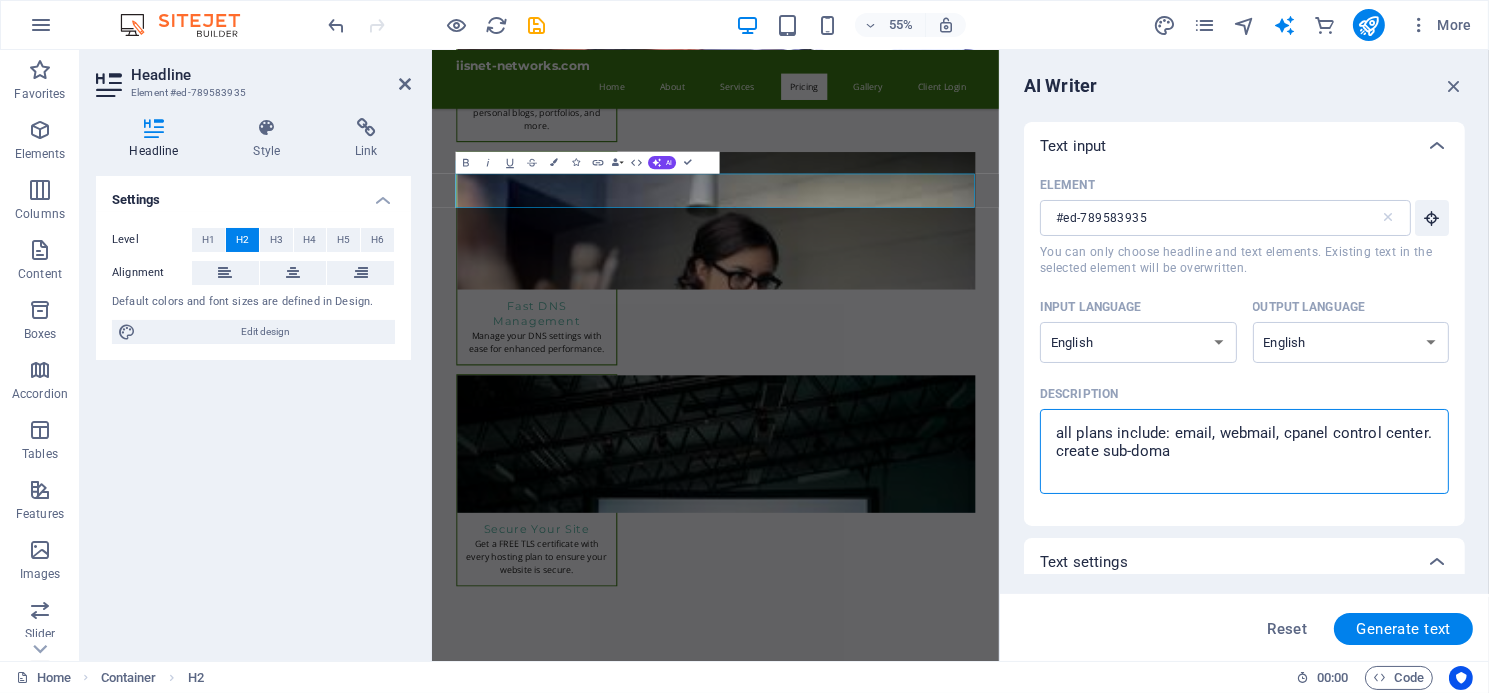 type on "all plans include: [EMAIL], webmail, cpanel control center.
create sub-domai" 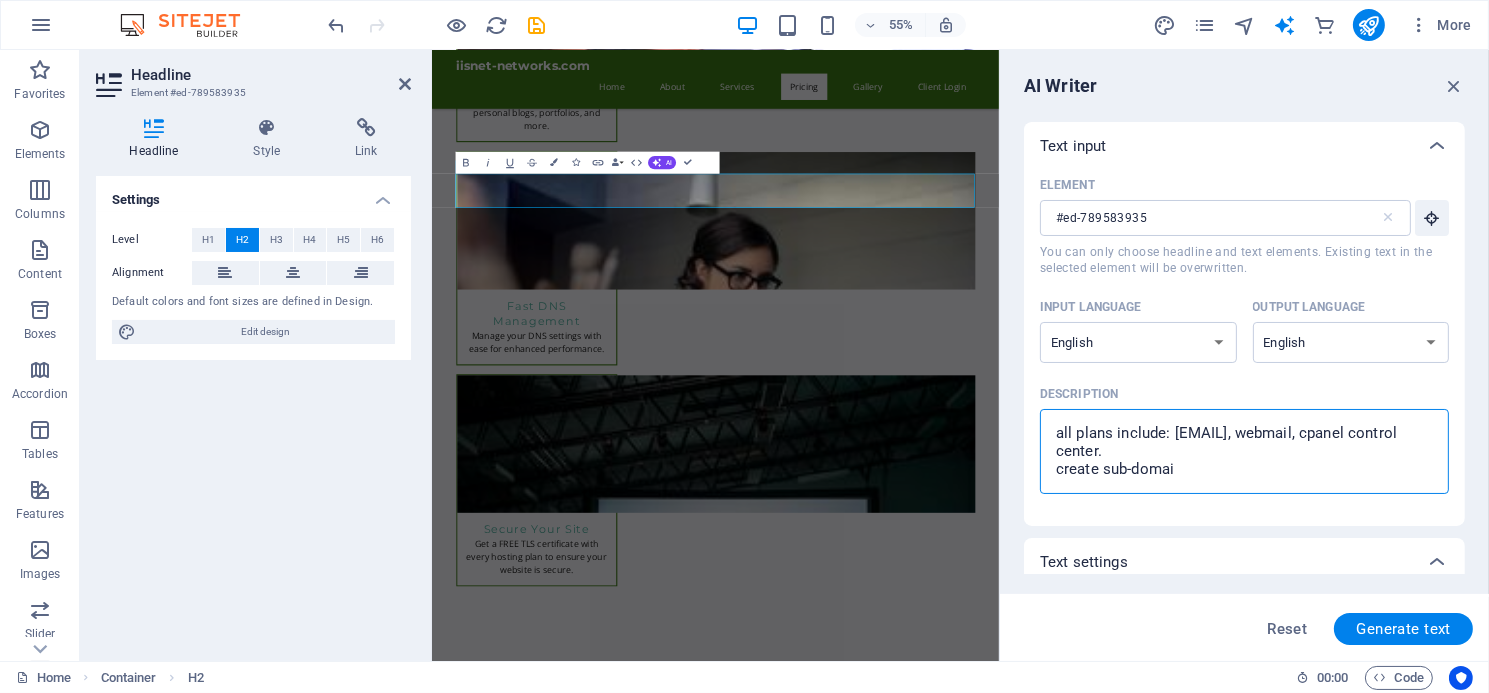 type on "all plans include: email, webmail, cpanel control center.
create sub-domain" 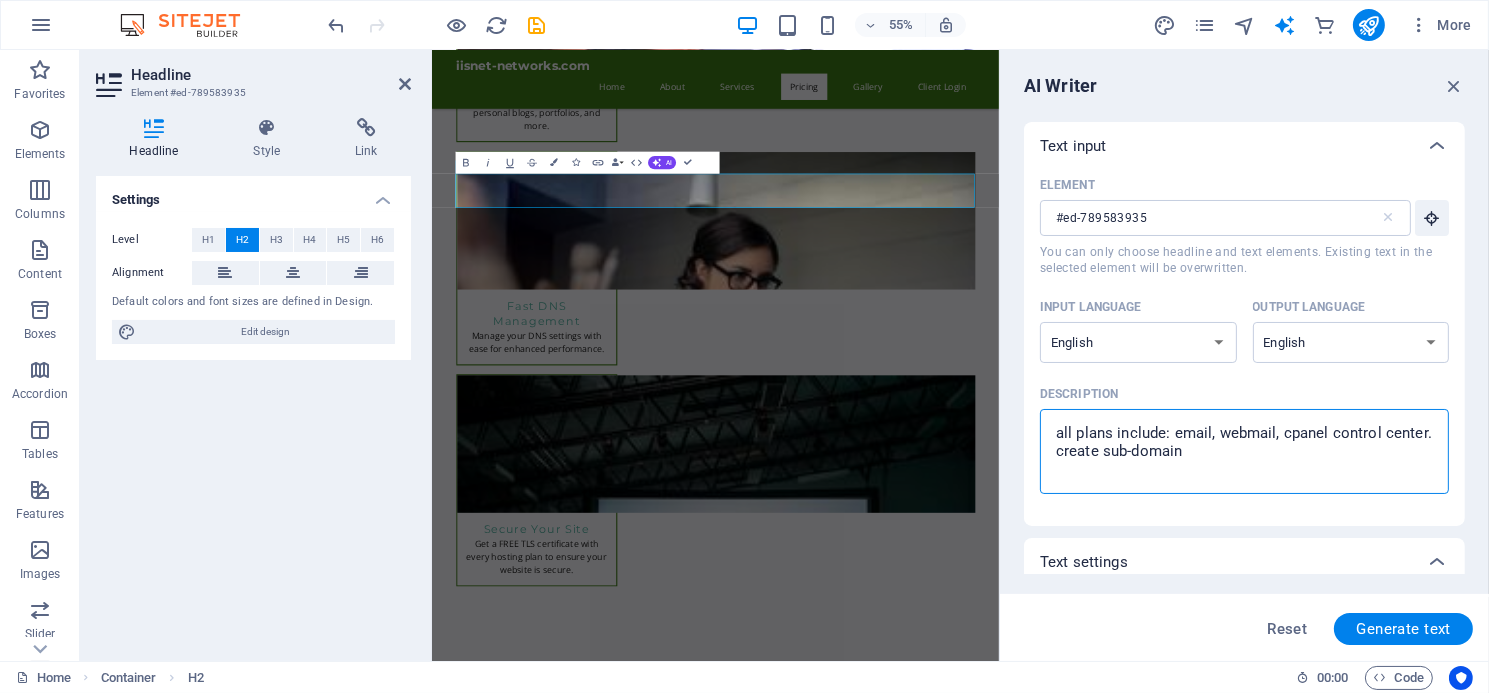 type on "all plans include: email, webmail, cpanel control center.
create sub-domains" 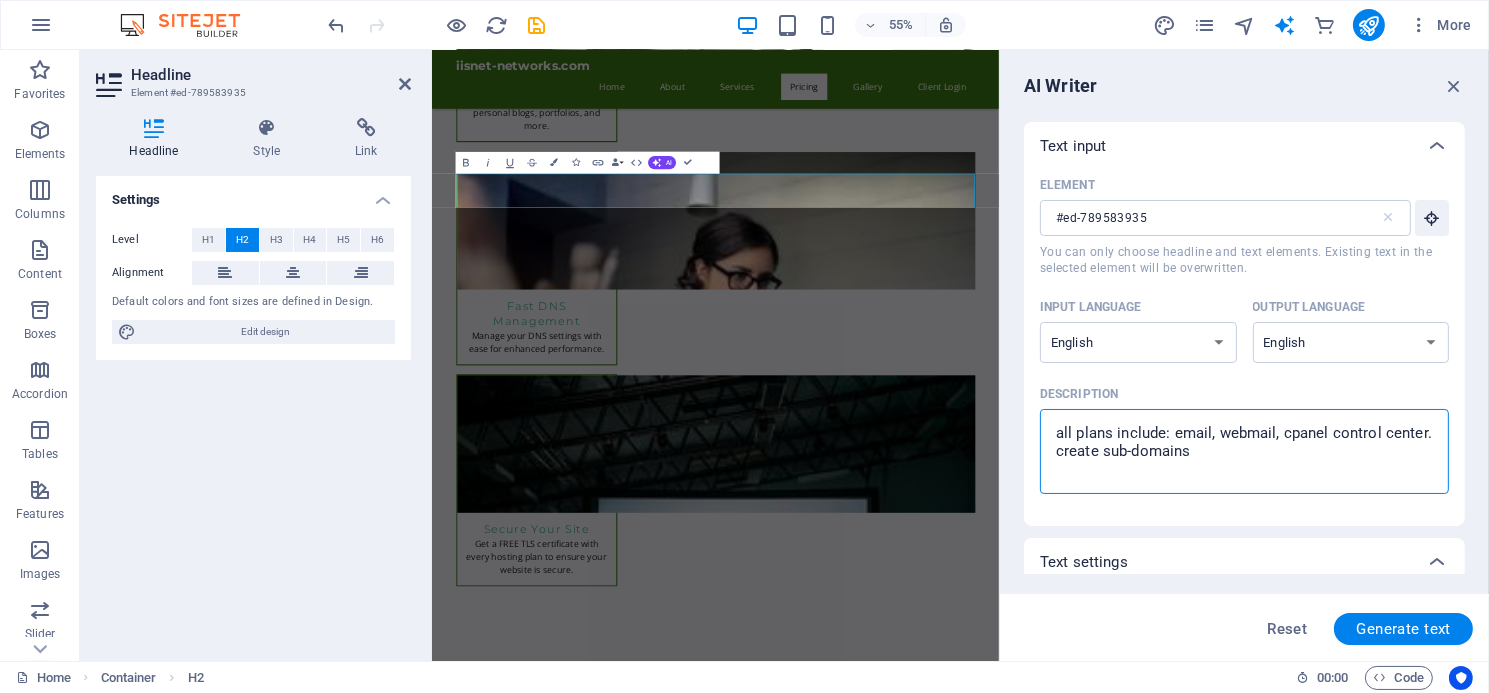 type on "all plans include: email, webmail, cpanel control center.
create sub-domains," 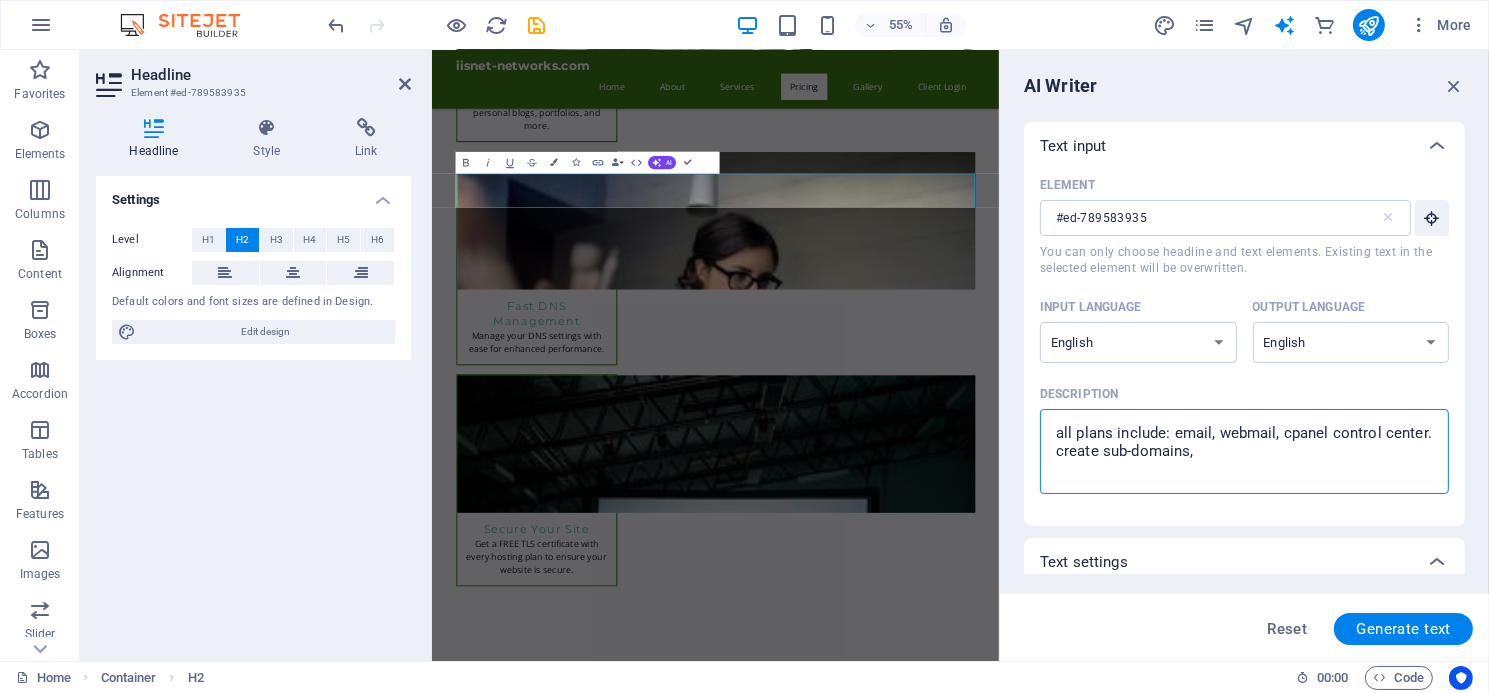 type on "all plans include: email, webmail, cpanel control center.
create sub-domains," 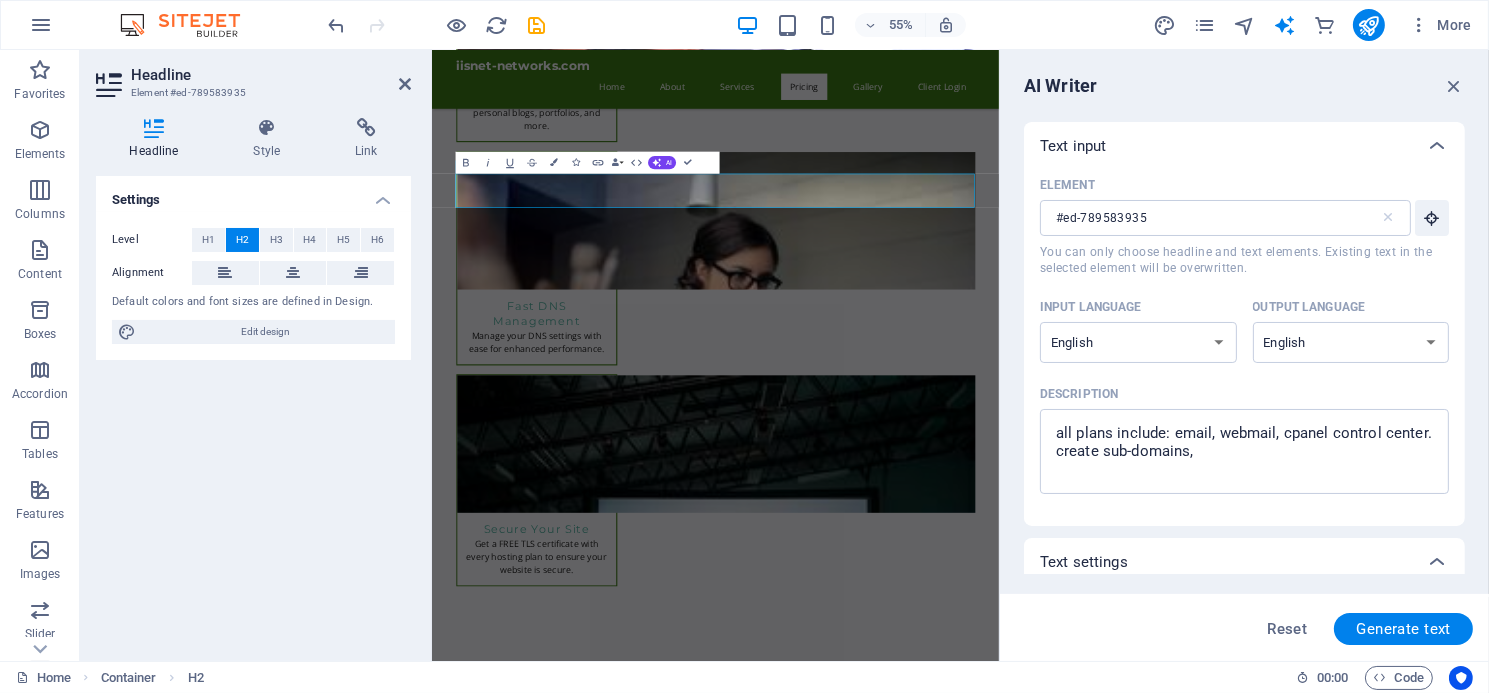 type on "x" 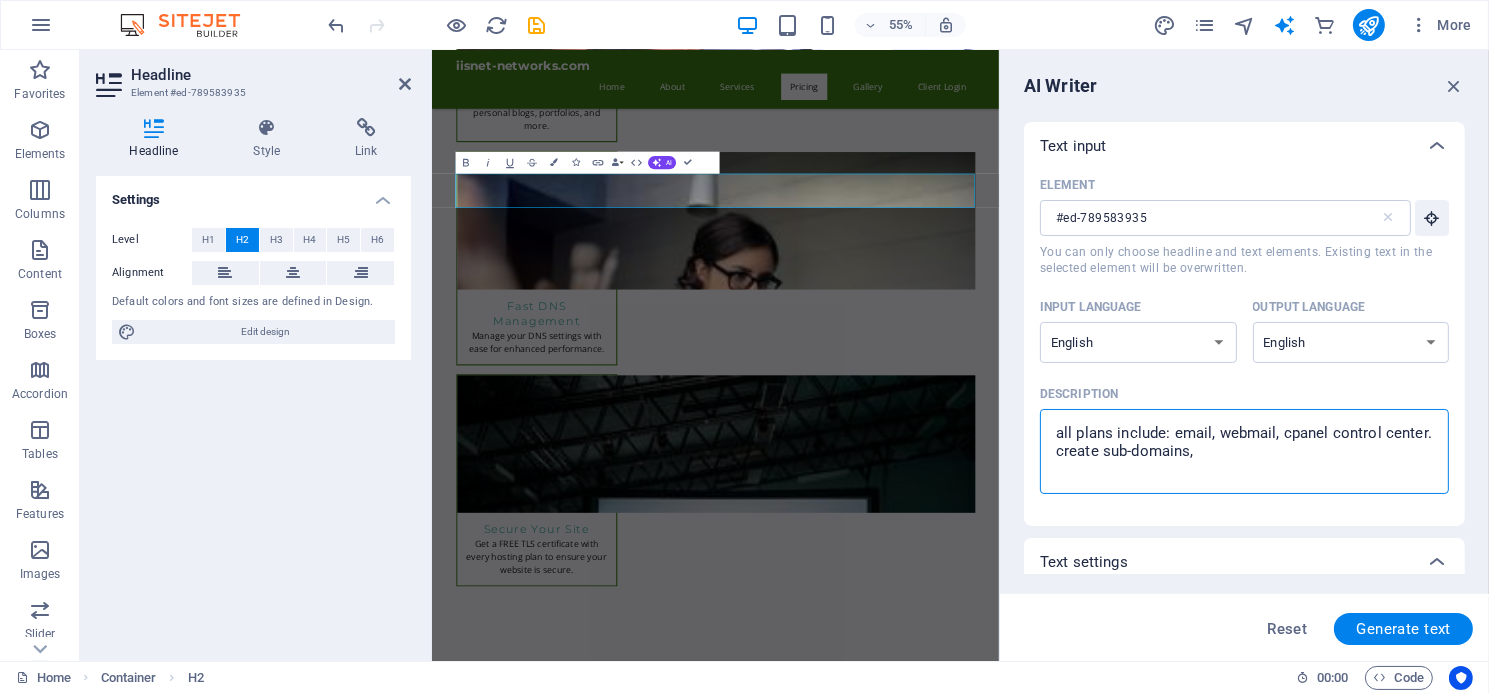 type on "all plans include: email, webmail, cpanel control center.
create sub-domains, M" 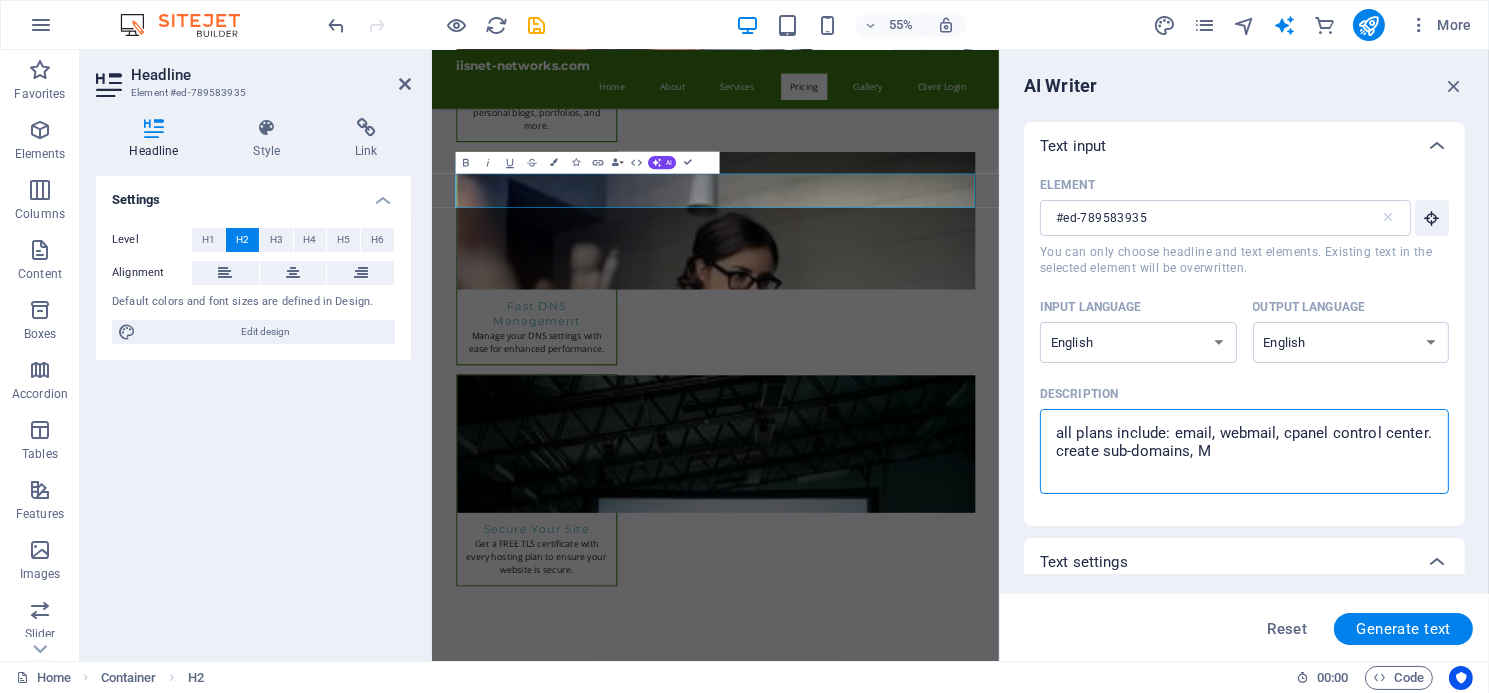 type on "all plans include: email, webmail, cpanel control center.
create sub-domains, My" 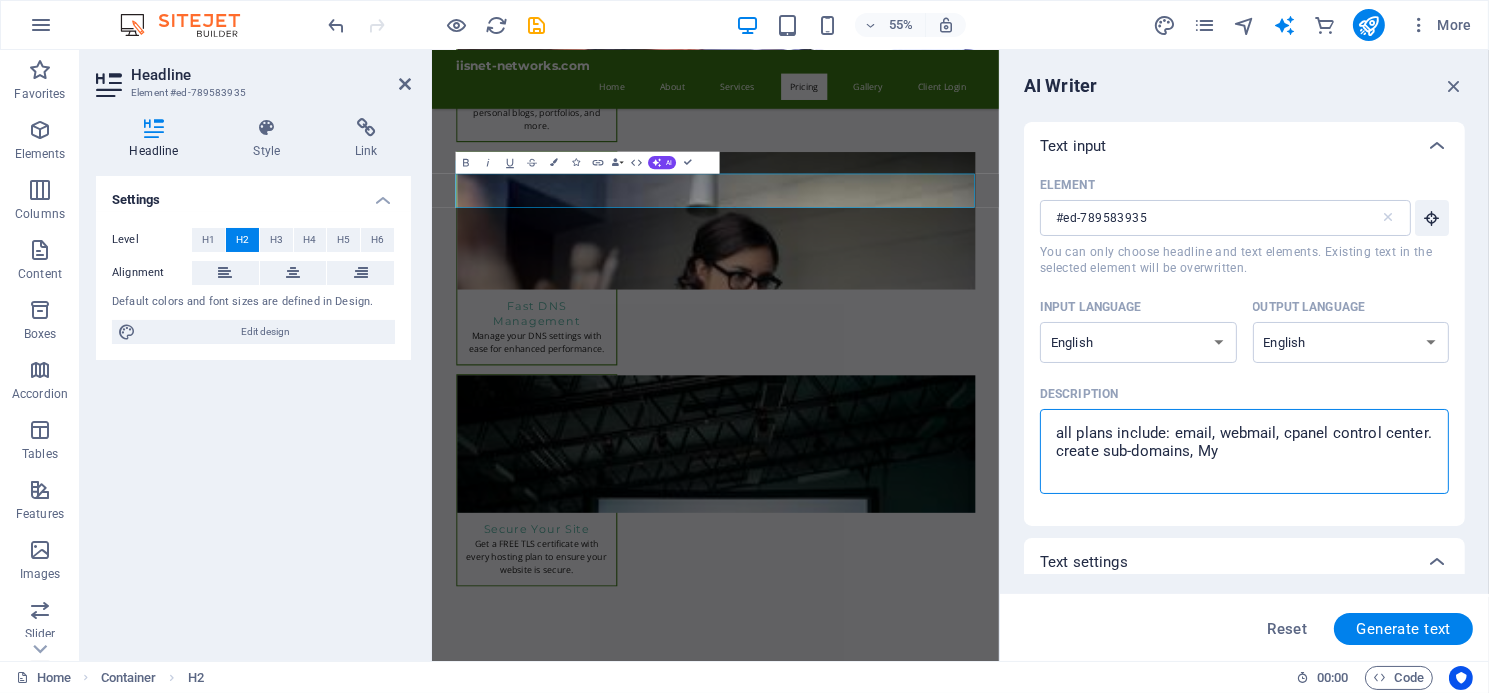 type on "all plans include: email, webmail, cpanel control center.
create sub-domains, MyS" 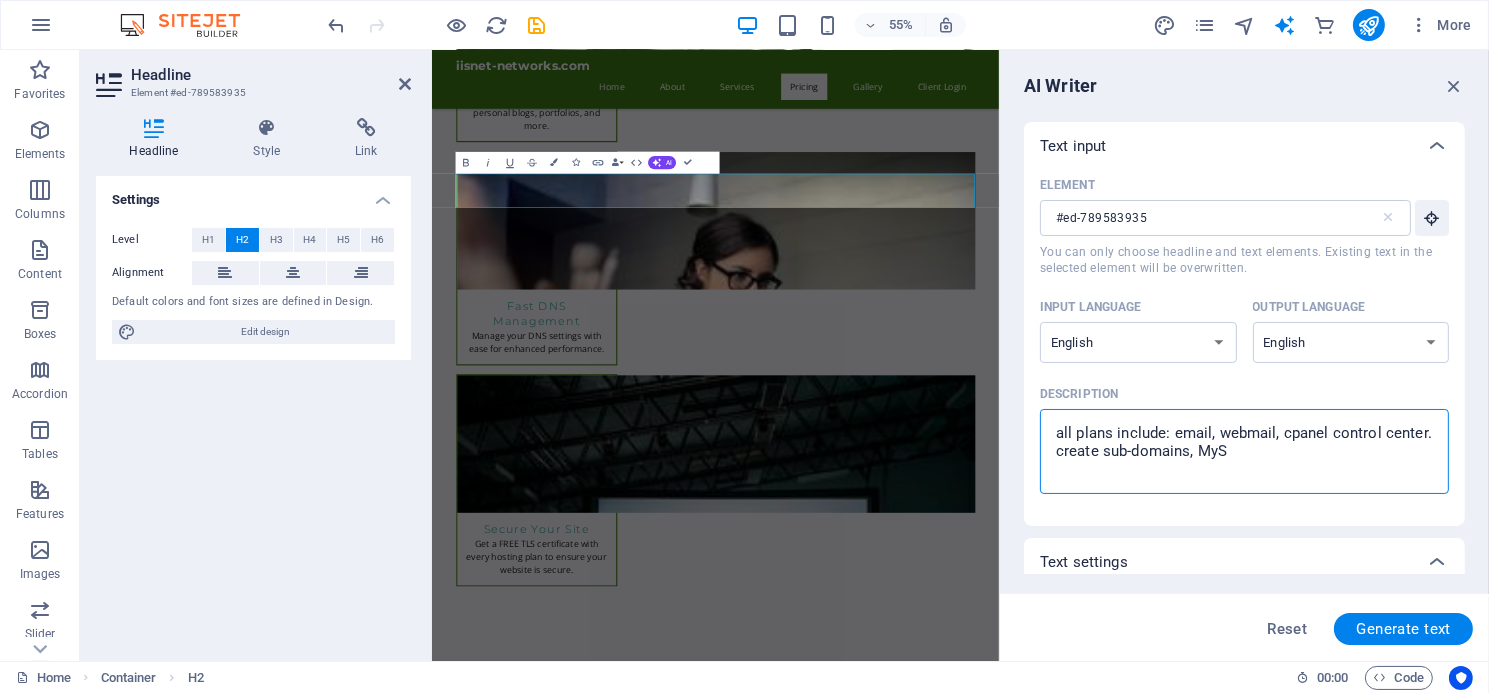 type on "all plans include: email, webmail, cpanel control center.
create sub-domains, MySQ" 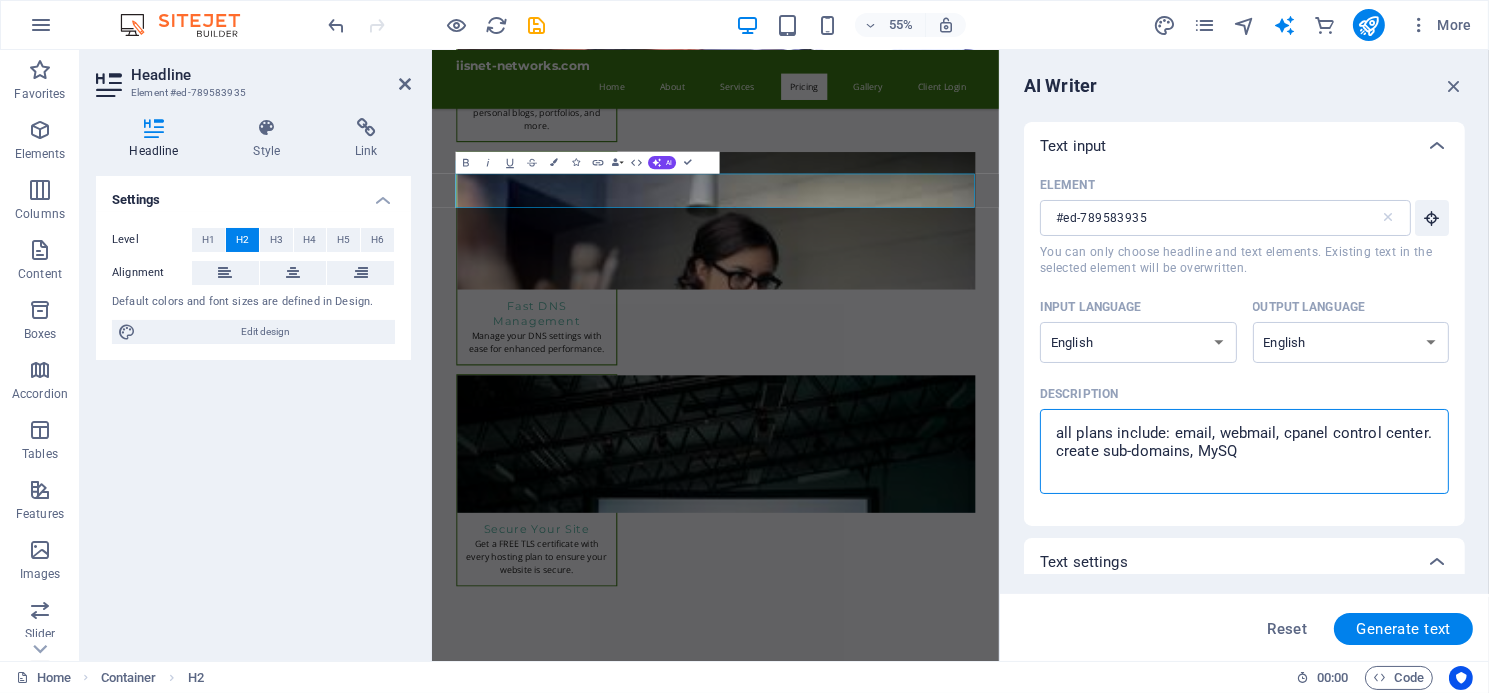 type on "all plans include: email, webmail, cpanel control center.
create sub-domains, MySQL" 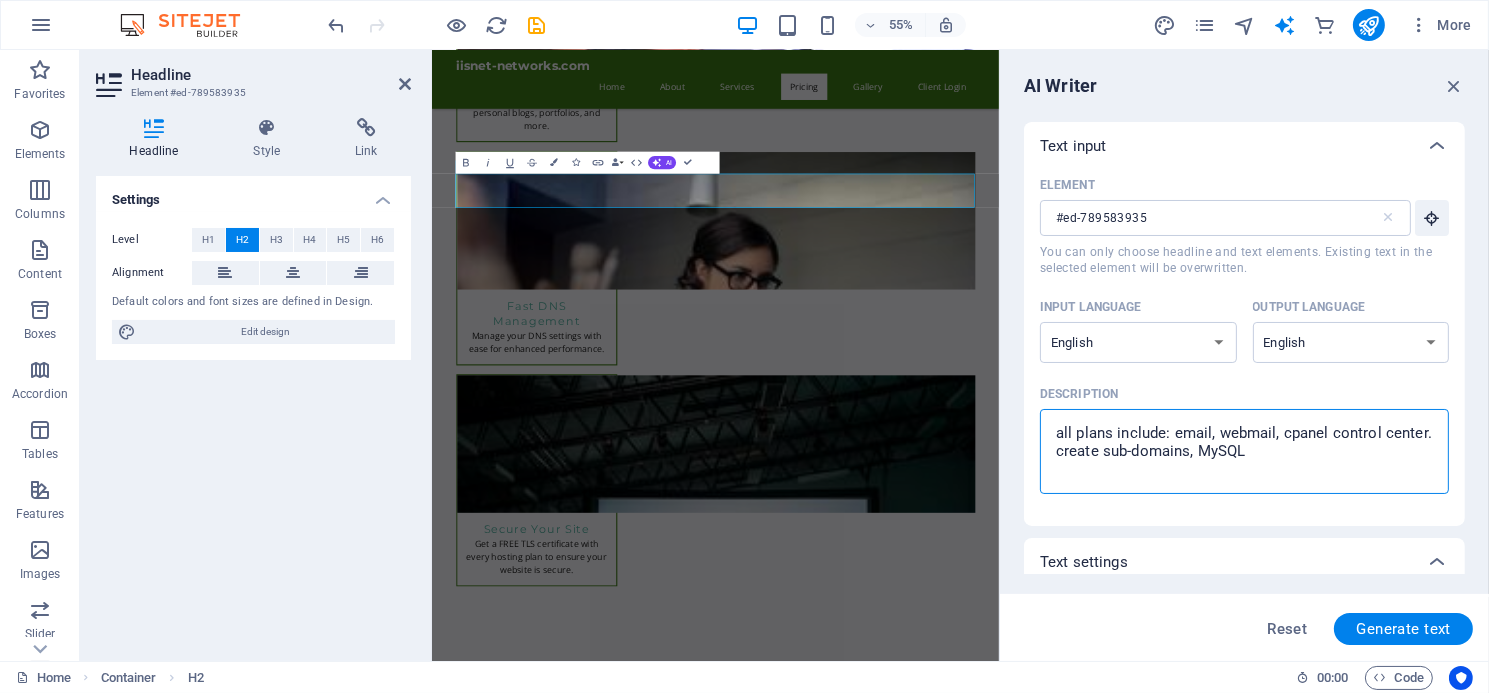 type on "all plans include: email, webmail, cpanel control center.
create sub-domains, MySQL," 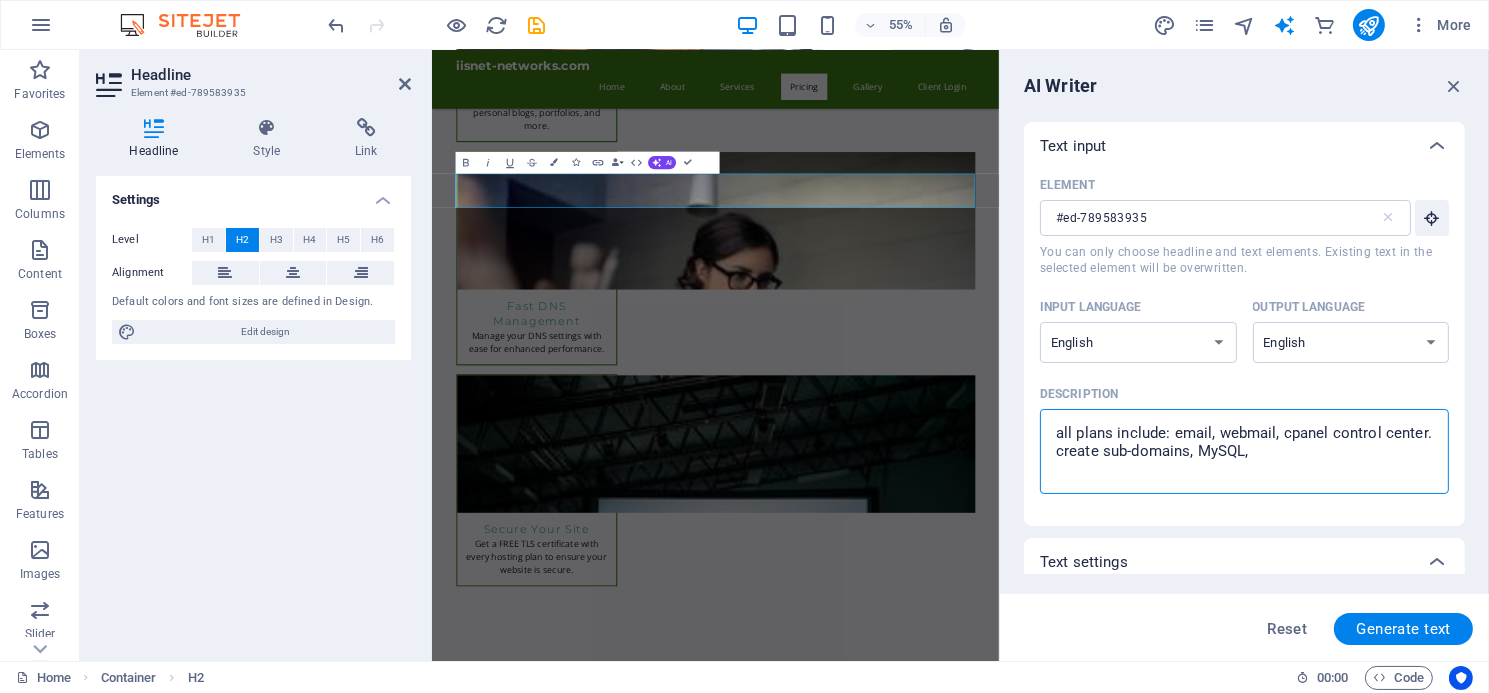 type on "all plans include: email, webmail, cpanel control center.
create sub-domains, MySQL," 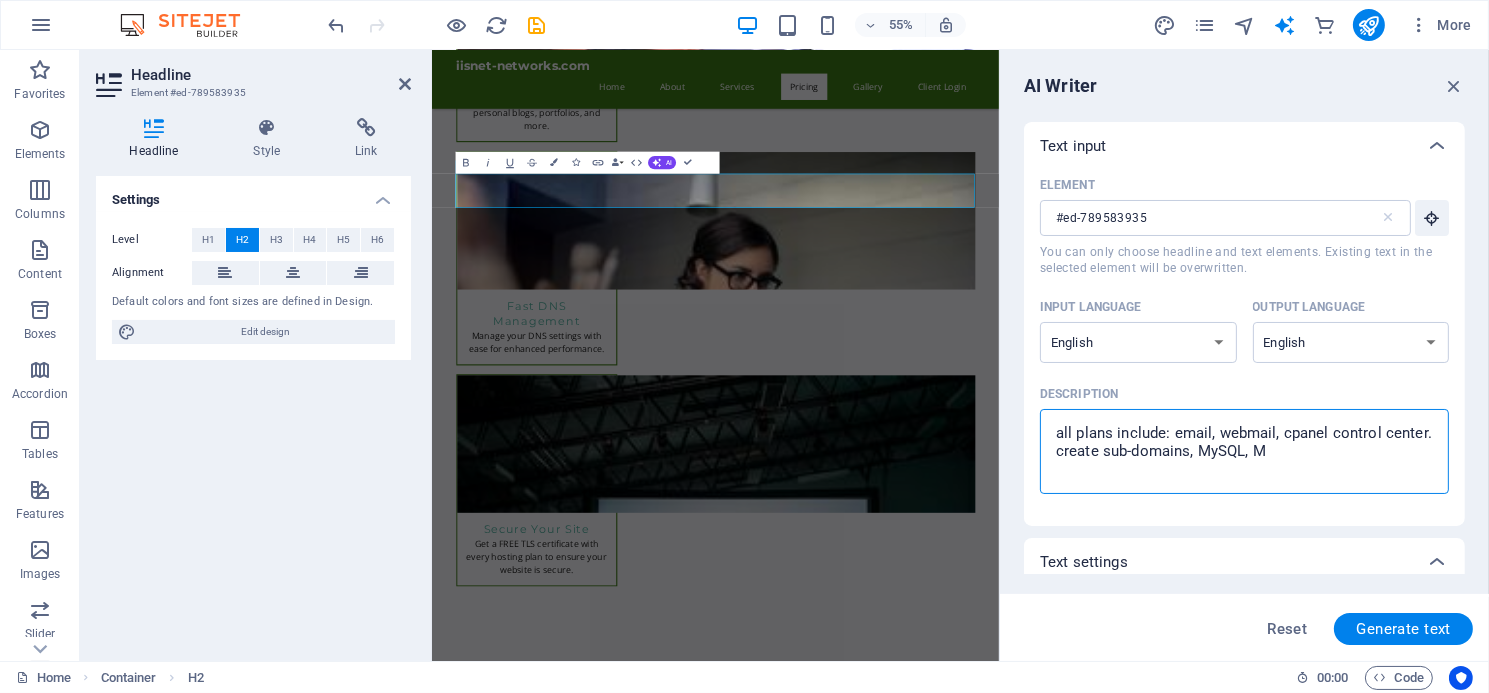 type on "all plans include: email, webmail, cpanel control center.
create sub-domains, MySQL, MU" 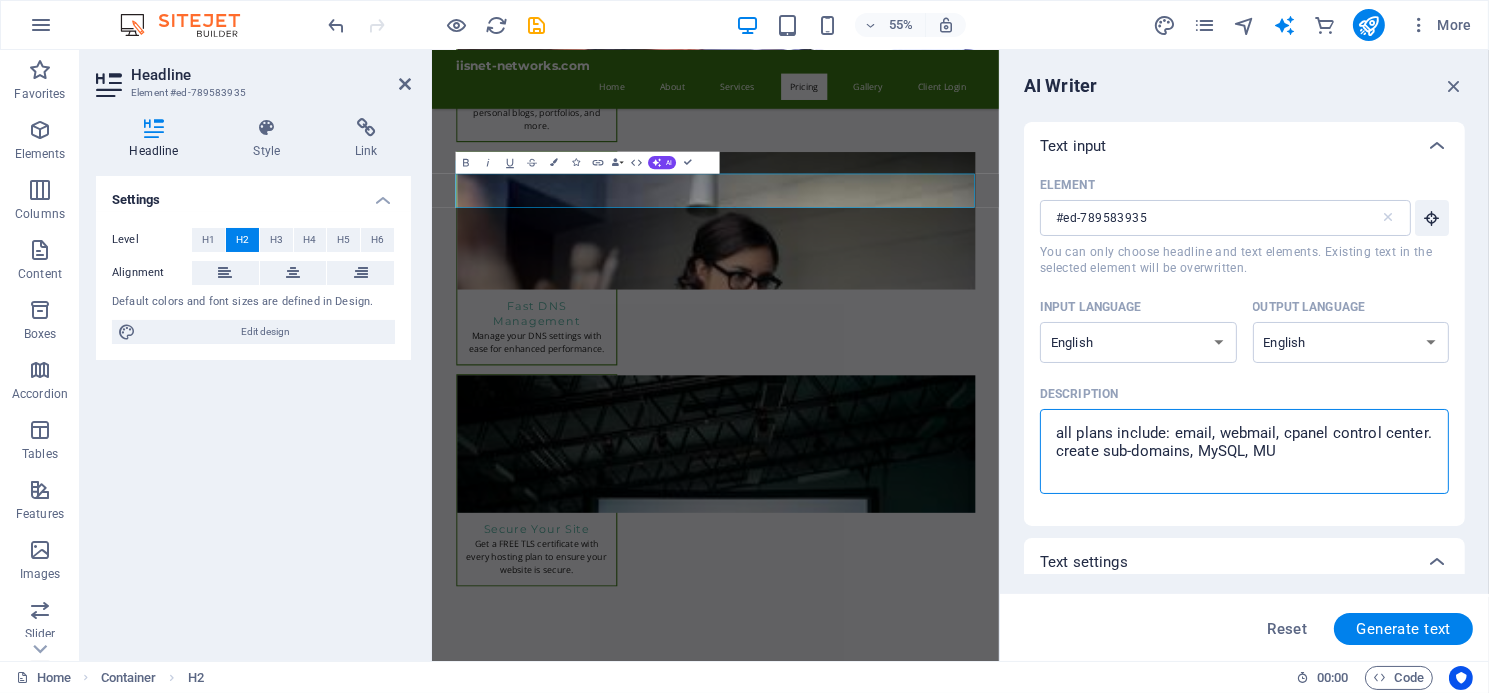 type on "all plans include: email, webmail, cpanel control center.
create sub-domains, MySQL, MUL" 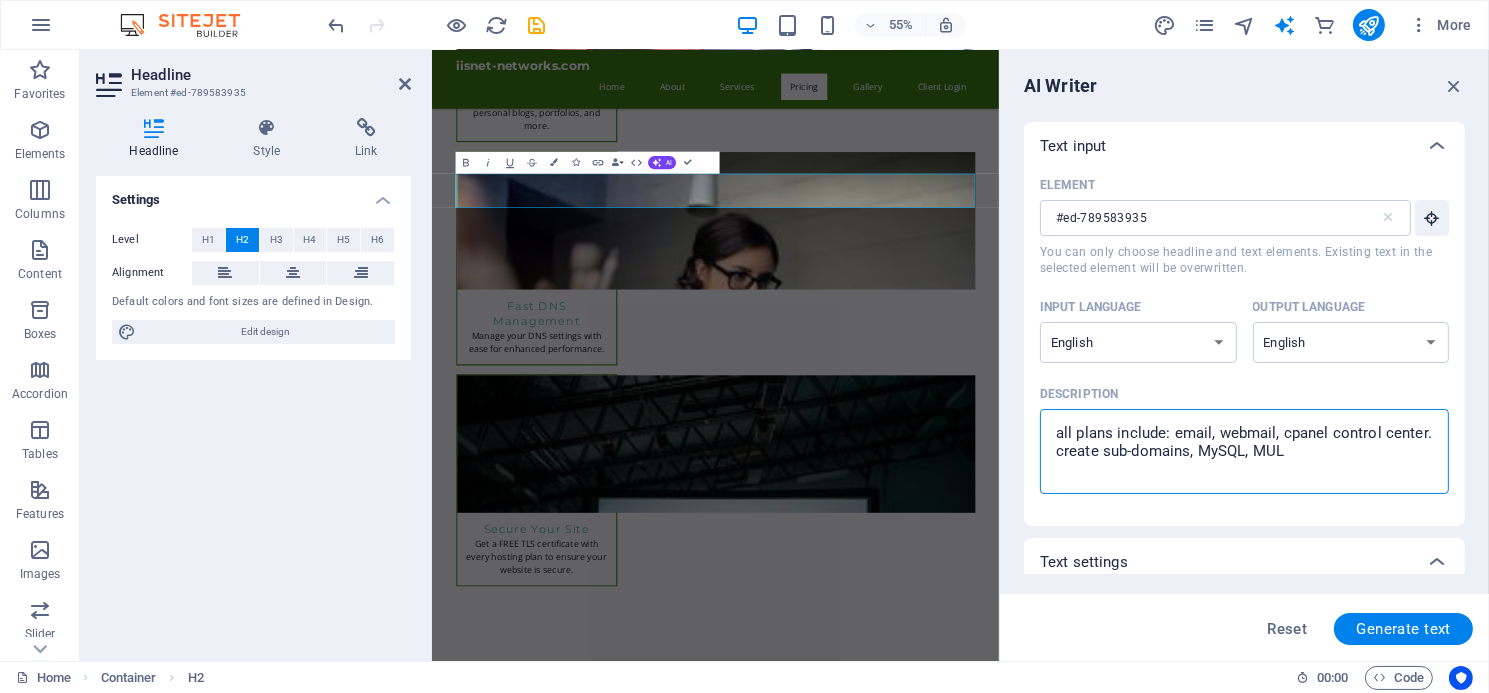 type on "all plans include: email, webmail, cpanel control center.
create sub-domains, MySQL, MULT" 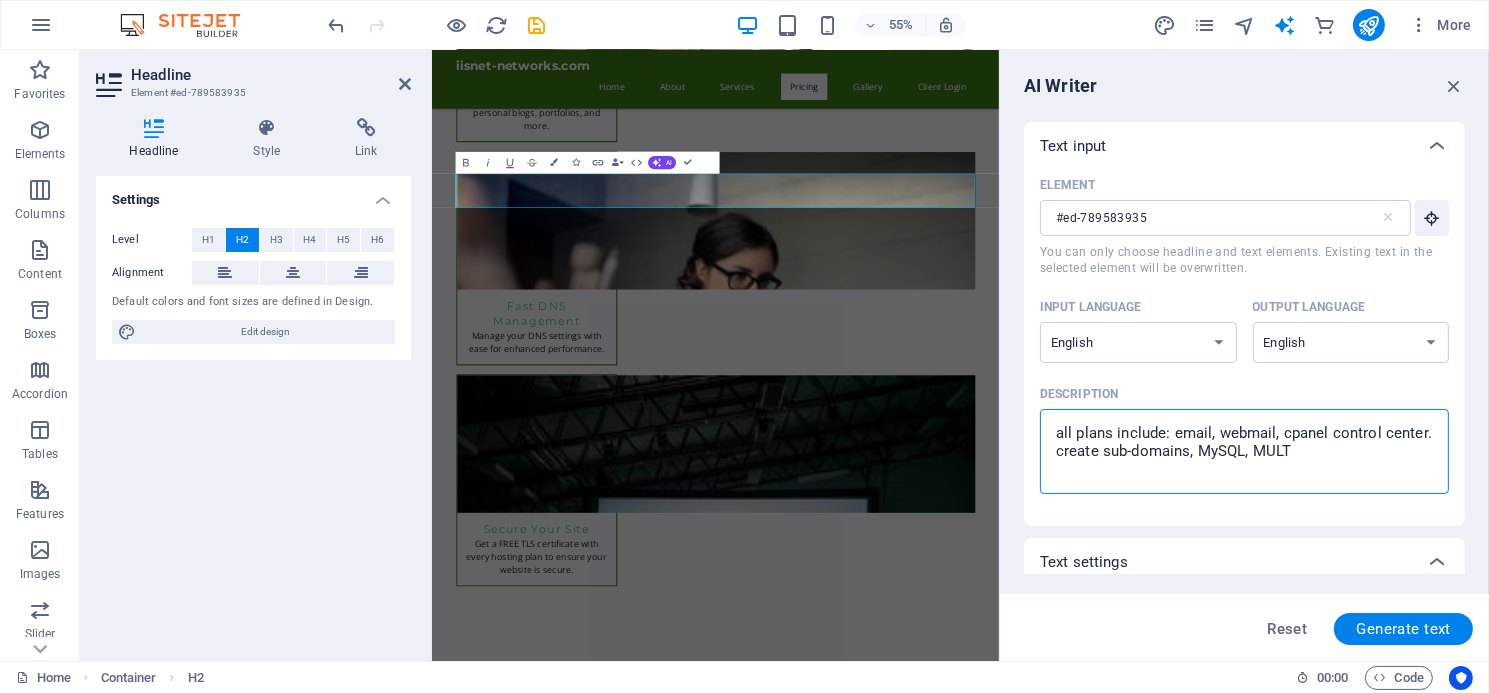 type on "x" 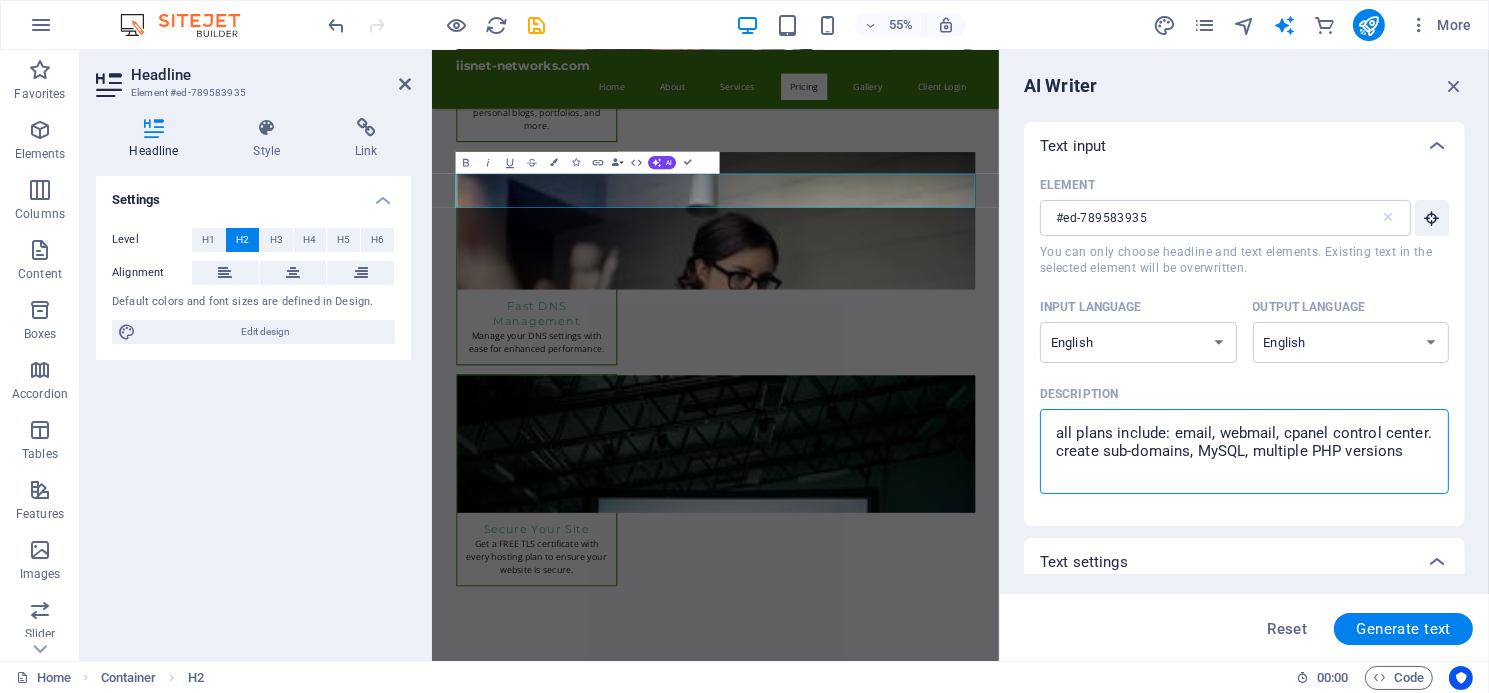 click on "all plans include: email, webmail, cpanel control center.
create sub-domains, MySQL, multiple PHP versions" at bounding box center [1244, 451] 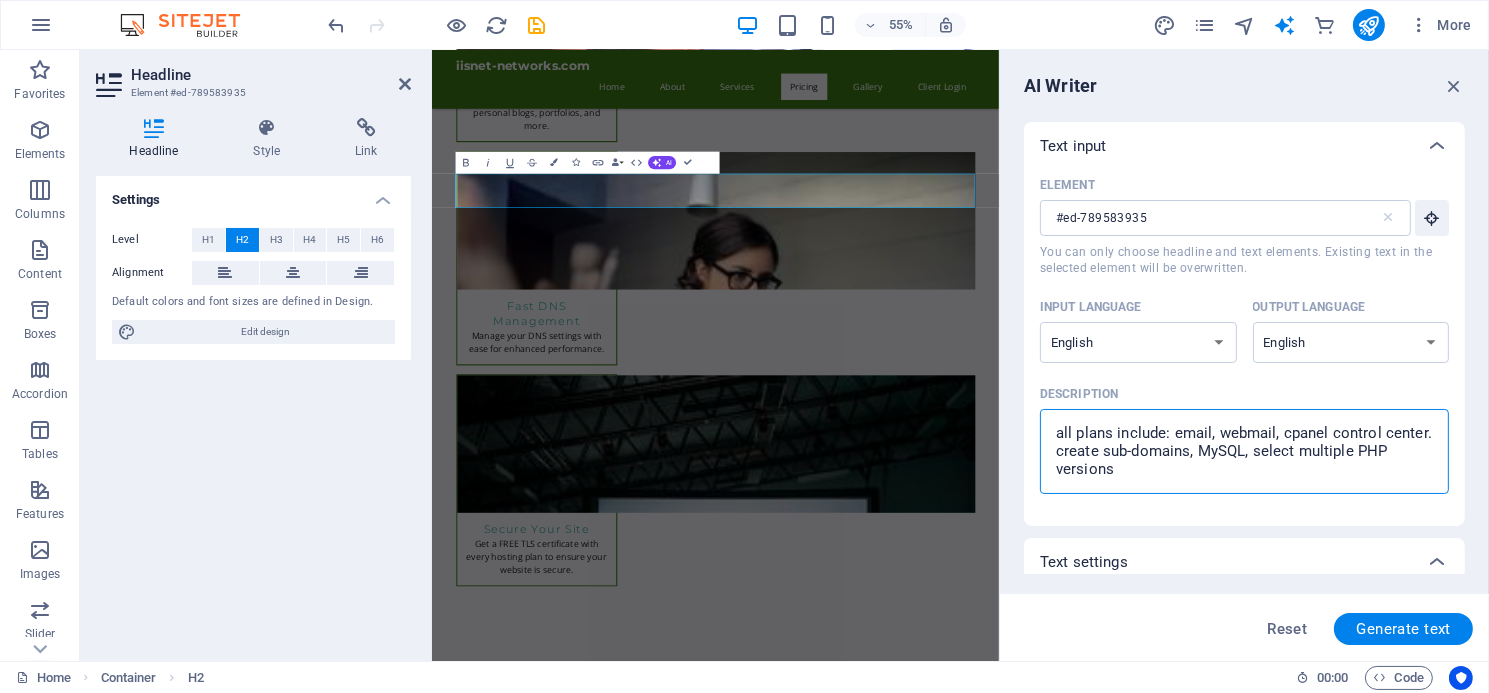 click on "all plans include: email, webmail, cpanel control center.
create sub-domains, MySQL, select multiple PHP versions" at bounding box center [1244, 451] 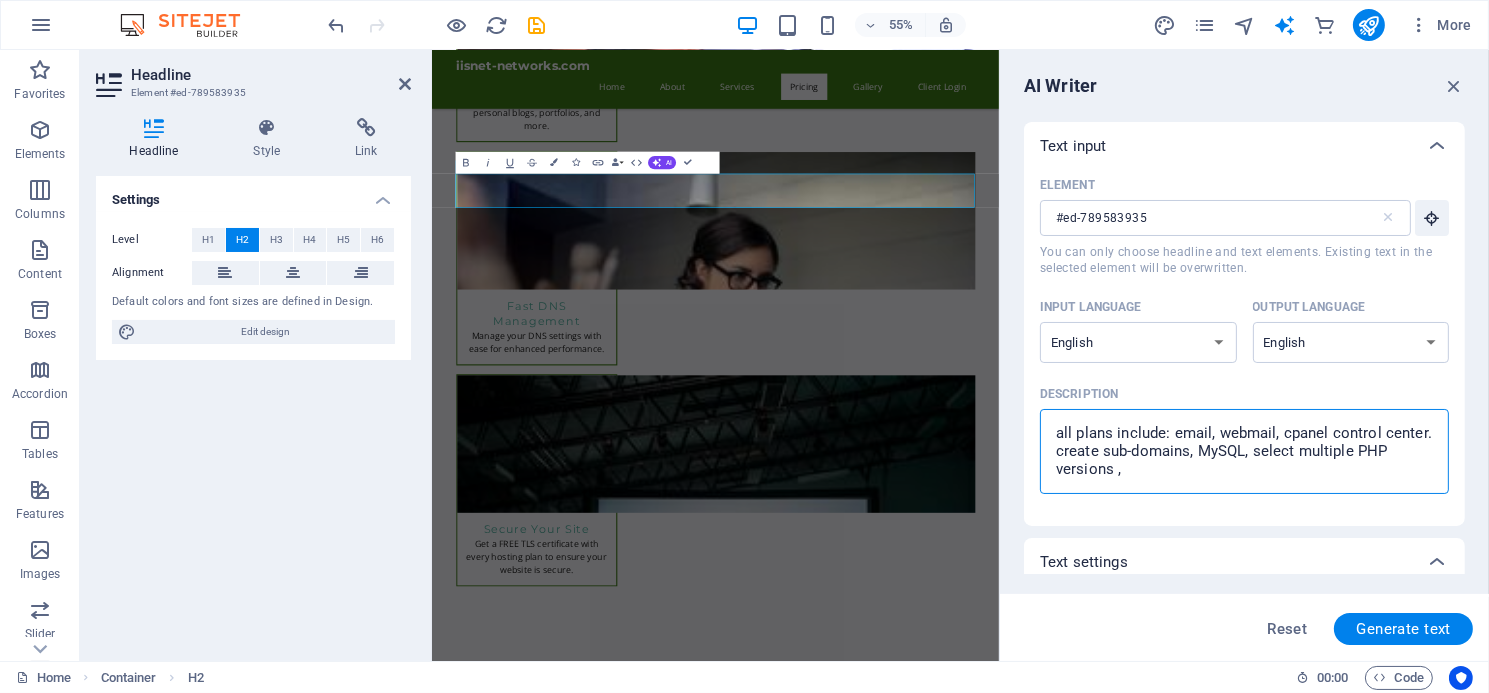 click on "all plans include: email, webmail, cpanel control center.
create sub-domains, MySQL, select multiple PHP versions ," at bounding box center (1244, 451) 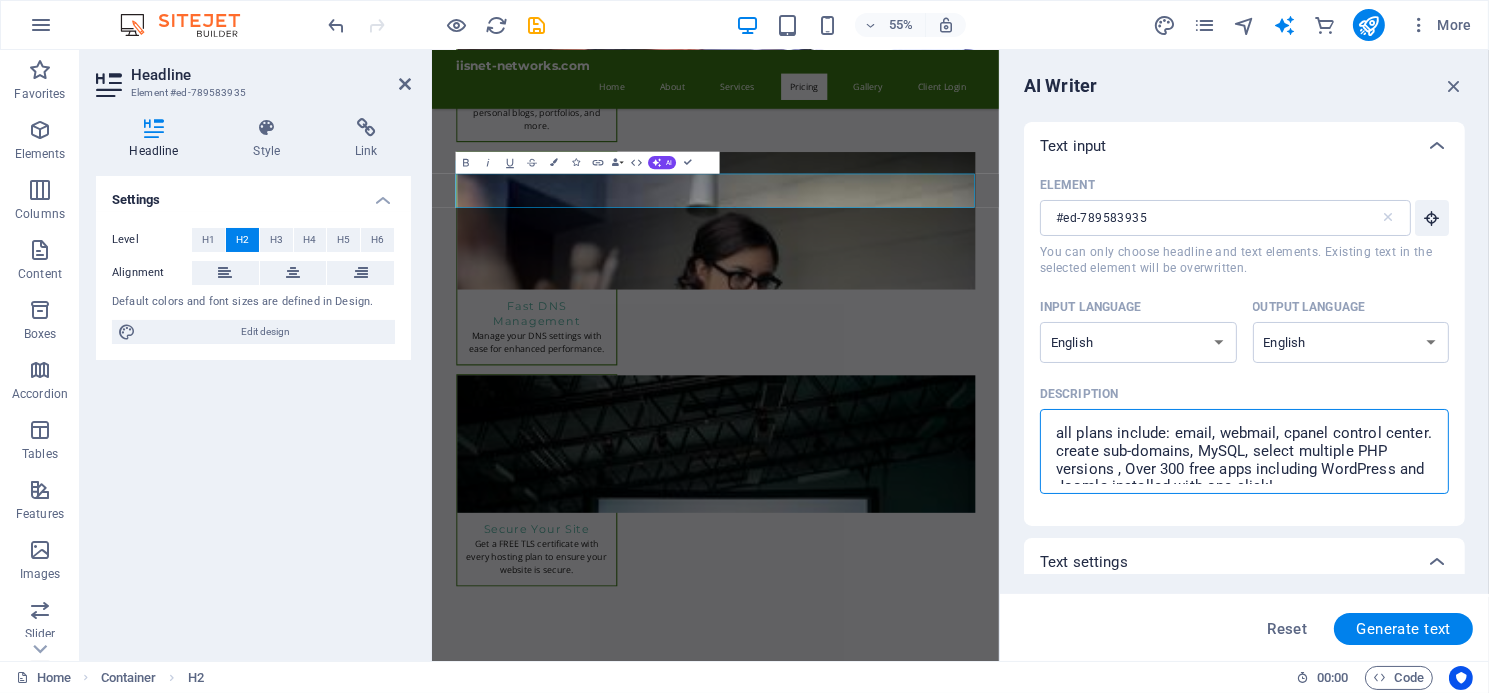 scroll, scrollTop: 12, scrollLeft: 0, axis: vertical 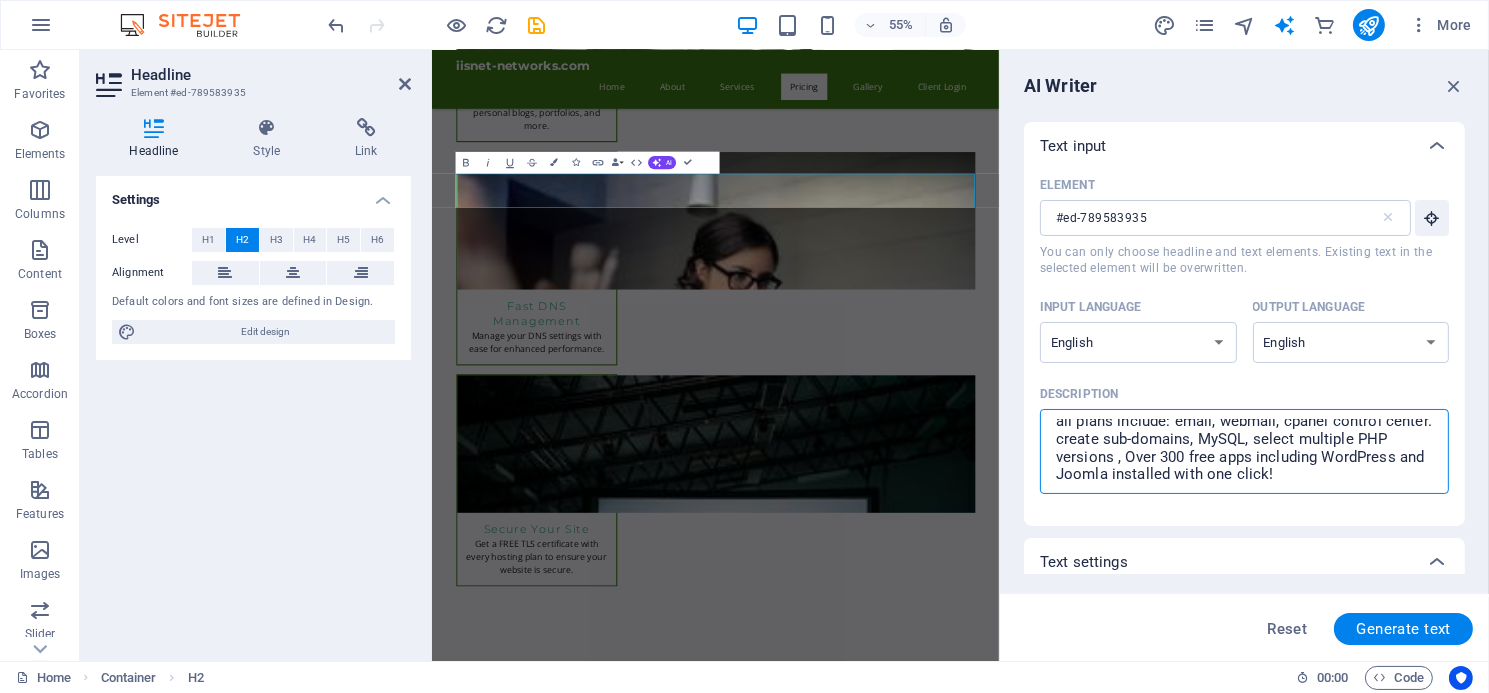 click on "all plans include: email, webmail, cpanel control center.
create sub-domains, MySQL, select multiple PHP versions , Over 300 free apps including WordPress and Joomla installed with one click!" at bounding box center [1244, 451] 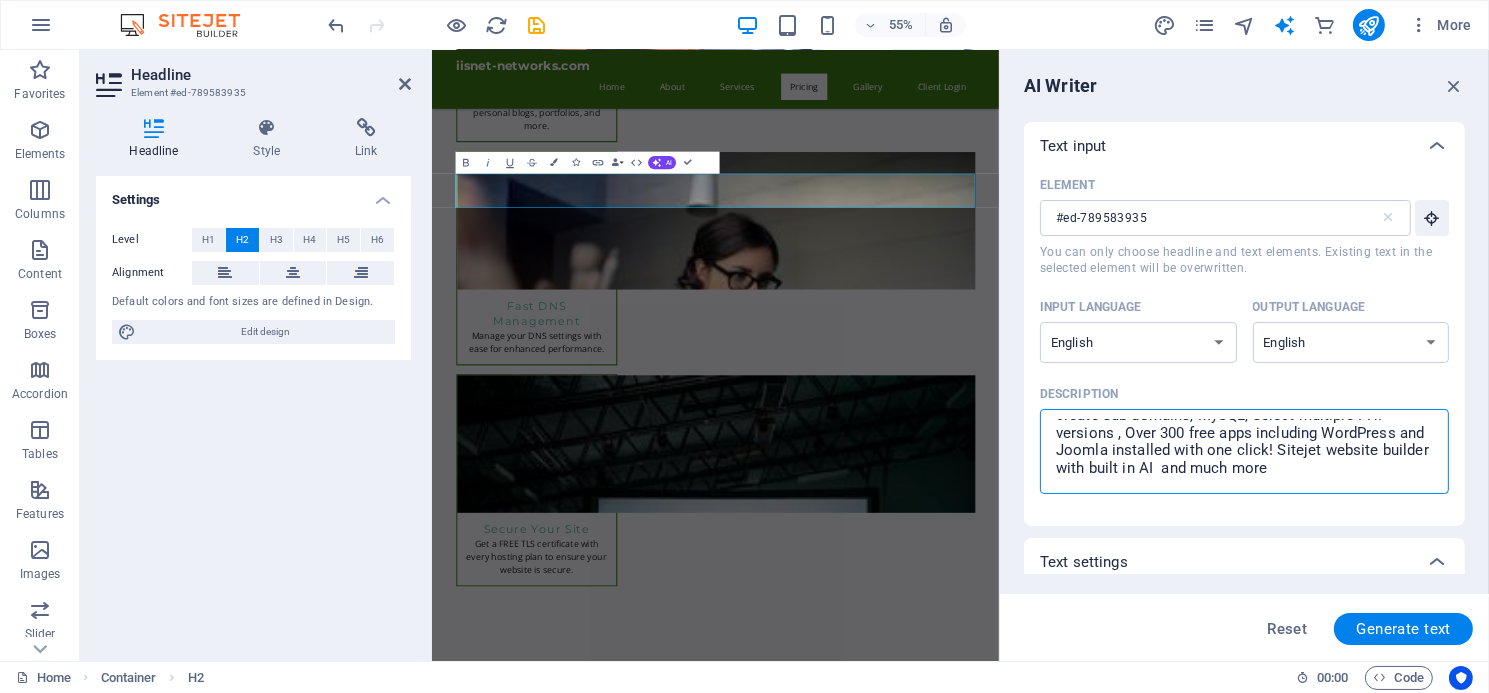 scroll, scrollTop: 35, scrollLeft: 0, axis: vertical 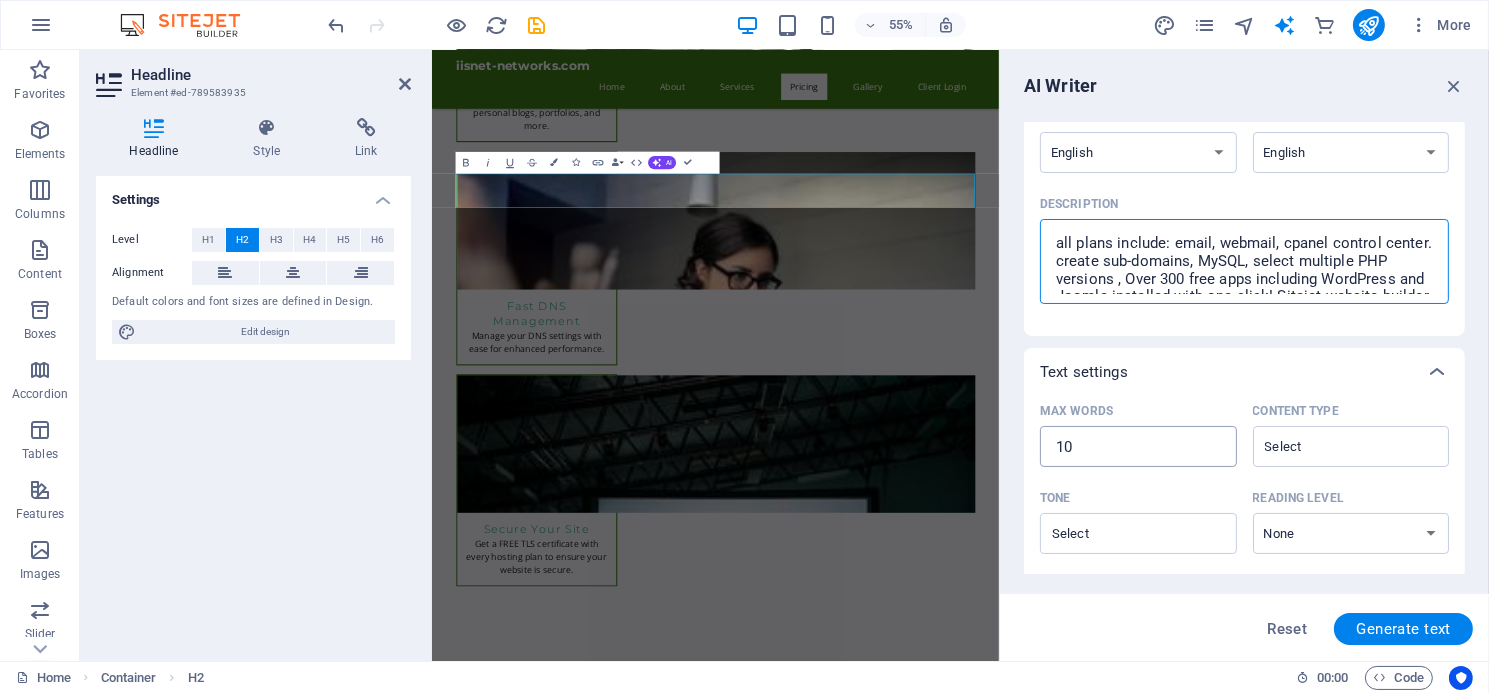 click on "10" at bounding box center [1138, 447] 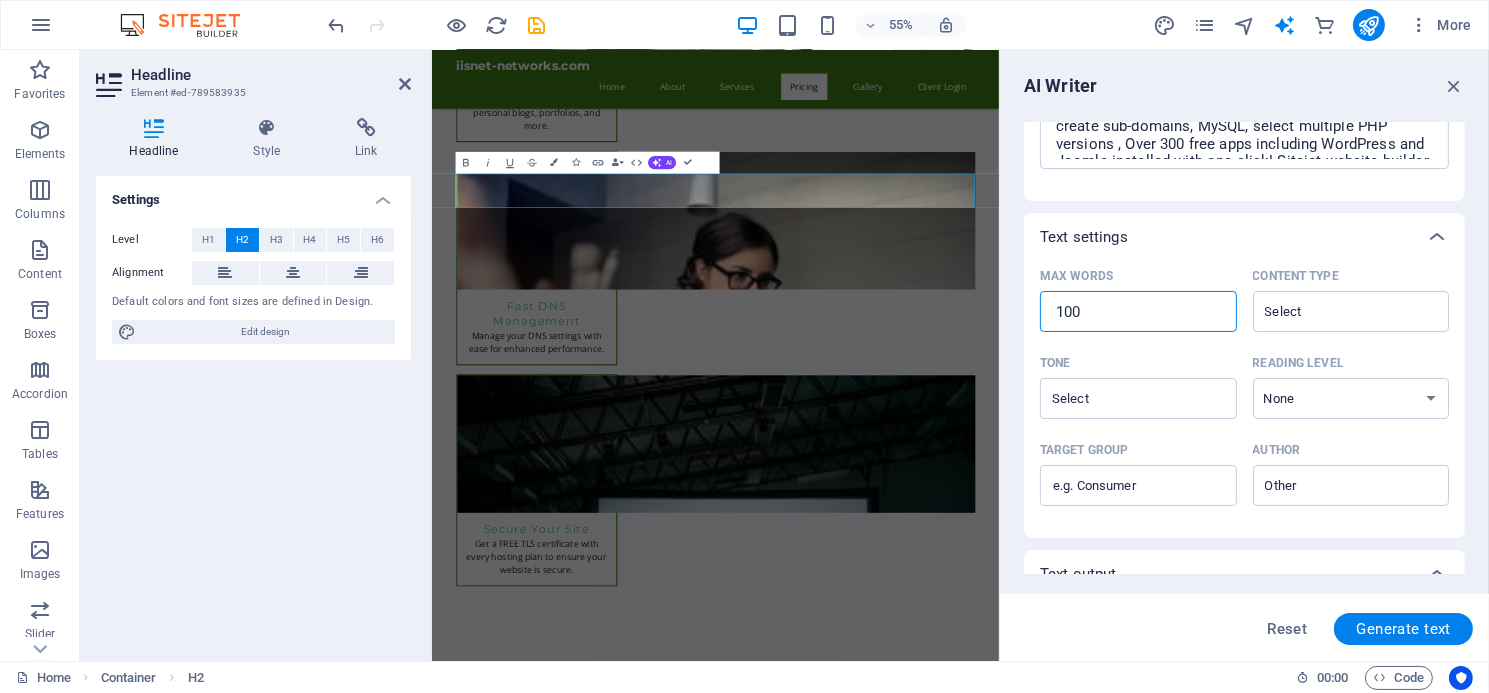 scroll, scrollTop: 380, scrollLeft: 0, axis: vertical 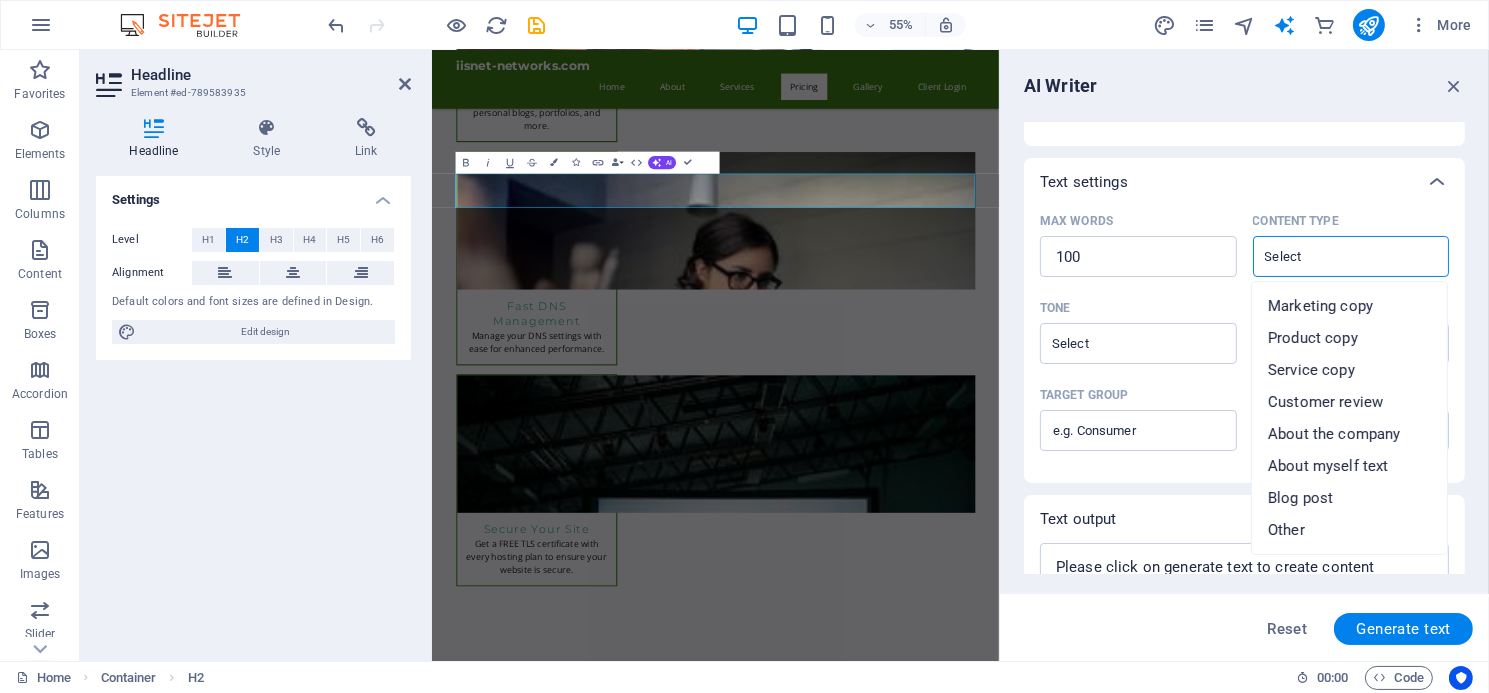click on "Content type ​" at bounding box center (1335, 256) 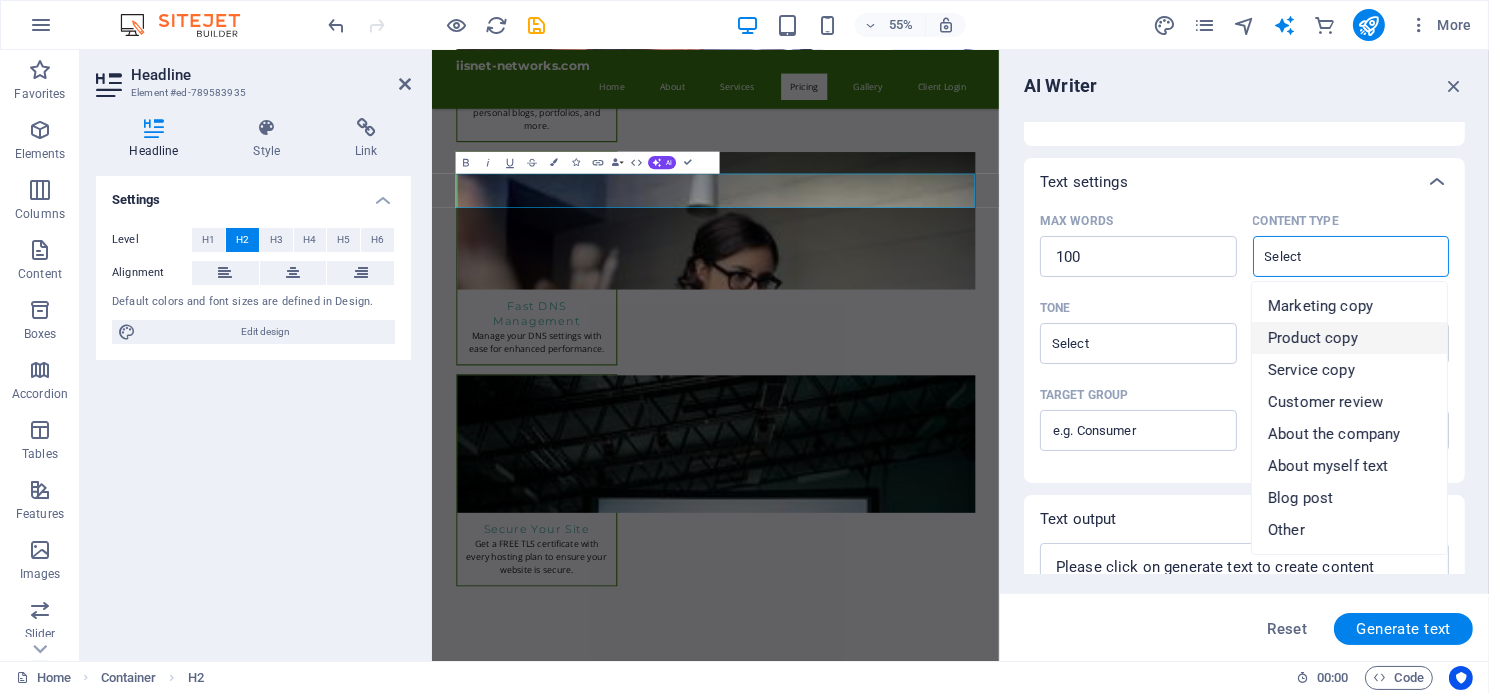 click on "Product copy" at bounding box center (1313, 338) 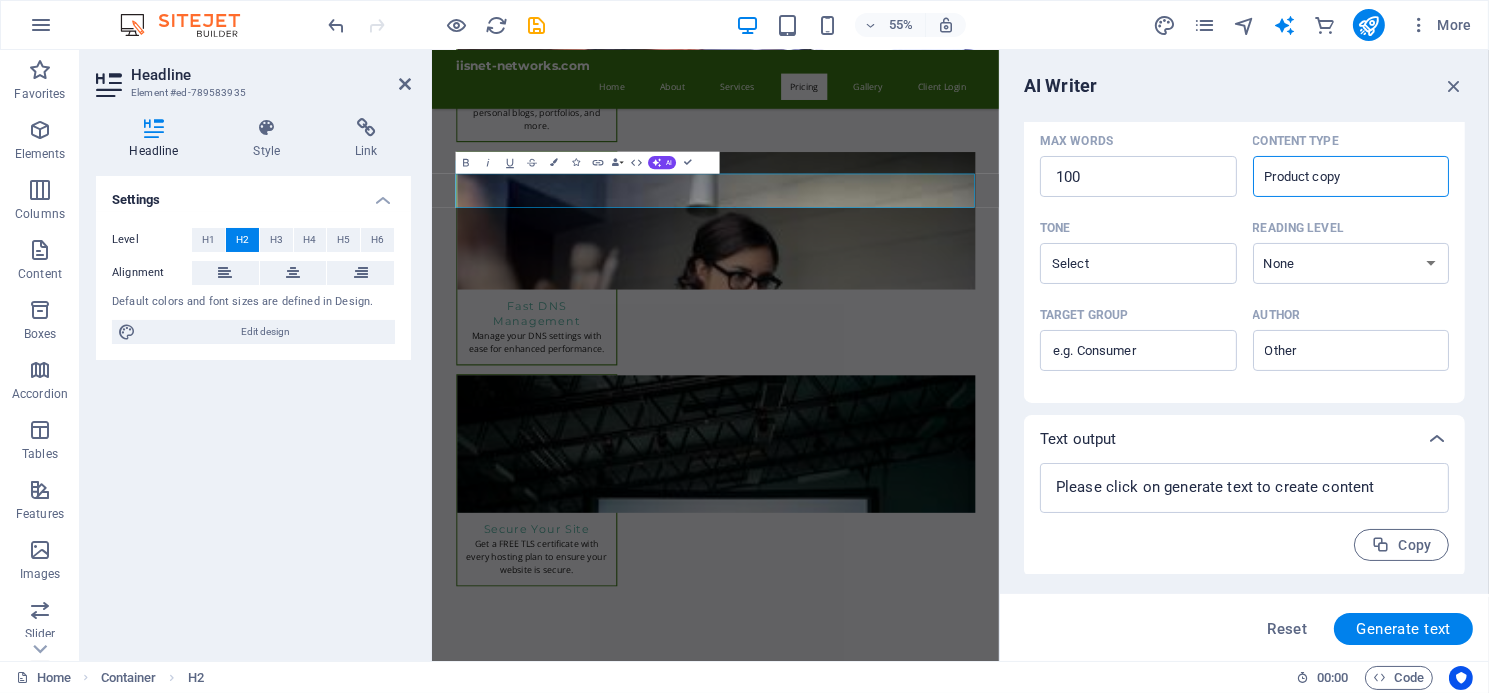 scroll, scrollTop: 462, scrollLeft: 0, axis: vertical 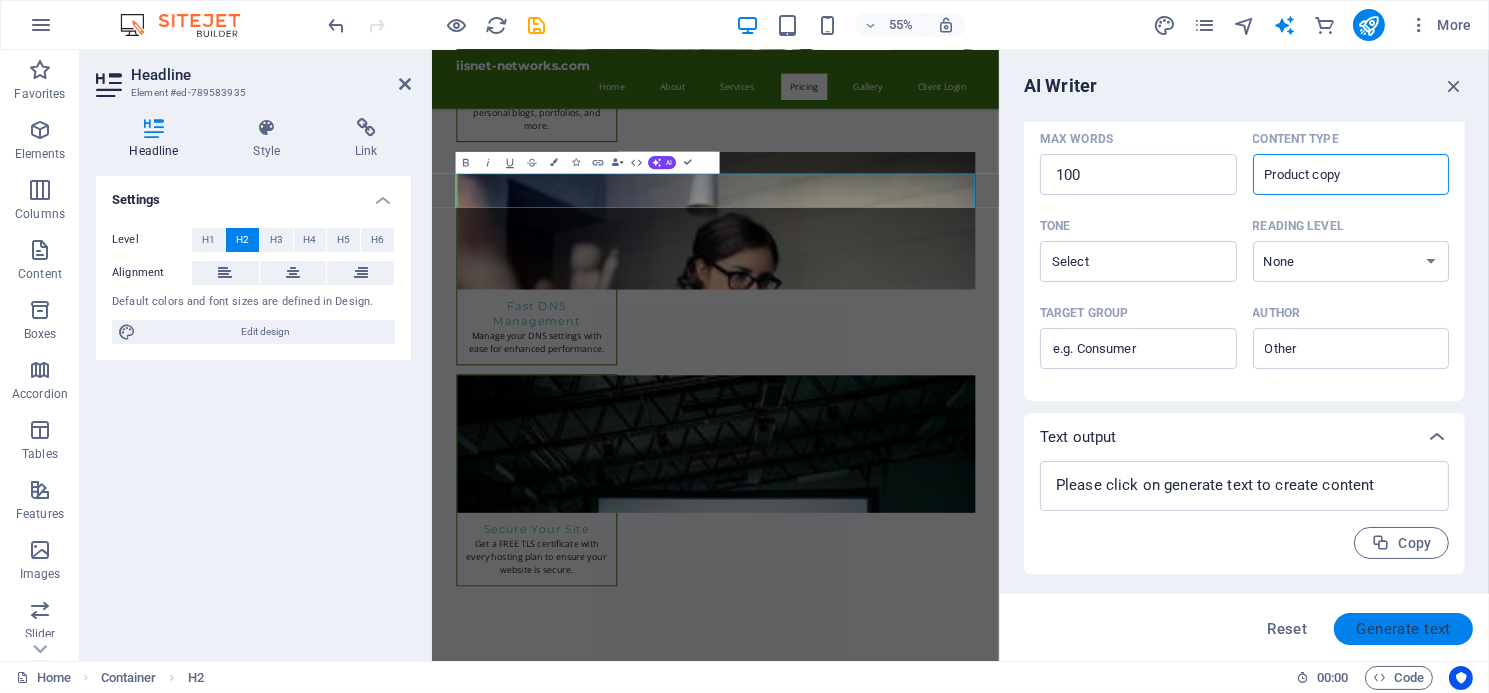 click on "Generate text" at bounding box center (1403, 629) 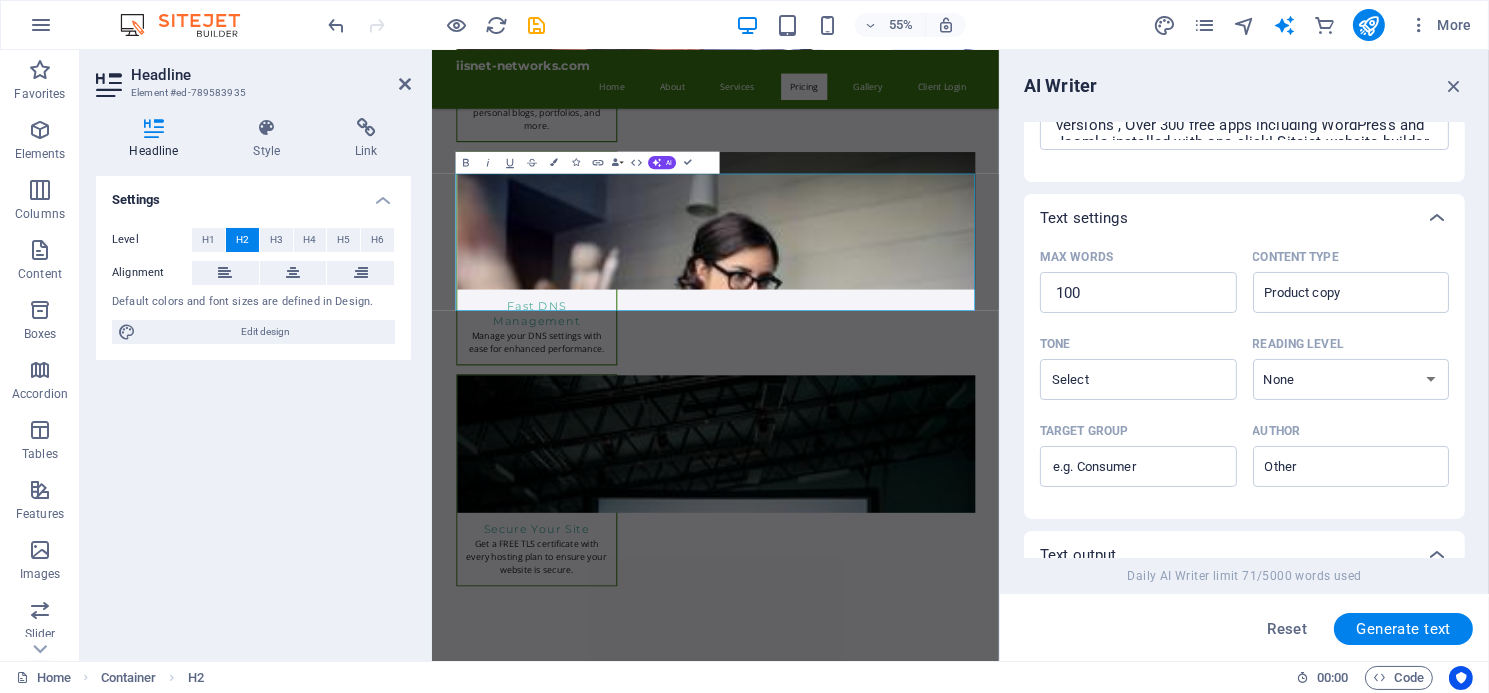 scroll, scrollTop: 346, scrollLeft: 0, axis: vertical 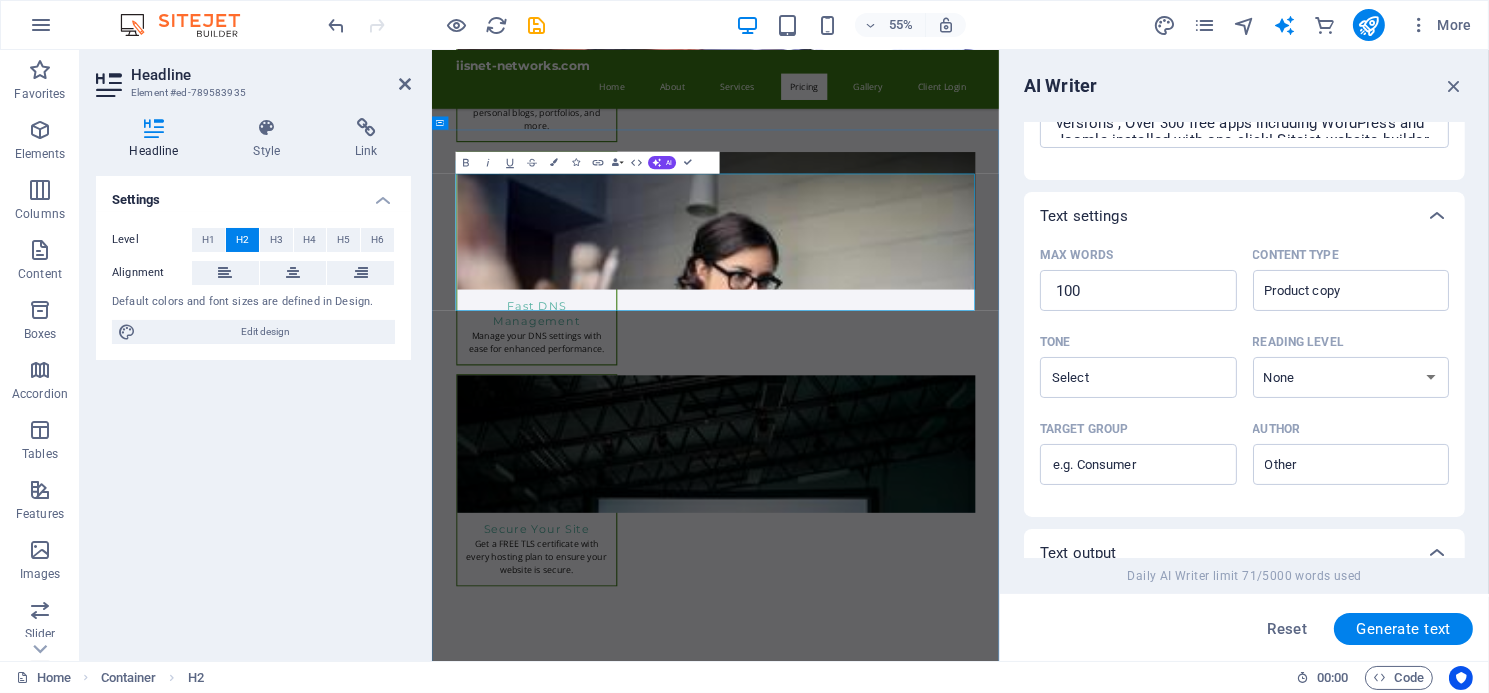 drag, startPoint x: 506, startPoint y: 297, endPoint x: 1036, endPoint y: 512, distance: 571.9484 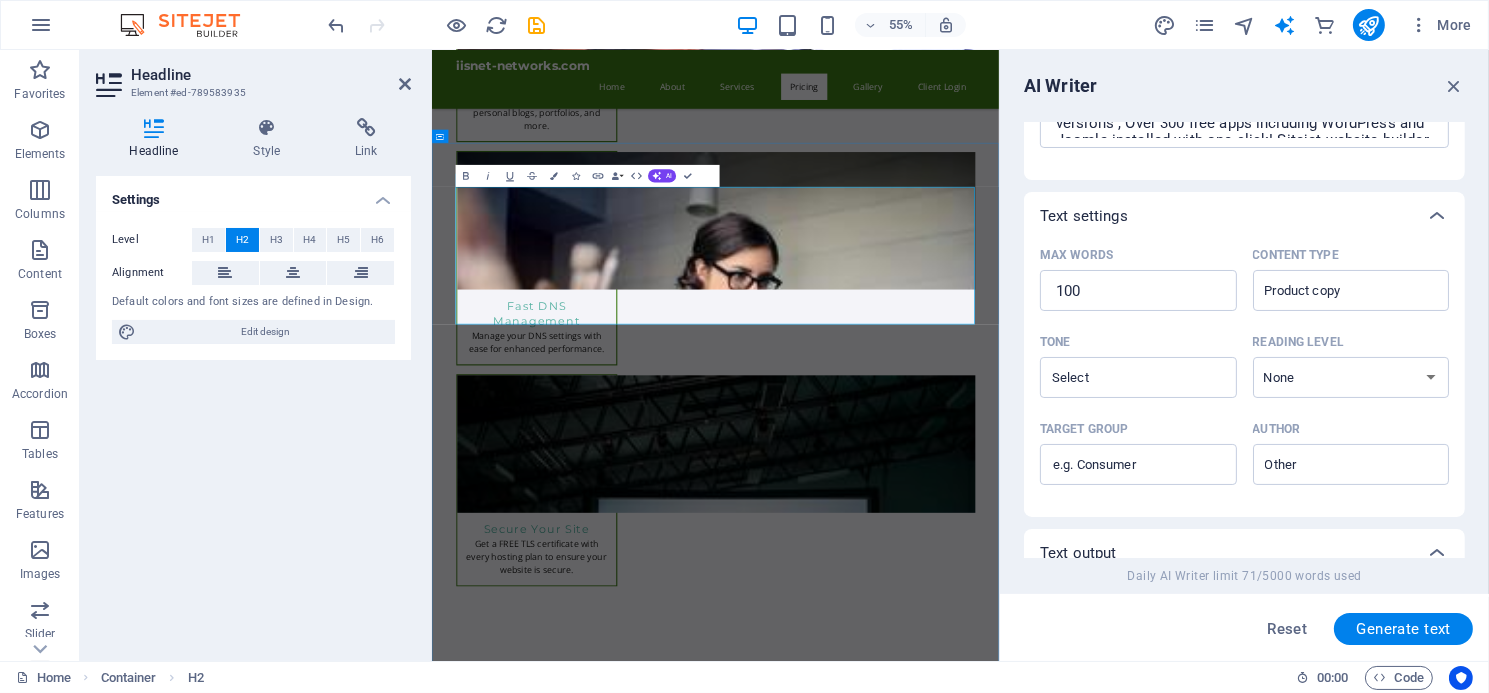 scroll, scrollTop: 2835, scrollLeft: 0, axis: vertical 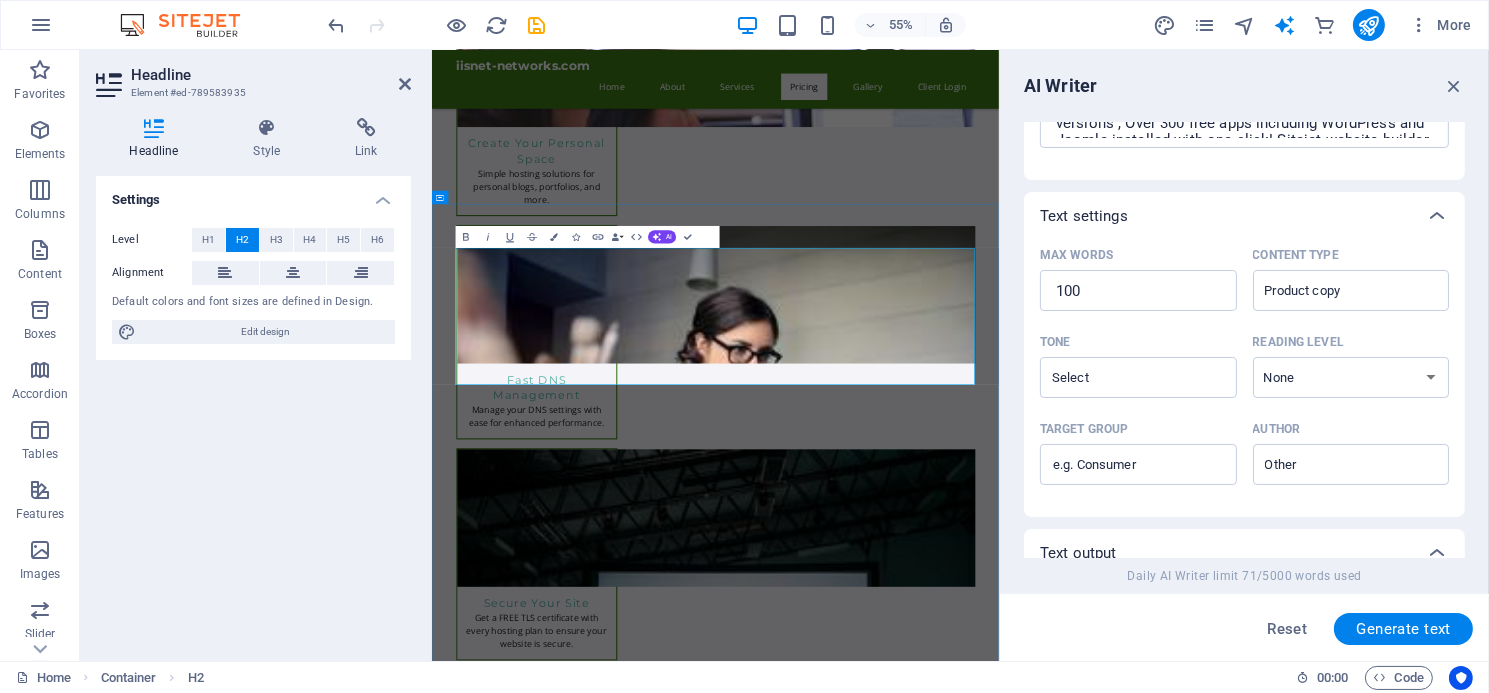 drag, startPoint x: 508, startPoint y: 427, endPoint x: 1041, endPoint y: 658, distance: 580.9045 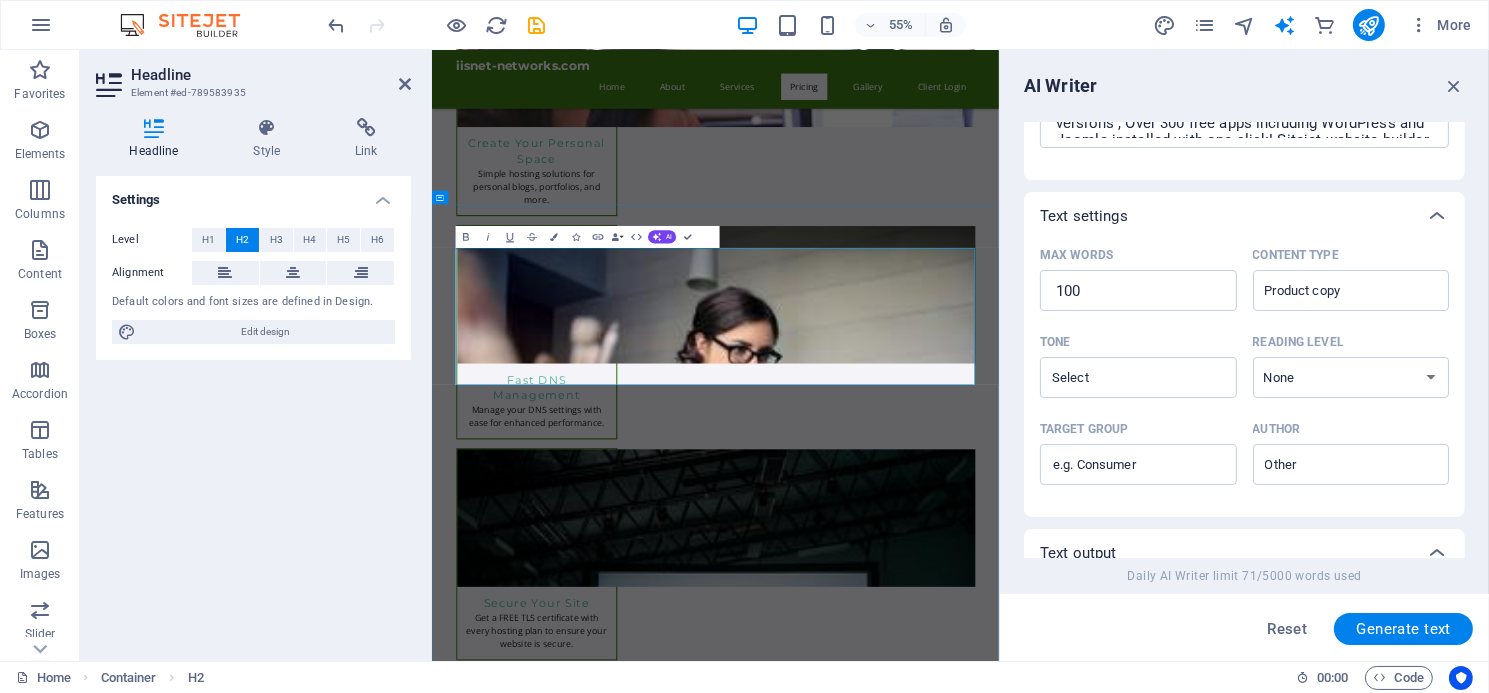 click on "Unlock endless possibilities with our all-inclusive hosting plans! Enjoy robust features like personalized email, webmail access, and an intuitive cPanel control center. Effortlessly create sub-domains, manage MySQL databases, and choose from multiple PHP versions. Plus, gain instant access to over 300 free applications including WordPress and Joomla with just one click! Elevate your online presence using our Sitejet website builder, equipped with innovative AI tools. Experience the ultimate in web hosting today!" at bounding box center [947, 2573] 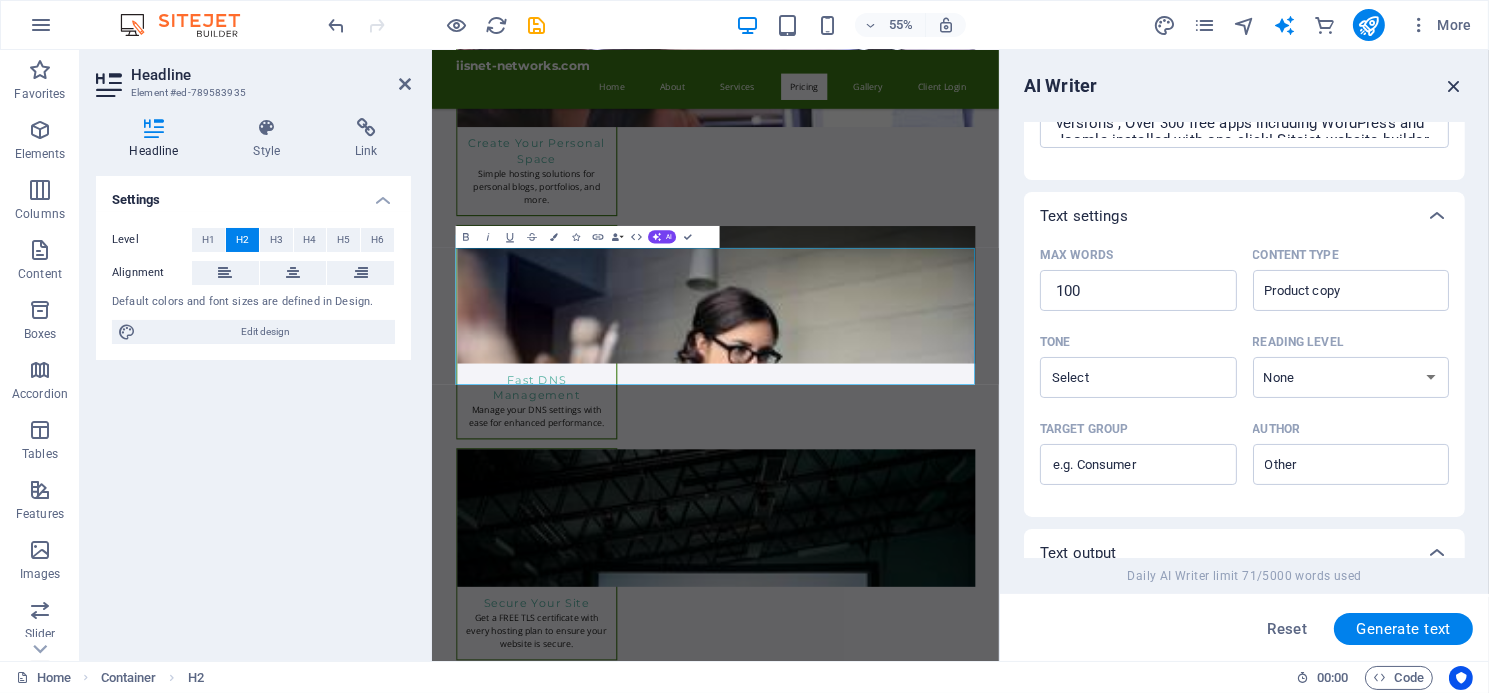 click at bounding box center (1454, 86) 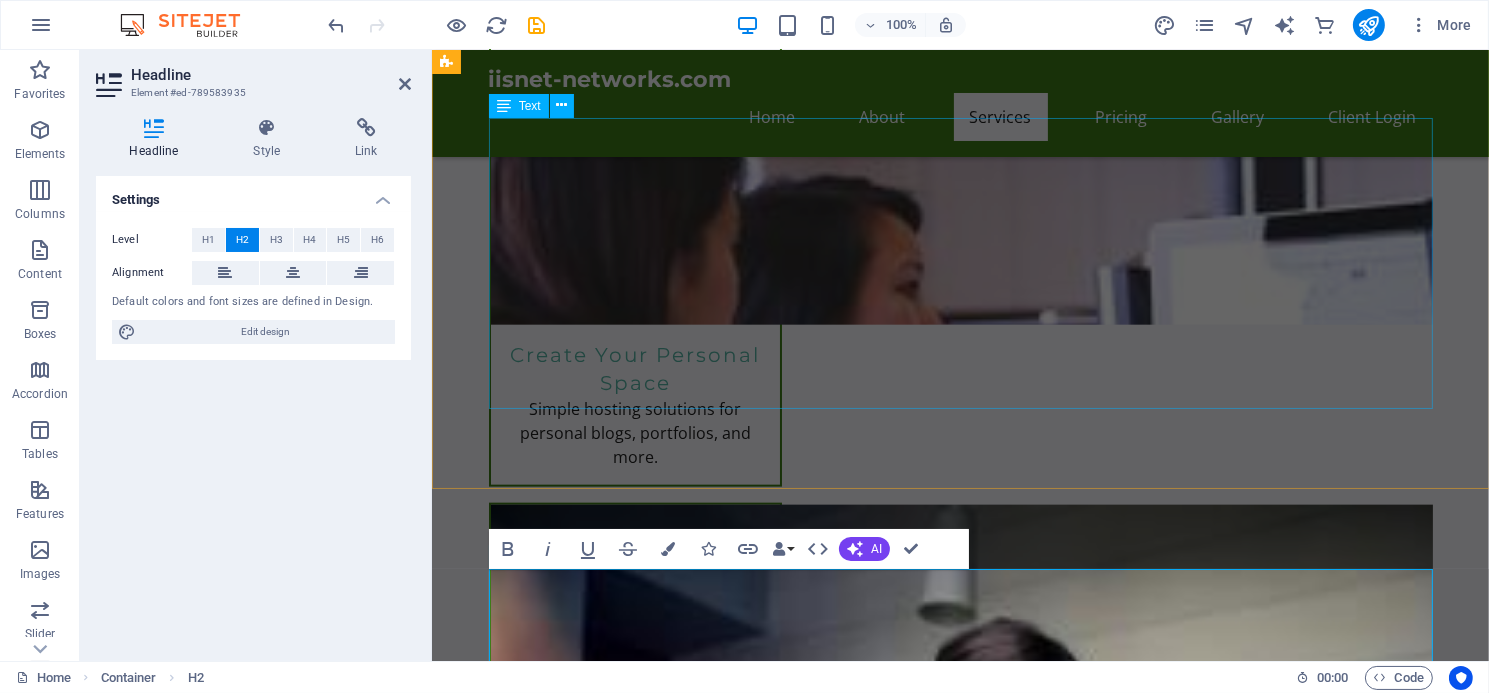 scroll, scrollTop: 2430, scrollLeft: 0, axis: vertical 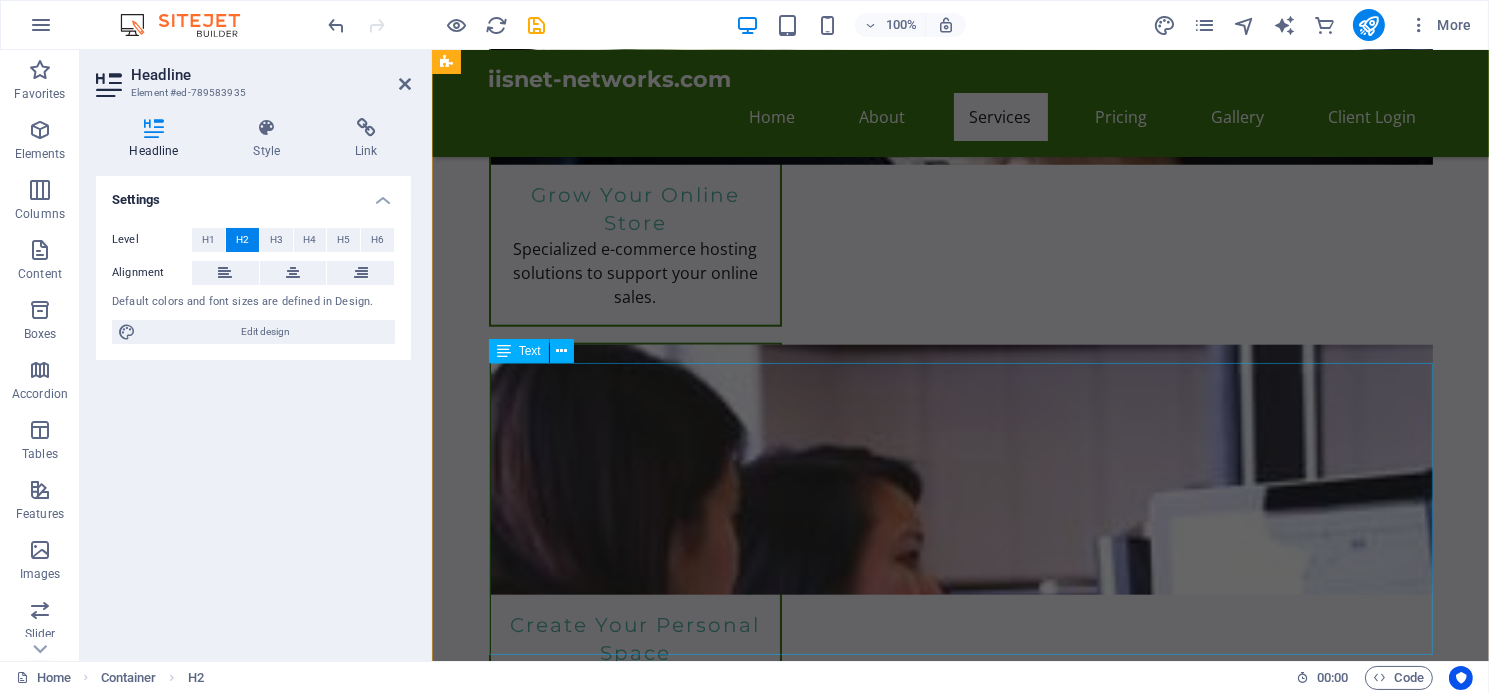 click on "Share your goals, and let Sitejet AI take care of the design, layout, and content for you!  Sitejet AI Website Builder is available free with any of IISNET-NETWORKS web hosting plans." at bounding box center [960, 2547] 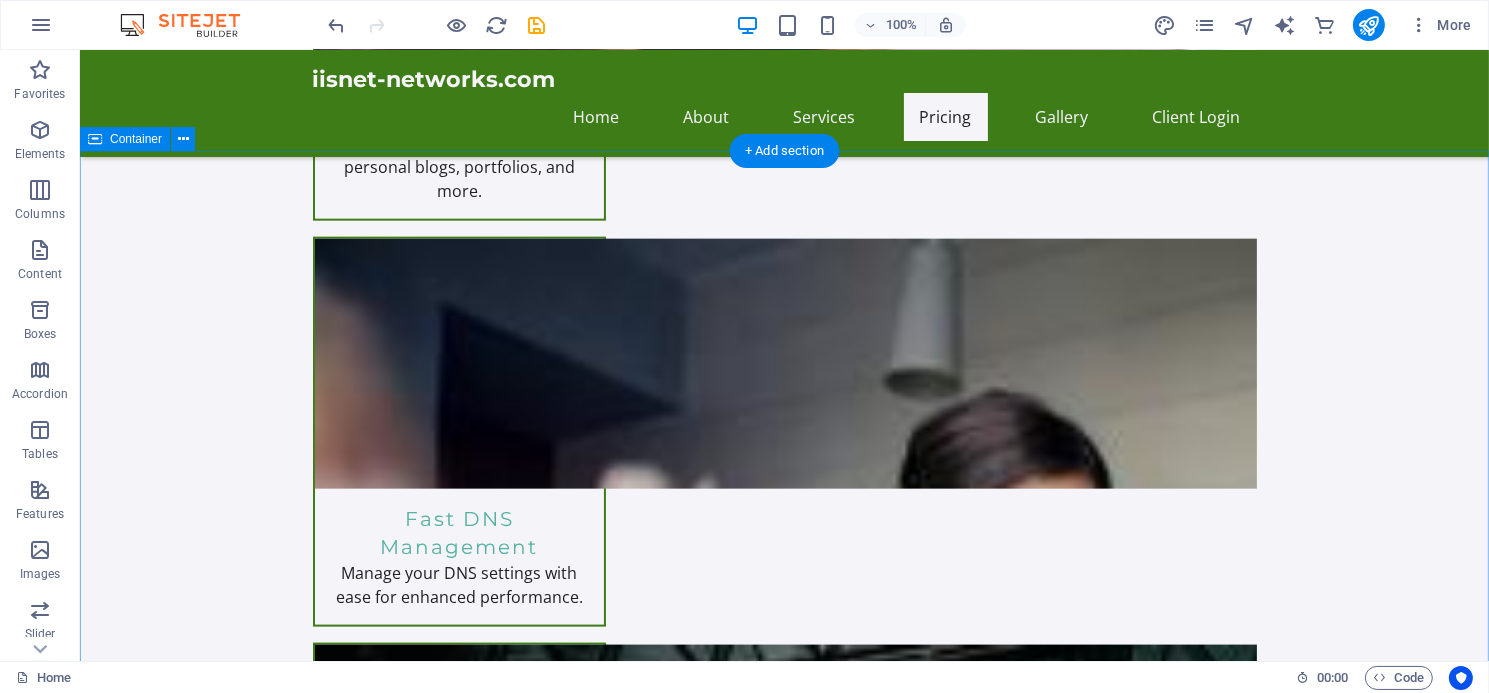 scroll, scrollTop: 3013, scrollLeft: 0, axis: vertical 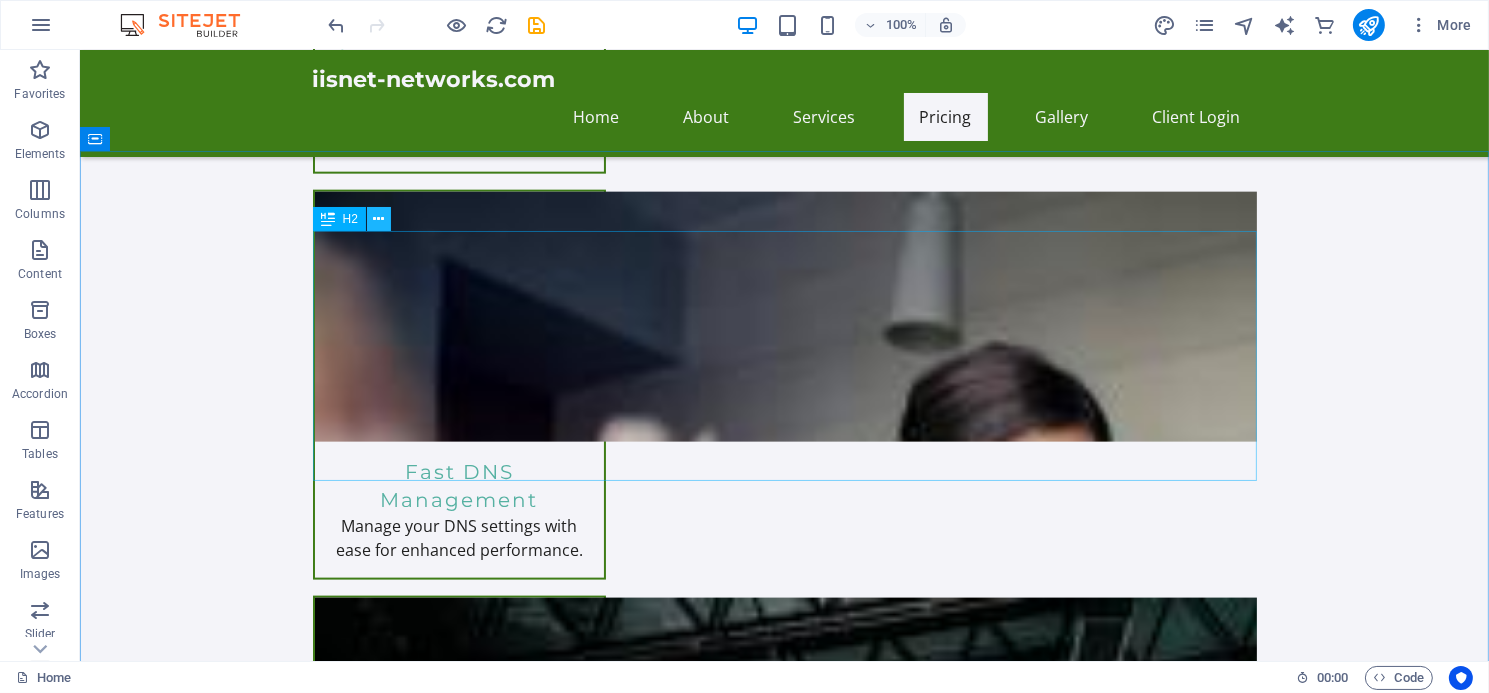 click at bounding box center (378, 219) 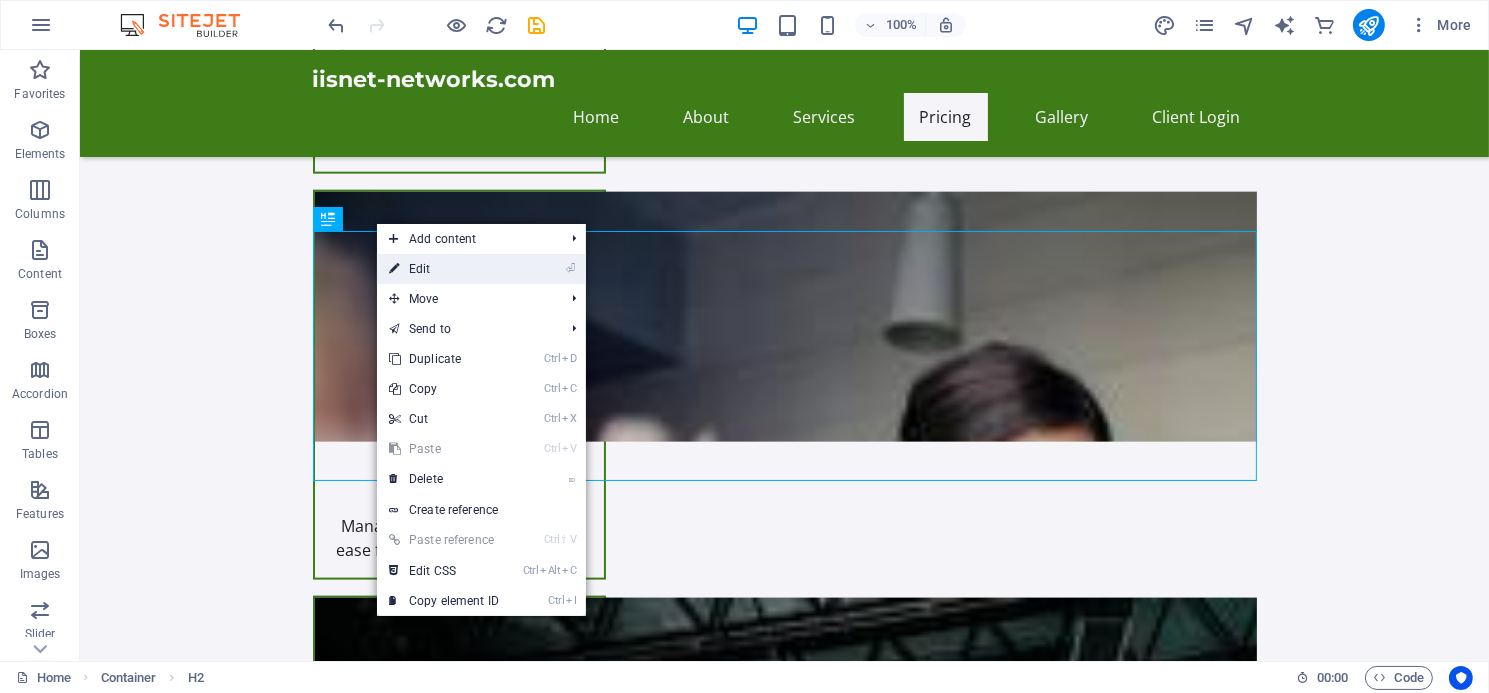 click on "⏎  Edit" at bounding box center (444, 269) 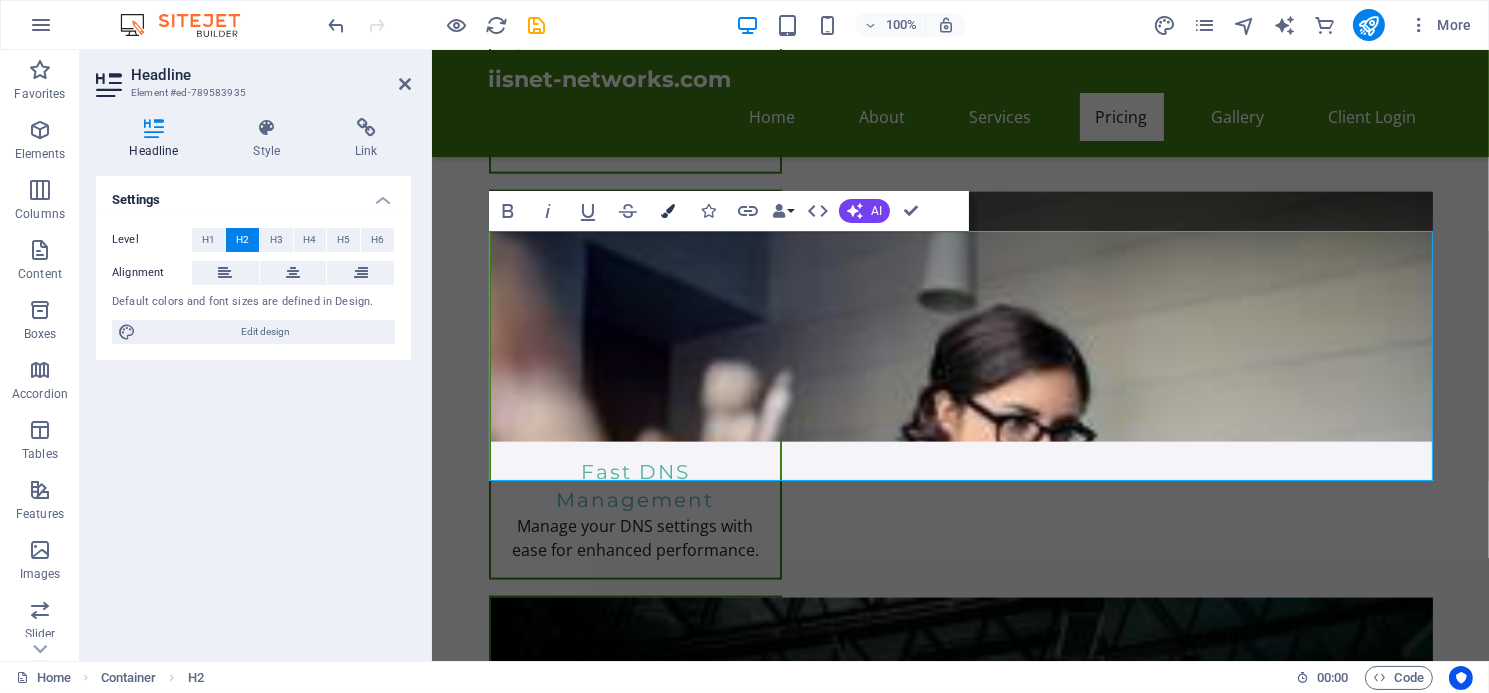 click at bounding box center [668, 211] 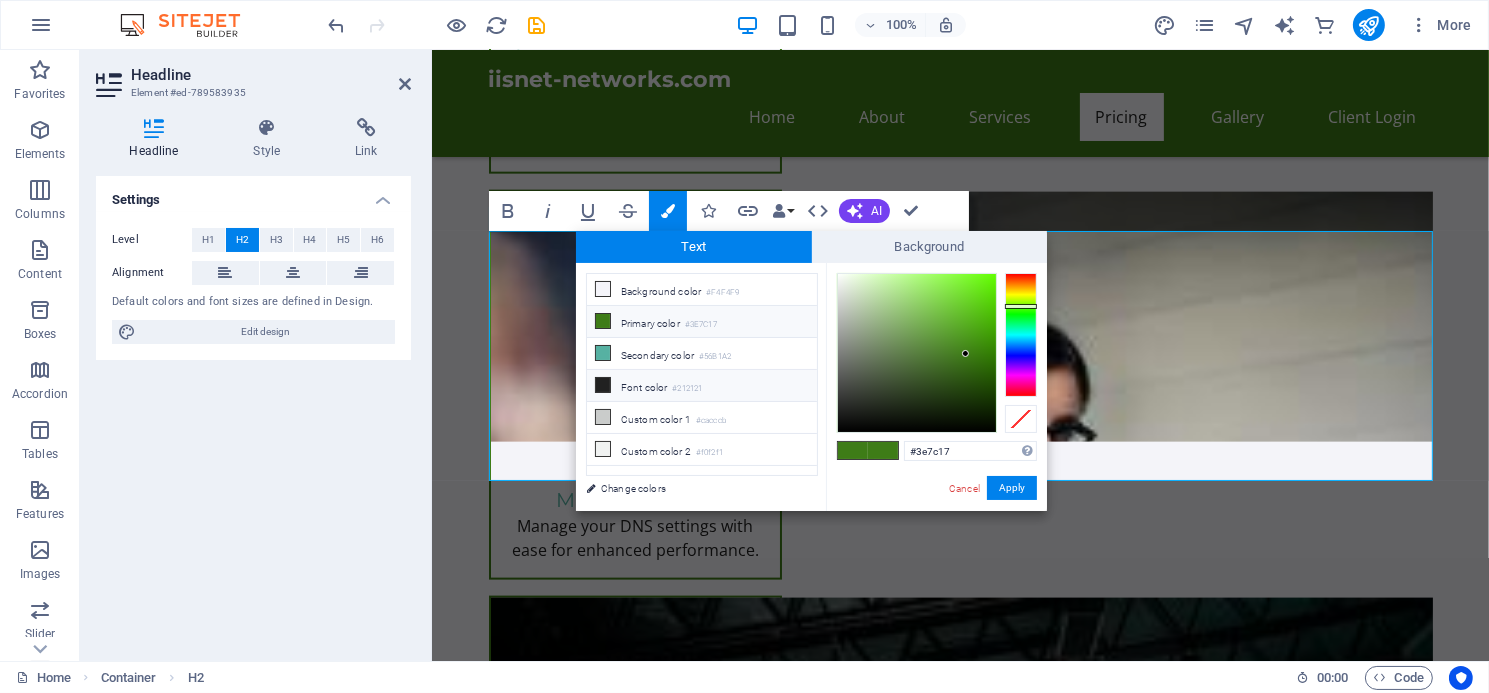 click at bounding box center [603, 385] 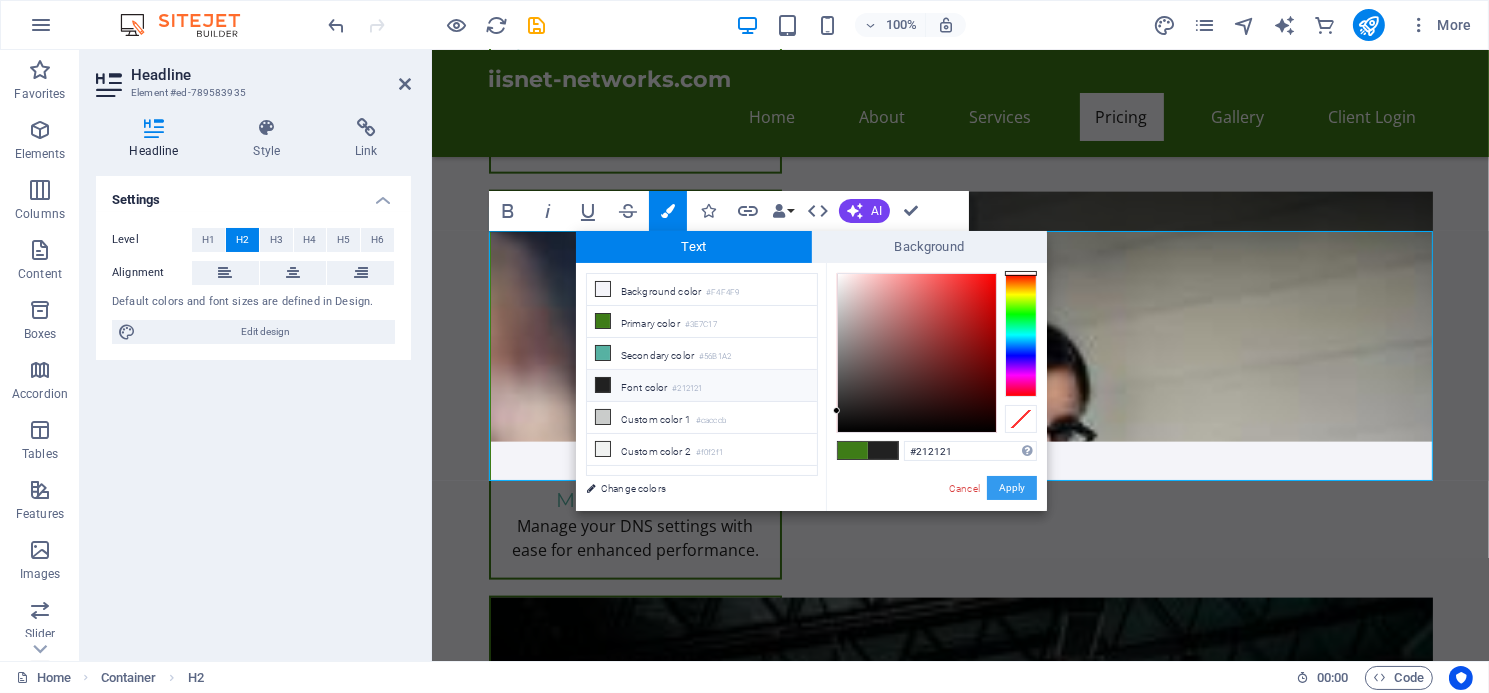 click on "Apply" at bounding box center [1012, 488] 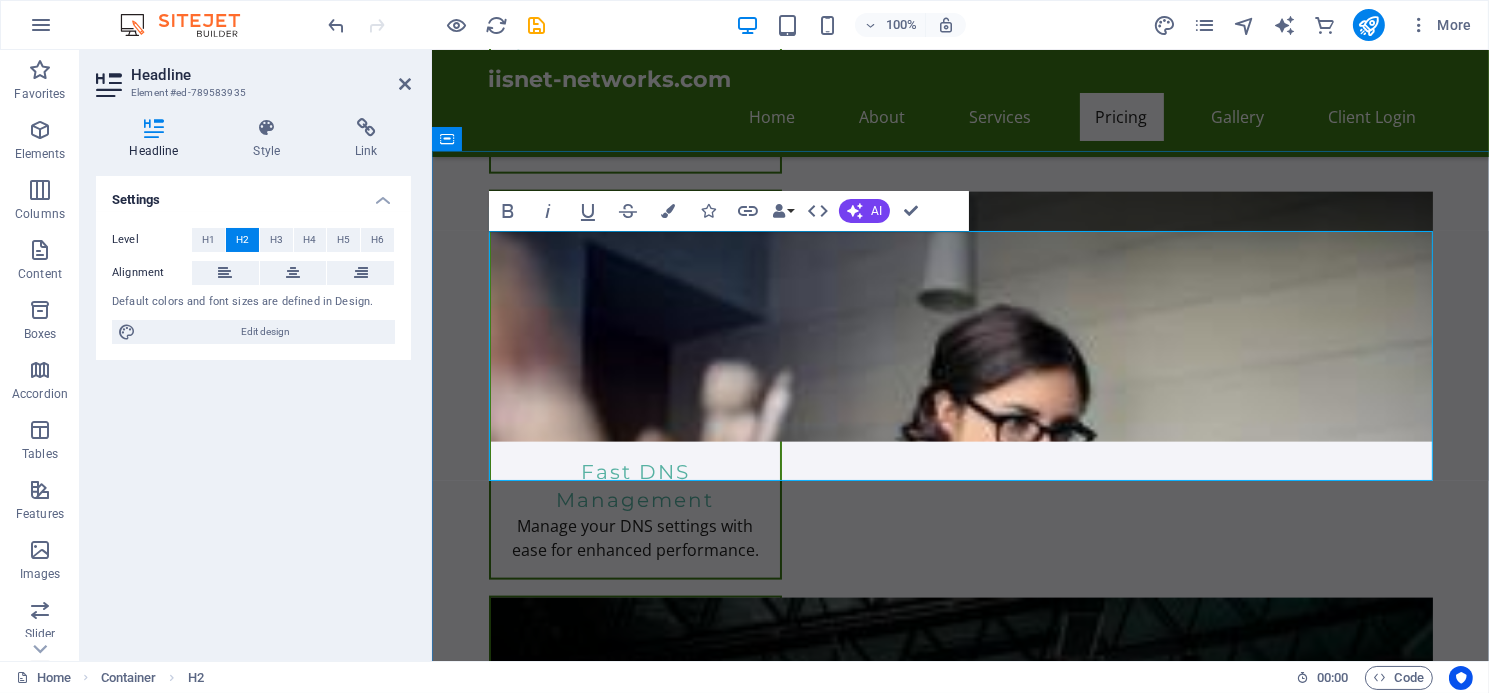 click on "Unlock endless possibilities with our all-inclusive hosting plans! Enjoy robust features like personalized email, webmail access, and an intuitive cPanel control center. Effortlessly create sub-domains, manage MySQL databases, and choose from multiple PHP versions. Plus, gain instant access to over 300 free applications including WordPress and Joomla with just one click! Elevate your online presence using our Sitejet website builder, equipped with innovative AI tools. Experience the ultimate in web hosting today!" at bounding box center [960, 2394] 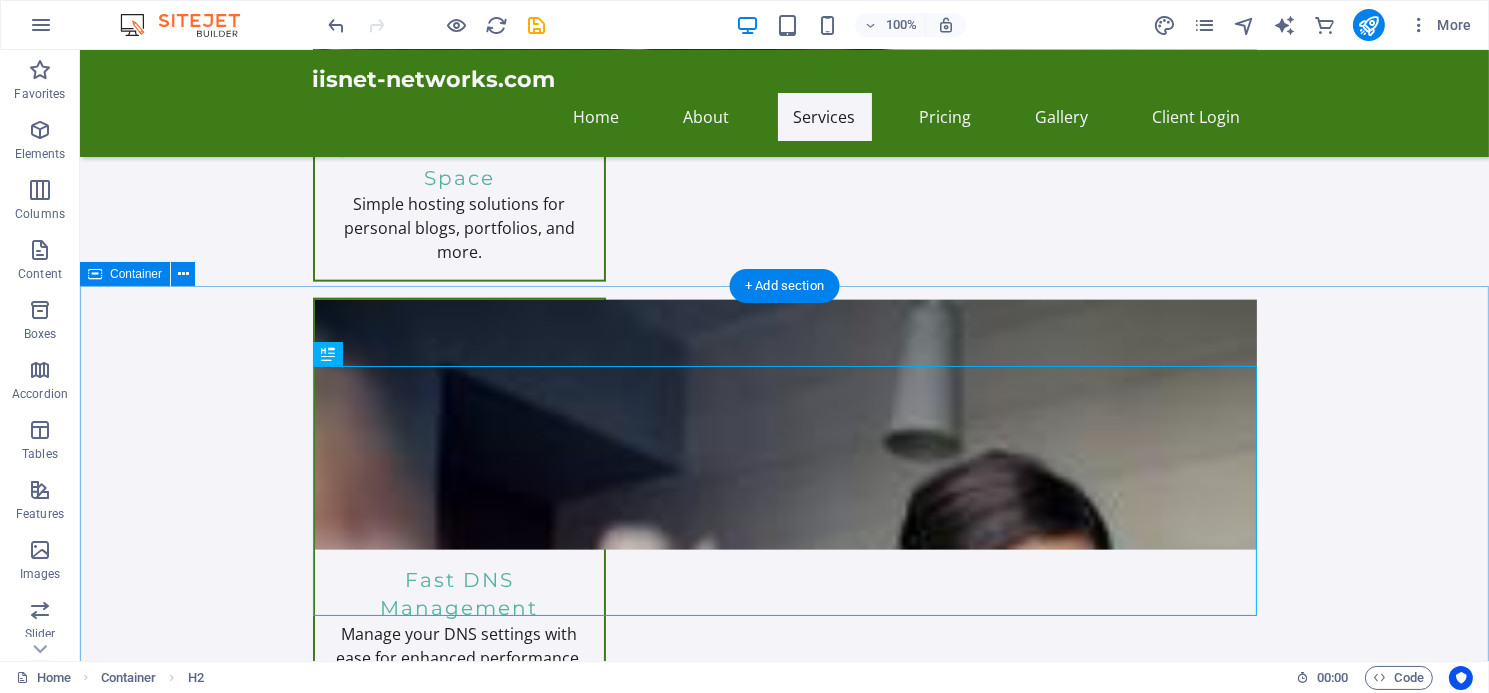 scroll, scrollTop: 2878, scrollLeft: 0, axis: vertical 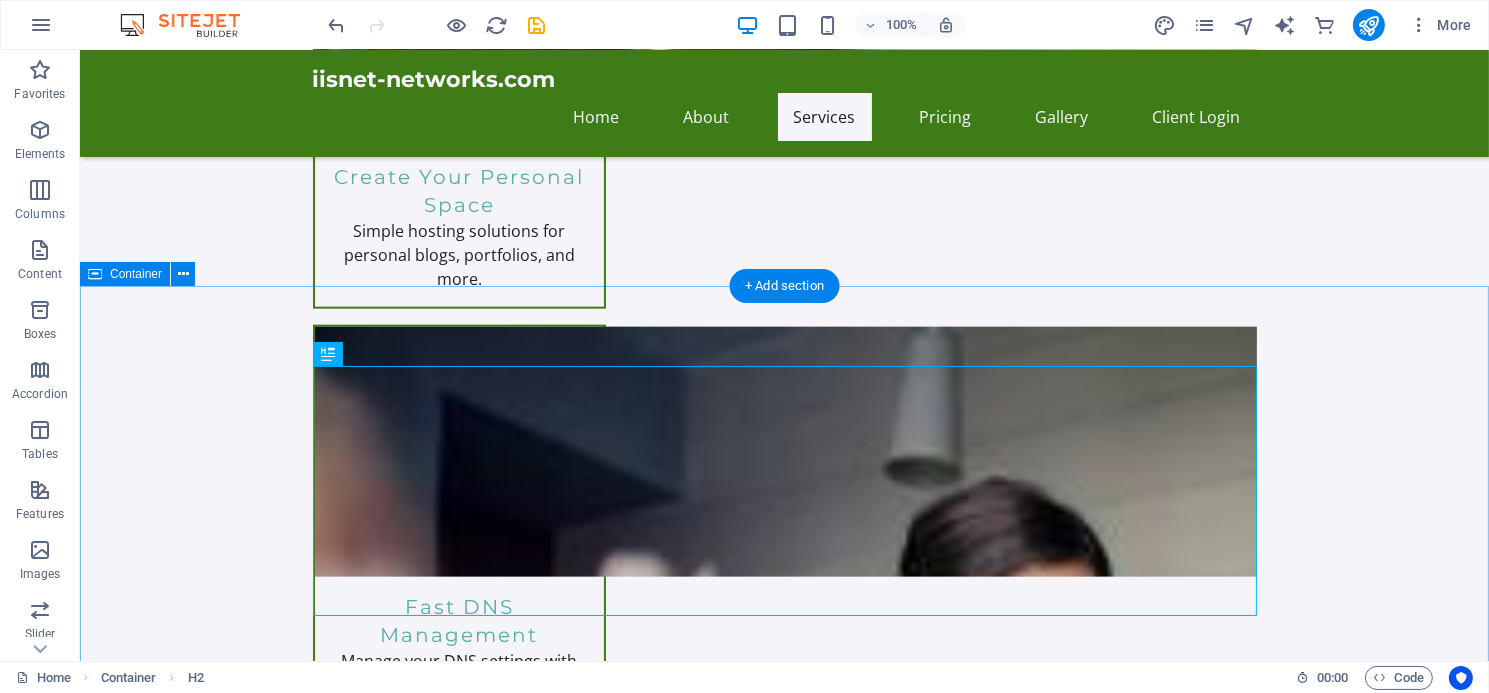 click on "Unlock endless possibilities with our all-inclusive hosting plans! Enjoy robust features like personalized email, webmail access, and an intuitive cPanel control center. Effortlessly create sub-domains, manage MySQL databases, and choose from multiple PHP versions. Plus, gain instant access to over 300 free applications including WordPress and Joomla with just one click! Elevate your online presence using our Sitejet website builder, equipped with innovative AI tools. Experience the ultimate in web hosting today! Web Hosting Packages Perfect for personal websites and blogs. Includes everything you need to get started! 5,000MB. Unlimited Bandwidth
$11.95/month Express Hosting
Ideal for small businesses looking to establish an online presence. Includes e-commerce features.
$9.99/month
Tailored for larger businesses requiring advanced features and resources. Get premium support.
$14.99/month
$19.99/month
$29.99/month
or N/A" at bounding box center (783, 3193) 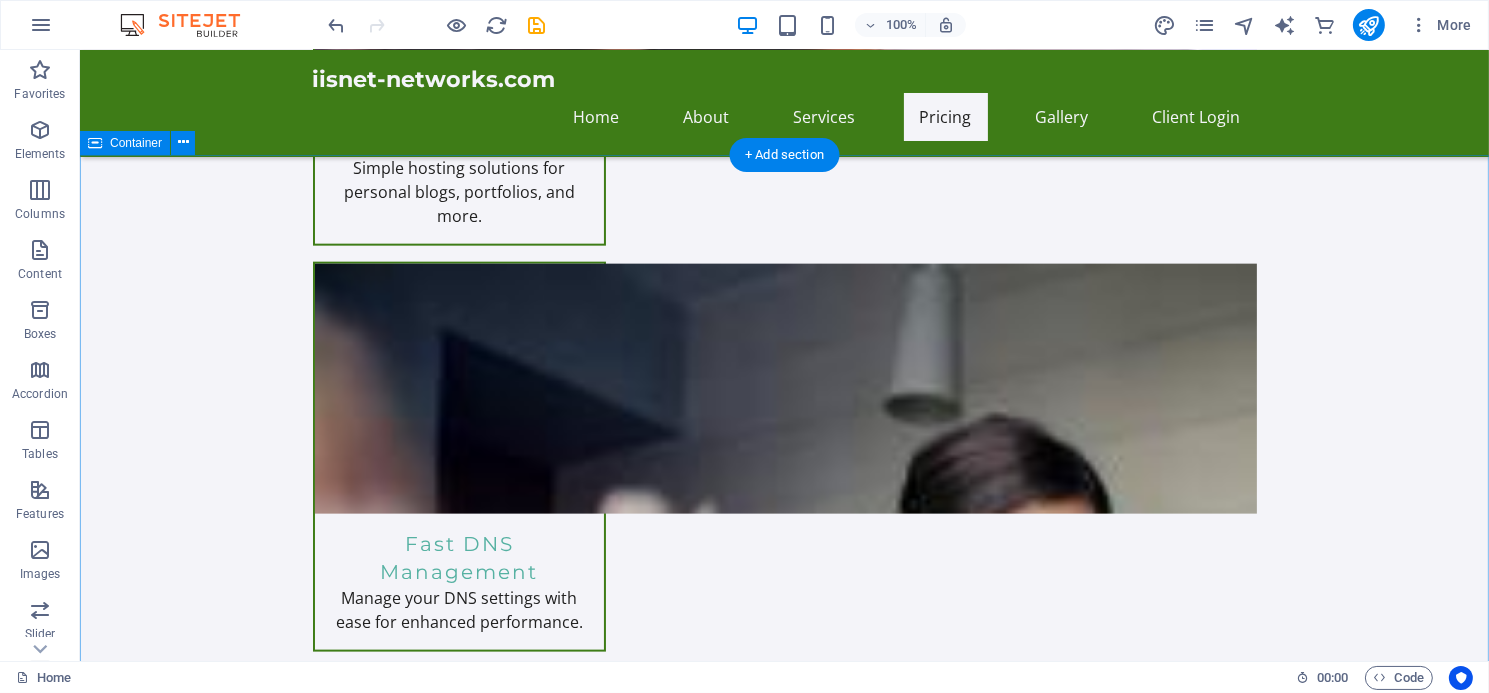scroll, scrollTop: 3013, scrollLeft: 0, axis: vertical 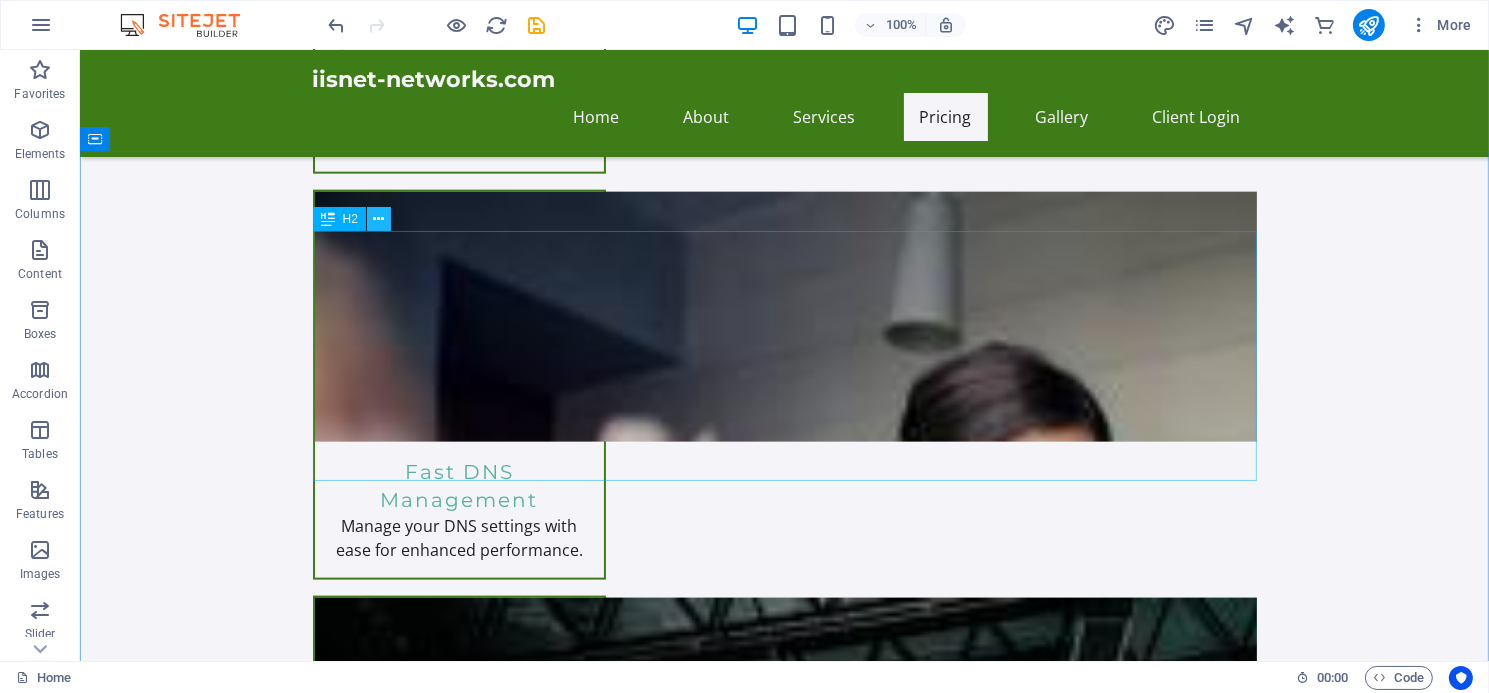 click at bounding box center [378, 219] 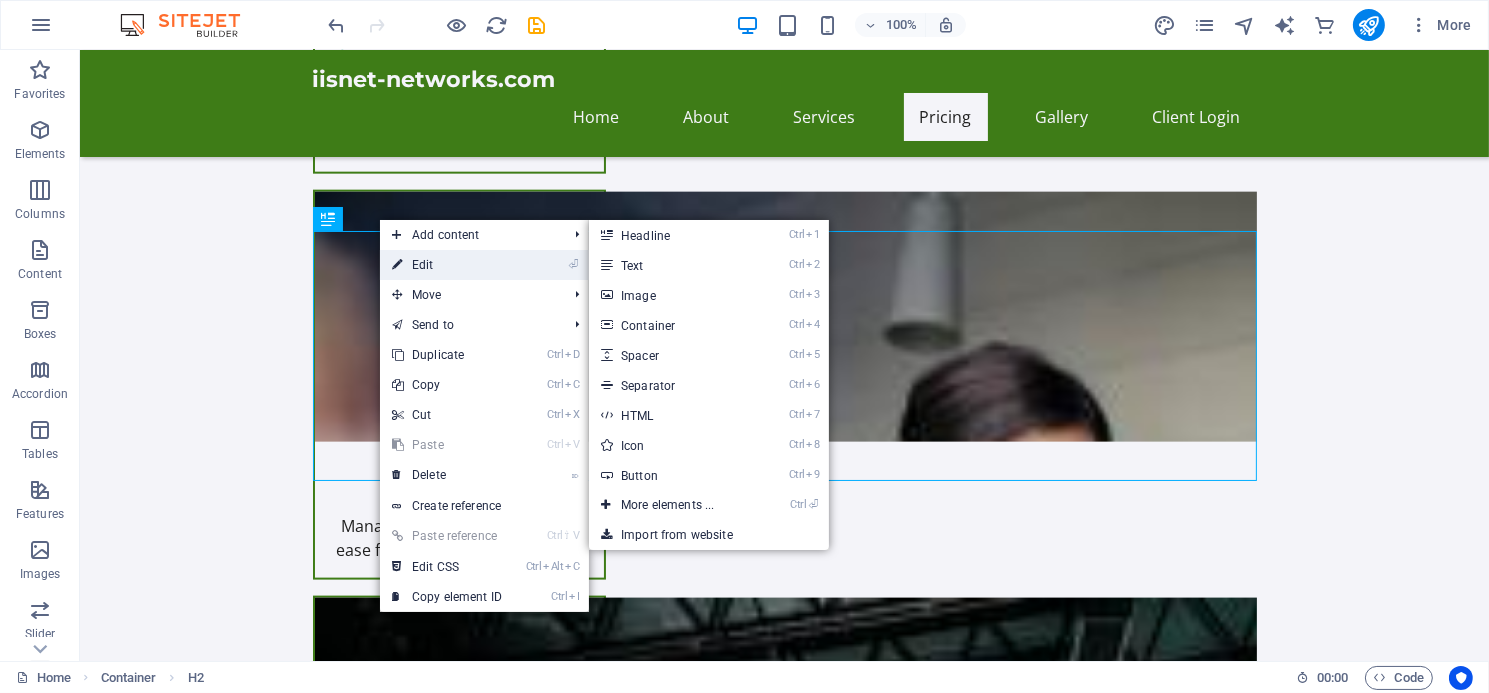 click on "⏎  Edit" at bounding box center (447, 265) 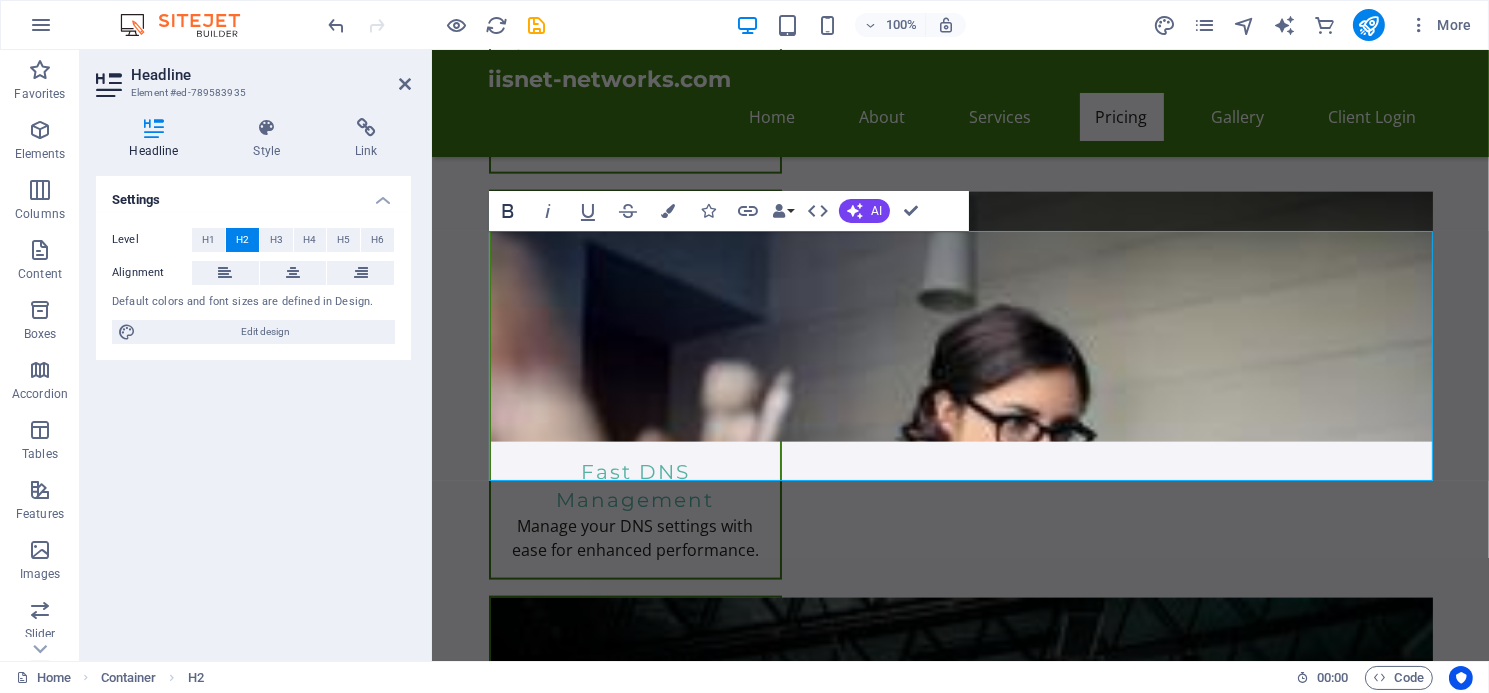 click 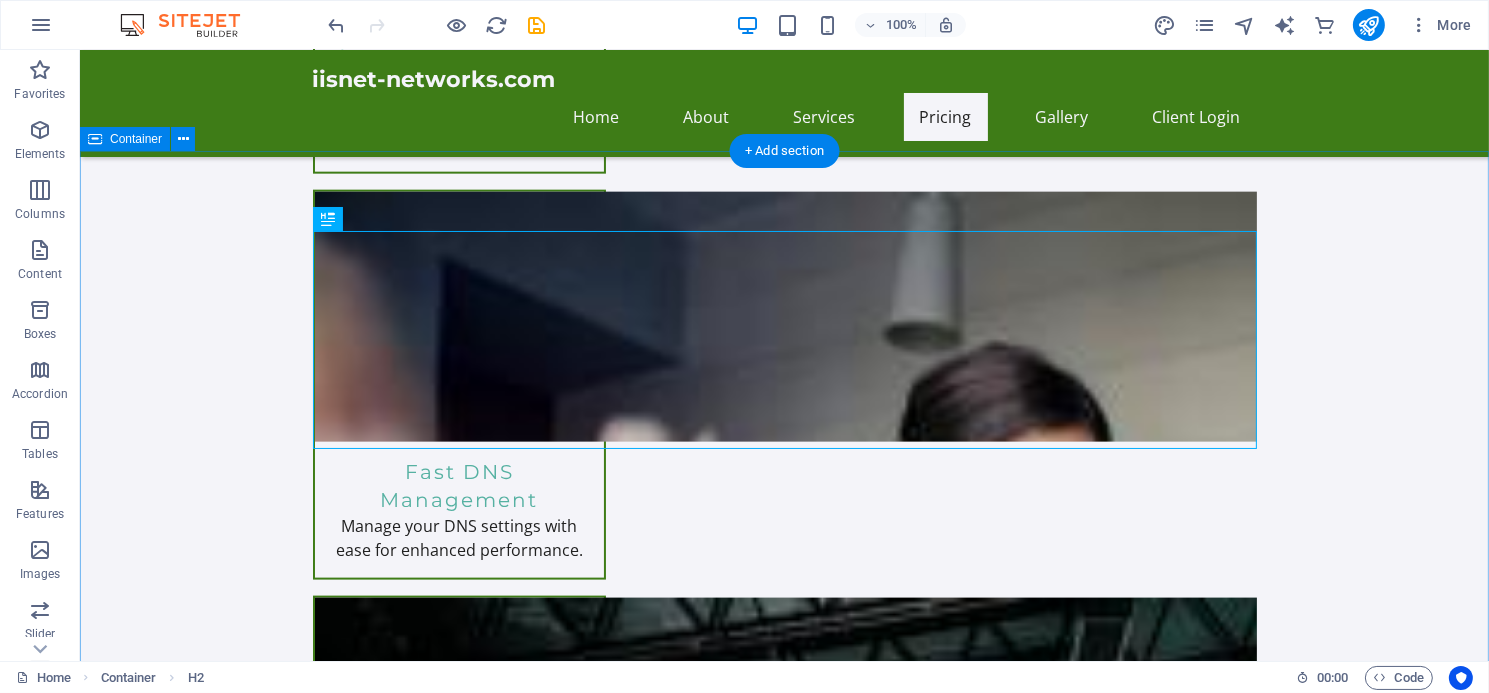 click on "Unlock endless possibilities with our all-inclusive hosting plans! Enjoy robust features like personalized email, webmail access, and an intuitive cPanel control center. Effortlessly create sub-domains, manage MySQL databases, and choose from multiple PHP versions. Plus, gain instant access to over 300 free applications including WordPress and Joomla with just one click! Elevate your online presence using our Sitejet website builder, equipped with innovative AI tools. Experience the ultimate in web hosting today! Web Hosting Packages Perfect for personal websites and blogs. Includes everything you need to get started! 5,000MB. Unlimited Bandwidth
$11.95/month Express Hosting
Ideal for small businesses looking to establish an online presence. Includes e-commerce features.
$9.99/month
Tailored for larger businesses requiring advanced features and resources. Get premium support.
$14.99/month
$19.99/month
$29.99/month
or N/A" at bounding box center (783, 3042) 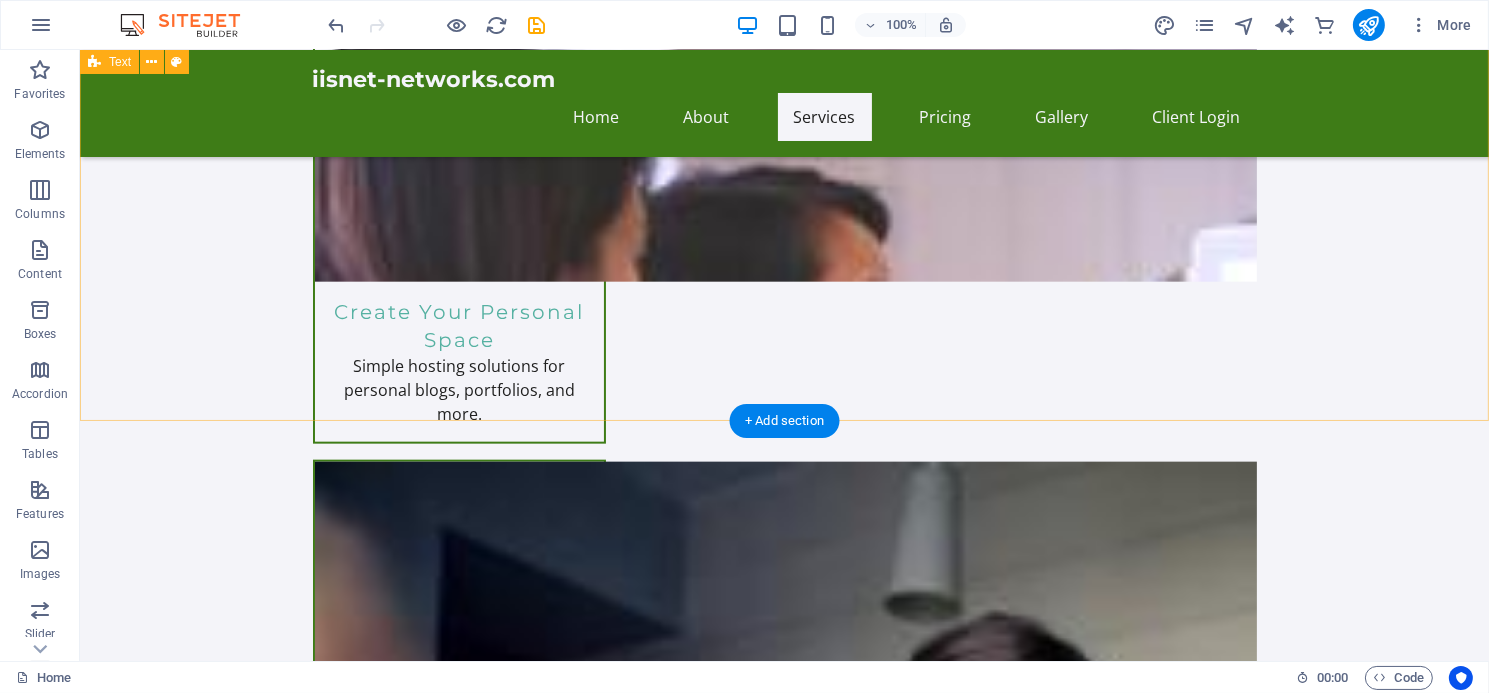 scroll, scrollTop: 2608, scrollLeft: 0, axis: vertical 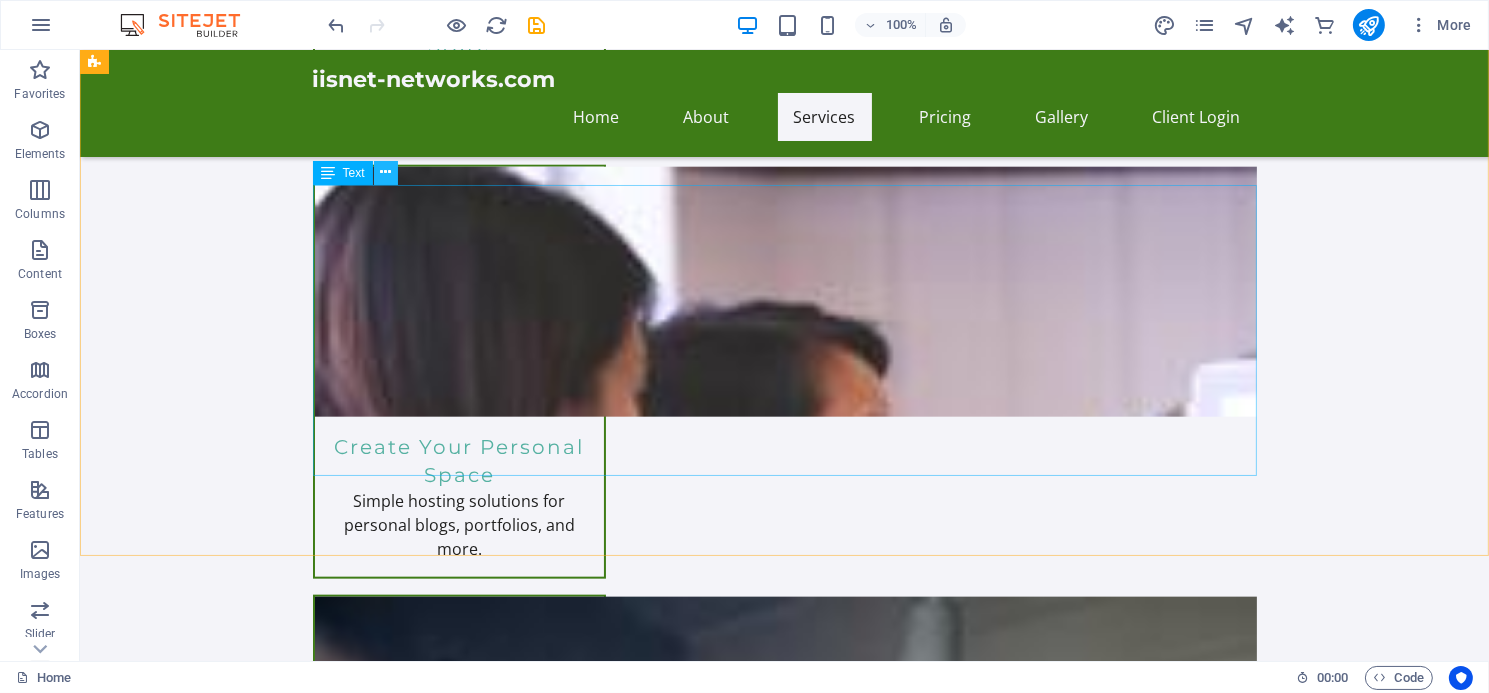 click at bounding box center [385, 172] 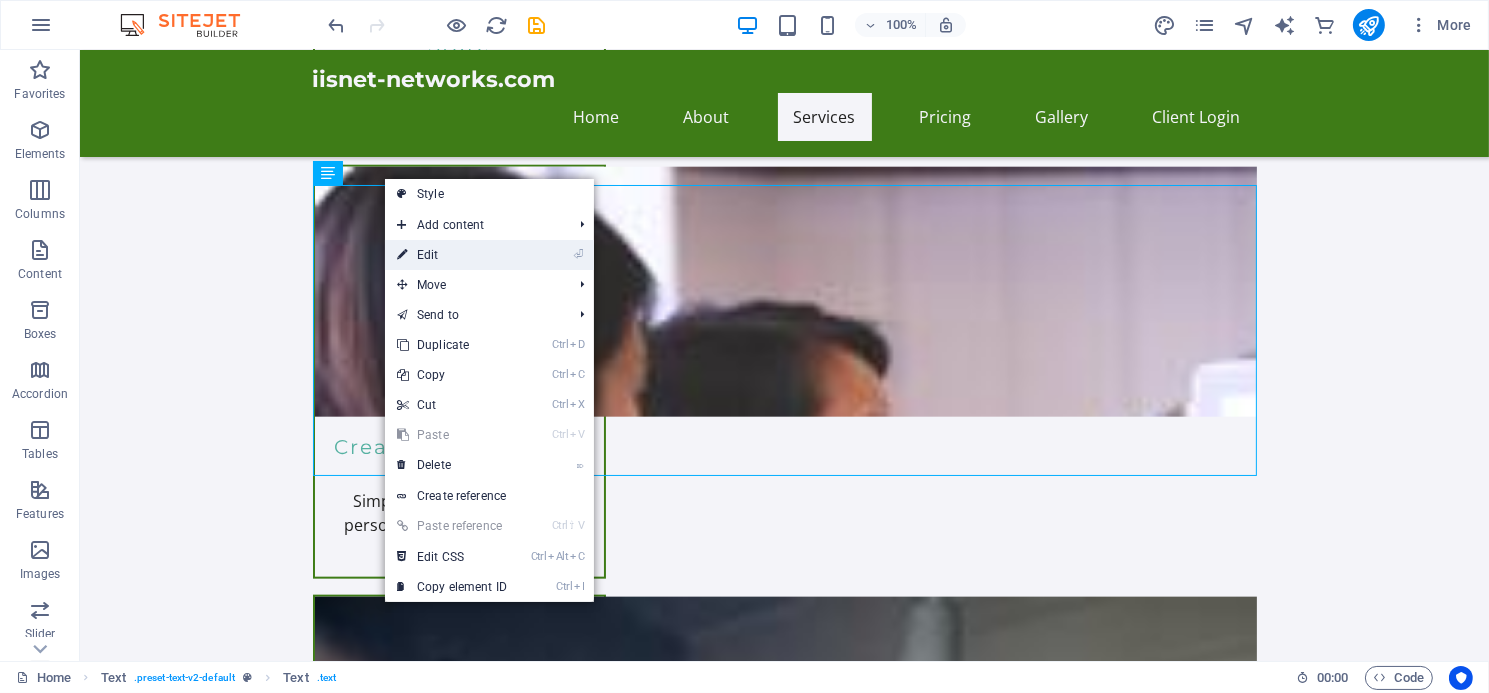 click on "⏎  Edit" at bounding box center [452, 255] 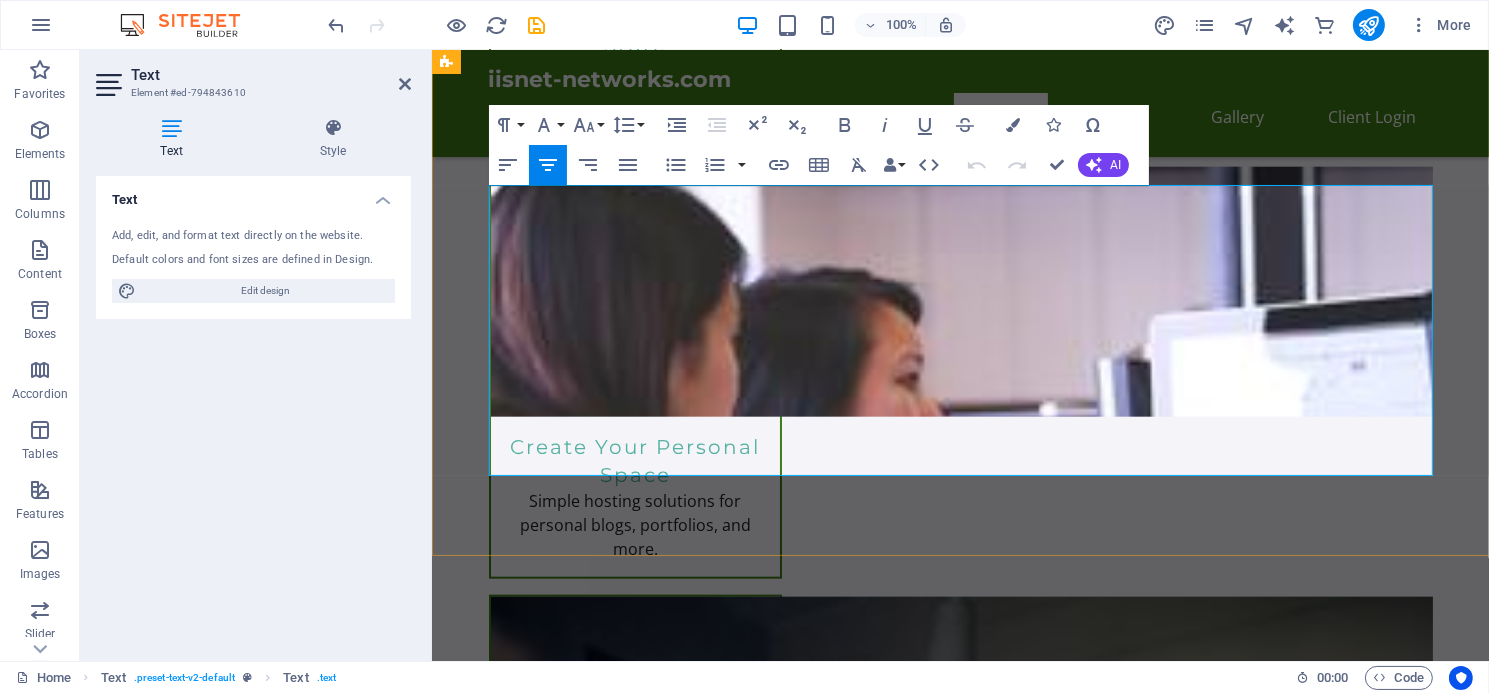 drag, startPoint x: 491, startPoint y: 219, endPoint x: 719, endPoint y: 435, distance: 314.07007 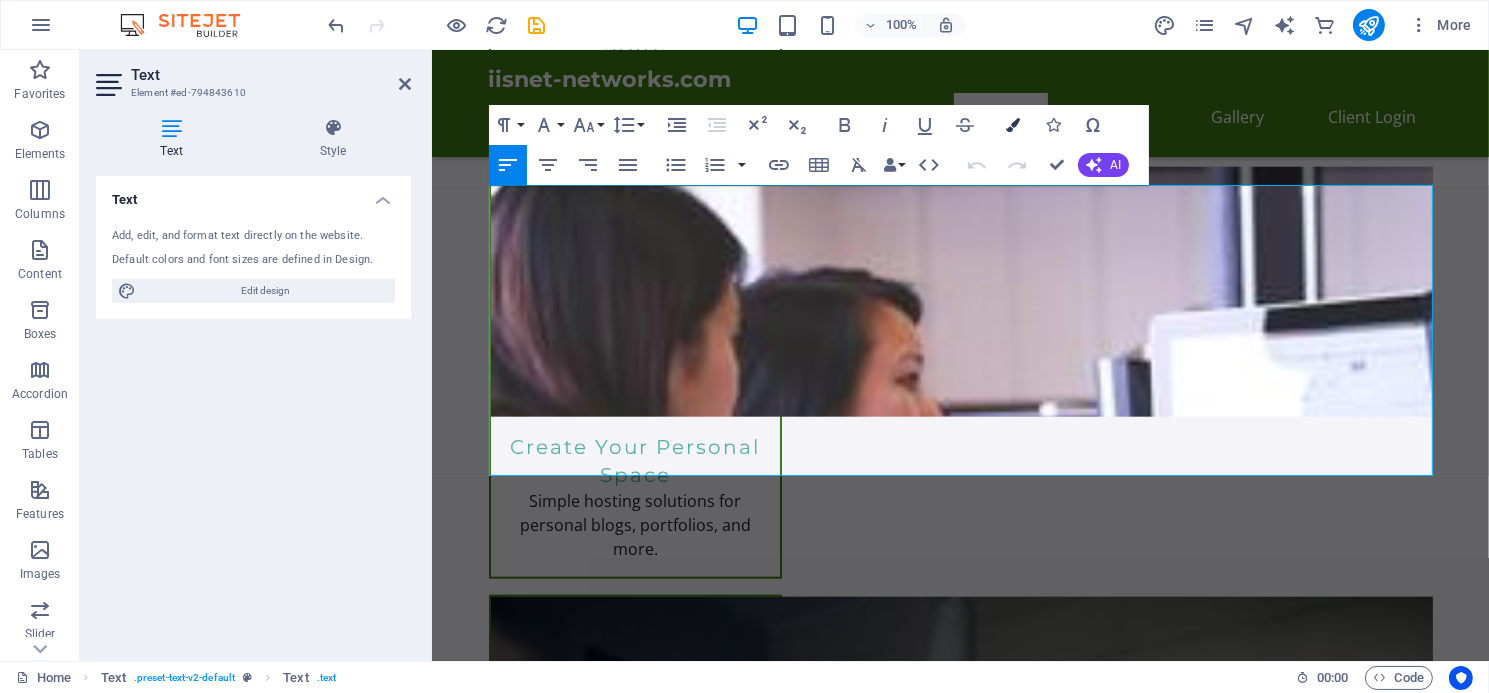 click at bounding box center [1013, 125] 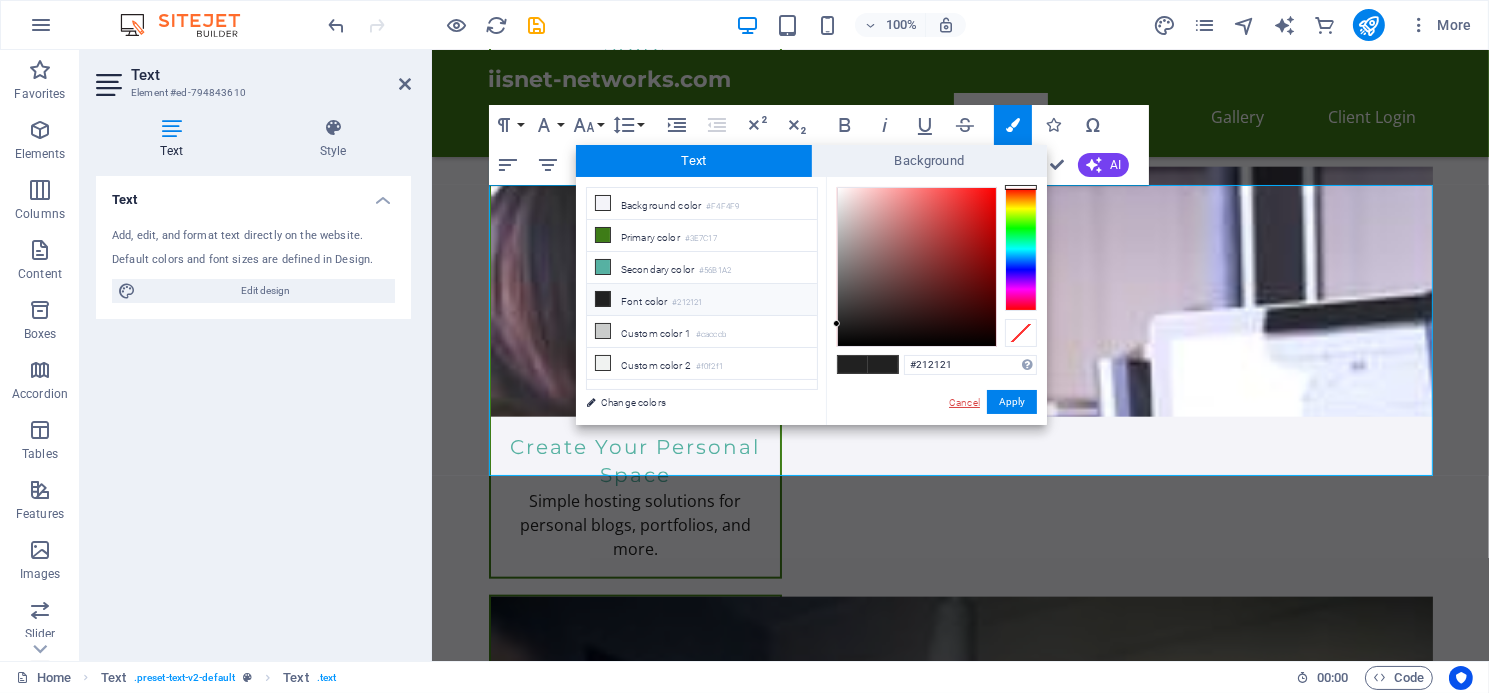 click on "Cancel" at bounding box center [964, 402] 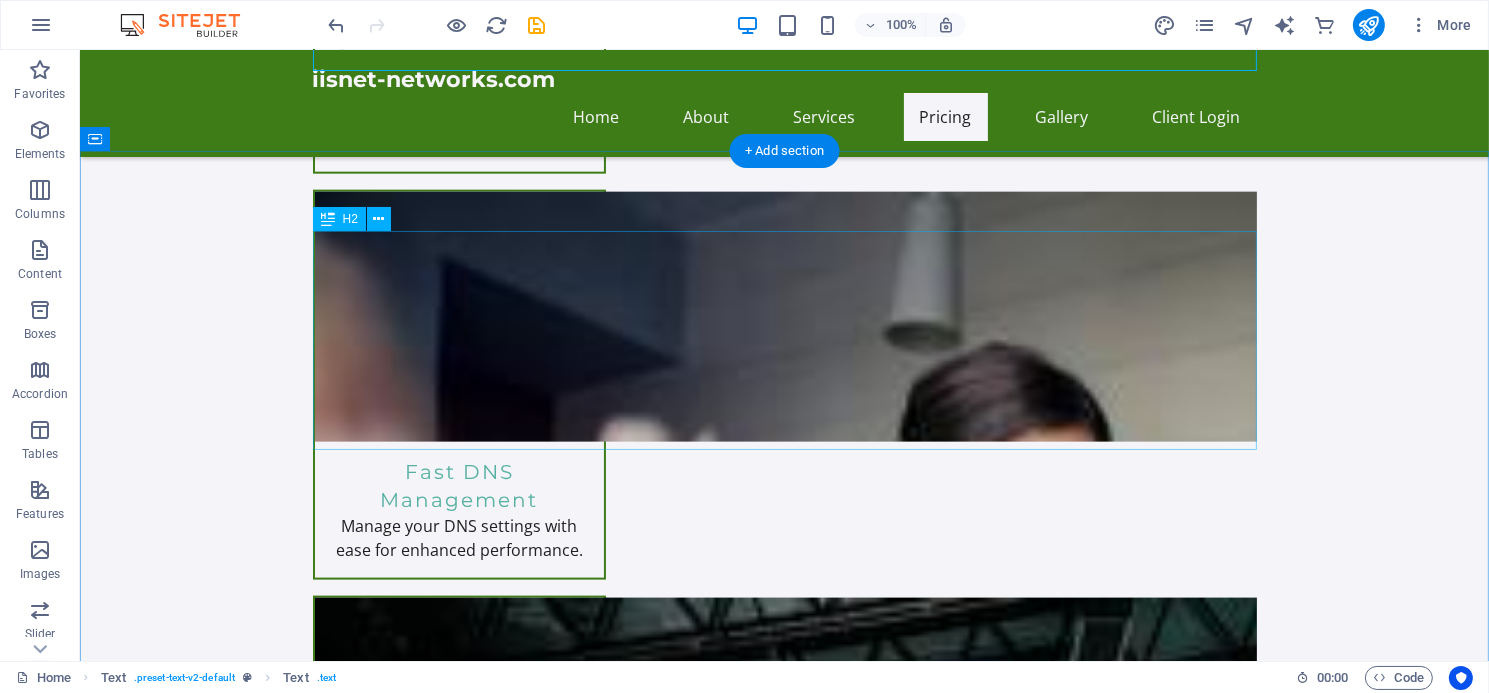 scroll, scrollTop: 2743, scrollLeft: 0, axis: vertical 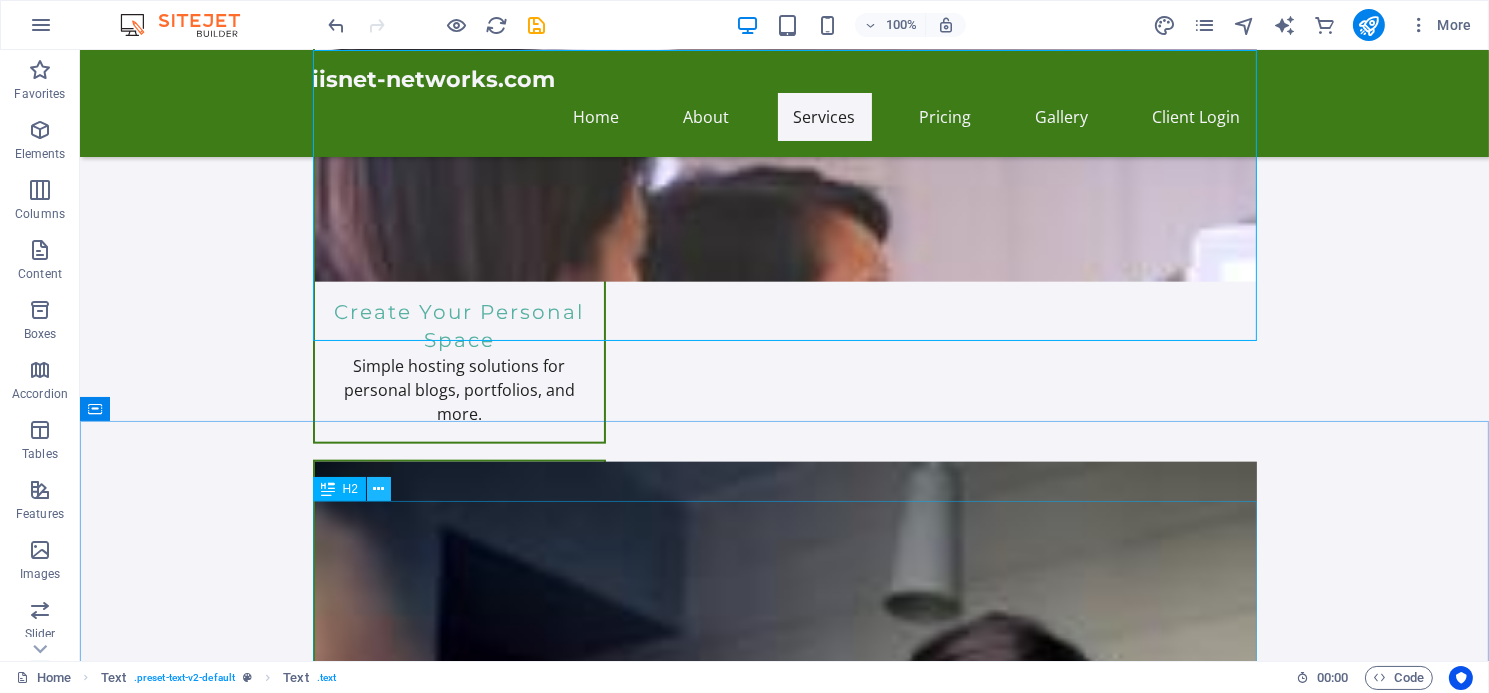 click at bounding box center [378, 489] 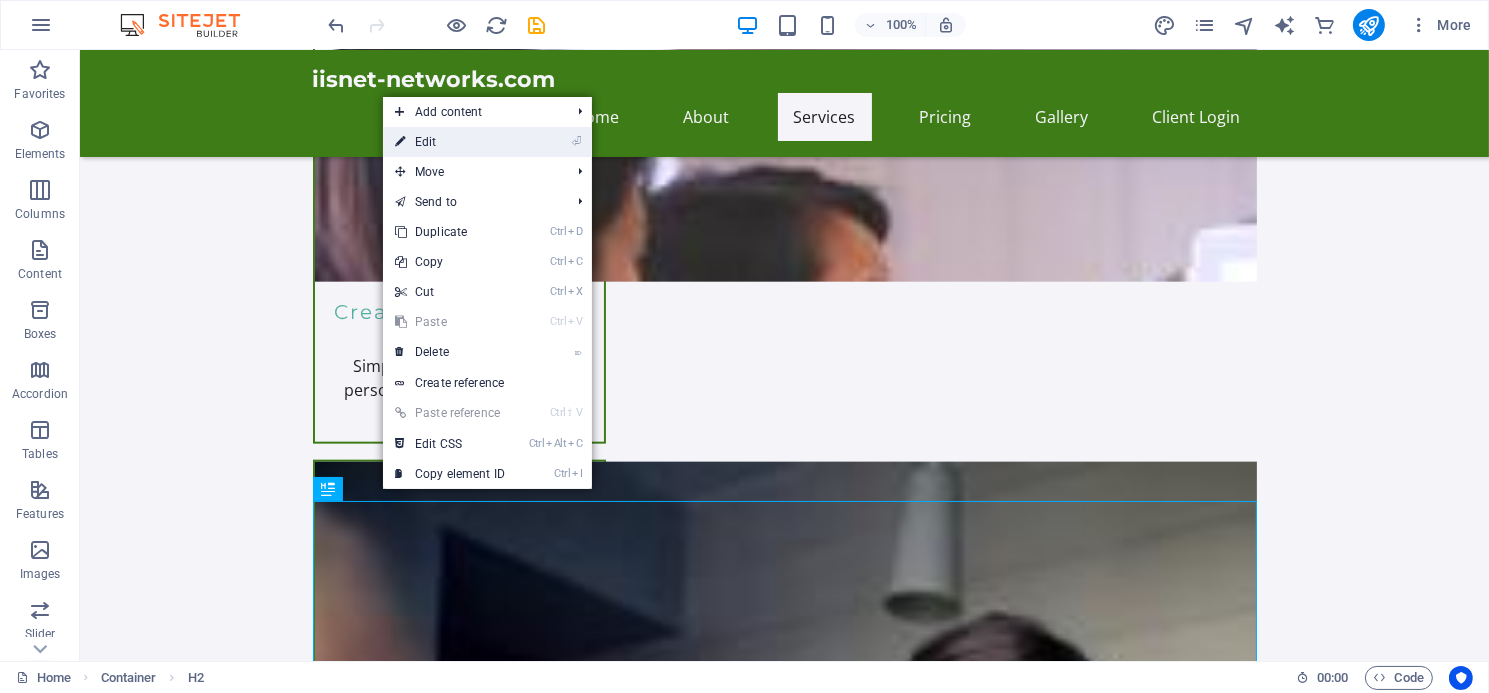 click on "⏎  Edit" at bounding box center (450, 142) 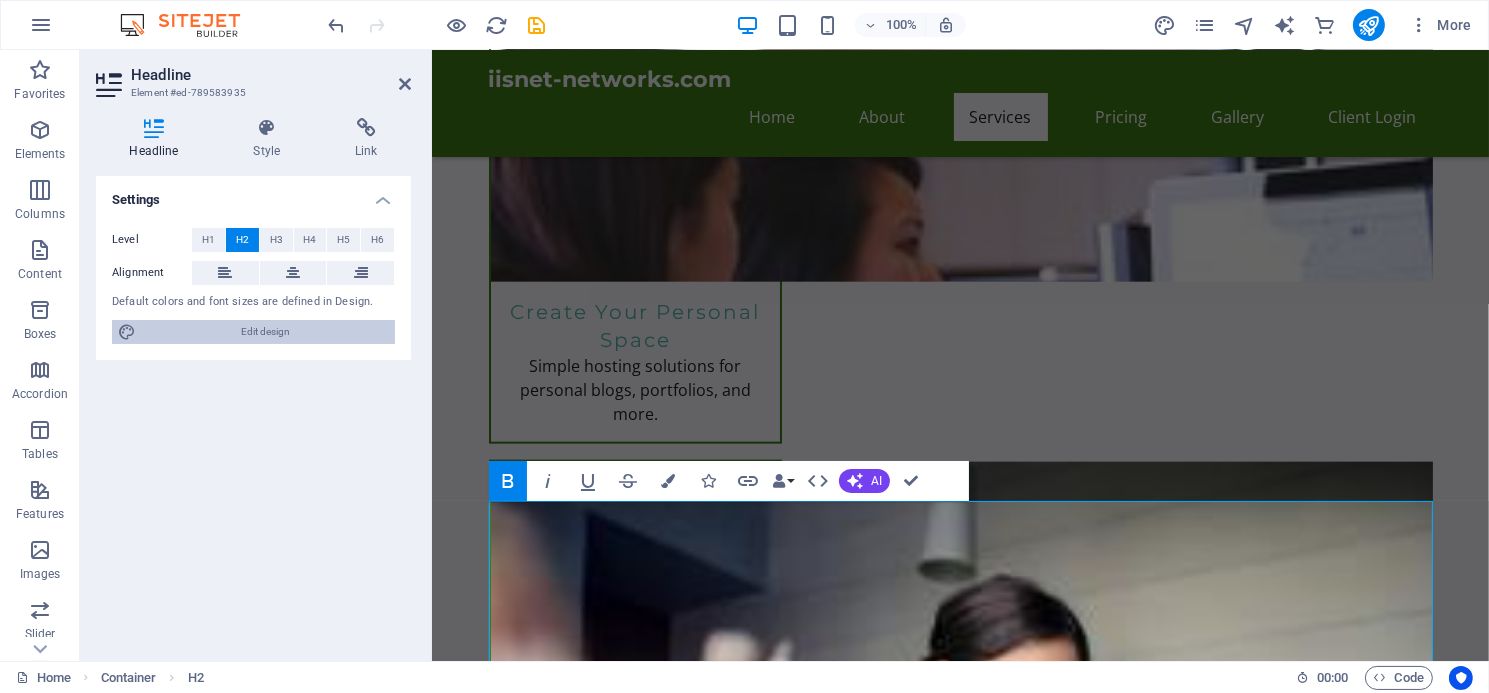 click on "Edit design" at bounding box center [265, 332] 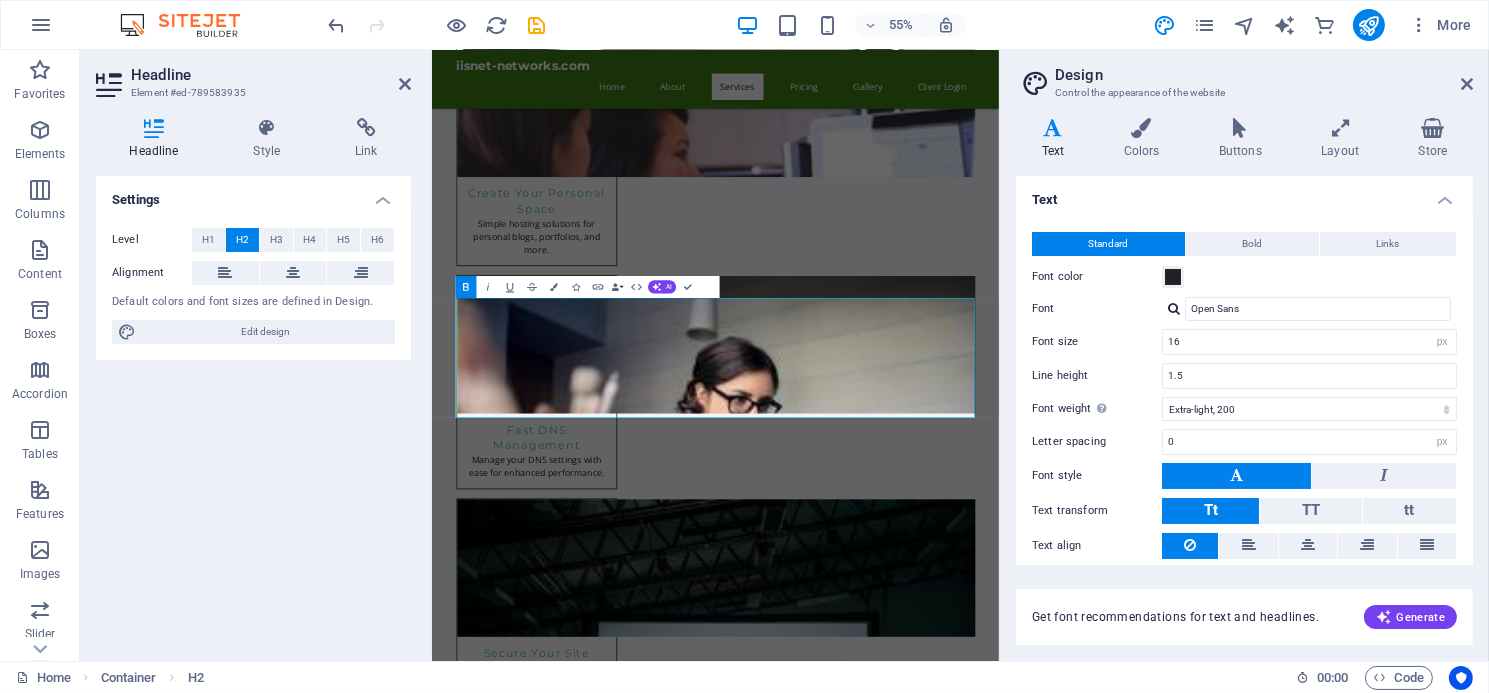 scroll, scrollTop: 2743, scrollLeft: 0, axis: vertical 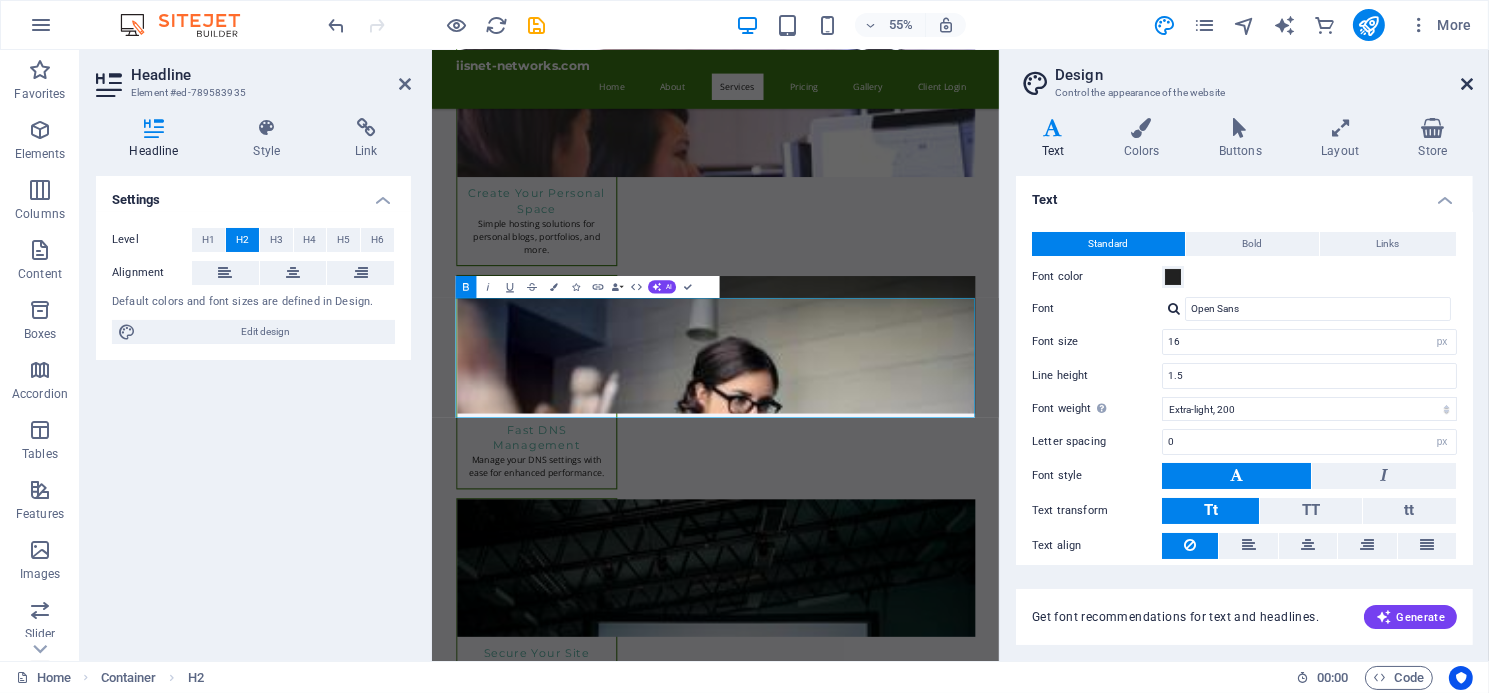 click at bounding box center (1467, 84) 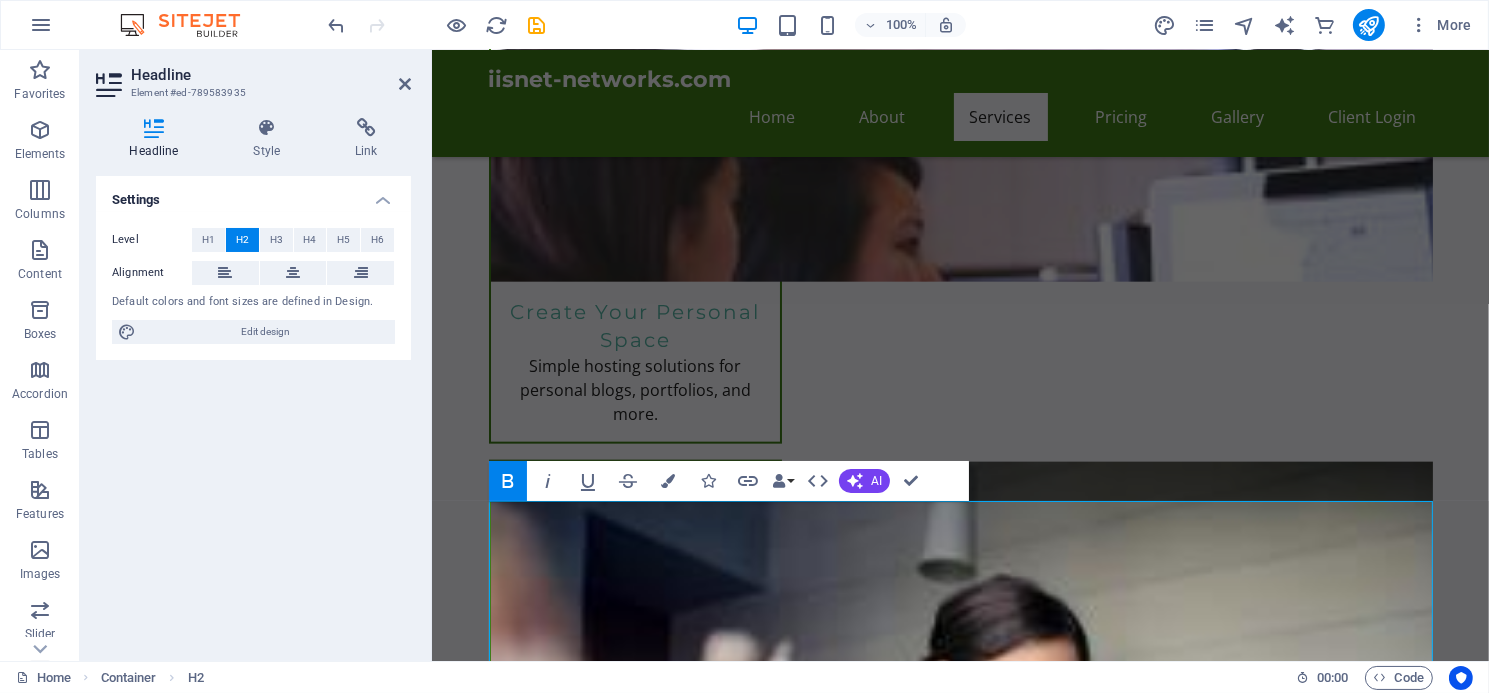 click on "Settings" at bounding box center [253, 194] 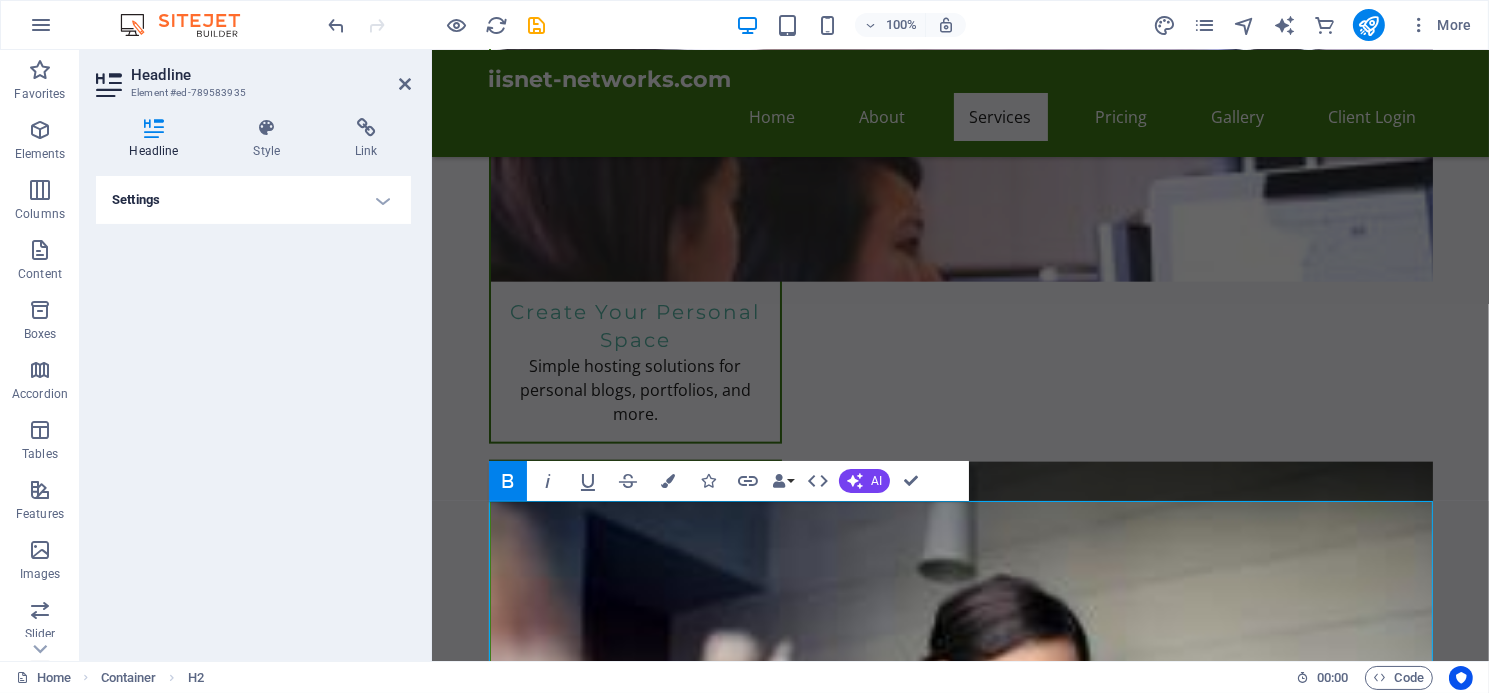 click on "Settings" at bounding box center (253, 200) 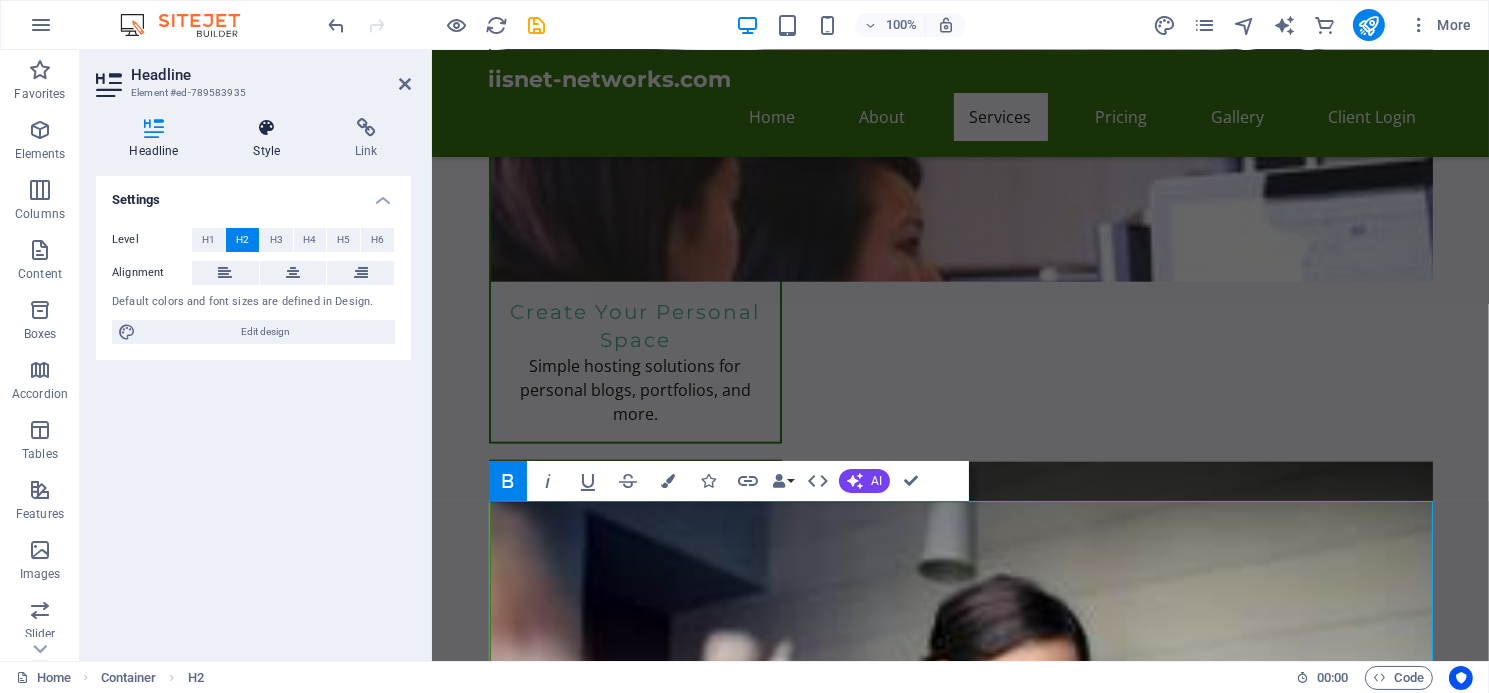 click on "Style" at bounding box center [271, 139] 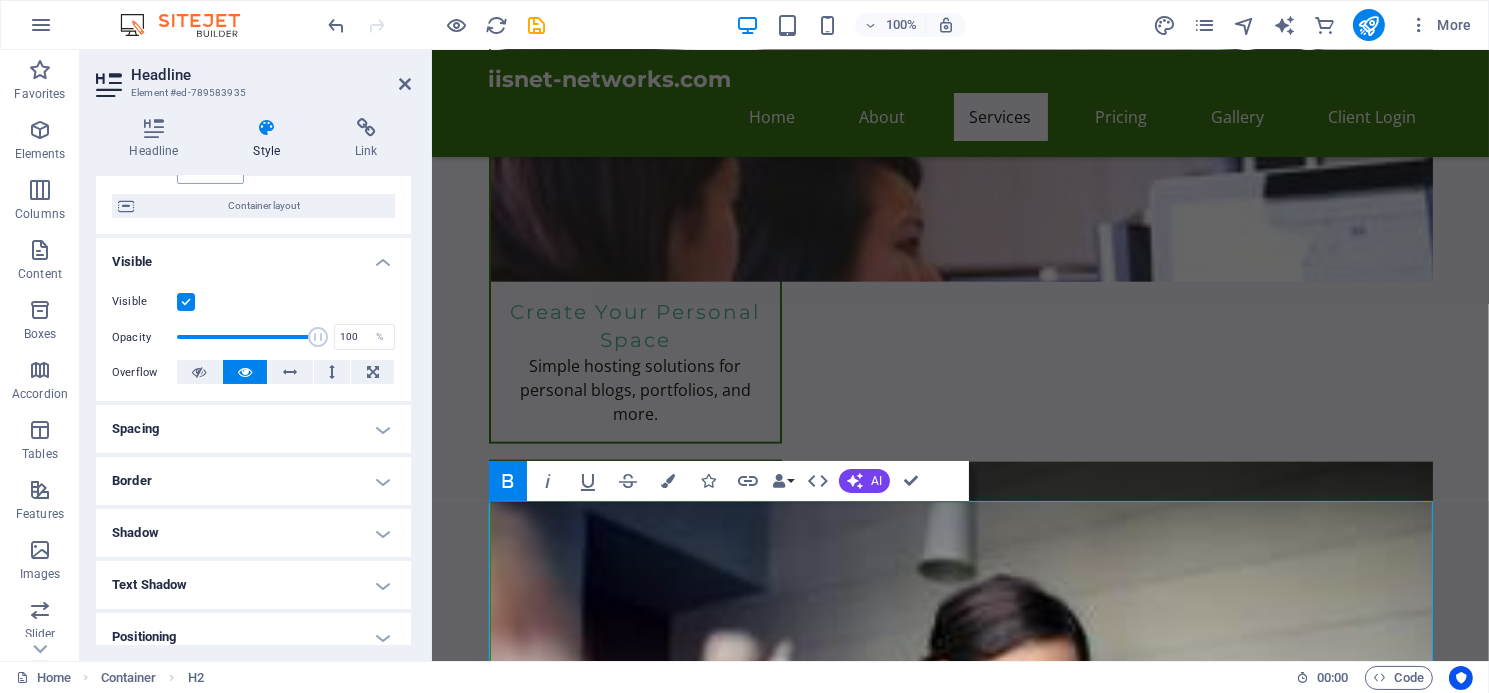 scroll, scrollTop: 0, scrollLeft: 0, axis: both 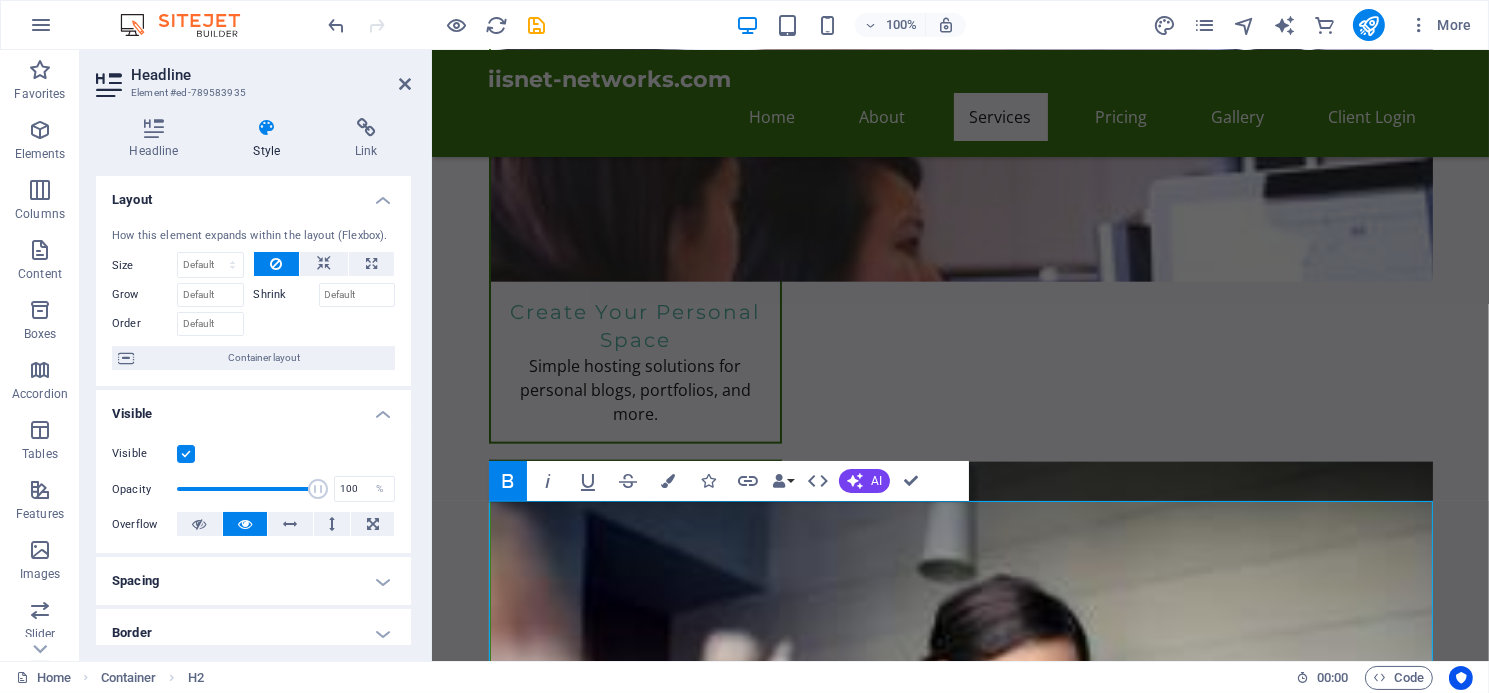 click at bounding box center (111, 85) 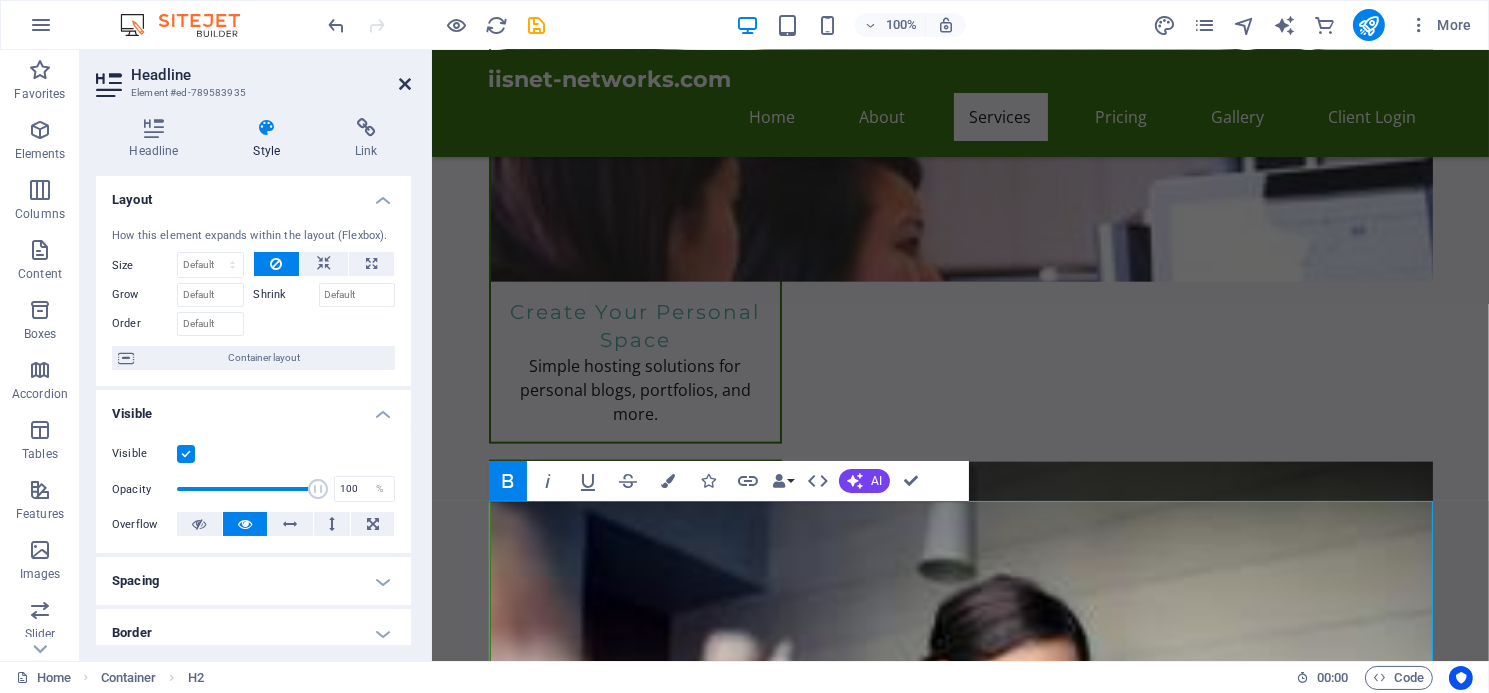 click at bounding box center [405, 84] 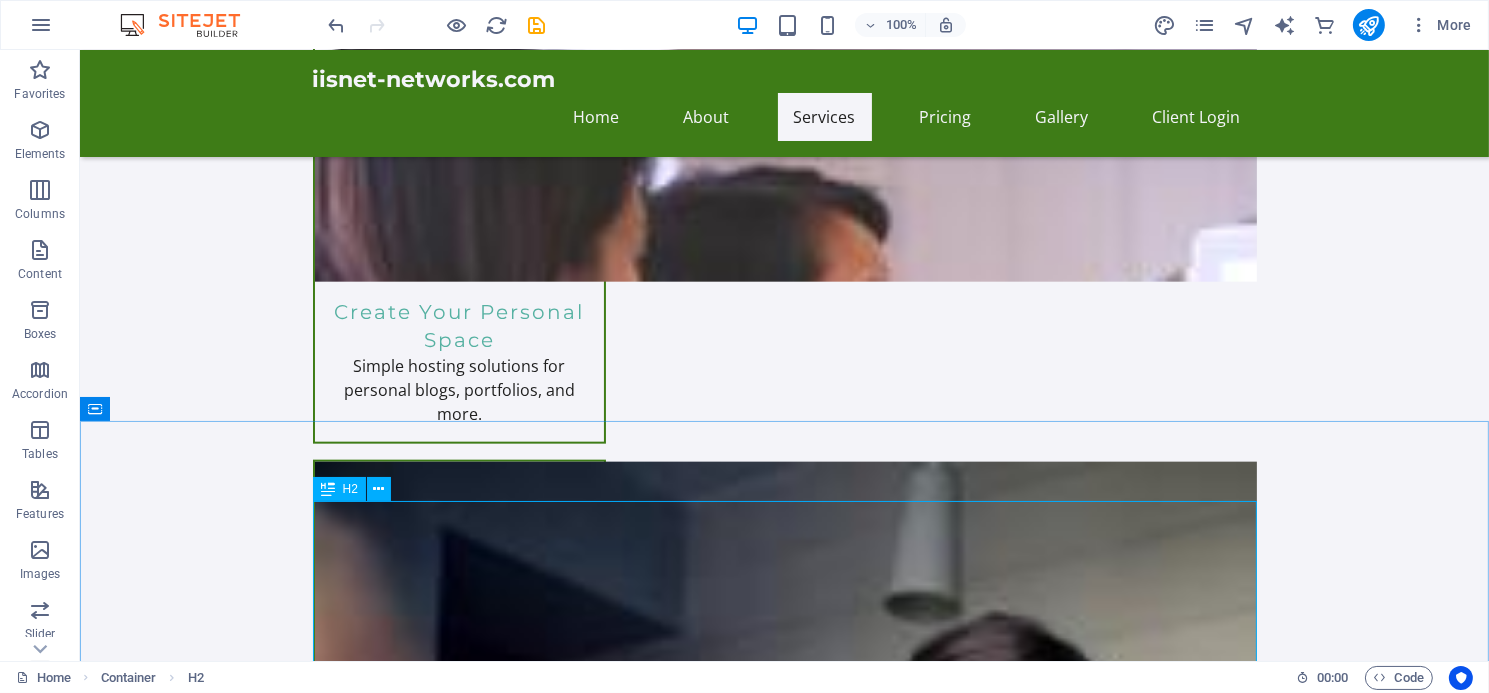 click on "H2" at bounding box center (339, 489) 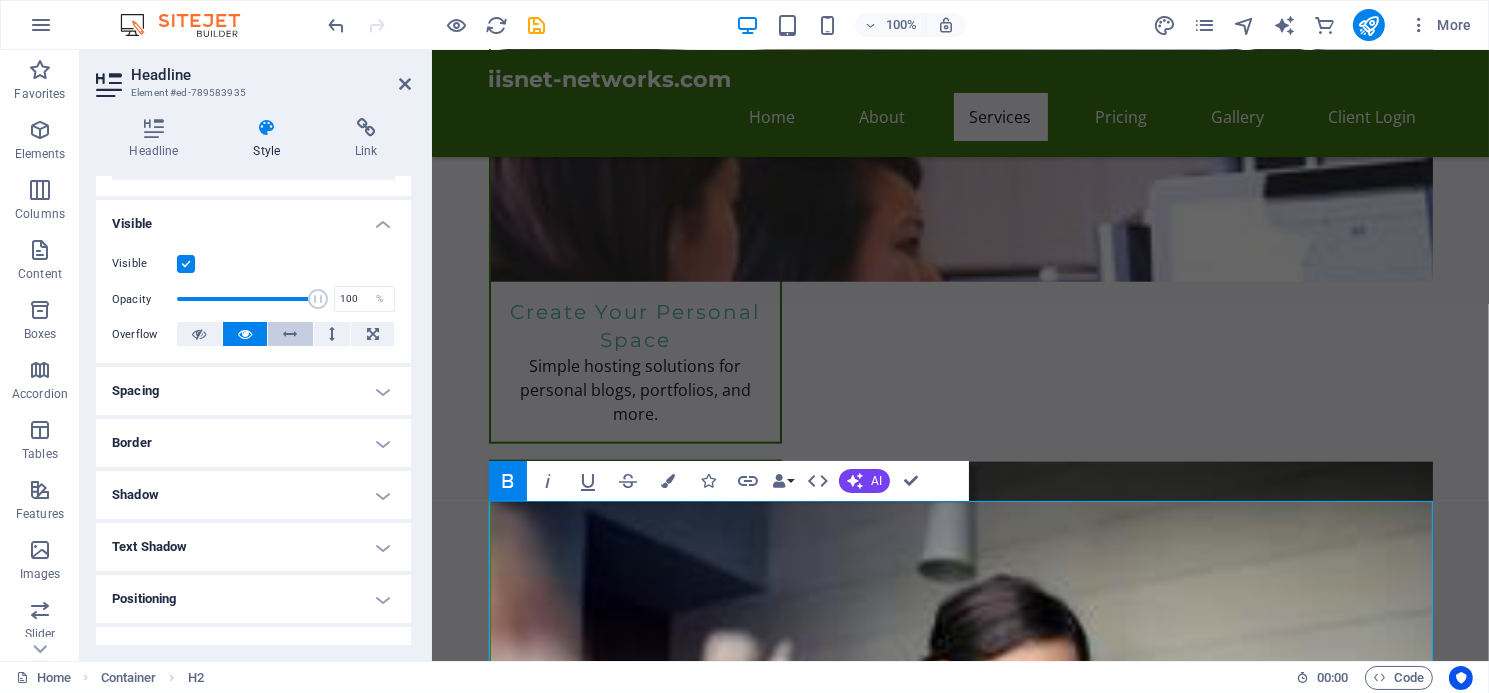 scroll, scrollTop: 285, scrollLeft: 0, axis: vertical 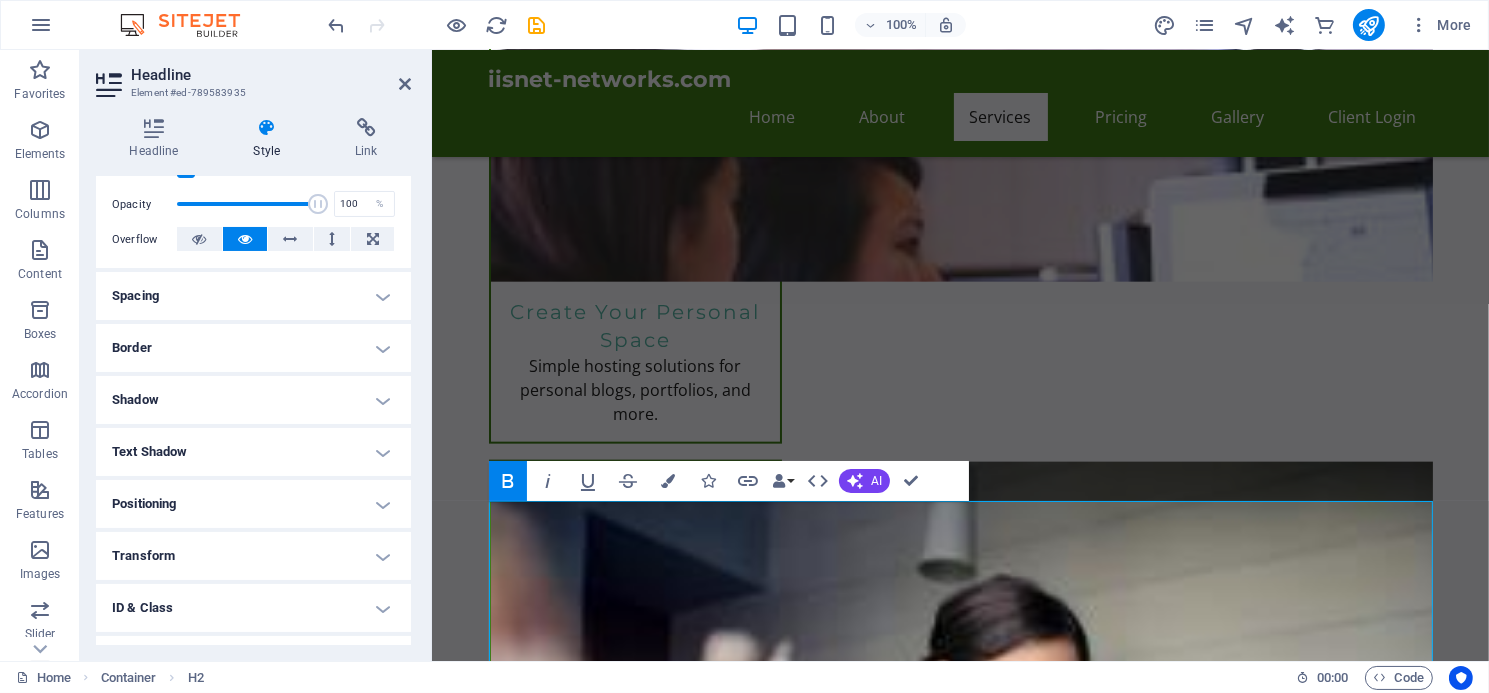 click on "Transform" at bounding box center [253, 556] 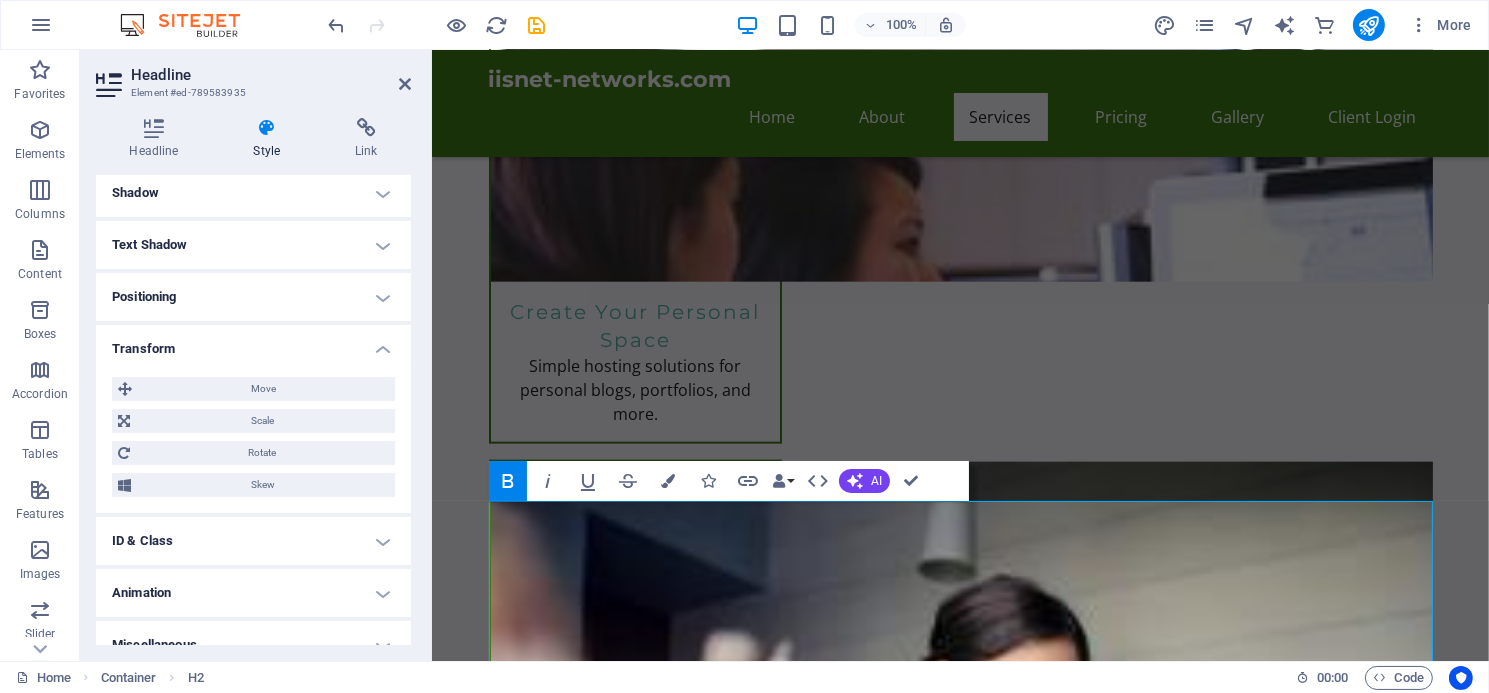 scroll, scrollTop: 515, scrollLeft: 0, axis: vertical 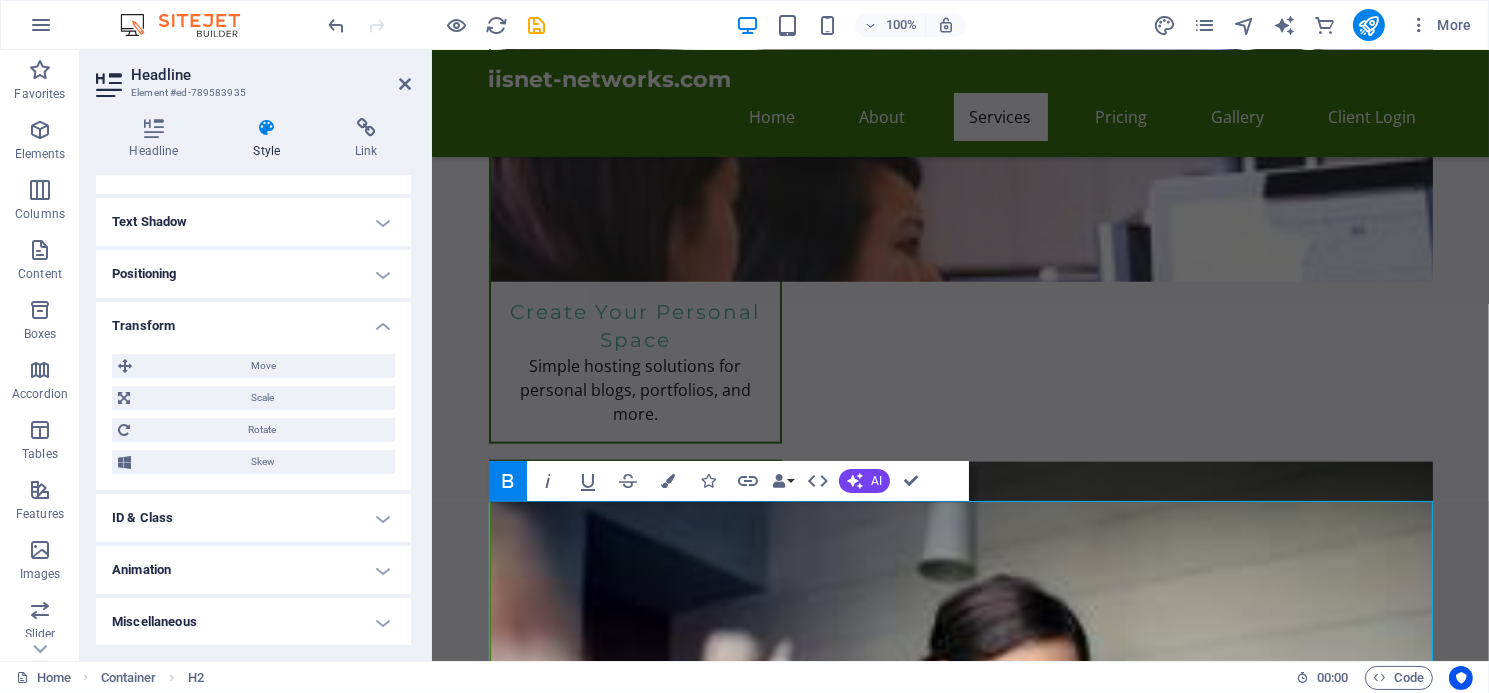 click on "Miscellaneous" at bounding box center (253, 622) 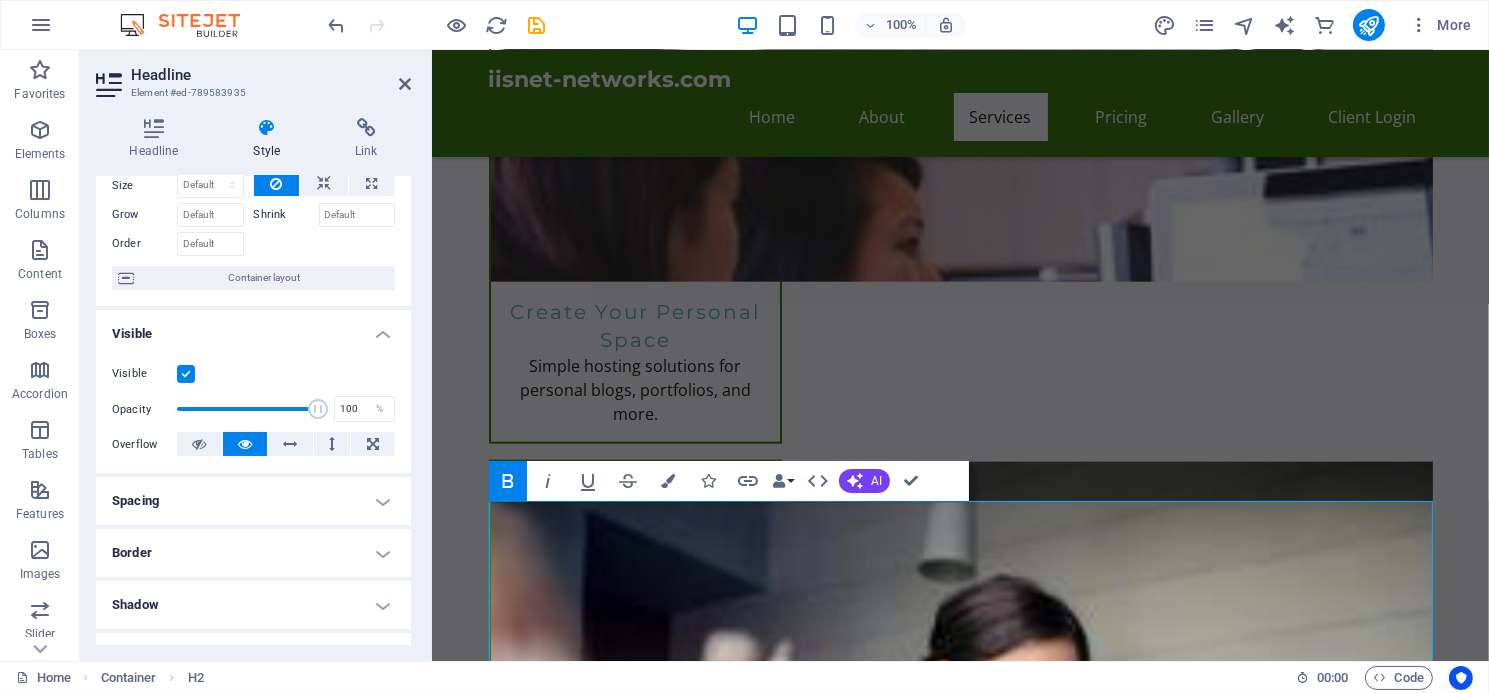 scroll, scrollTop: 0, scrollLeft: 0, axis: both 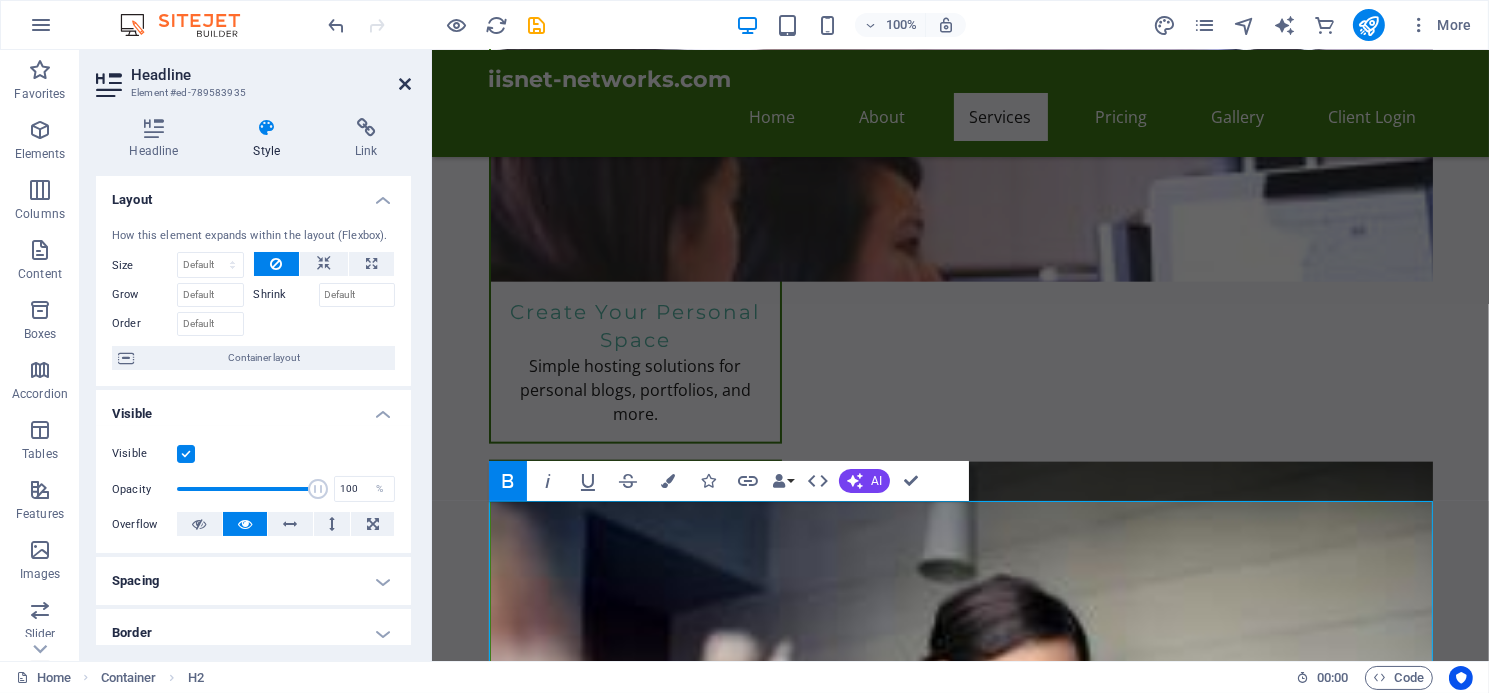 click at bounding box center [405, 84] 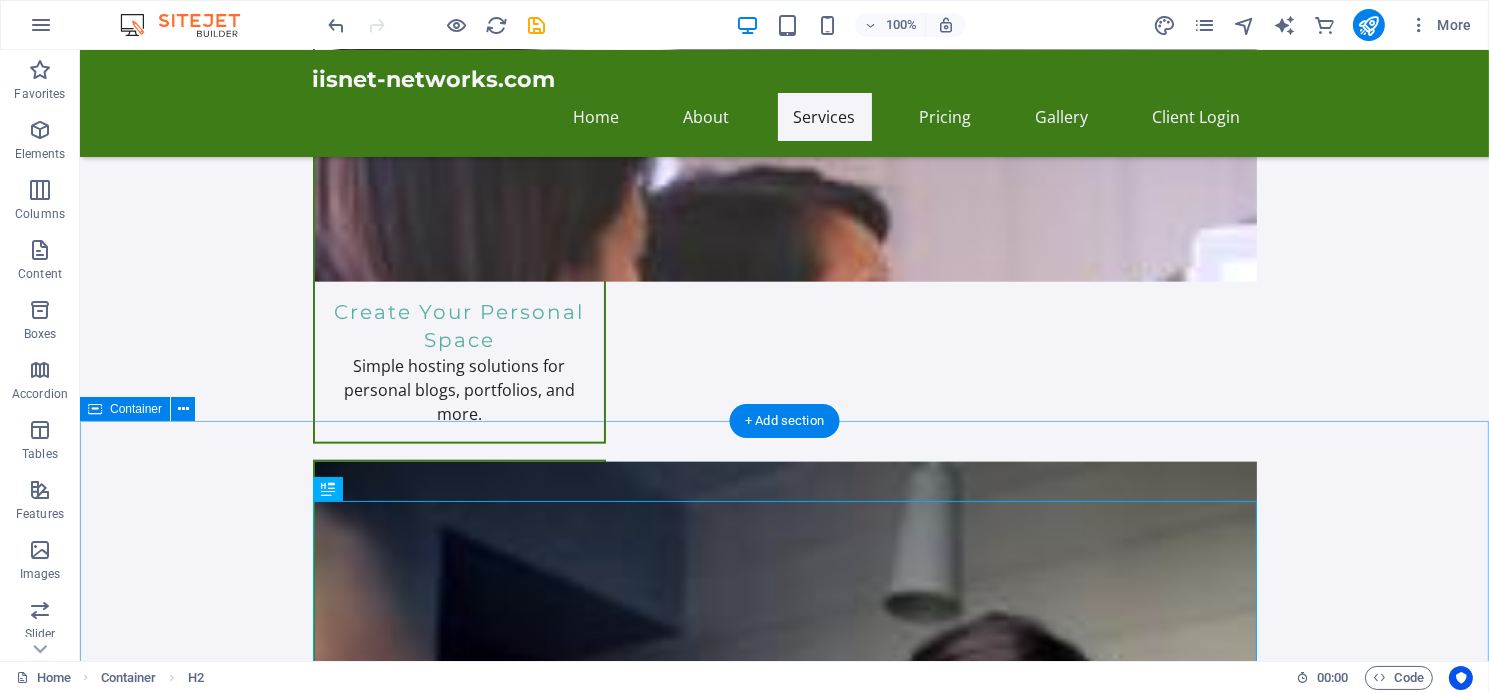 click on "Unlock endless possibilities with our all-inclusive hosting plans! Enjoy robust features like personalized email, webmail access, and an intuitive cPanel control center. Effortlessly create sub-domains, manage MySQL databases, and choose from multiple PHP versions. Plus, gain instant access to over 300 free applications including WordPress and Joomla with just one click! Elevate your online presence using our Sitejet website builder, equipped with innovative AI tools. Experience the ultimate in web hosting today! Web Hosting Packages Perfect for personal websites and blogs. Includes everything you need to get started! 5,000MB. Unlimited Bandwidth
$11.95/month Express Hosting
Ideal for small businesses looking to establish an online presence. Includes e-commerce features.
$9.99/month
Tailored for larger businesses requiring advanced features and resources. Get premium support.
$14.99/month
$19.99/month
$29.99/month
or N/A" at bounding box center (783, 3312) 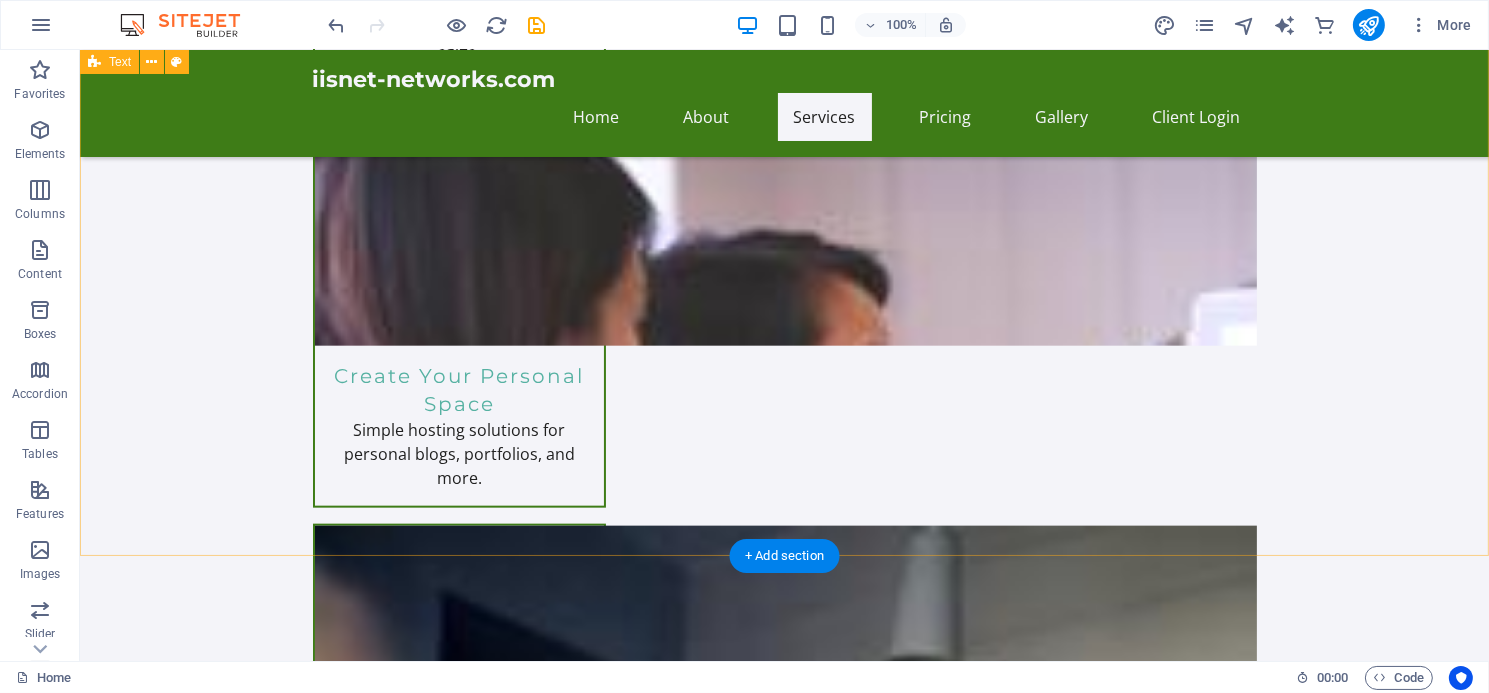 scroll, scrollTop: 2743, scrollLeft: 0, axis: vertical 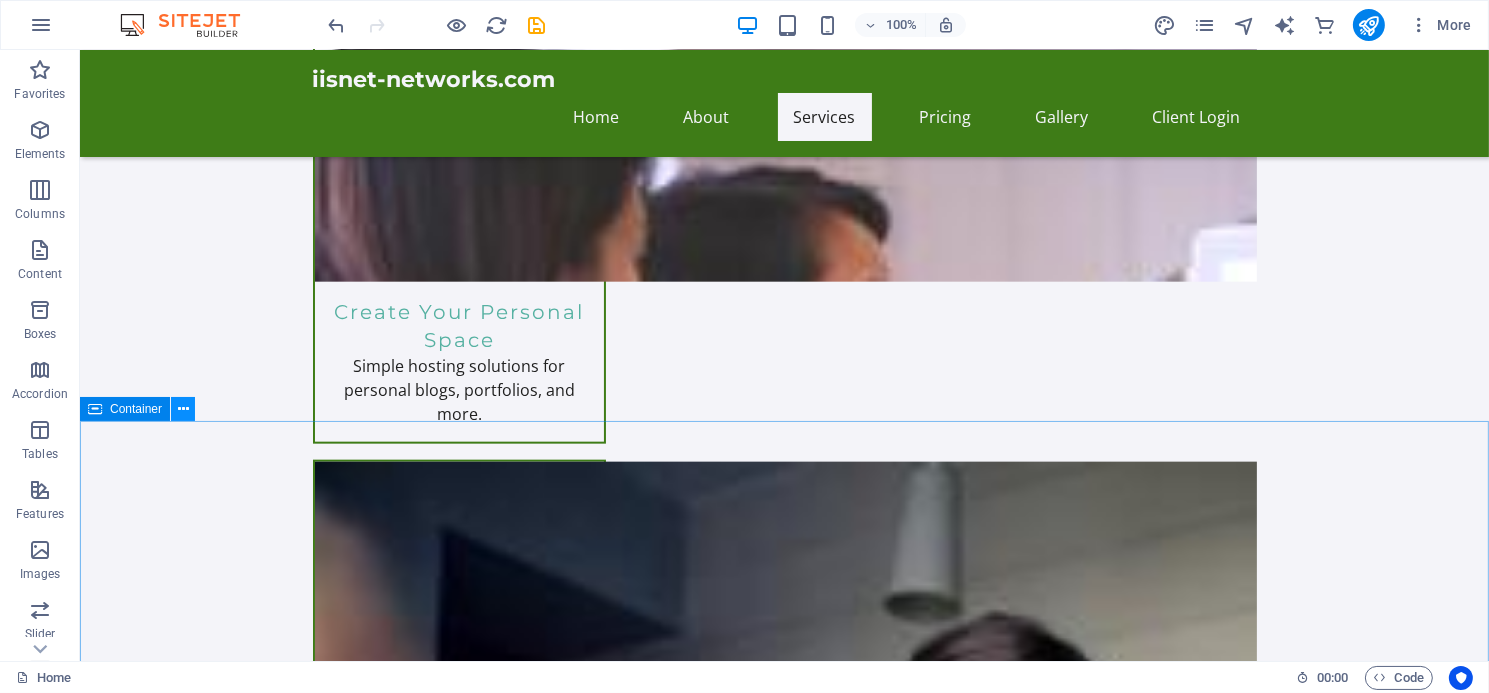 click at bounding box center [183, 409] 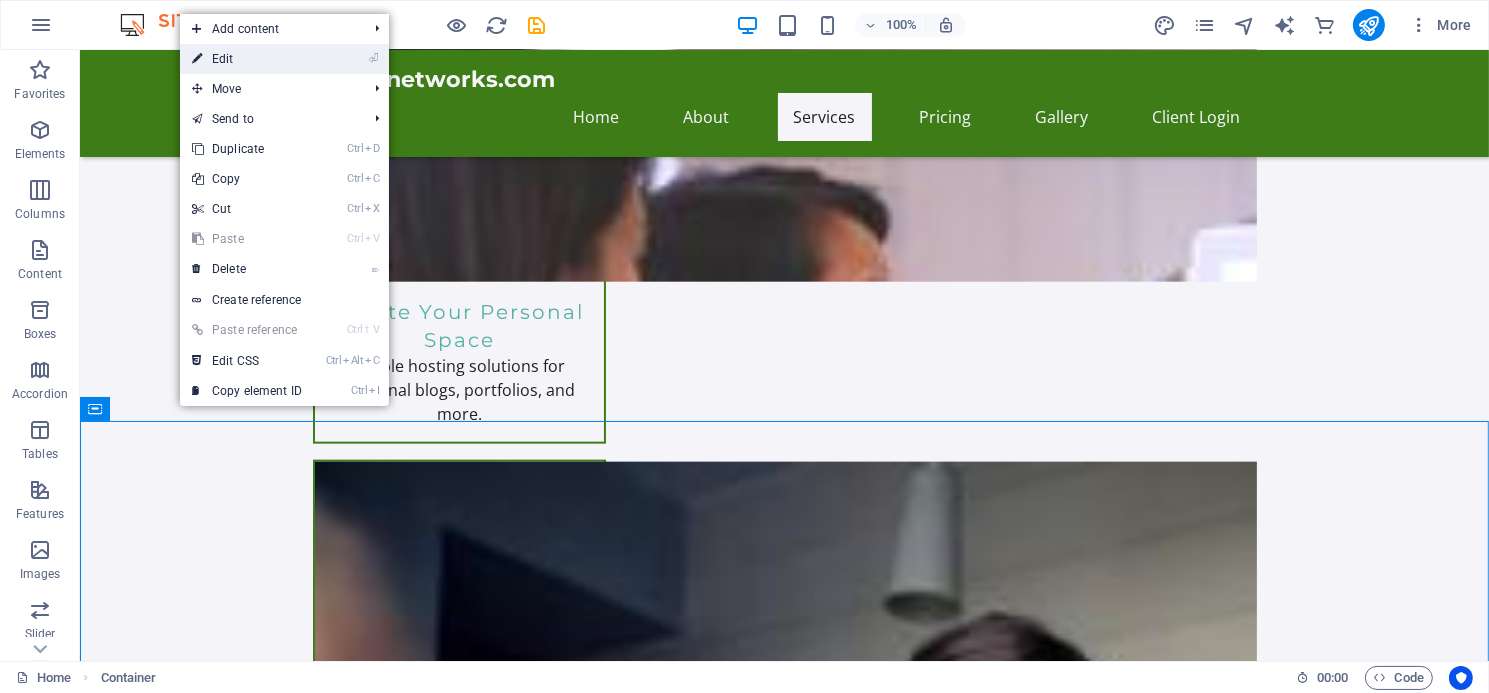 click on "⏎  Edit" at bounding box center [247, 59] 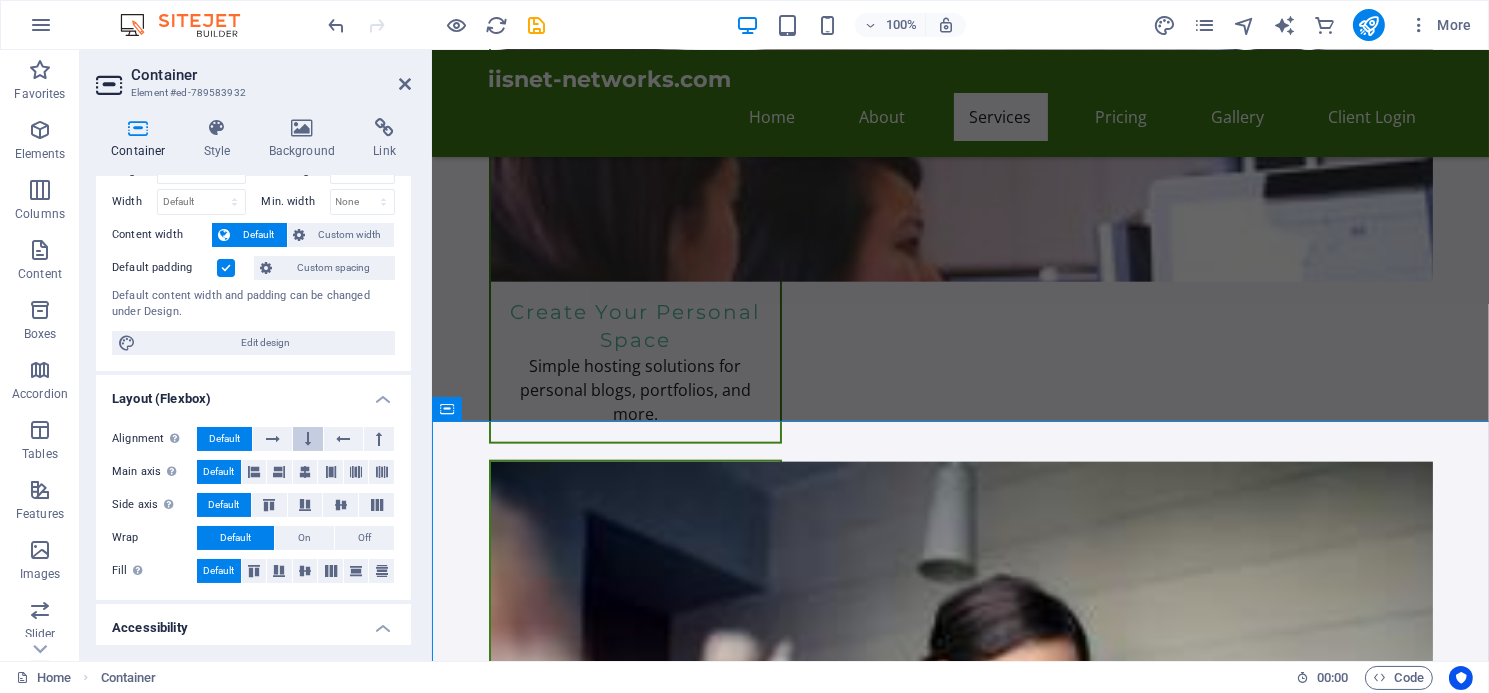 scroll, scrollTop: 0, scrollLeft: 0, axis: both 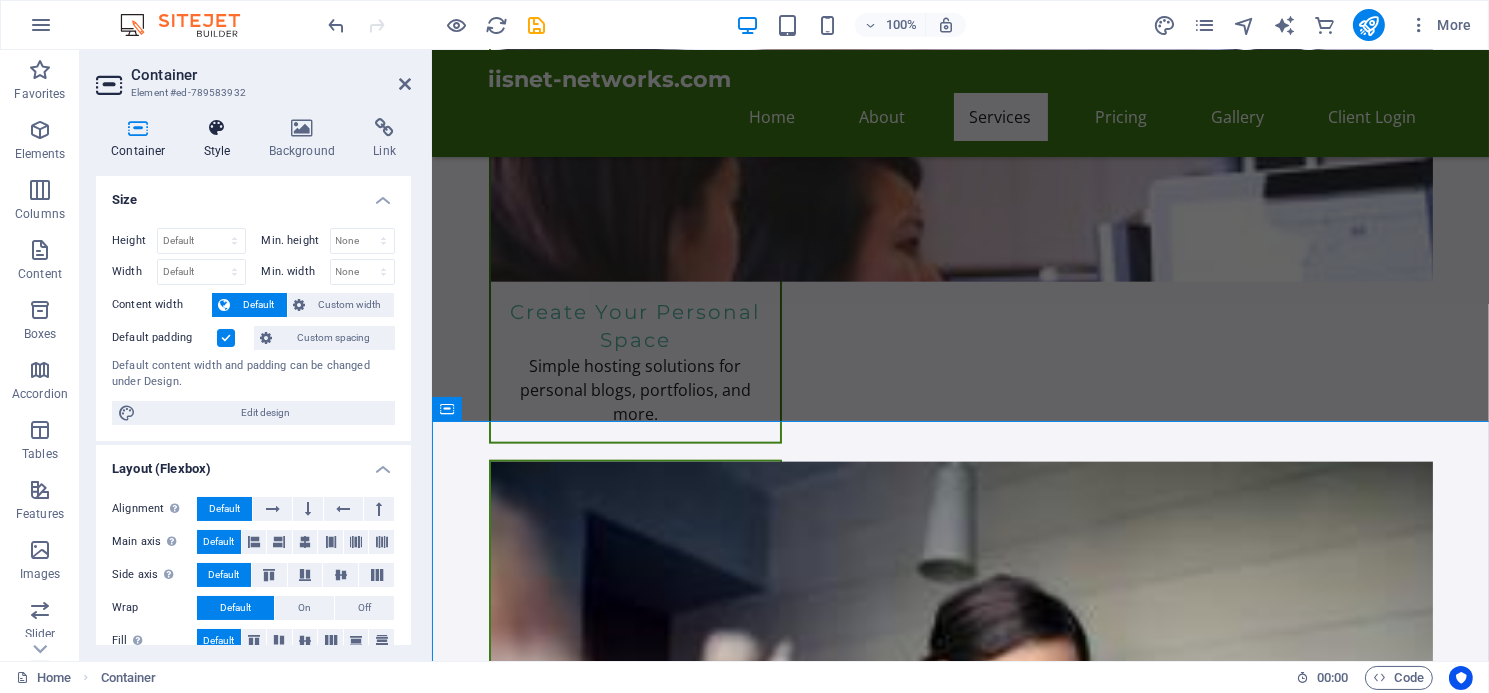 click on "Style" at bounding box center [221, 139] 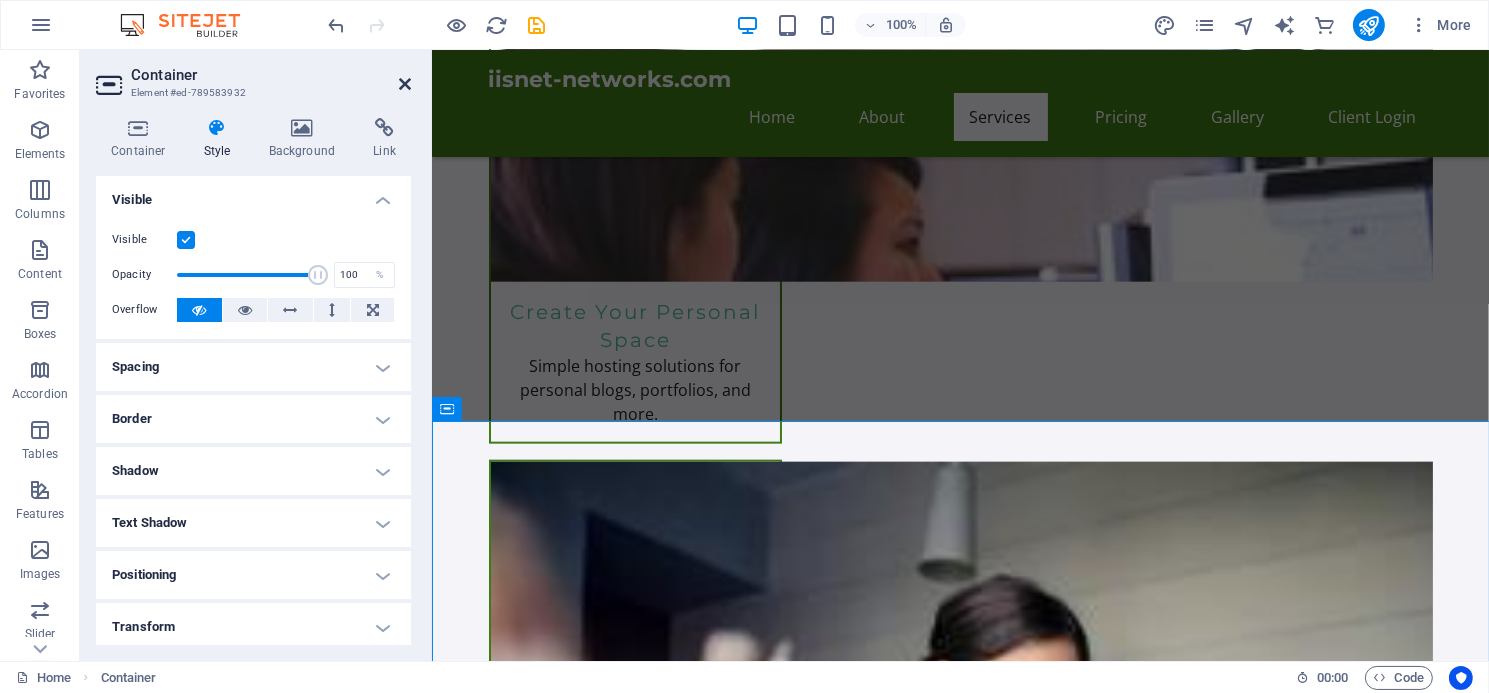 click at bounding box center (405, 84) 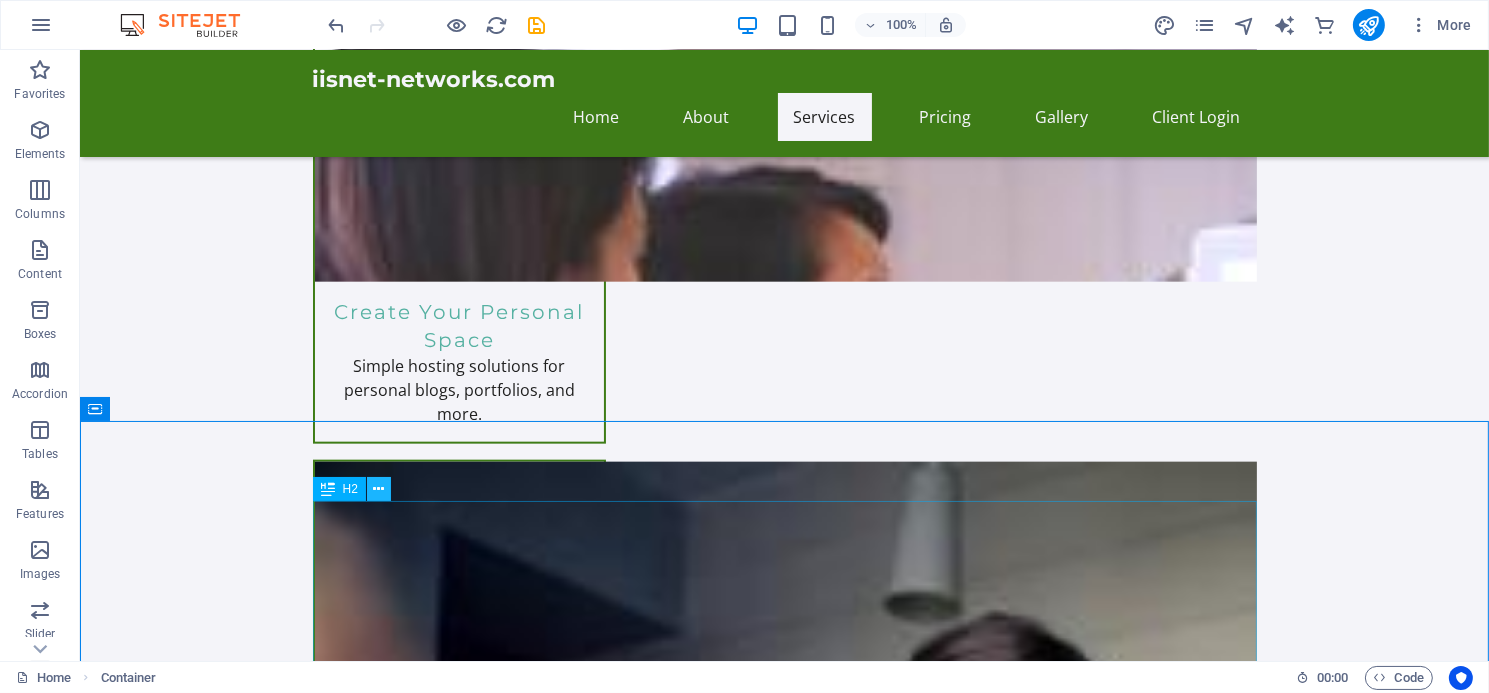 click at bounding box center [378, 489] 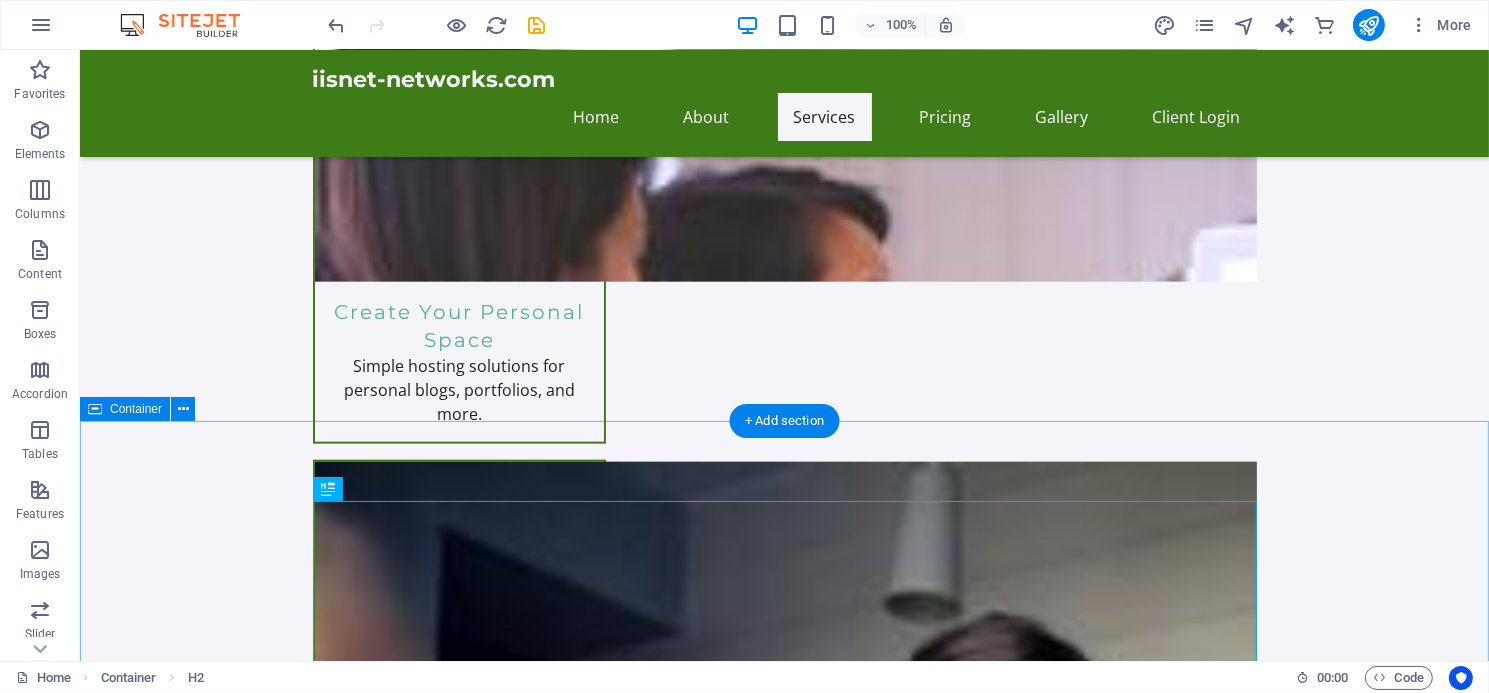 click on "Unlock endless possibilities with our all-inclusive hosting plans! Enjoy robust features like personalized email, webmail access, and an intuitive cPanel control center. Effortlessly create sub-domains, manage MySQL databases, and choose from multiple PHP versions. Plus, gain instant access to over 300 free applications including WordPress and Joomla with just one click! Elevate your online presence using our Sitejet website builder, equipped with innovative AI tools. Experience the ultimate in web hosting today! Web Hosting Packages Perfect for personal websites and blogs. Includes everything you need to get started! 5,000MB. Unlimited Bandwidth
$11.95/month Express Hosting
Ideal for small businesses looking to establish an online presence. Includes e-commerce features.
$9.99/month
Tailored for larger businesses requiring advanced features and resources. Get premium support.
$14.99/month
$19.99/month
$29.99/month
or N/A" at bounding box center (783, 3312) 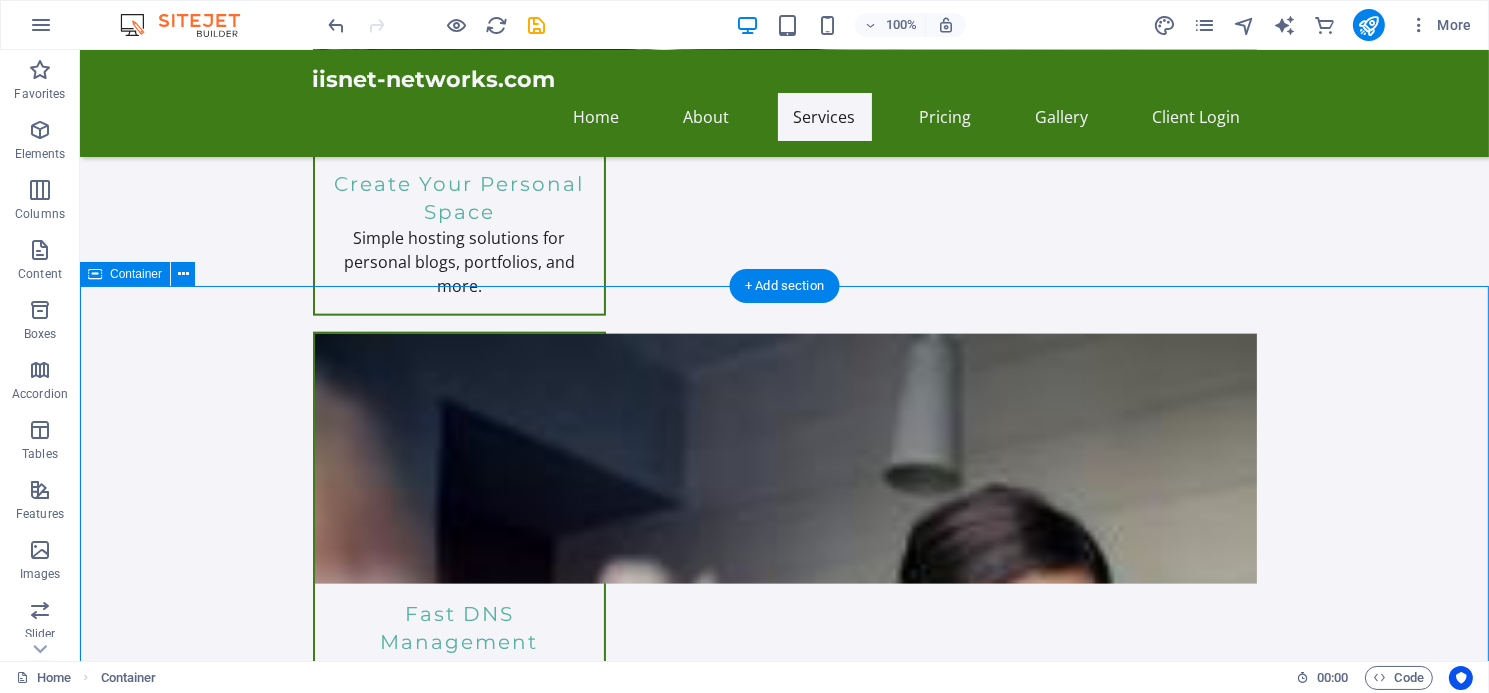 scroll, scrollTop: 2878, scrollLeft: 0, axis: vertical 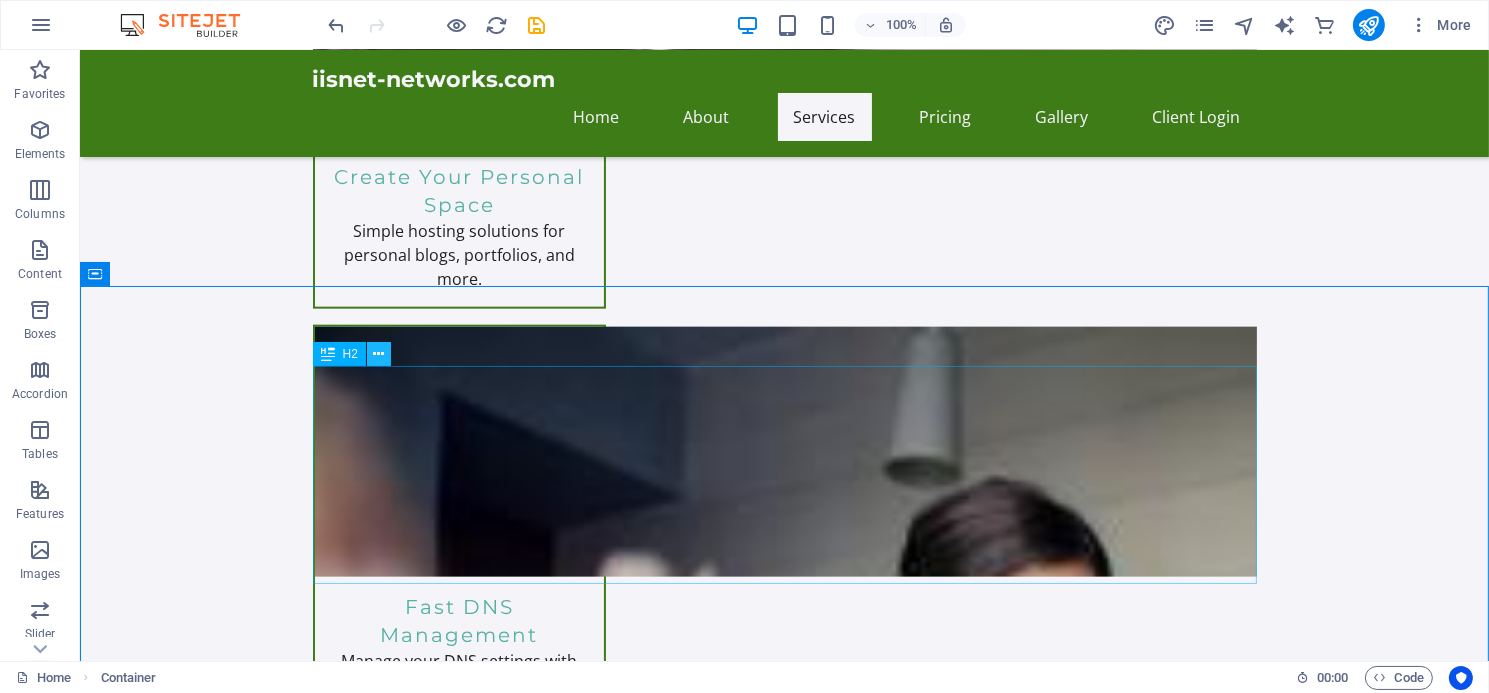 click at bounding box center (379, 354) 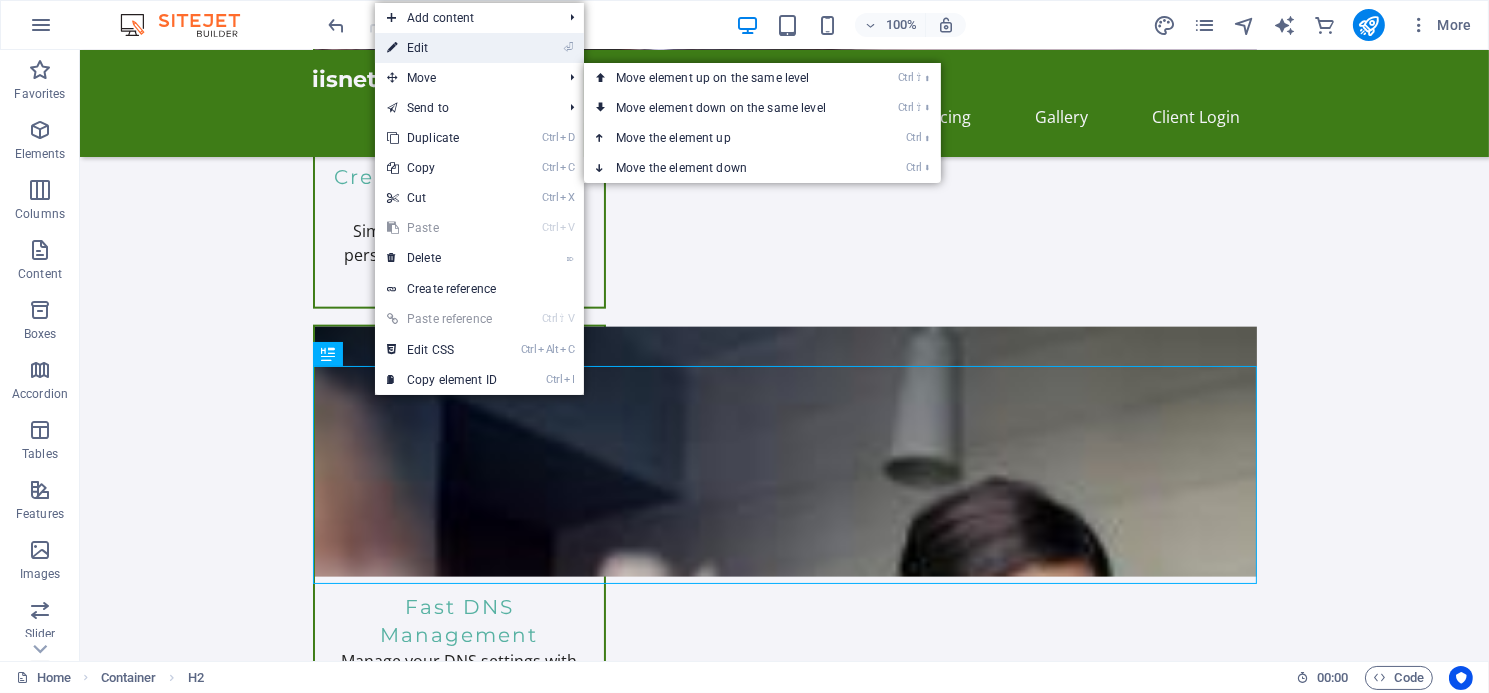 click on "⏎  Edit" at bounding box center (442, 48) 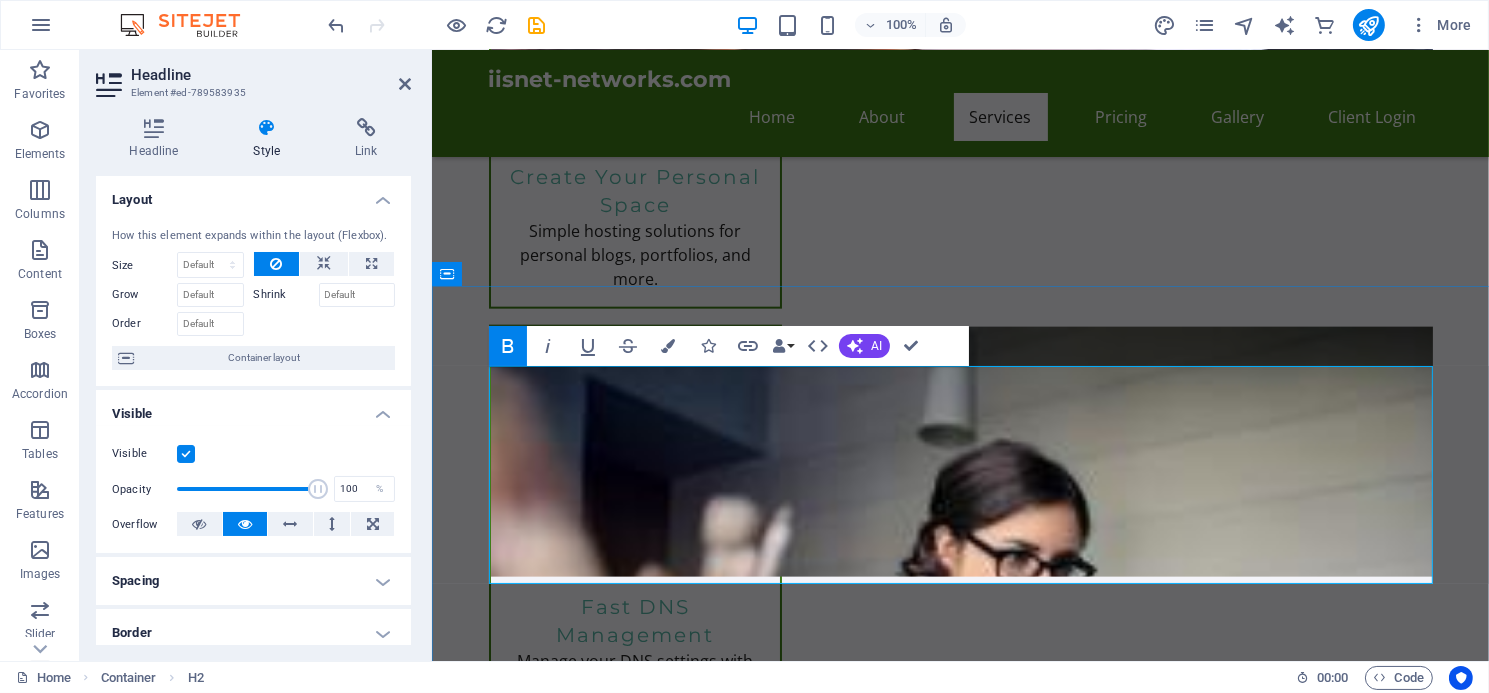 drag, startPoint x: 1267, startPoint y: 380, endPoint x: 1356, endPoint y: 562, distance: 202.59566 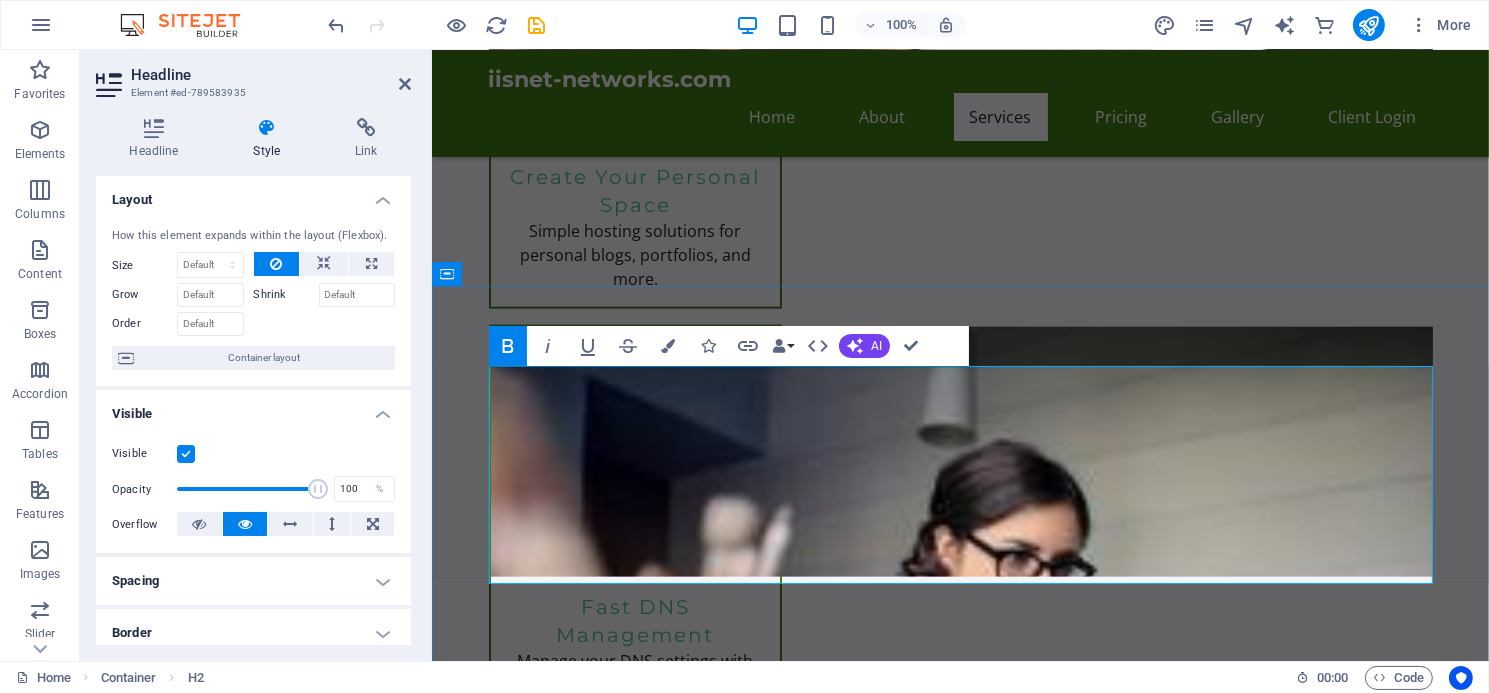 click on "Unlock endless possibilities with our all-inclusive hosting plans! Enjoy robust features like personalized email, webmail access, and an intuitive cPanel control center. Effortlessly create sub-domains, manage MySQL databases, and choose from multiple PHP versions. Plus, gain instant access to over 300 free applications including WordPress and Joomla with just one click! Elevate your online presence using our Sitejet website builder, equipped with innovative AI tools. Experience the ultimate in web hosting today!" at bounding box center [960, 2514] 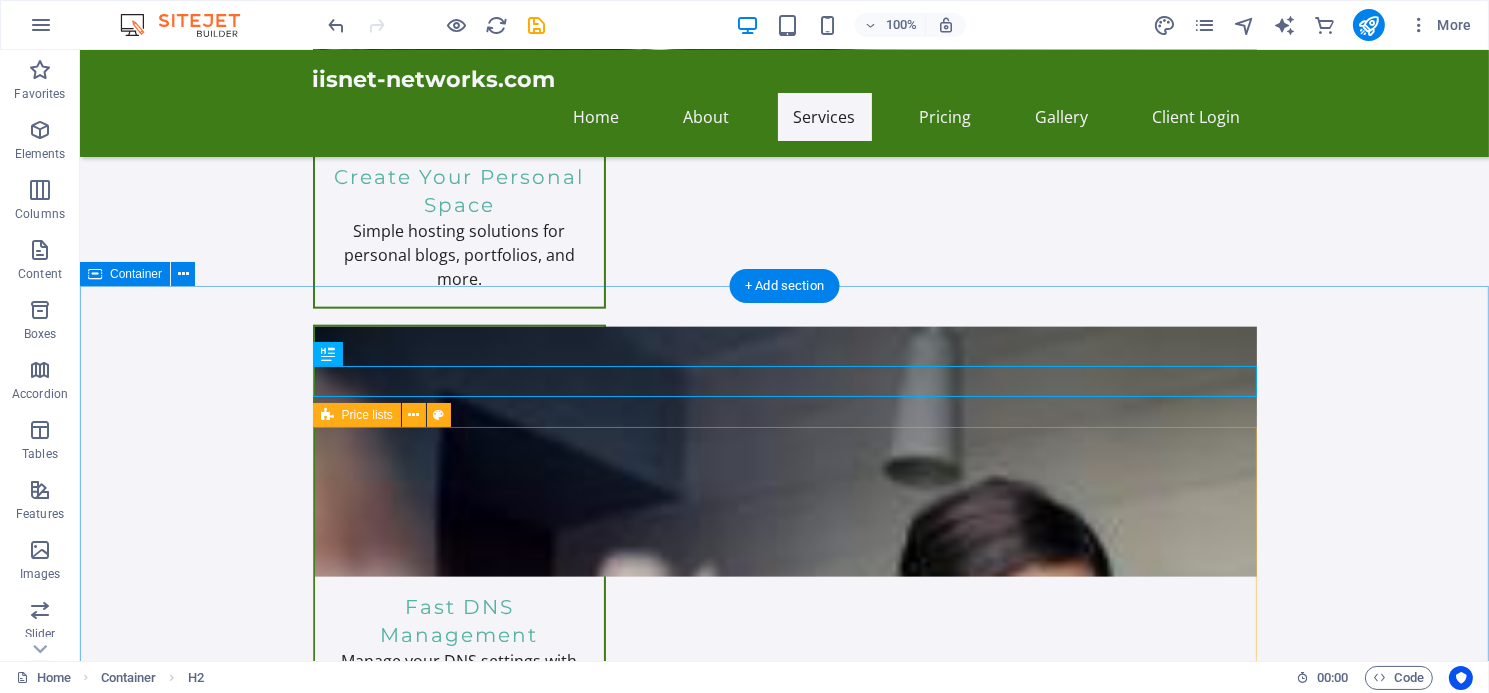 click on "Unlock endless possibilities with our all-inclusive hosting plans!  Web Hosting Packages Perfect for personal websites and blogs. Includes everything you need to get started! 5,000MB. Unlimited Bandwidth
$11.95/month Express Hosting
Ideal for small businesses looking to establish an online presence. Includes e-commerce features.
$9.99/month
Tailored for larger businesses requiring advanced features and resources. Get premium support.
$14.99/month
Start your online store with robust e-commerce features and tools to succeed.
$19.99/month
For serious online retailers, includes advanced analytics and performance features.
$29.99/month
Stay focused on your content while we handle the technical aspects of your WordPress site.
$12.99/month Drop content here or  Add elements  Paste clipboard Starter Packages Seamless transfer of your website from another host to iisnet-networks.com.
$49.99
N/A" at bounding box center (783, 3084) 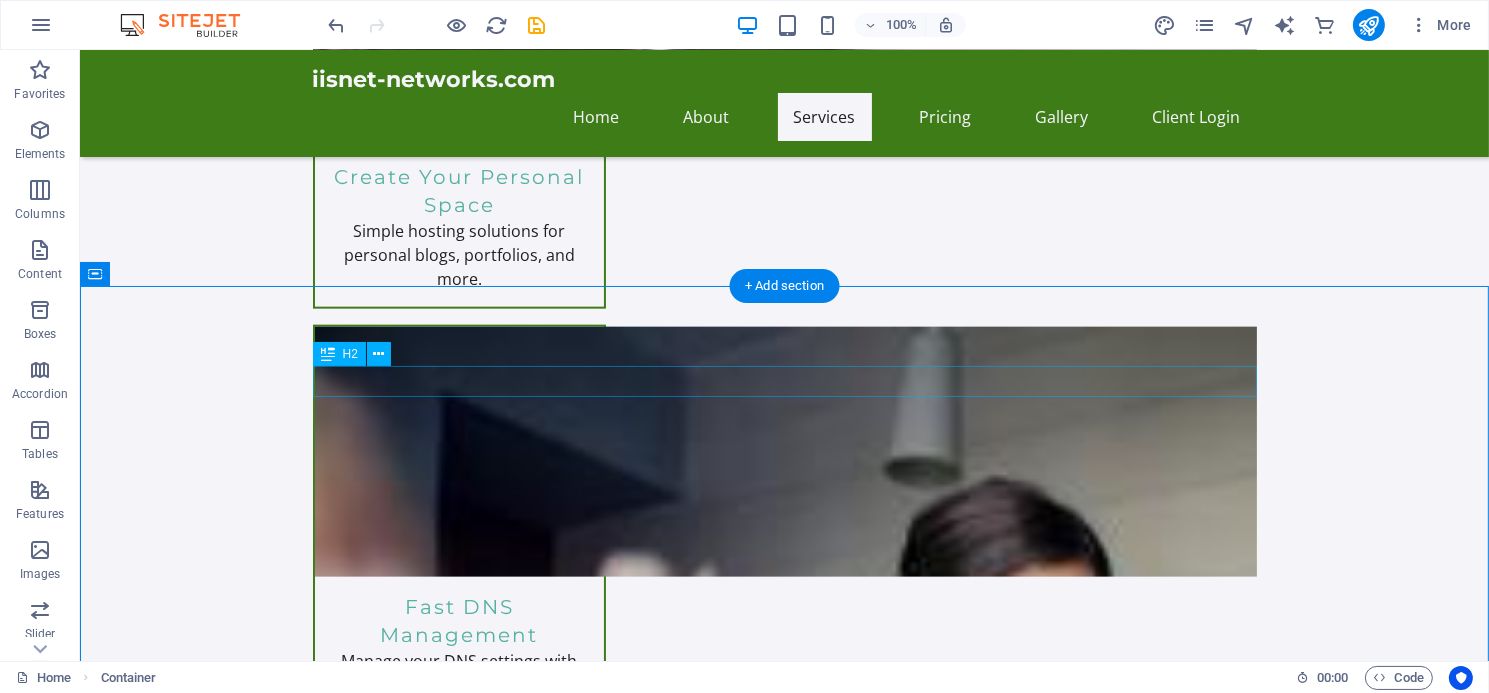 click on "Unlock endless possibilities with our all-inclusive hosting plans!" at bounding box center (784, 2420) 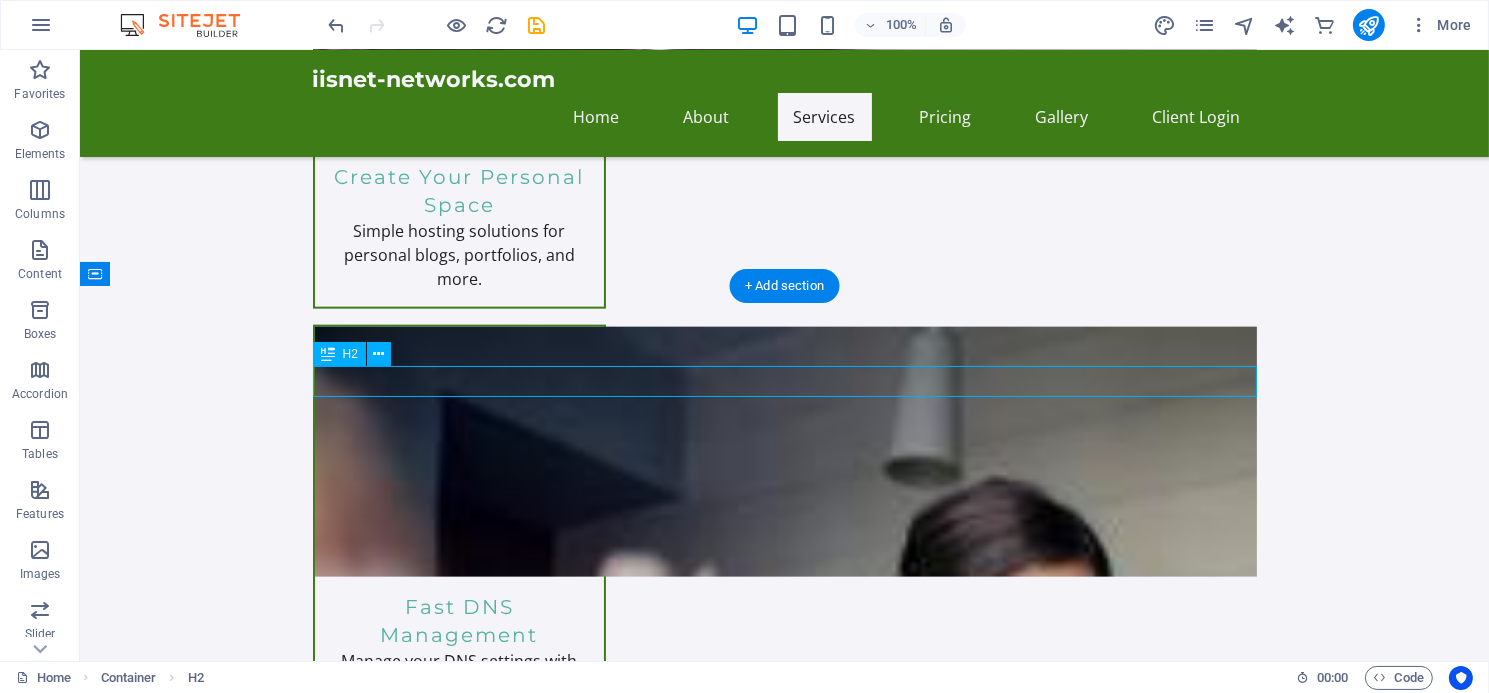 click on "Unlock endless possibilities with our all-inclusive hosting plans!" at bounding box center [784, 2420] 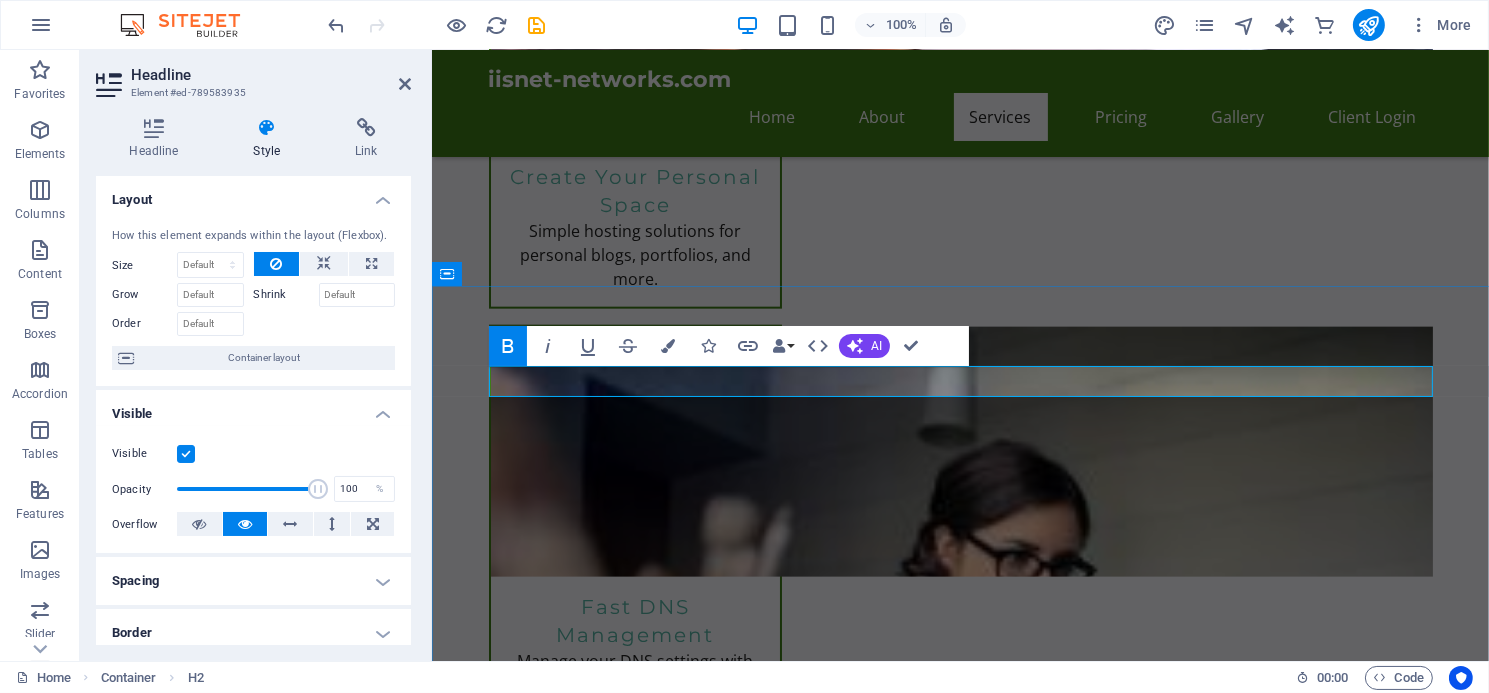 click on "Unlock endless possibilities with our all-inclusive hosting plans!" at bounding box center [960, 2420] 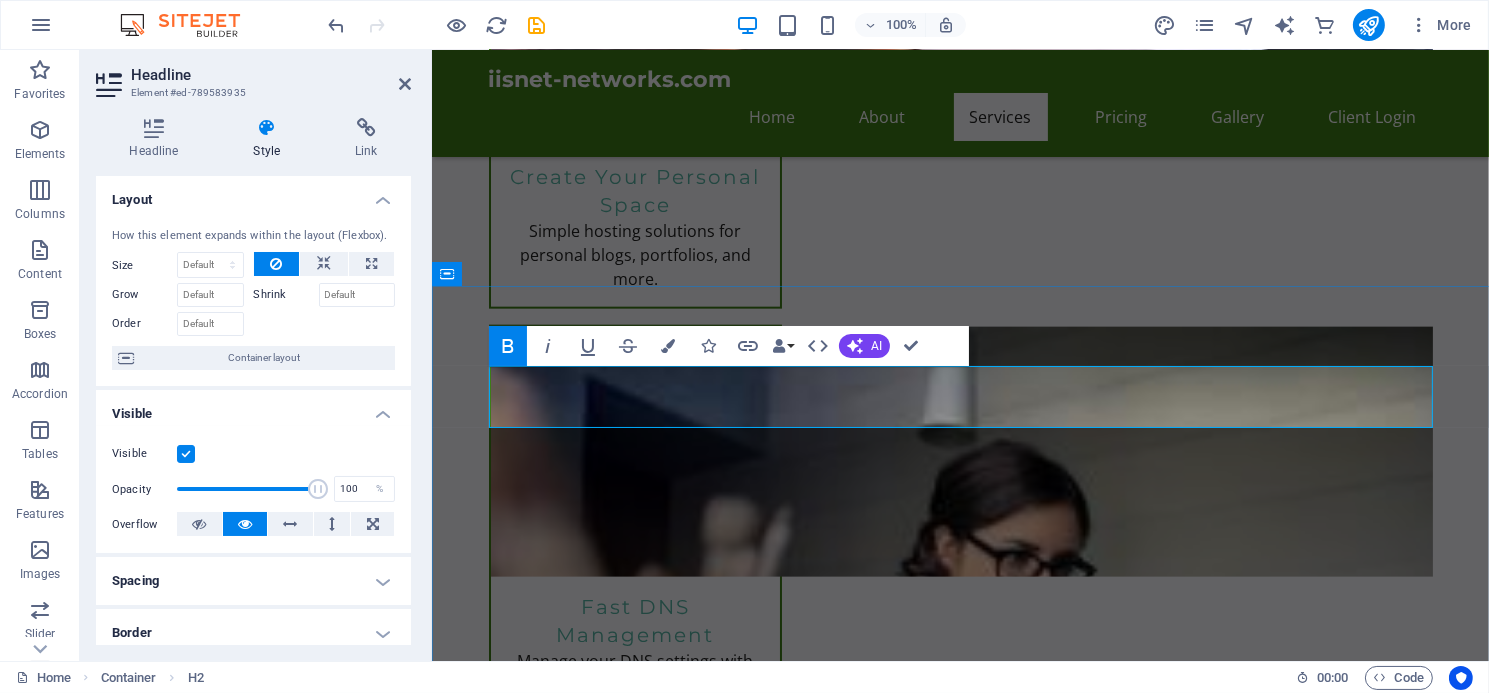 drag, startPoint x: 596, startPoint y: 403, endPoint x: 652, endPoint y: 418, distance: 57.974133 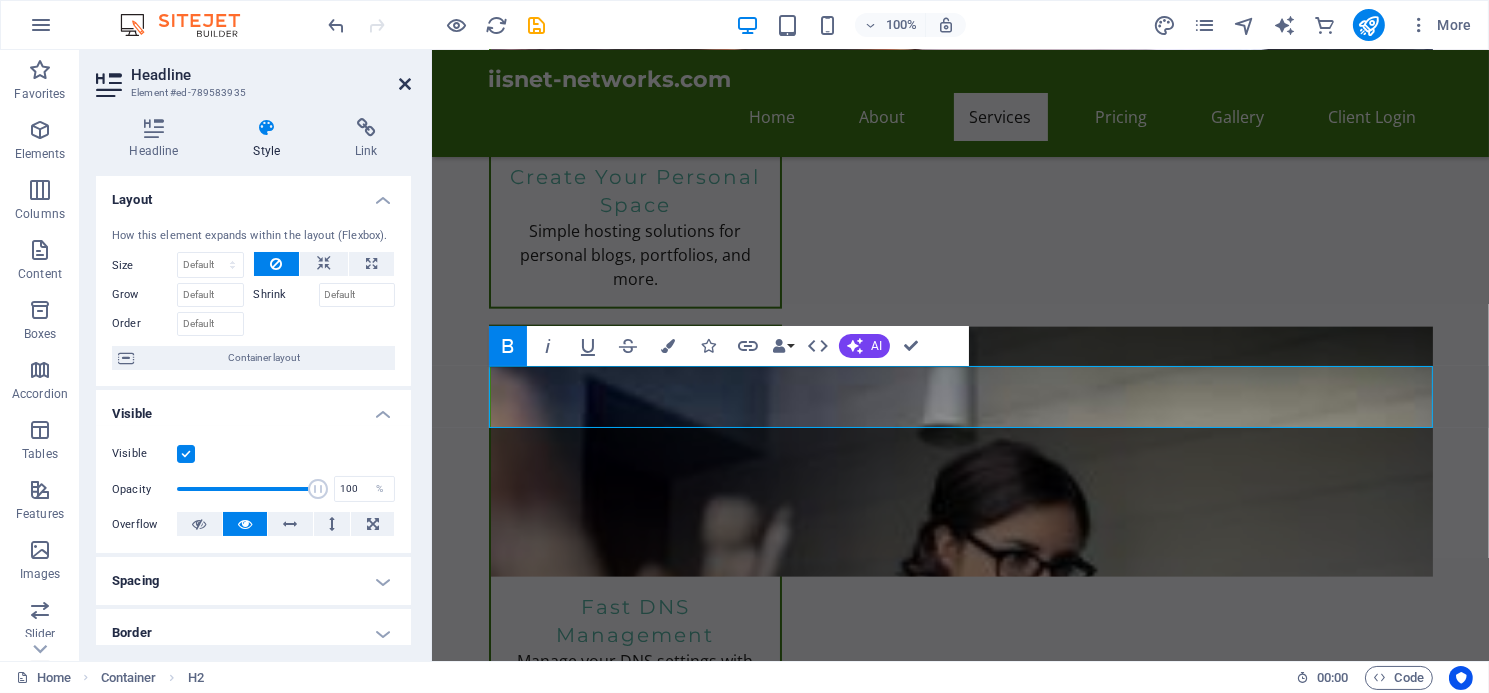 click at bounding box center (405, 84) 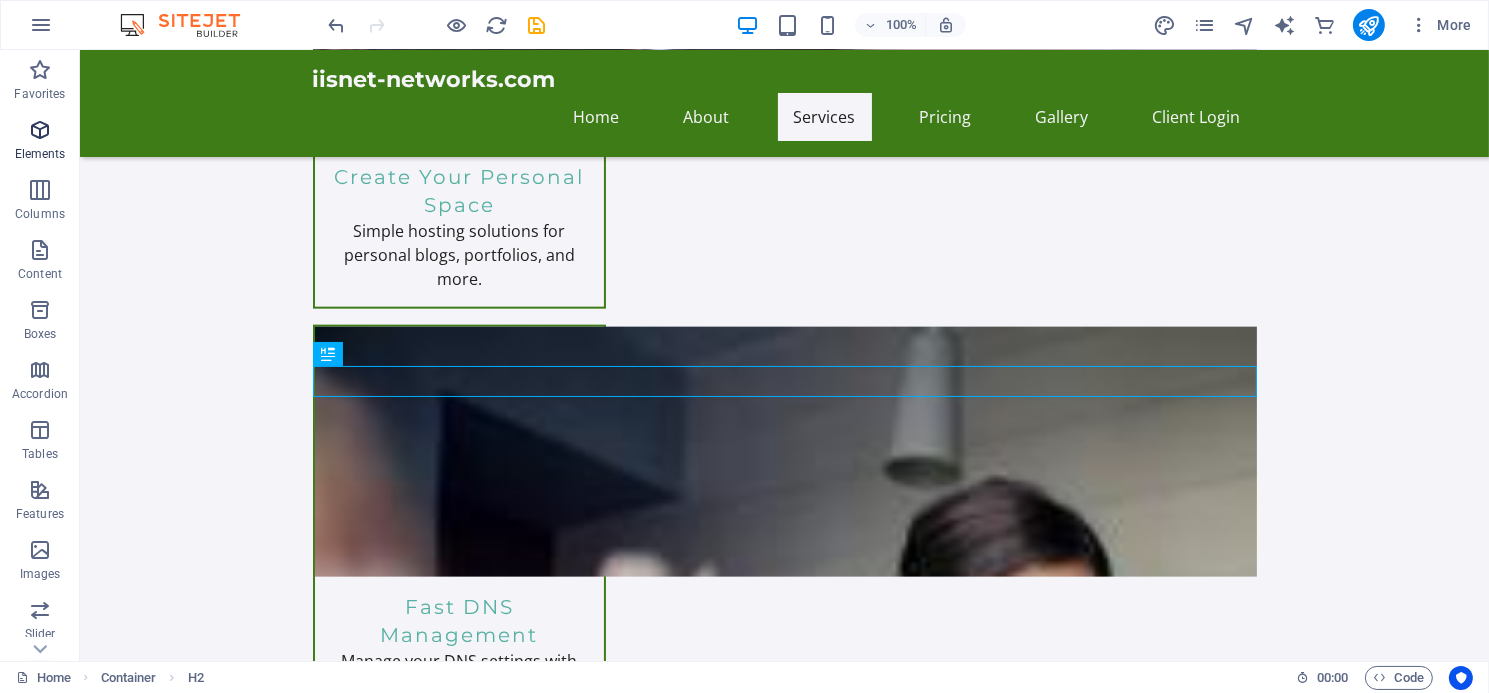 click at bounding box center (40, 130) 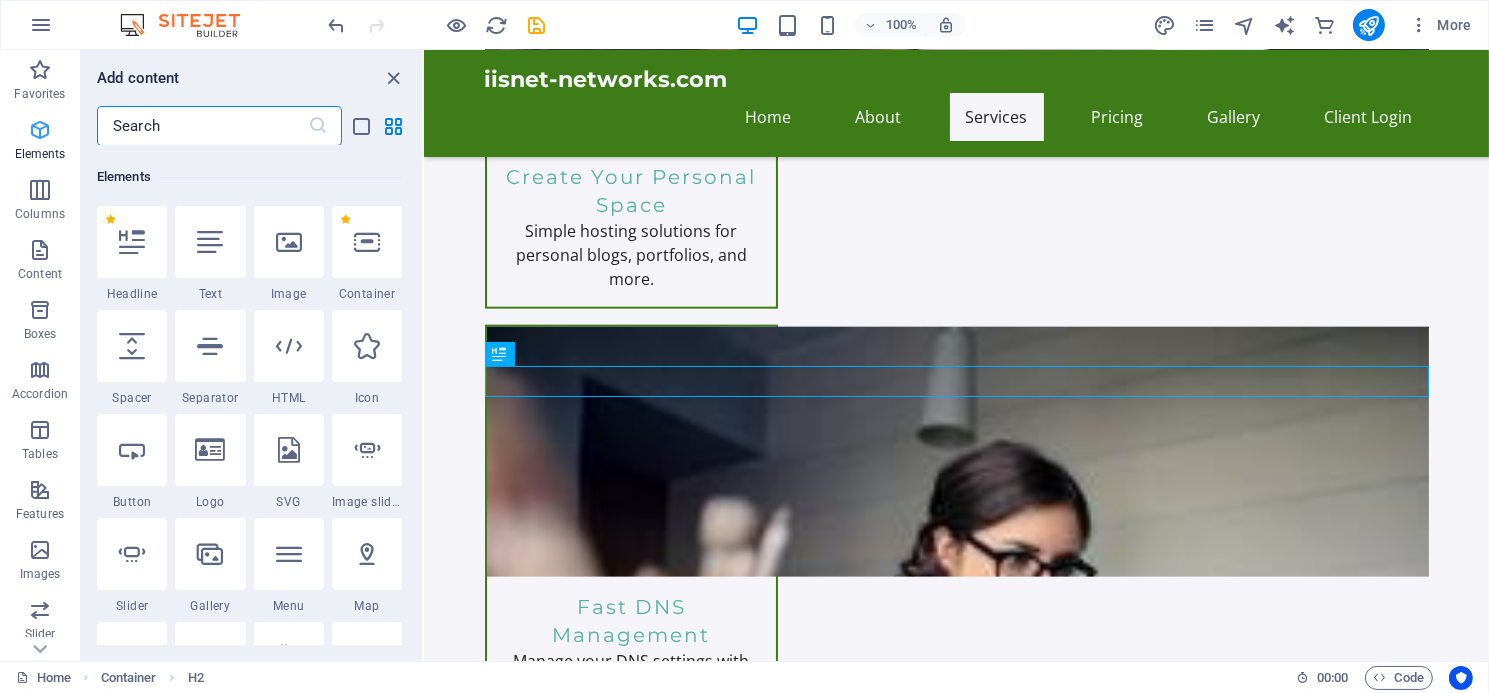 scroll, scrollTop: 213, scrollLeft: 0, axis: vertical 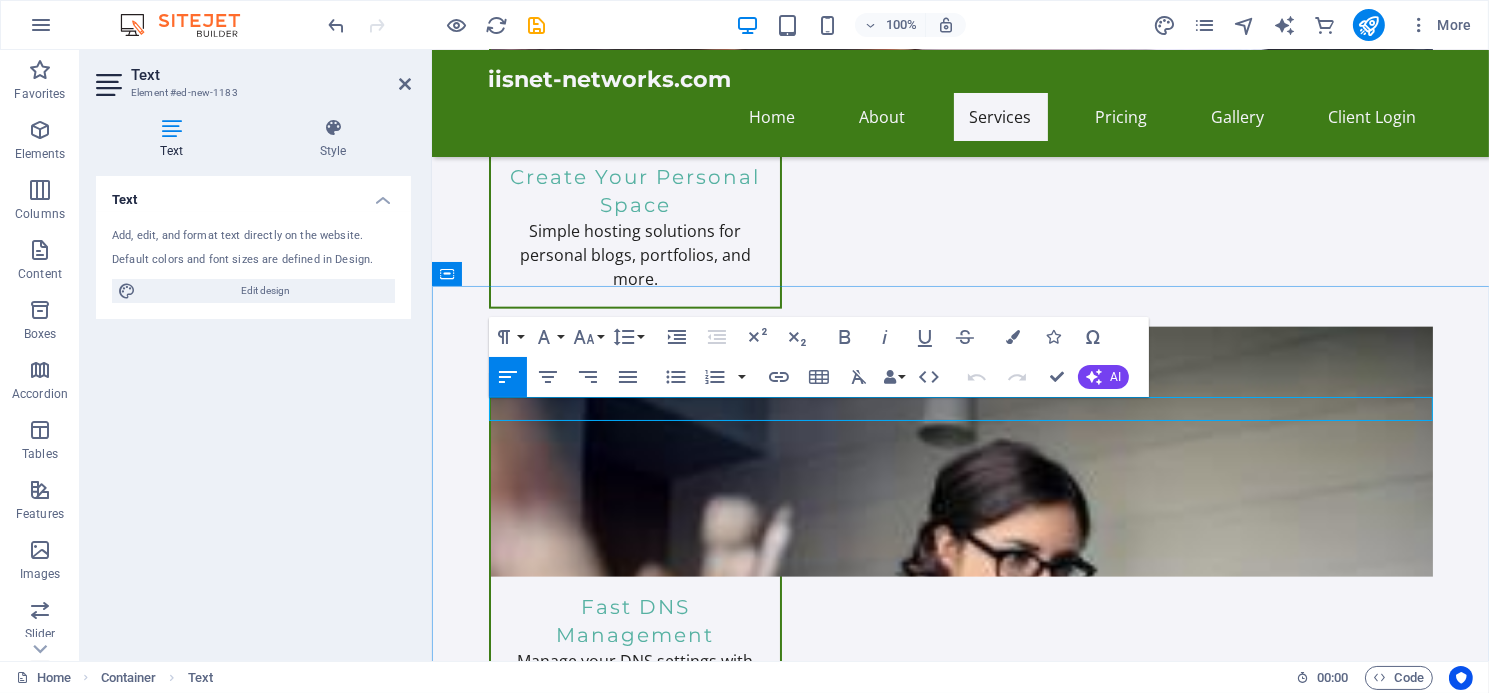 click on "New text element" at bounding box center (960, 2448) 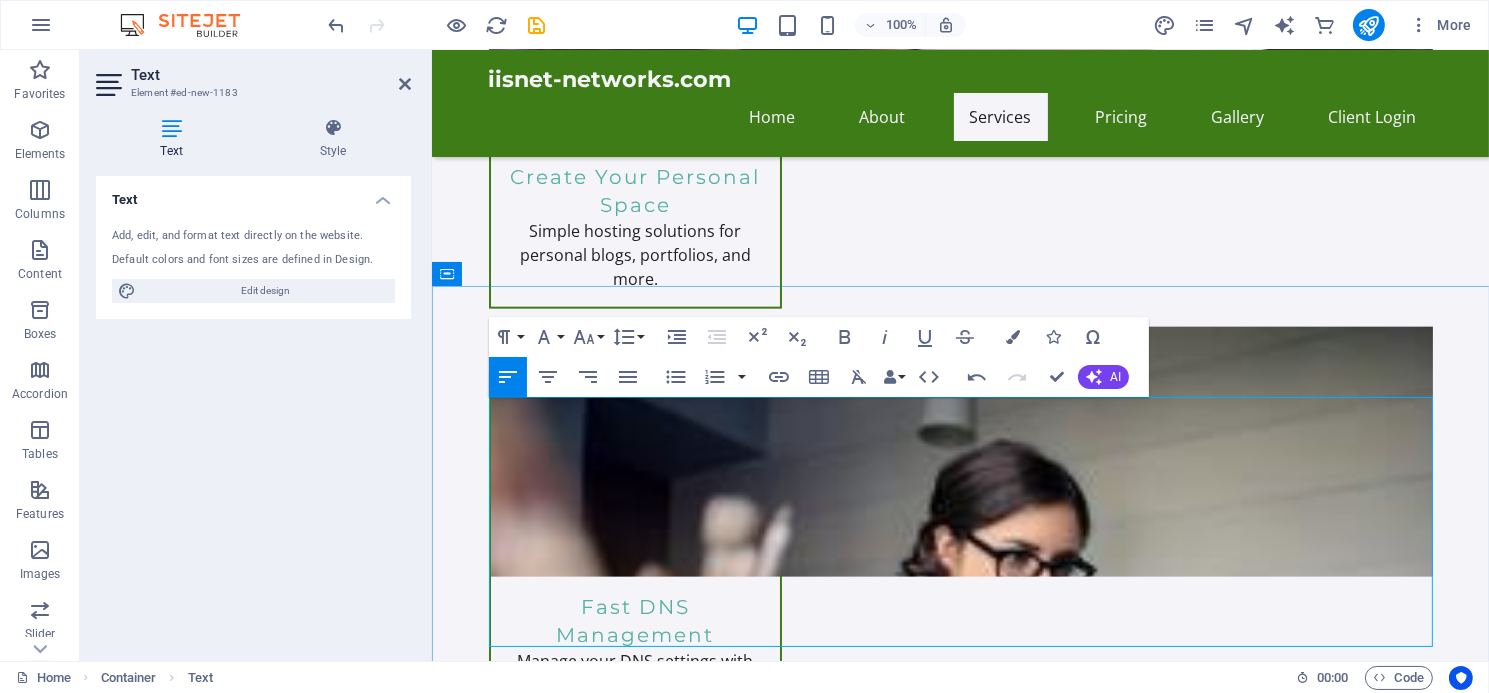drag, startPoint x: 490, startPoint y: 412, endPoint x: 687, endPoint y: 624, distance: 289.4011 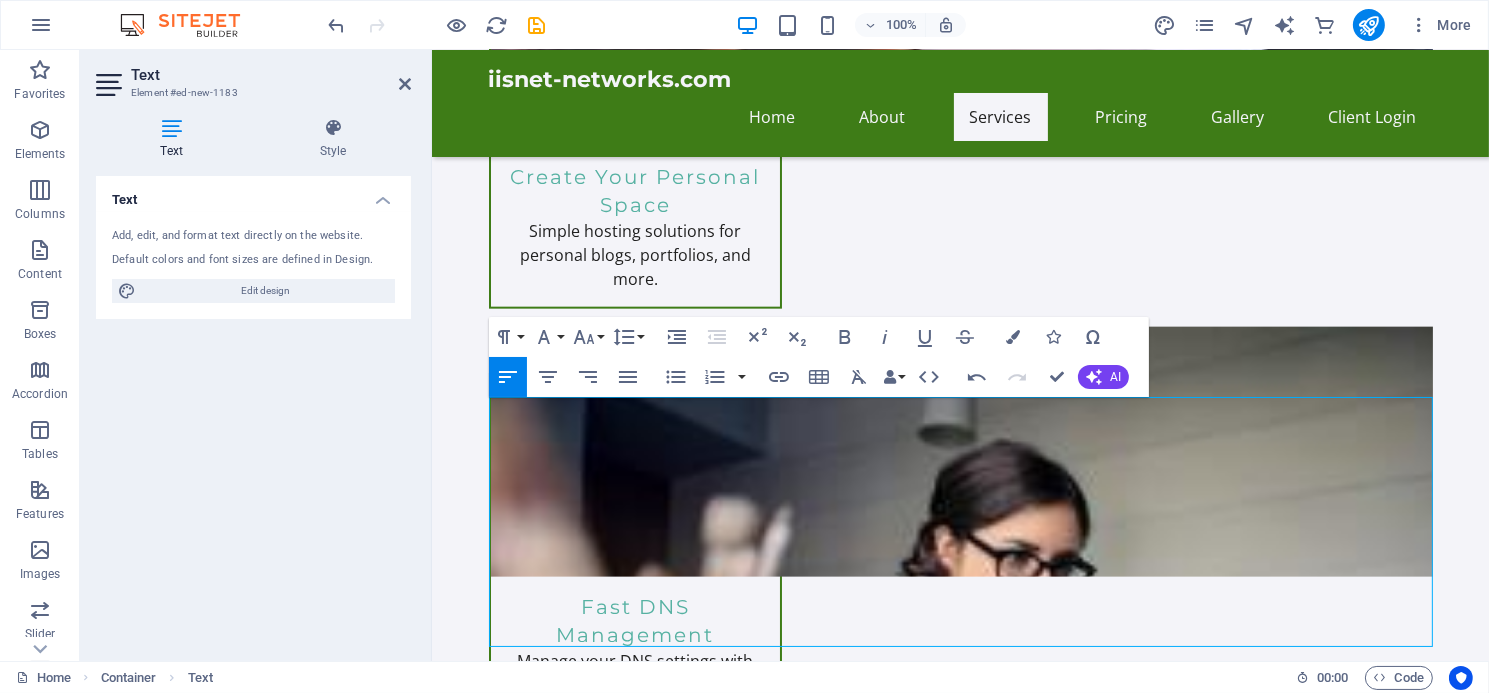 click on "Text Add, edit, and format text directly on the website. Default colors and font sizes are defined in Design. Edit design Alignment Left aligned Centered Right aligned" at bounding box center [253, 410] 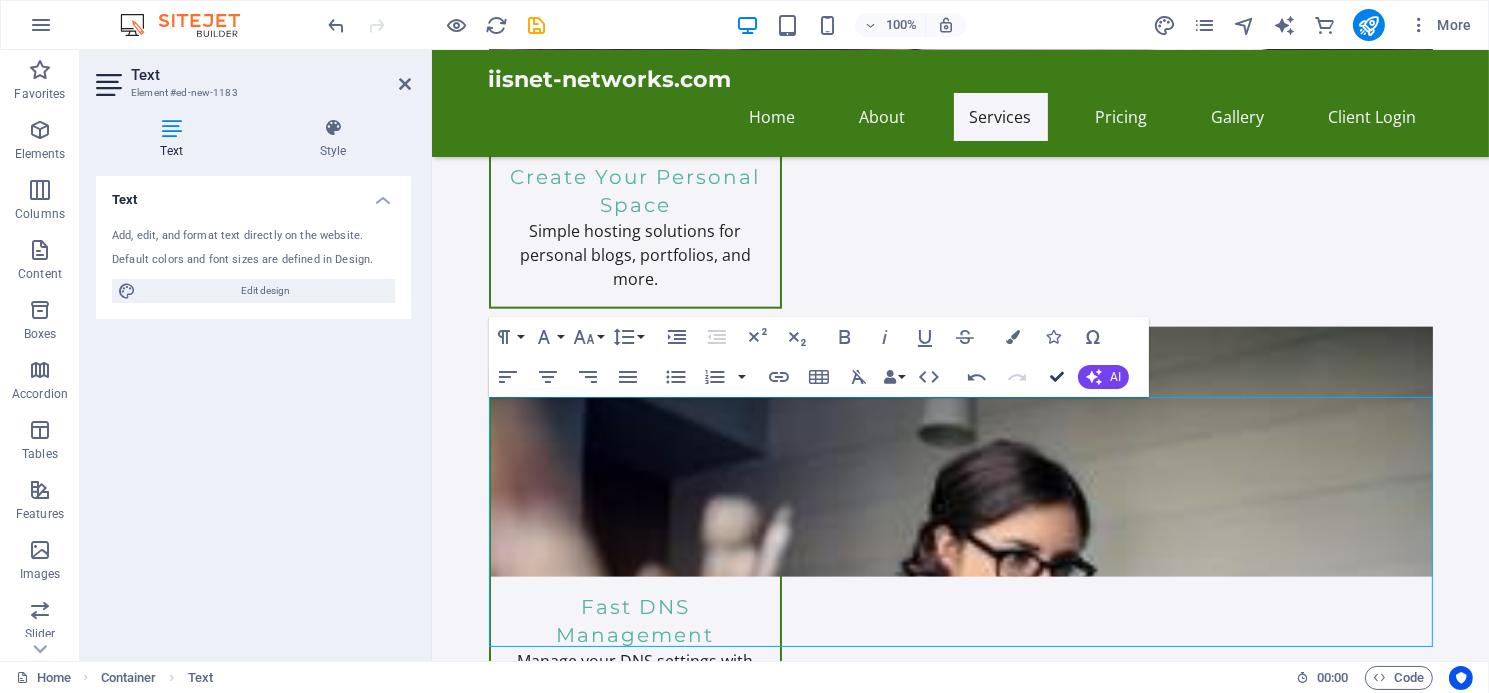 drag, startPoint x: 975, startPoint y: 331, endPoint x: 1054, endPoint y: 382, distance: 94.031906 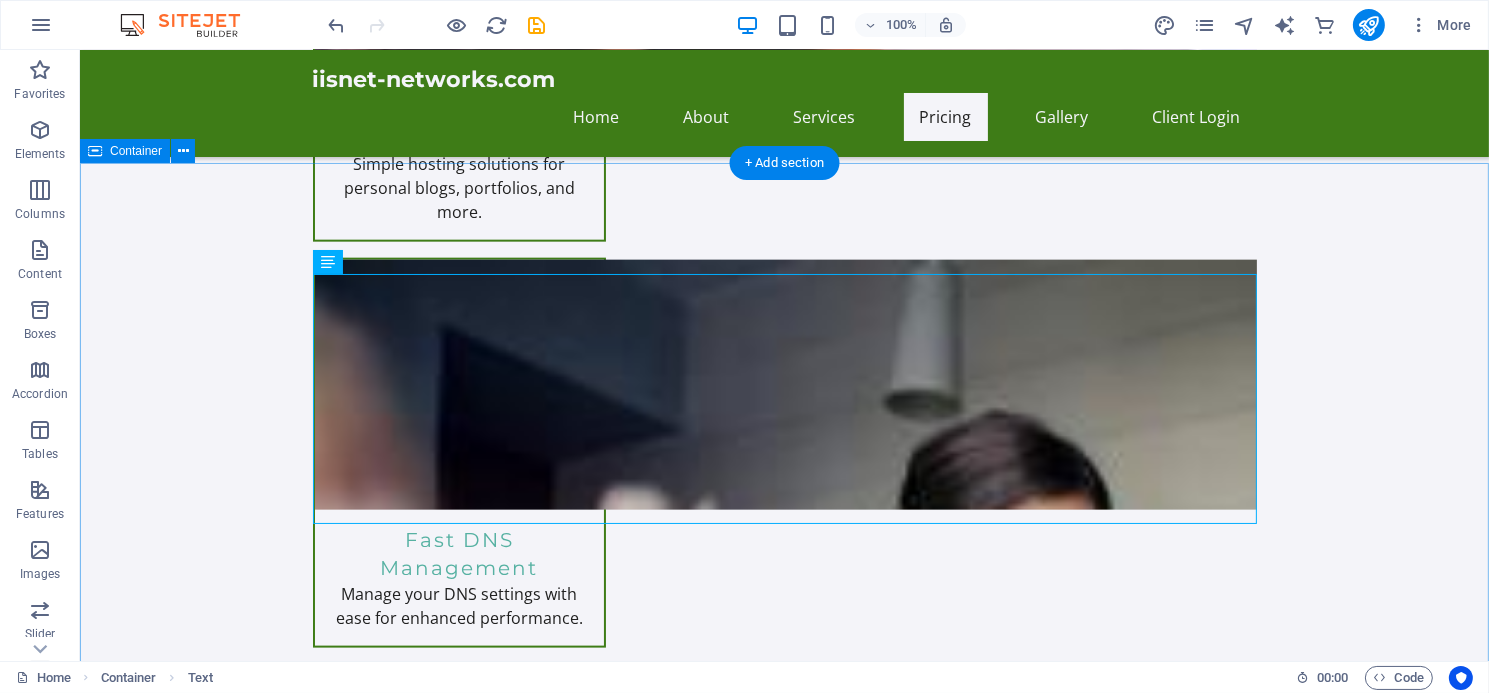 scroll, scrollTop: 3013, scrollLeft: 0, axis: vertical 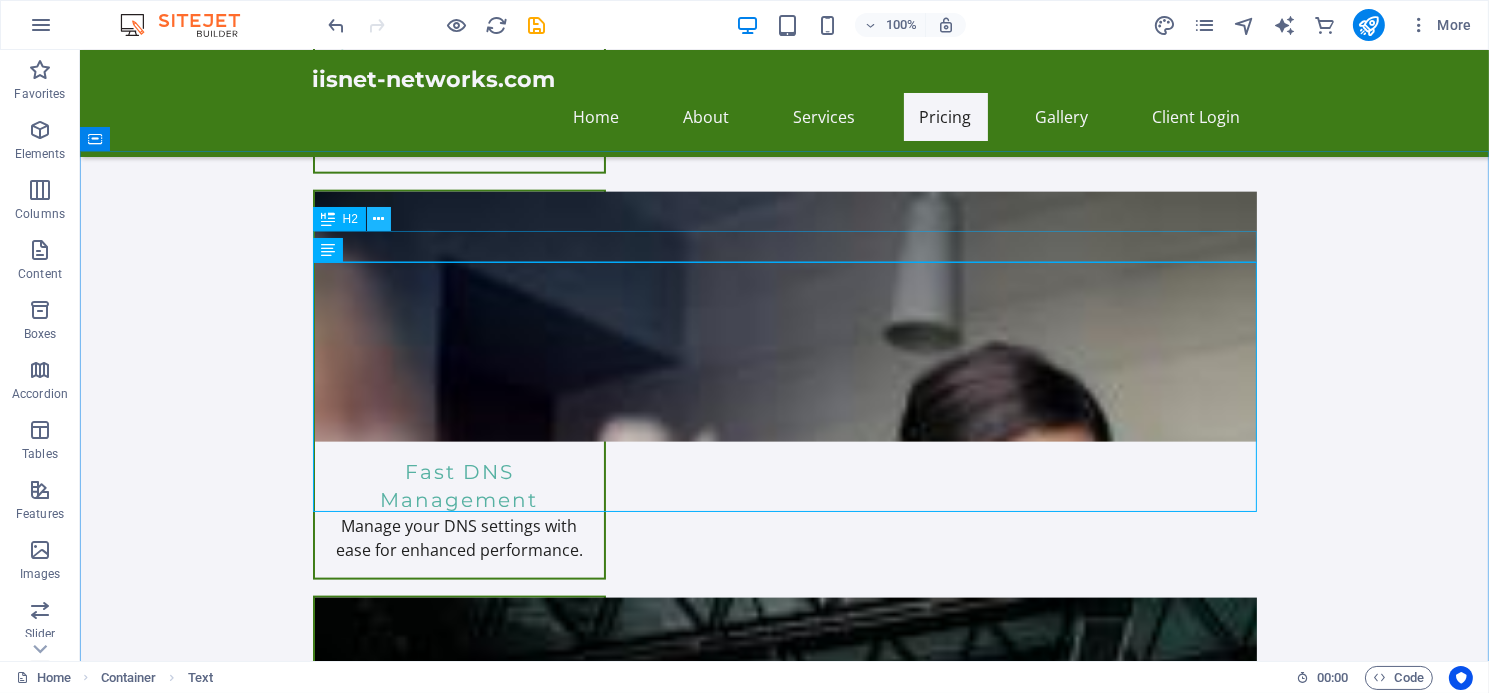 click at bounding box center (378, 219) 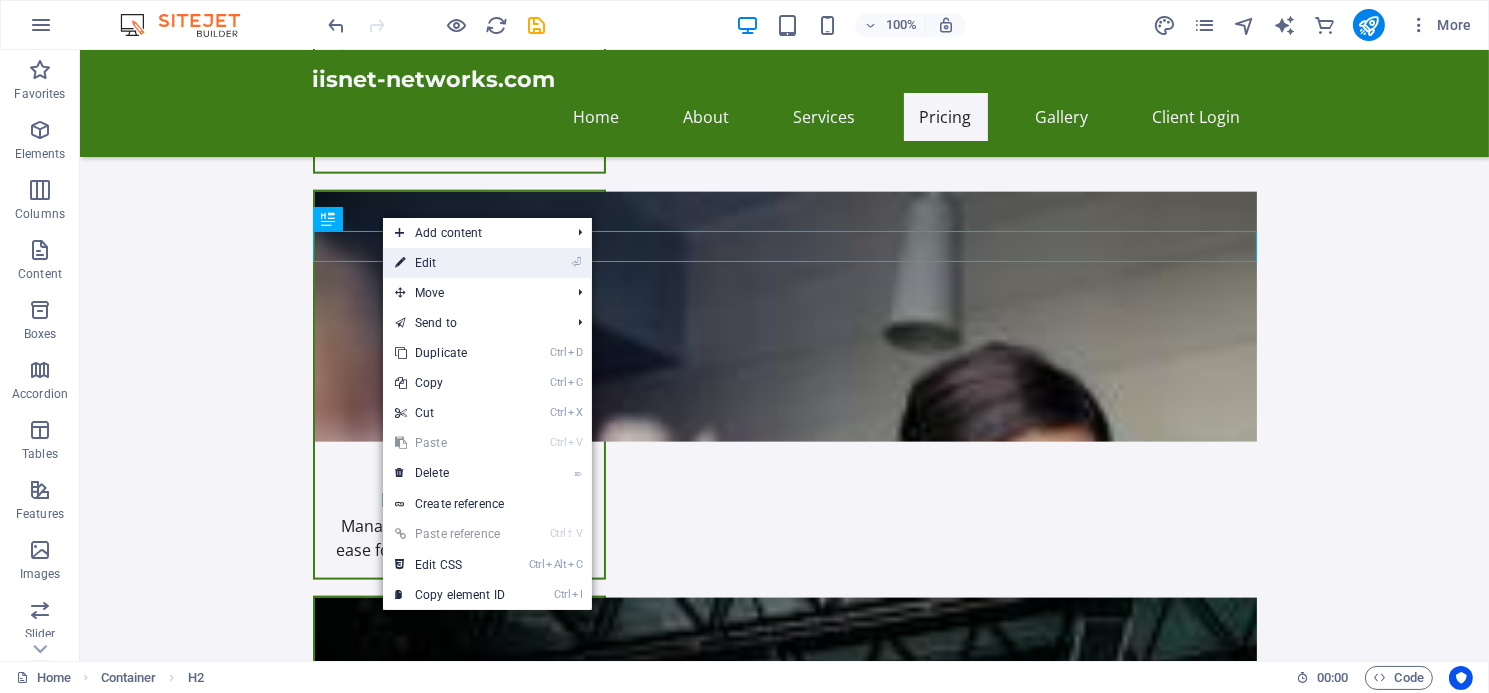 click on "⏎  Edit" at bounding box center (450, 263) 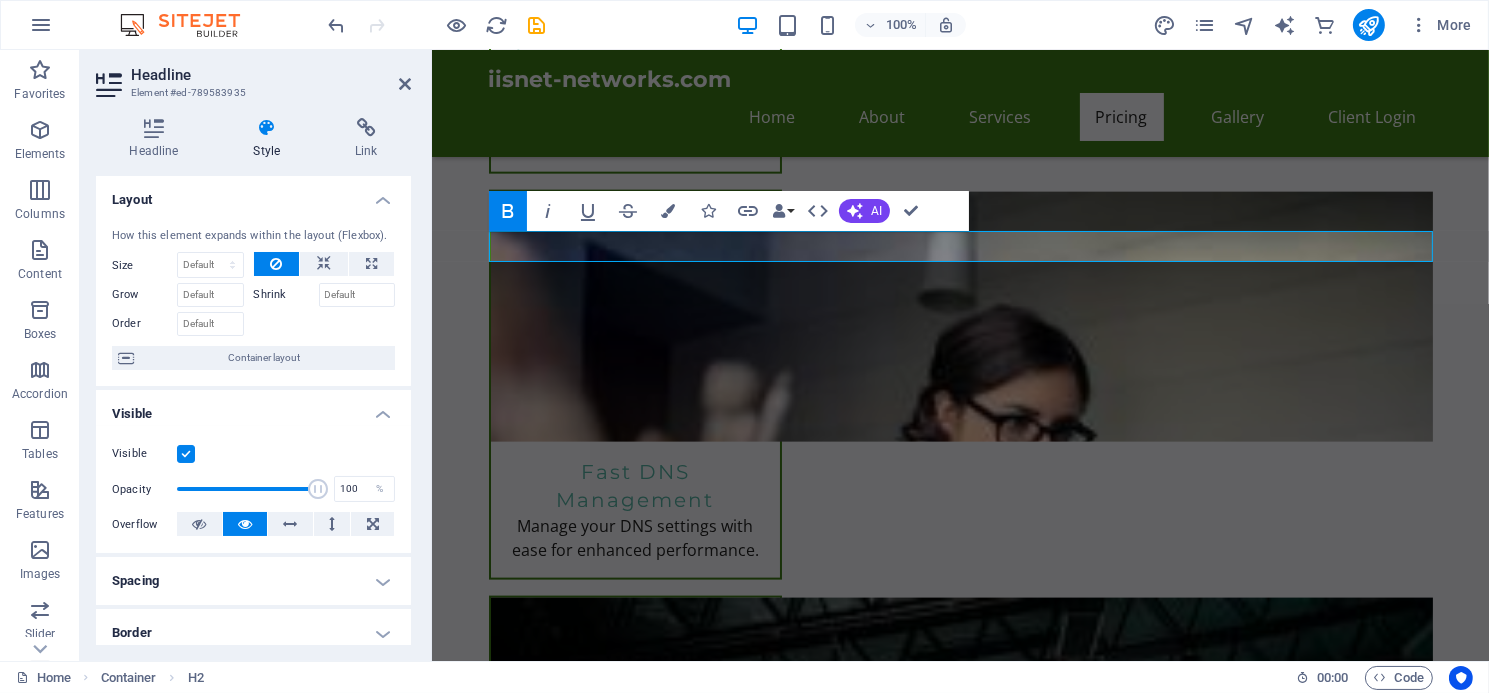 click 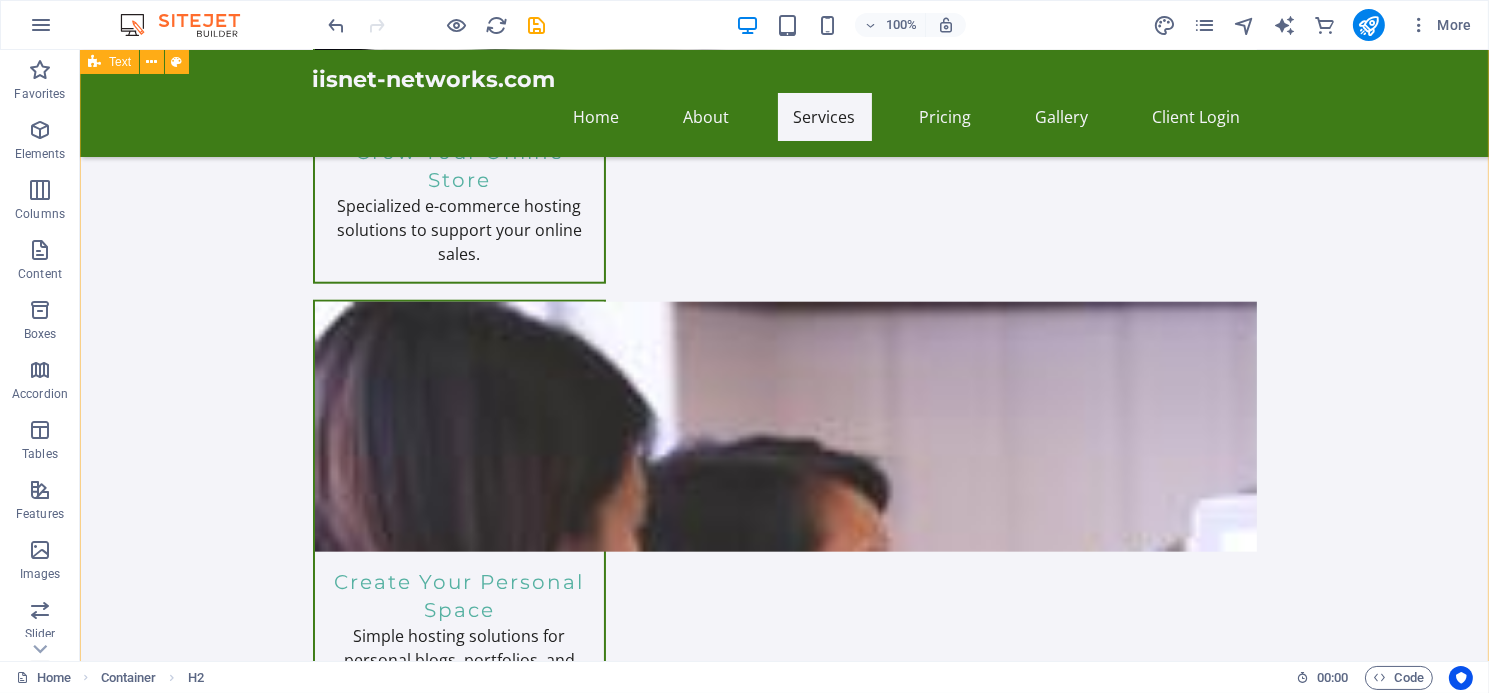 scroll, scrollTop: 3013, scrollLeft: 0, axis: vertical 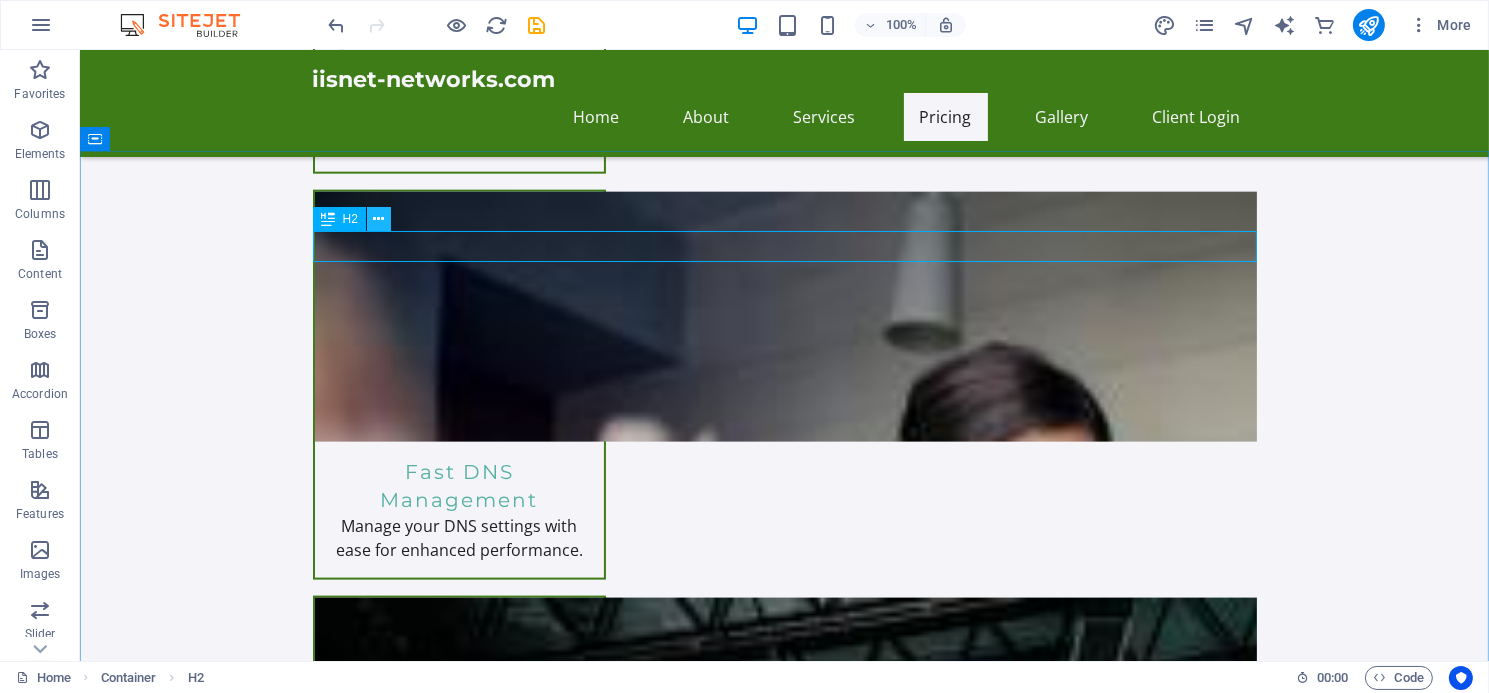 click at bounding box center (378, 219) 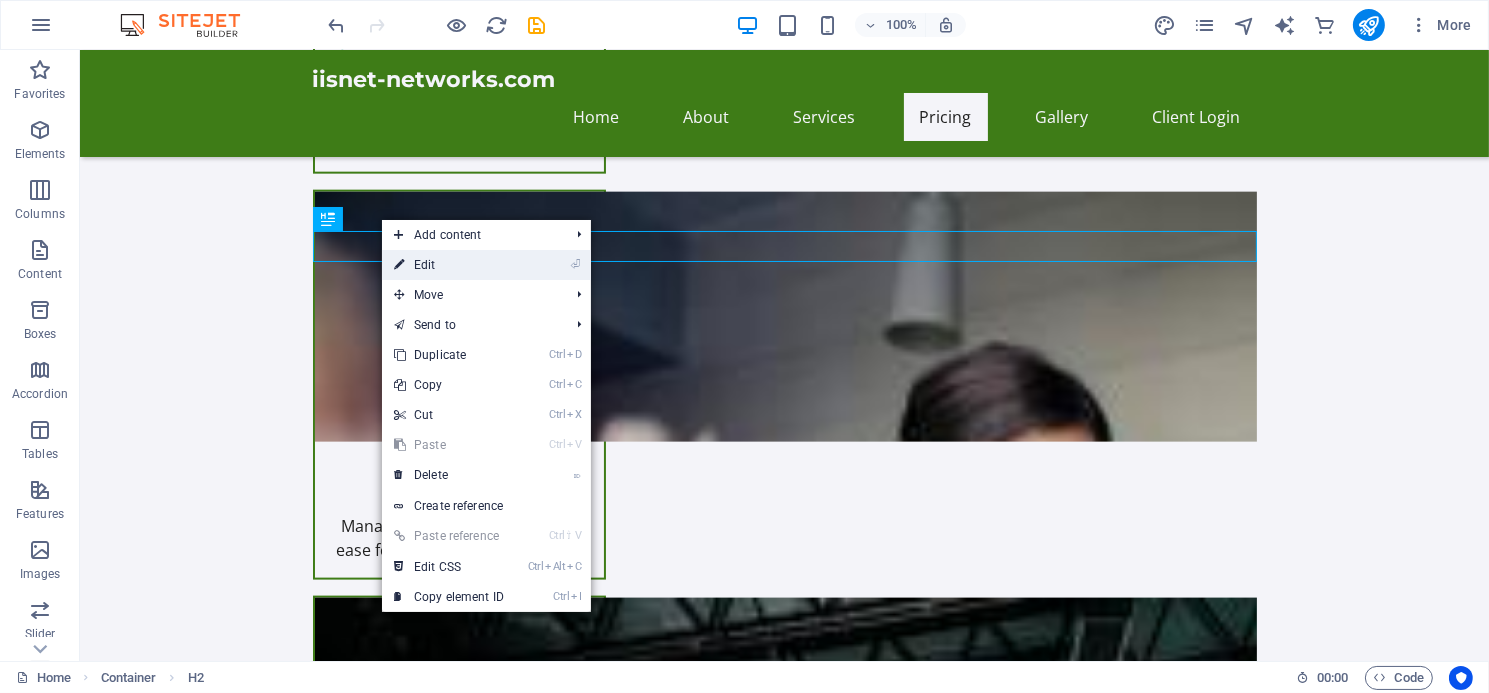 click on "⏎  Edit" at bounding box center [449, 265] 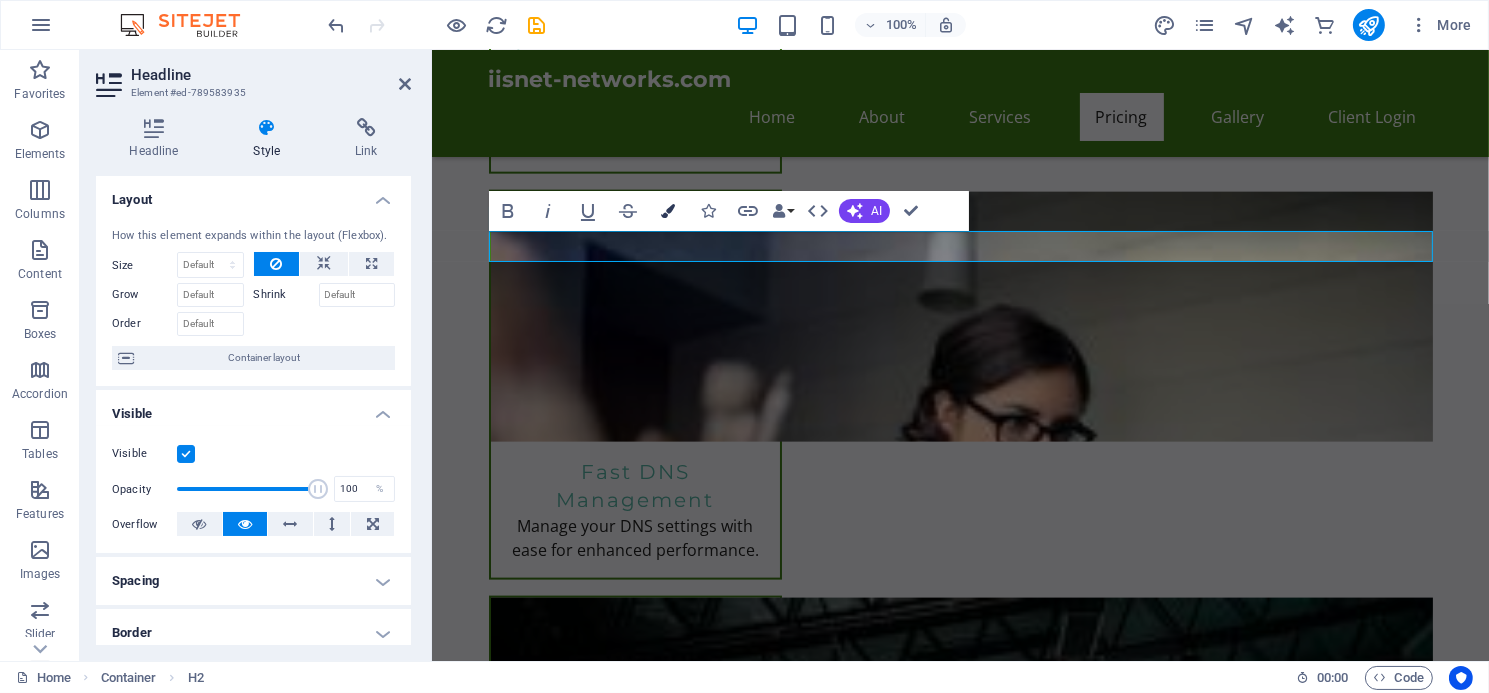 click on "Colors" at bounding box center [668, 211] 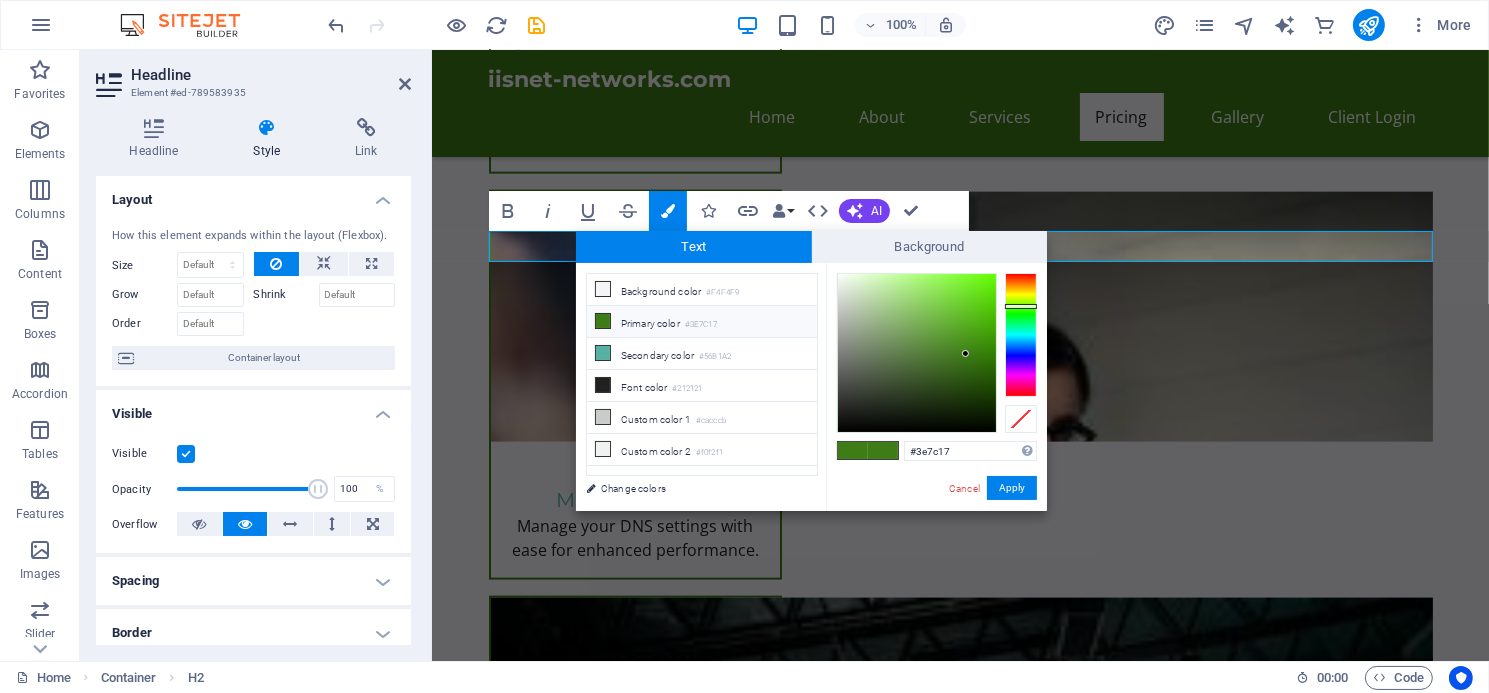 click at bounding box center (603, 321) 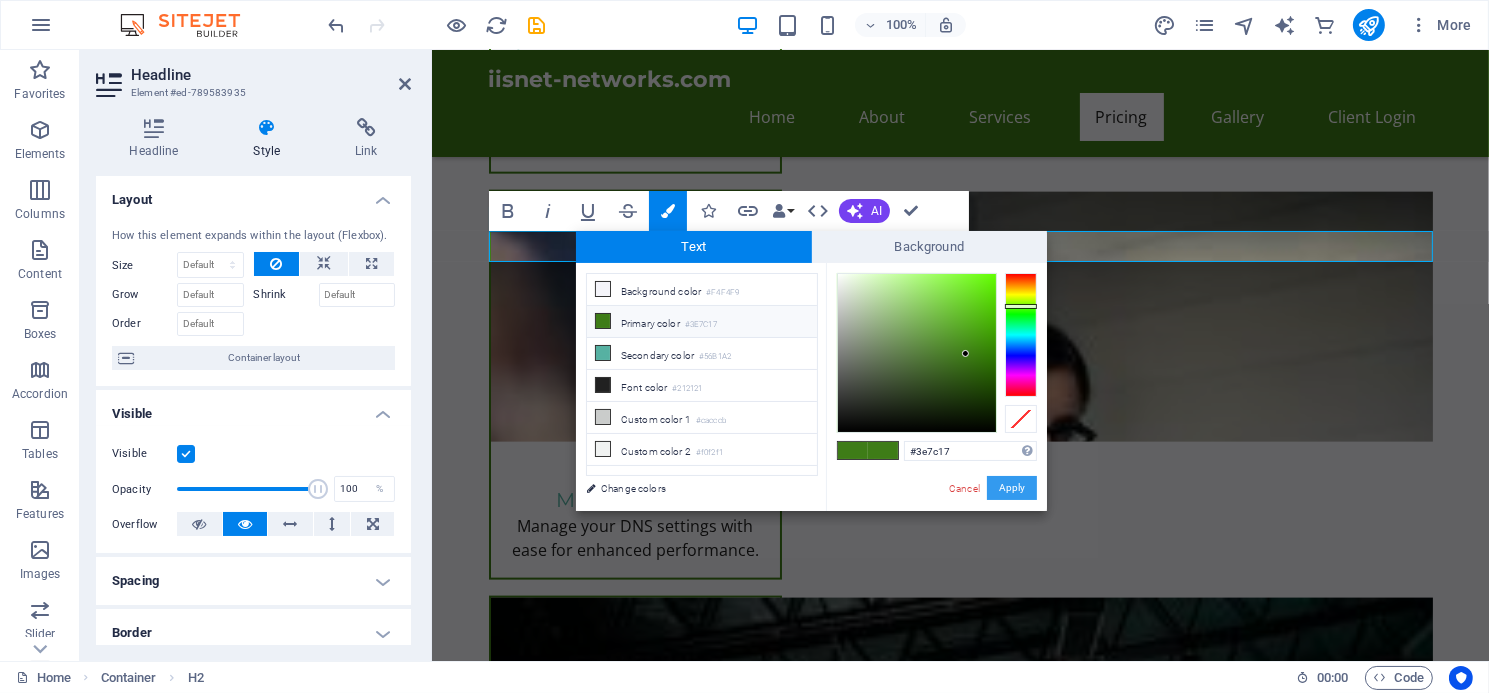 click on "Apply" at bounding box center (1012, 488) 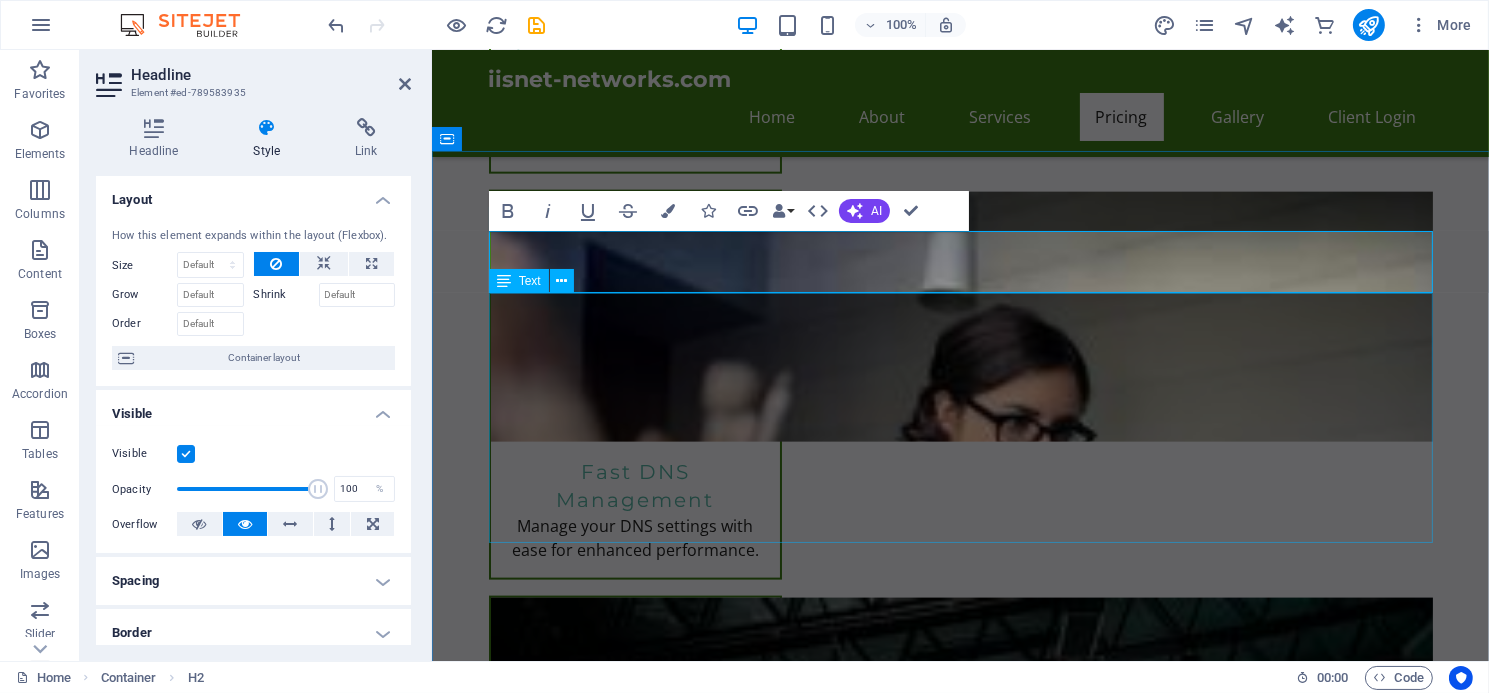 click on "Unlock endless possibilities with our all-inclusive hosting plans! Enjoy robust features like personalized email, webmail access, and an intuitive cPanel control center. Effortlessly create sub-domains, manage MySQL databases, and choose from multiple PHP versions. Plus, gain instant access to over 300 free applications including WordPress and Joomla with just one click! Elevate your online presence using our Sitejet website builder, equipped with innovative AI tools. Experience the ultimate in web hosting today!" at bounding box center (960, 2457) 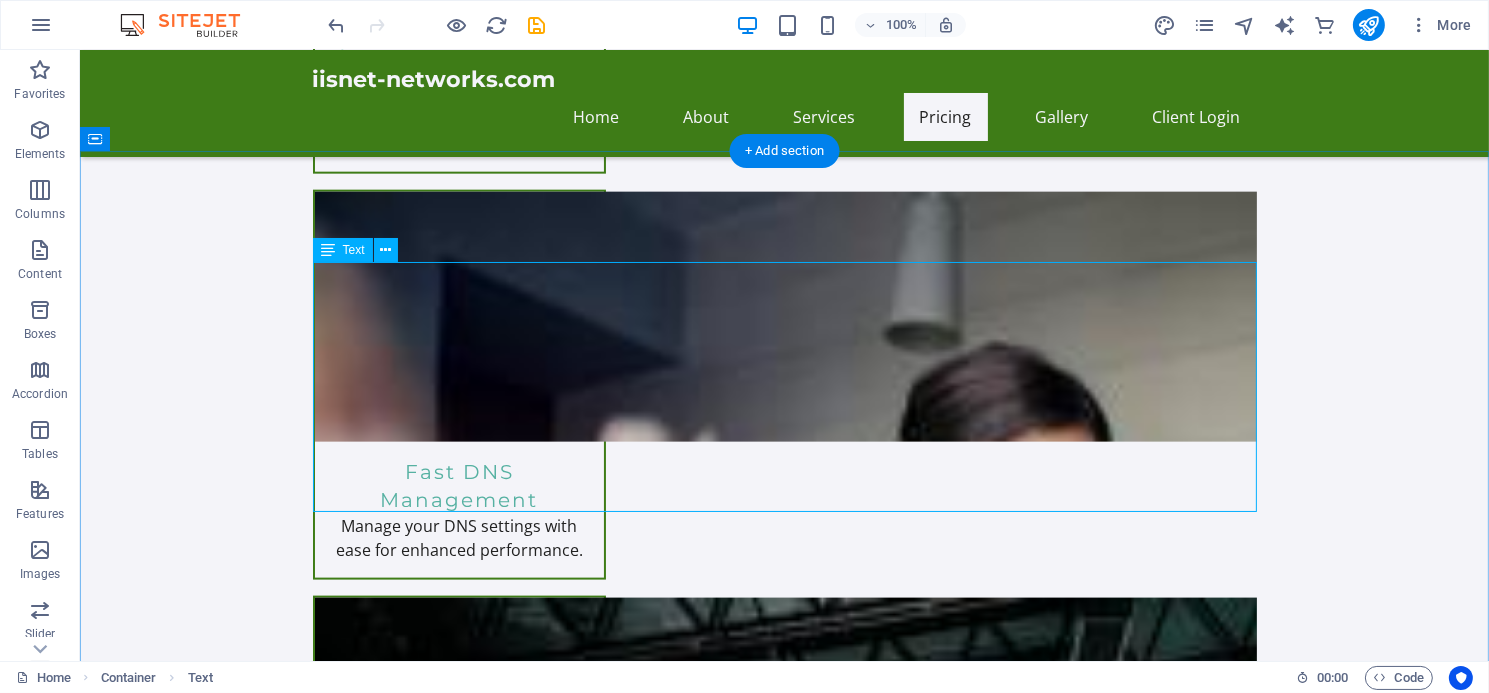 click on "Unlock endless possibilities with our all-inclusive hosting plans! Enjoy robust features like personalized email, webmail access, and an intuitive cPanel control center. Effortlessly create sub-domains, manage MySQL databases, and choose from multiple PHP versions. Plus, gain instant access to over 300 free applications including WordPress and Joomla with just one click! Elevate your online presence using our Sitejet website builder, equipped with innovative AI tools. Experience the ultimate in web hosting today!" at bounding box center [784, 2426] 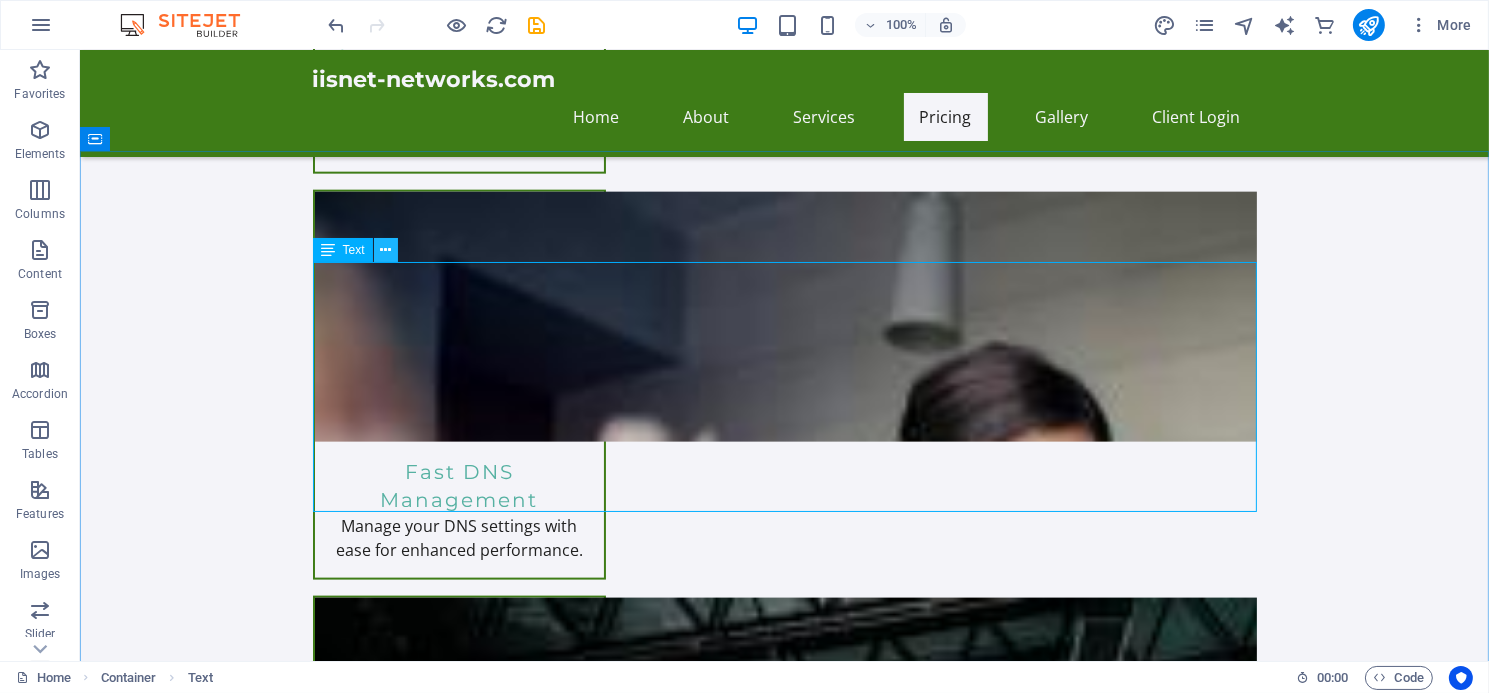 click at bounding box center (385, 250) 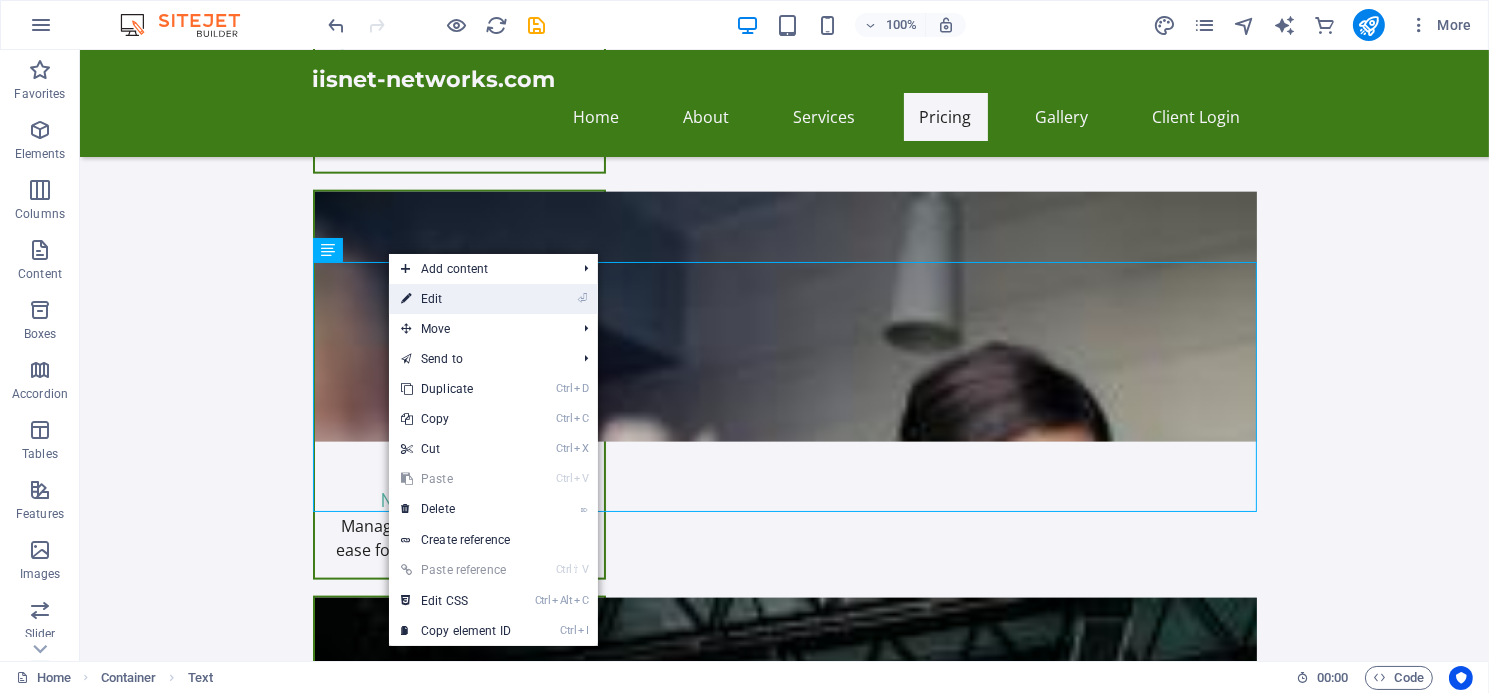 click on "⏎  Edit" at bounding box center [456, 299] 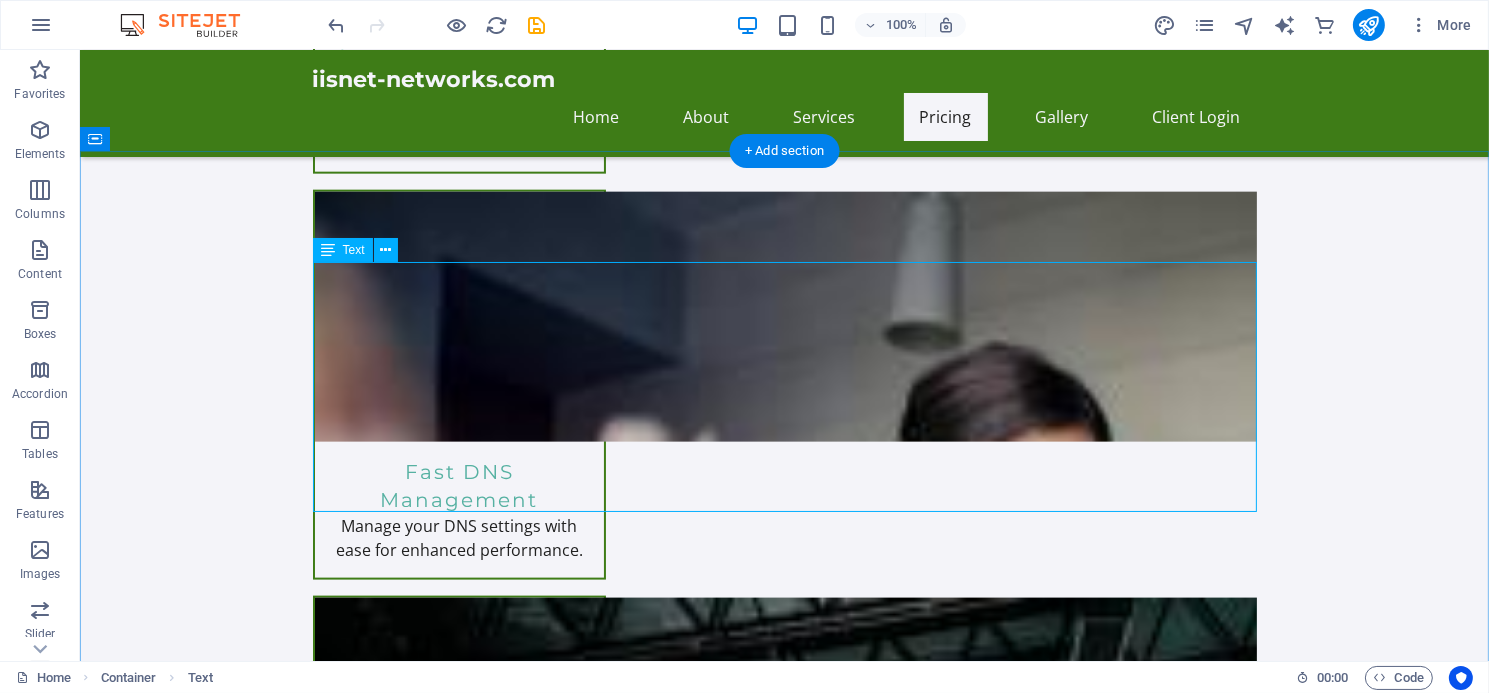 click on "Unlock endless possibilities with our all-inclusive hosting plans! Enjoy robust features like personalized email, webmail access, and an intuitive cPanel control center. Effortlessly create sub-domains, manage MySQL databases, and choose from multiple PHP versions. Plus, gain instant access to over 300 free applications including WordPress and Joomla with just one click! Elevate your online presence using our Sitejet website builder, equipped with innovative AI tools. Experience the ultimate in web hosting today!" at bounding box center [784, 2426] 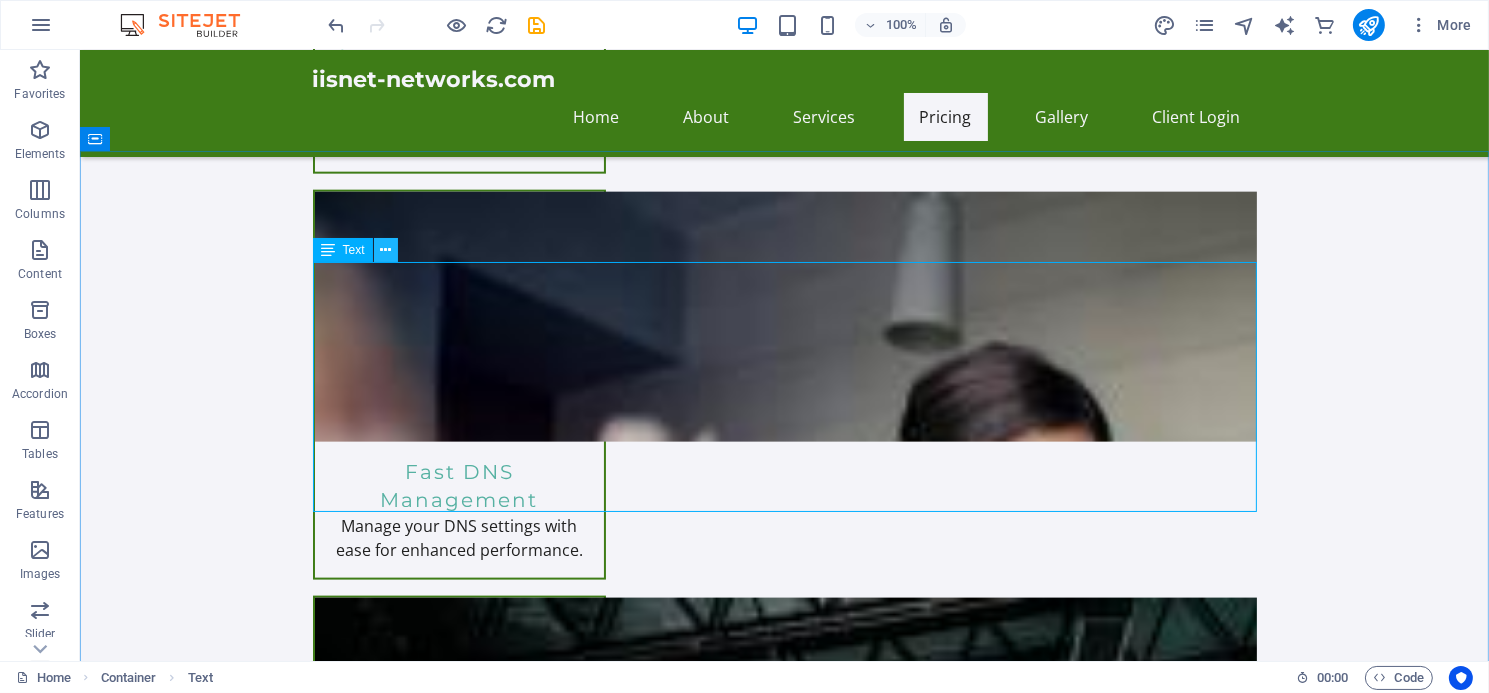 click at bounding box center (385, 250) 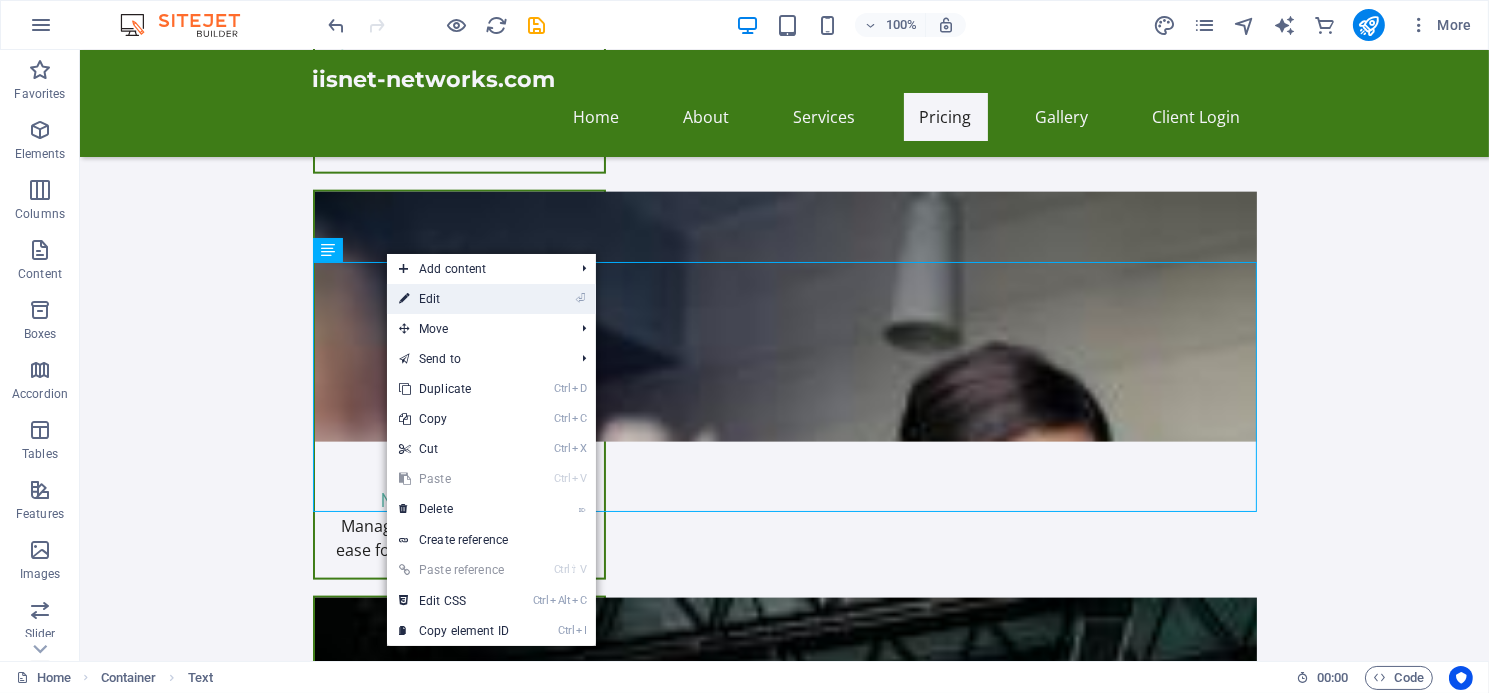 click on "⏎  Edit" at bounding box center (454, 299) 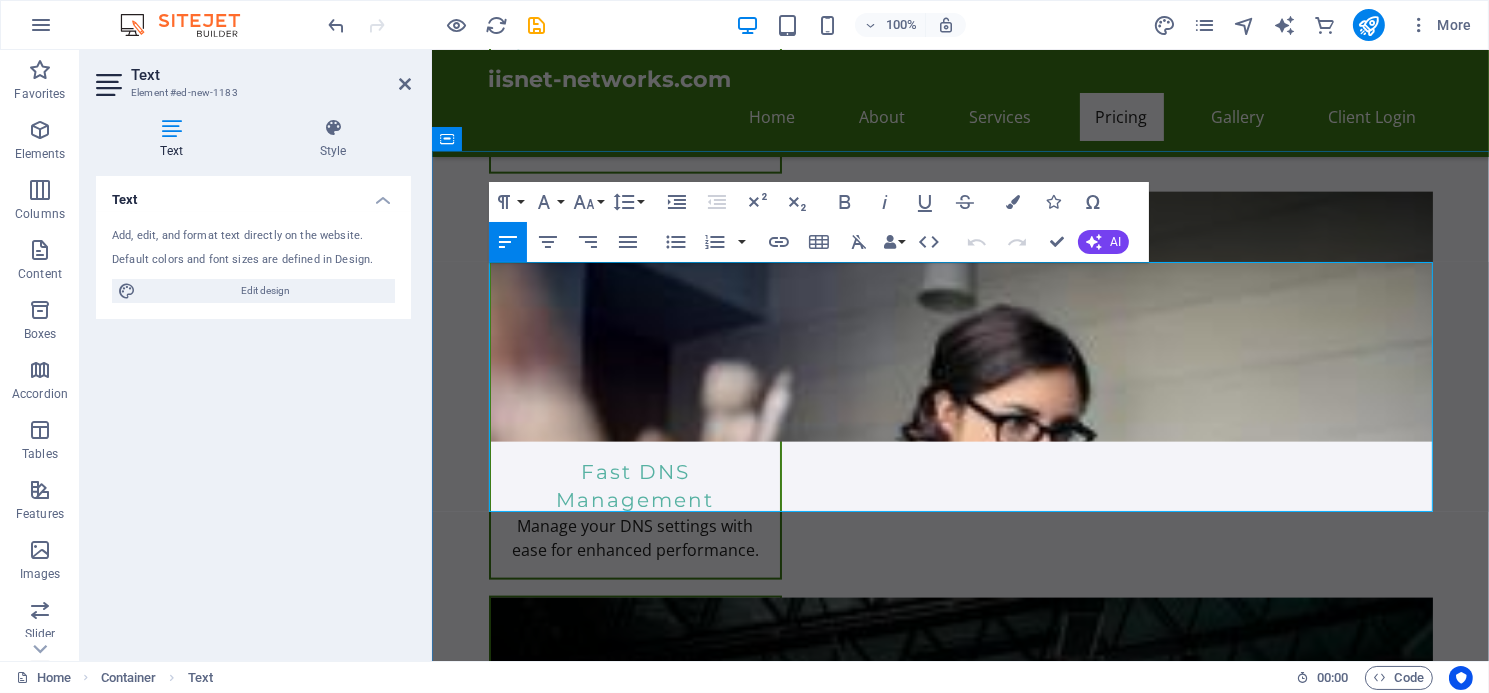 drag, startPoint x: 490, startPoint y: 279, endPoint x: 1289, endPoint y: 275, distance: 799.01 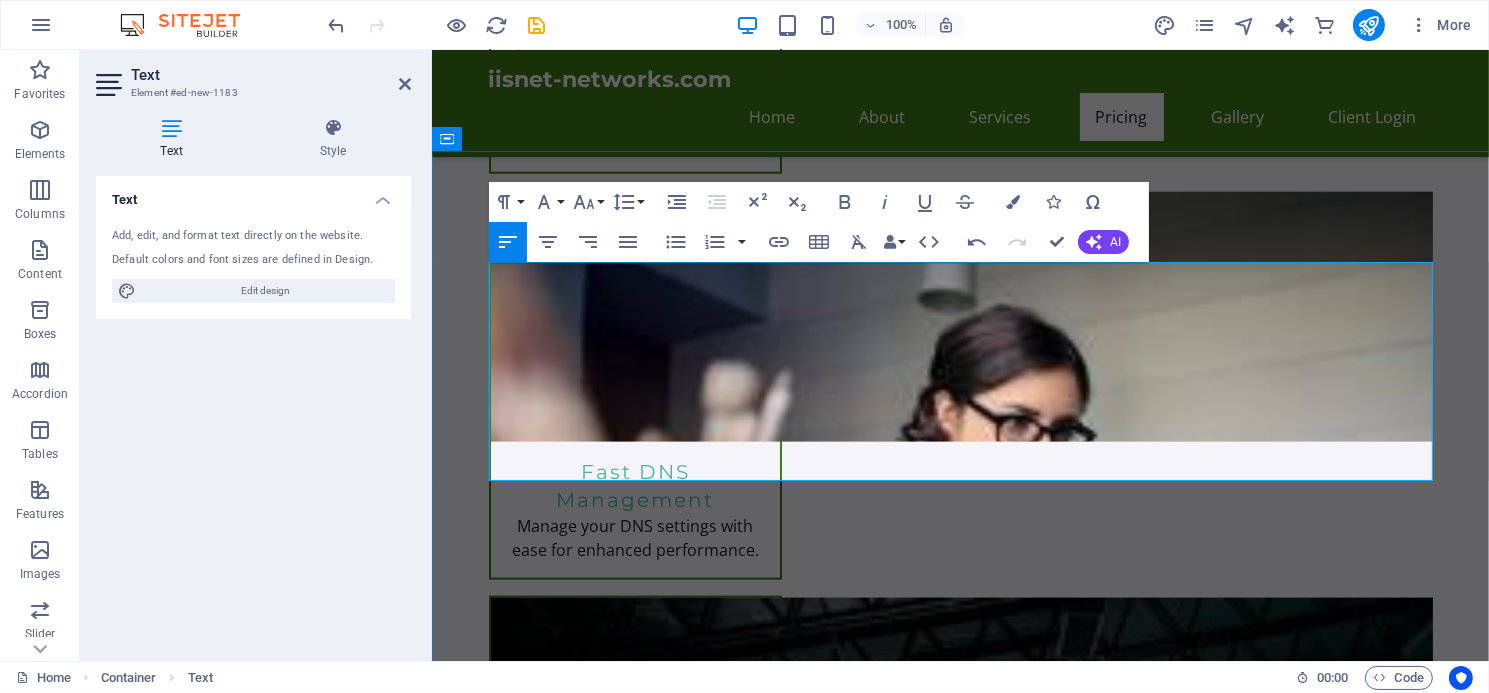 drag, startPoint x: 492, startPoint y: 277, endPoint x: 873, endPoint y: 458, distance: 421.808 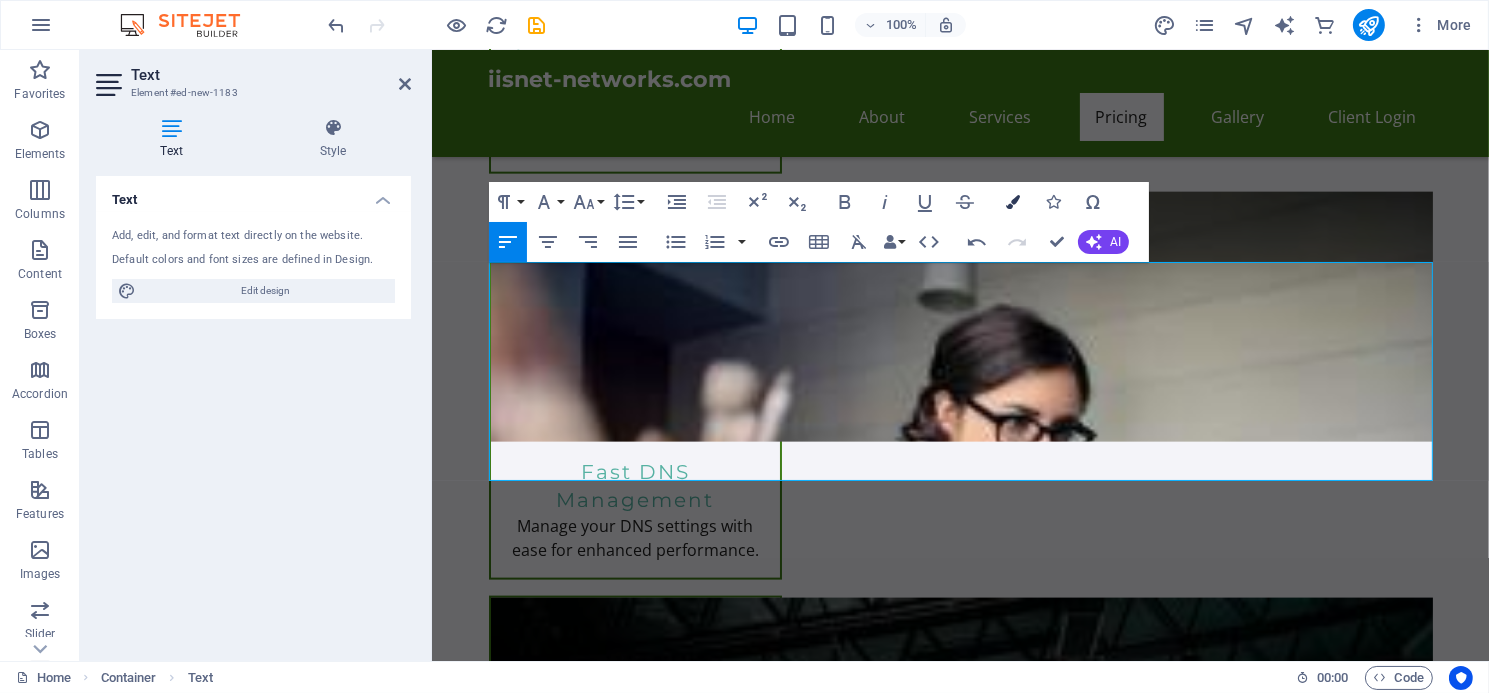 click at bounding box center [1013, 202] 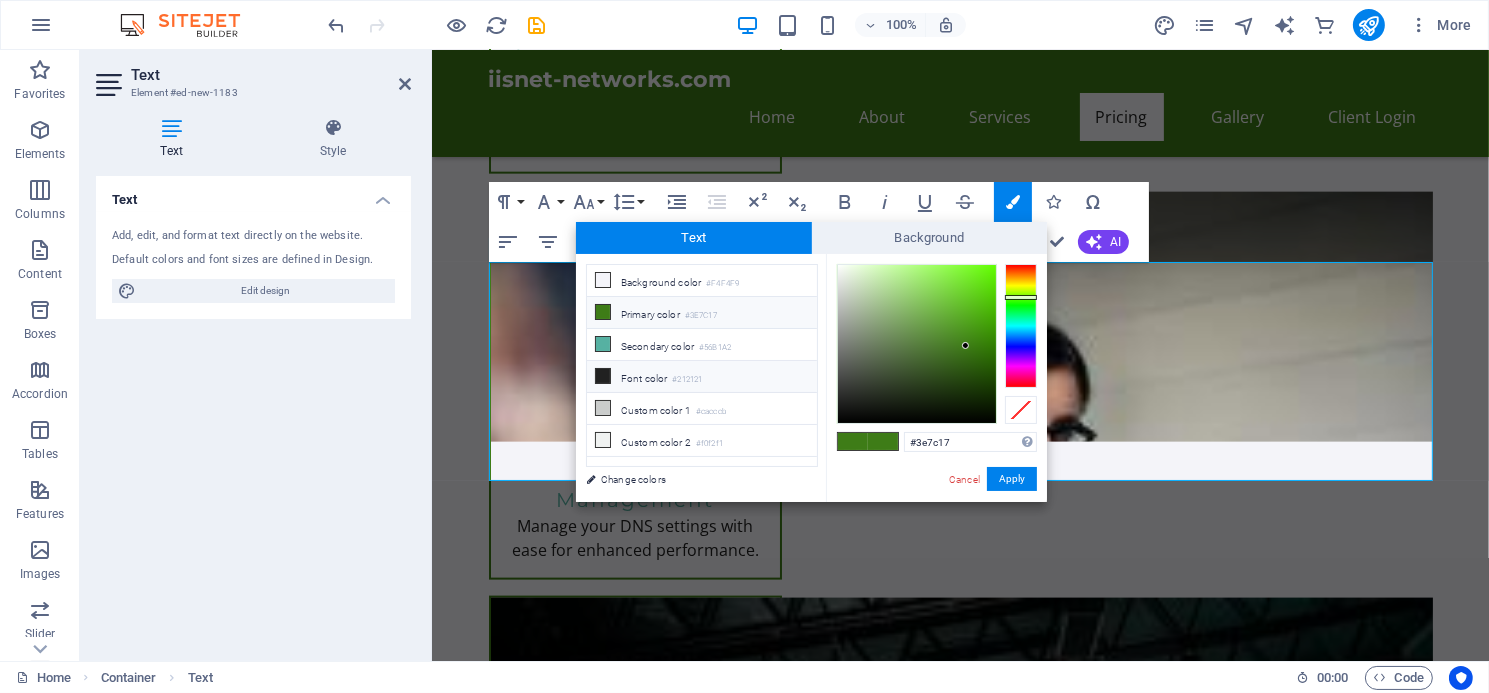 click at bounding box center (603, 376) 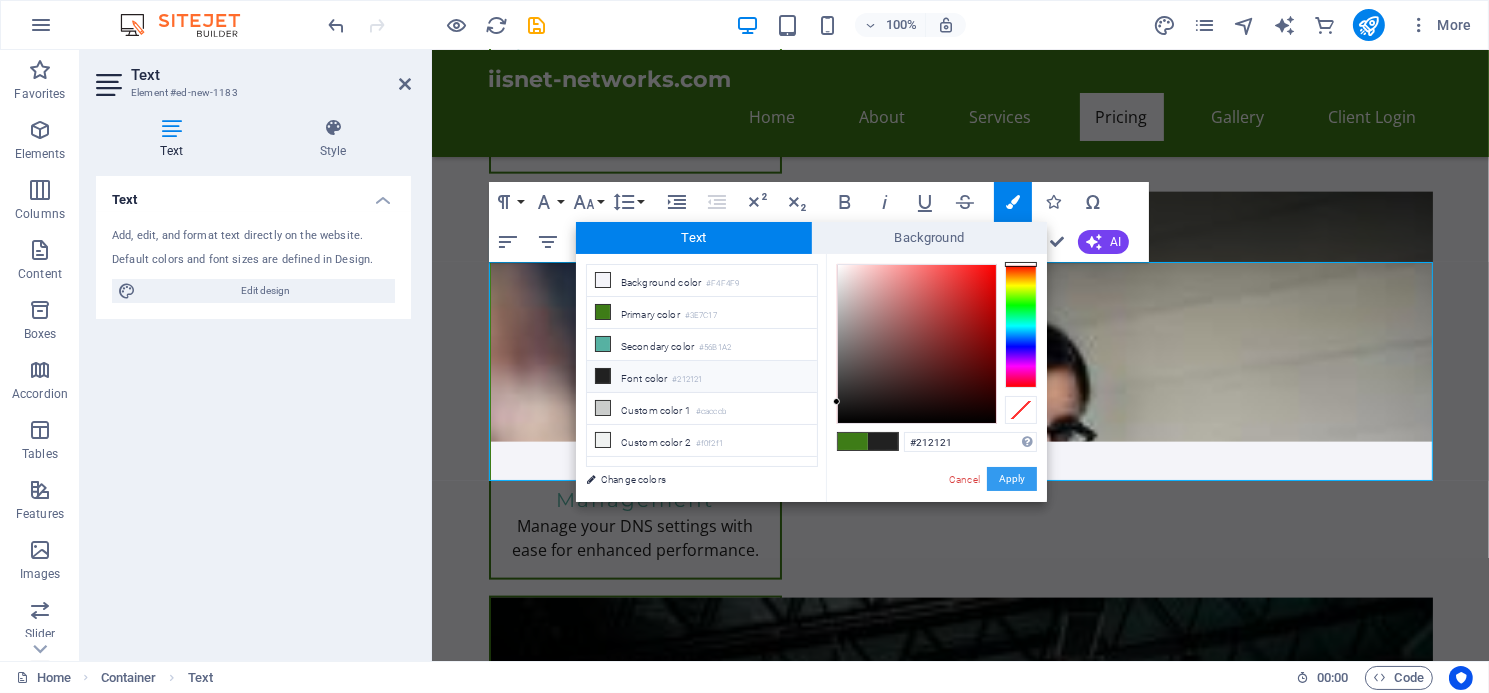 click on "Apply" at bounding box center [1012, 479] 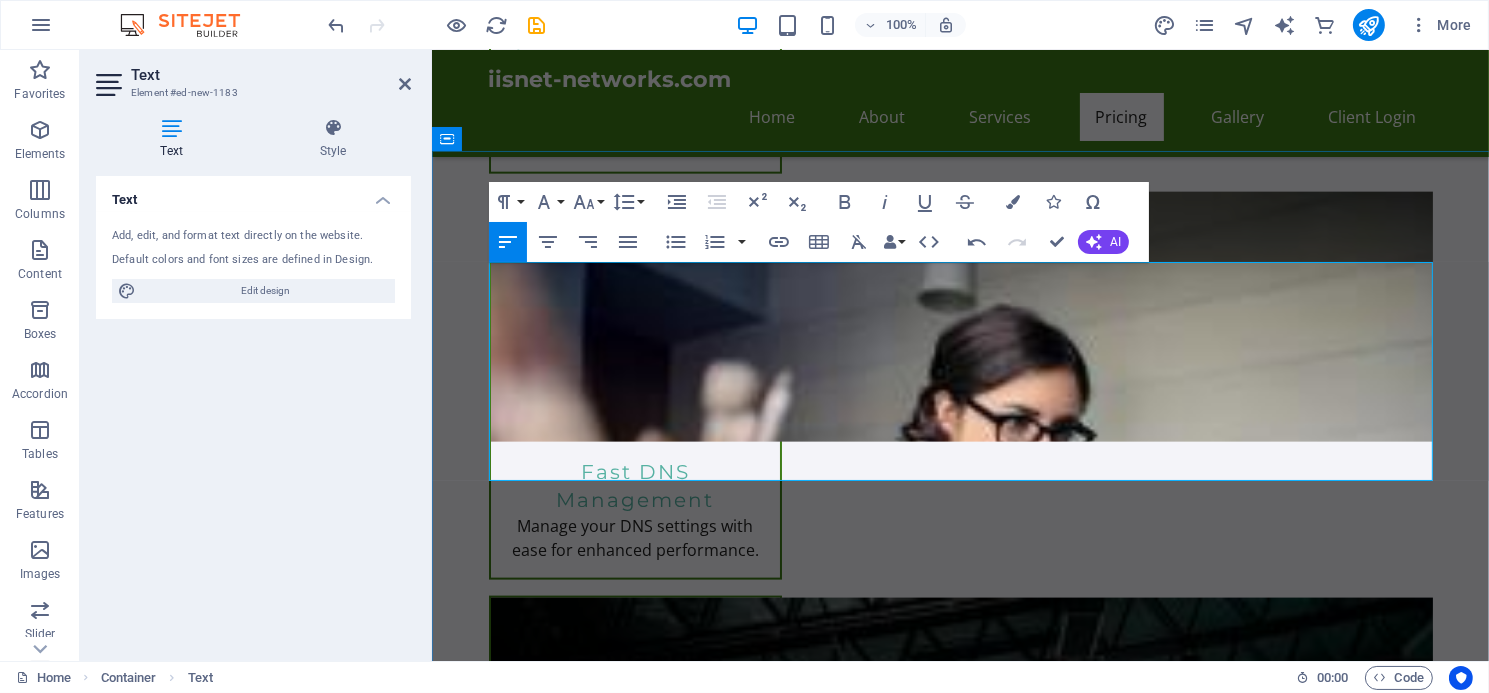 click on "Enjoy robust features like personalized email, webmail access, and an intuitive cPanel control center. Effortlessly create sub-domains, manage MySQL databases, and choose from multiple PHP versions. Plus, gain instant access to over 300 free applications including WordPress and Joomla with just one click! Elevate your online presence using our Sitejet website builder, equipped with innovative AI tools. Experience the ultimate in web hosting today!" at bounding box center (960, 2410) 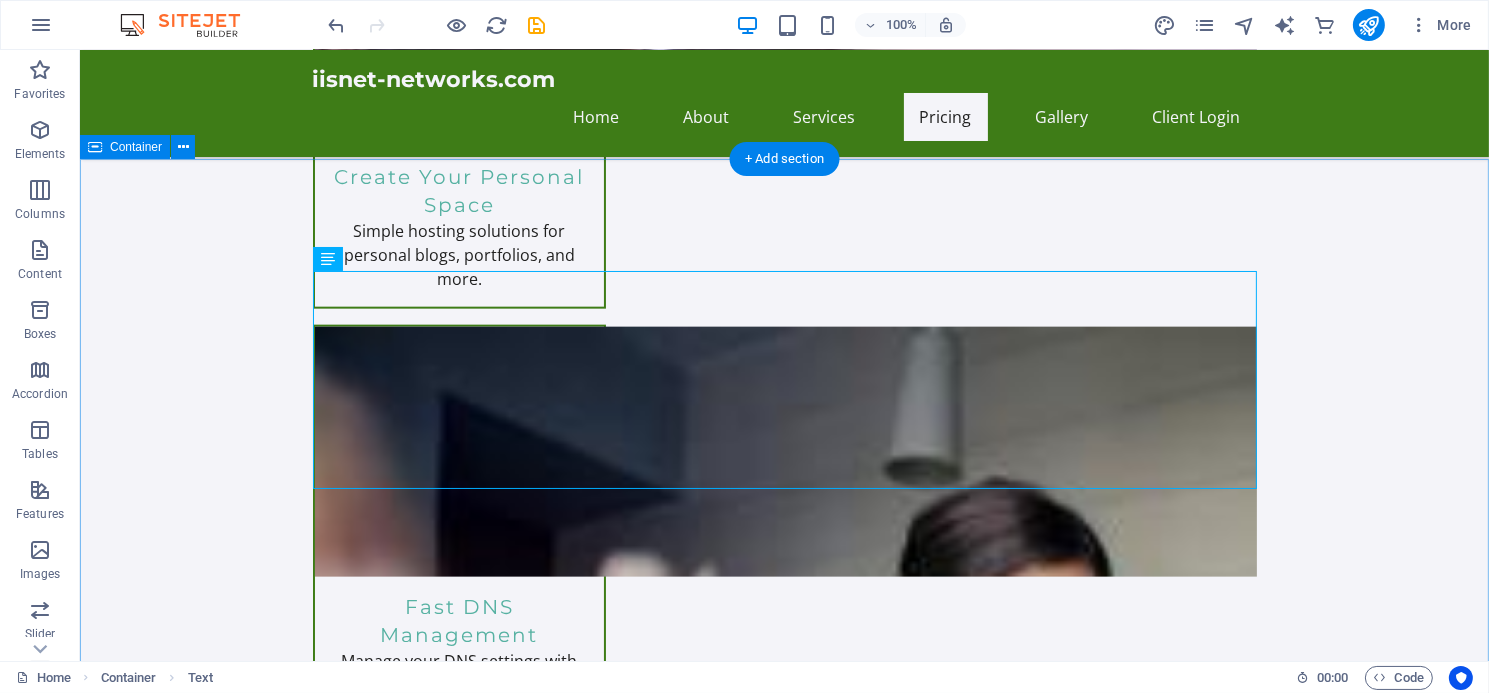 scroll, scrollTop: 3013, scrollLeft: 0, axis: vertical 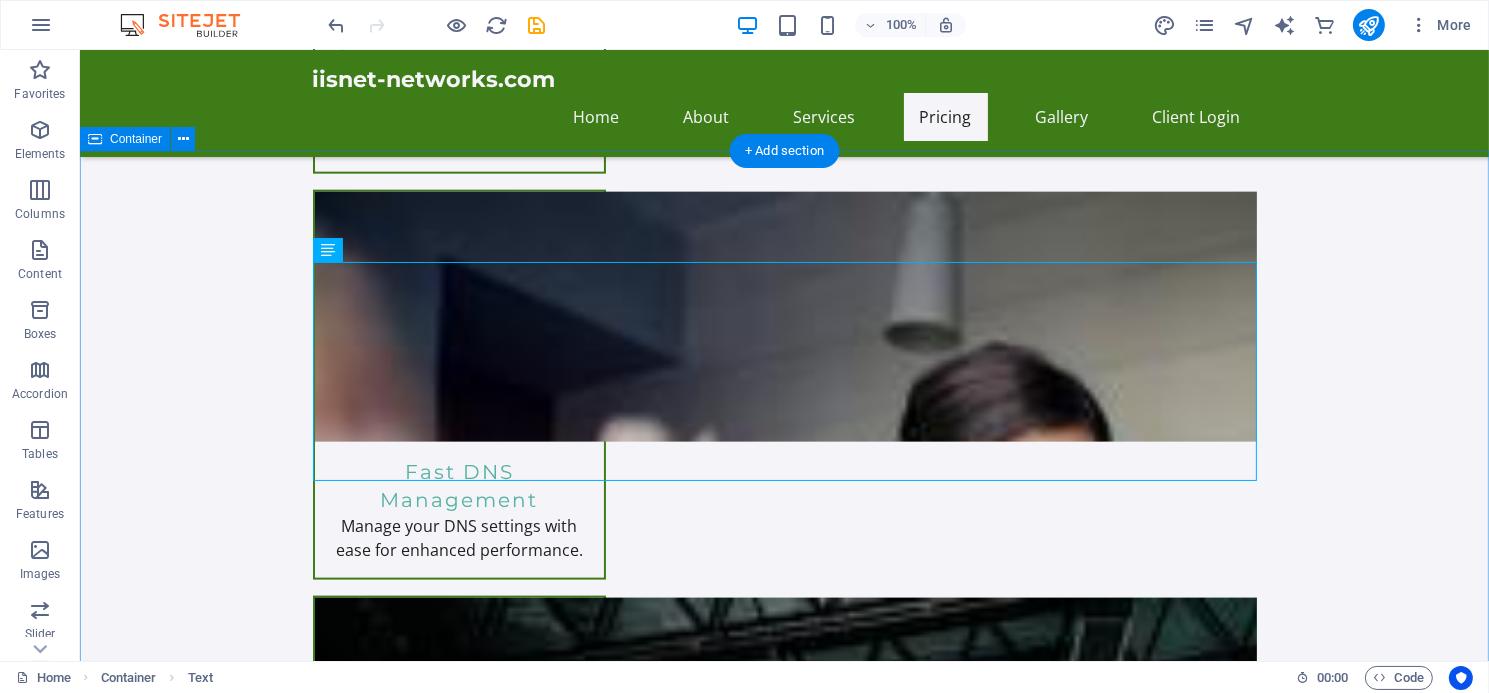 click on "Unlock endless possibilities with our all-inclusive hosting plans!    Enjoy robust features like personalized email, webmail access, and an intuitive cPanel control center. Effortlessly create sub-domains, manage MySQL databases, and choose from multiple PHP versions. Plus, gain instant access to over 300 free applications including WordPress and Joomla with just one click! Elevate your online presence using our Sitejet website builder, equipped with innovative AI tools. Experience the ultimate in web hosting today! Web Hosting Packages Perfect for personal websites and blogs. Includes everything you need to get started! 5,000MB. Unlimited Bandwidth
$[PRICE]/month Express Hosting
Ideal for small businesses looking to establish an online presence. Includes e-commerce features.
$[PRICE]/month
Tailored for larger businesses requiring advanced features and resources. Get premium support.
$[PRICE]/month
$[PRICE]/month
$[PRICE]/month
or" at bounding box center (783, 3058) 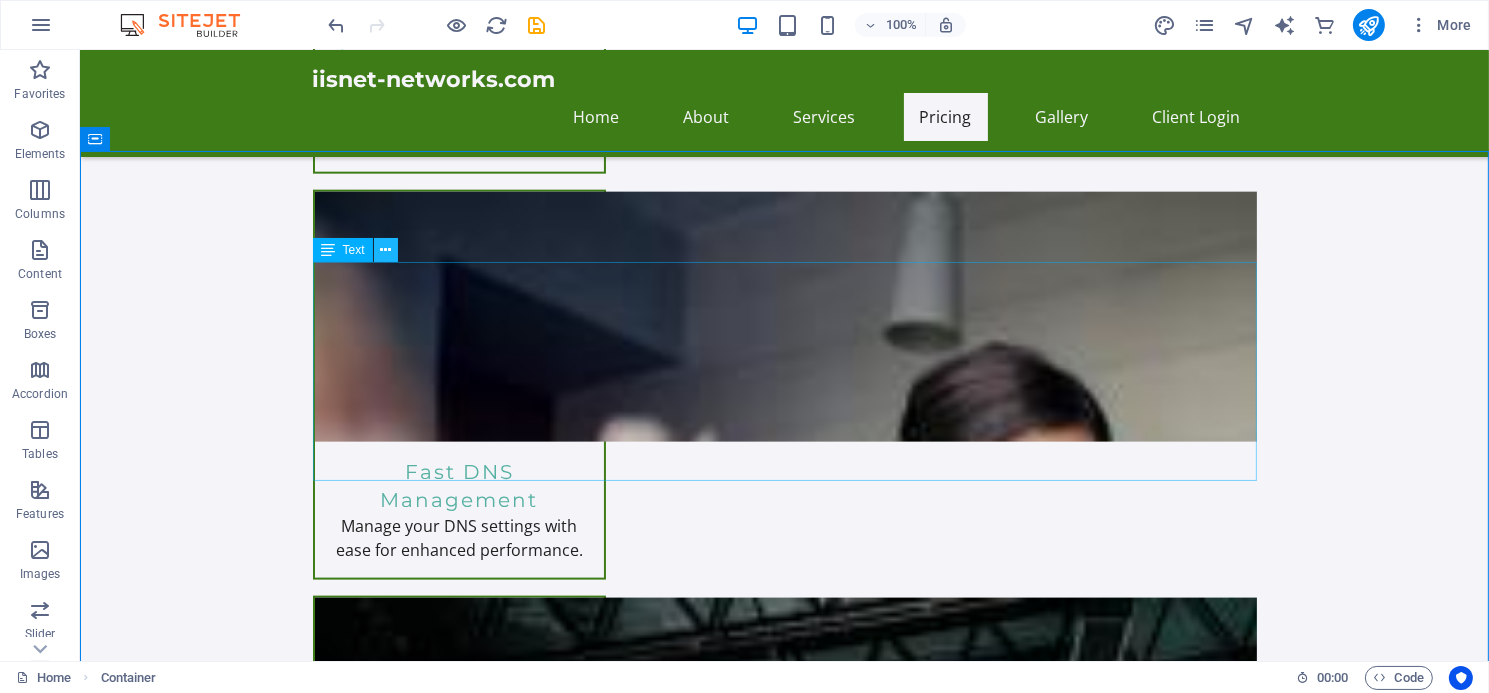 click at bounding box center [385, 250] 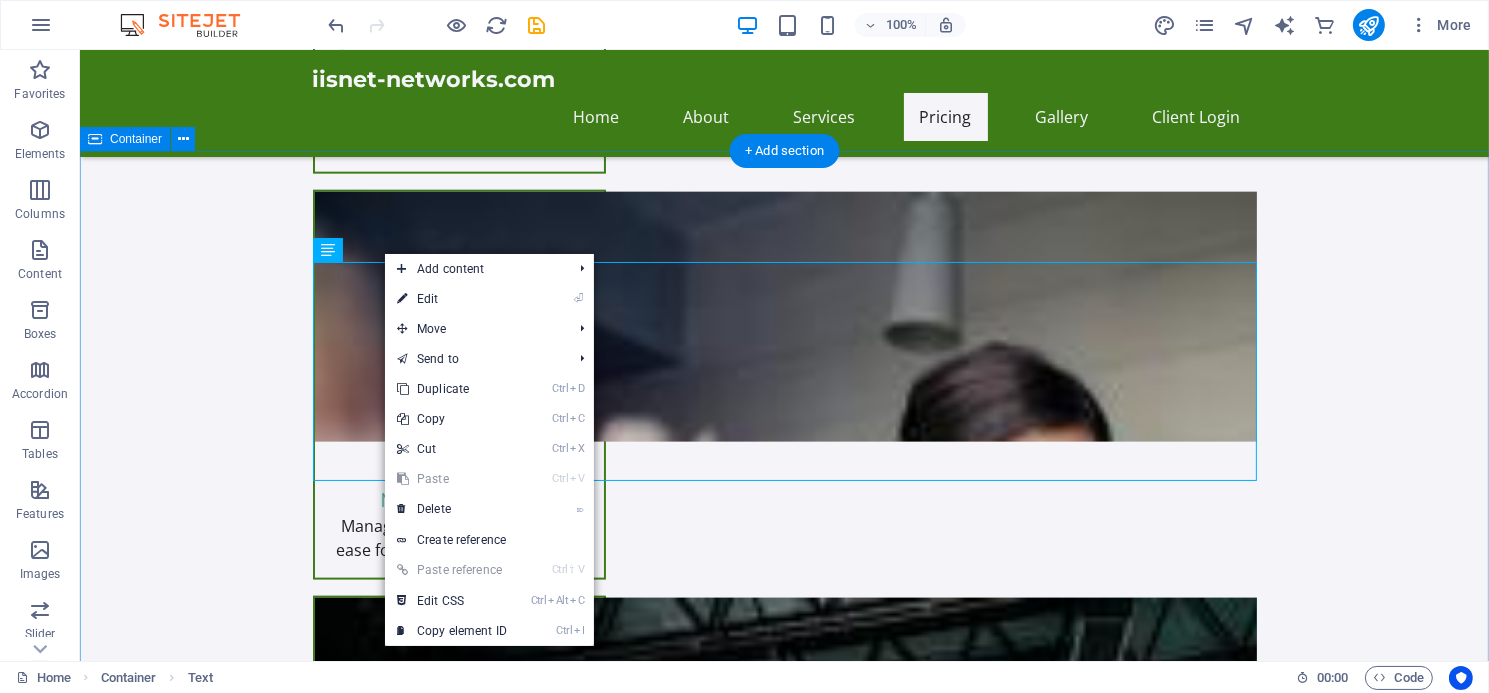 click on "Unlock endless possibilities with our all-inclusive hosting plans!    Enjoy robust features like personalized email, webmail access, and an intuitive cPanel control center. Effortlessly create sub-domains, manage MySQL databases, and choose from multiple PHP versions. Plus, gain instant access to over 300 free applications including WordPress and Joomla with just one click! Elevate your online presence using our Sitejet website builder, equipped with innovative AI tools. Experience the ultimate in web hosting today! Web Hosting Packages Perfect for personal websites and blogs. Includes everything you need to get started! 5,000MB. Unlimited Bandwidth
$[PRICE]/month Express Hosting
Ideal for small businesses looking to establish an online presence. Includes e-commerce features.
$[PRICE]/month
Tailored for larger businesses requiring advanced features and resources. Get premium support.
$[PRICE]/month
$[PRICE]/month
$[PRICE]/month
or" at bounding box center (783, 3058) 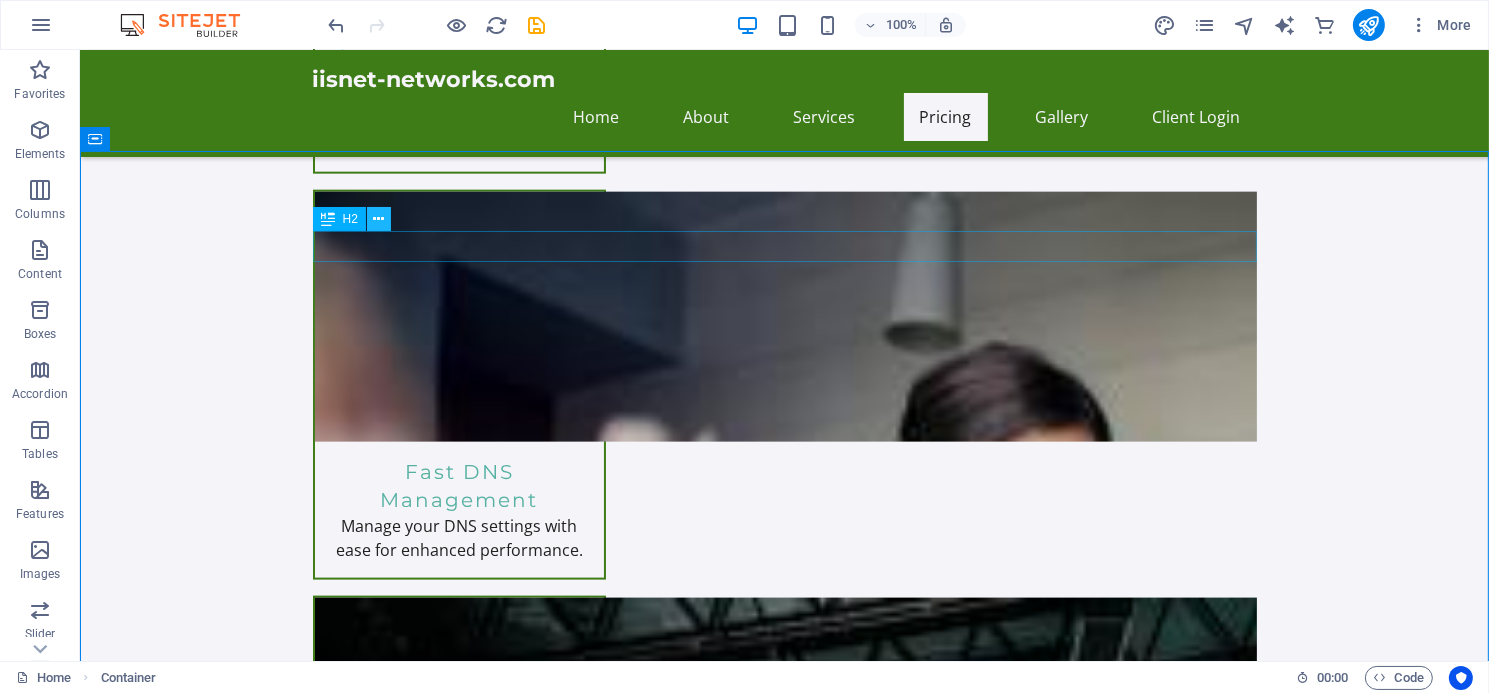 click at bounding box center [378, 219] 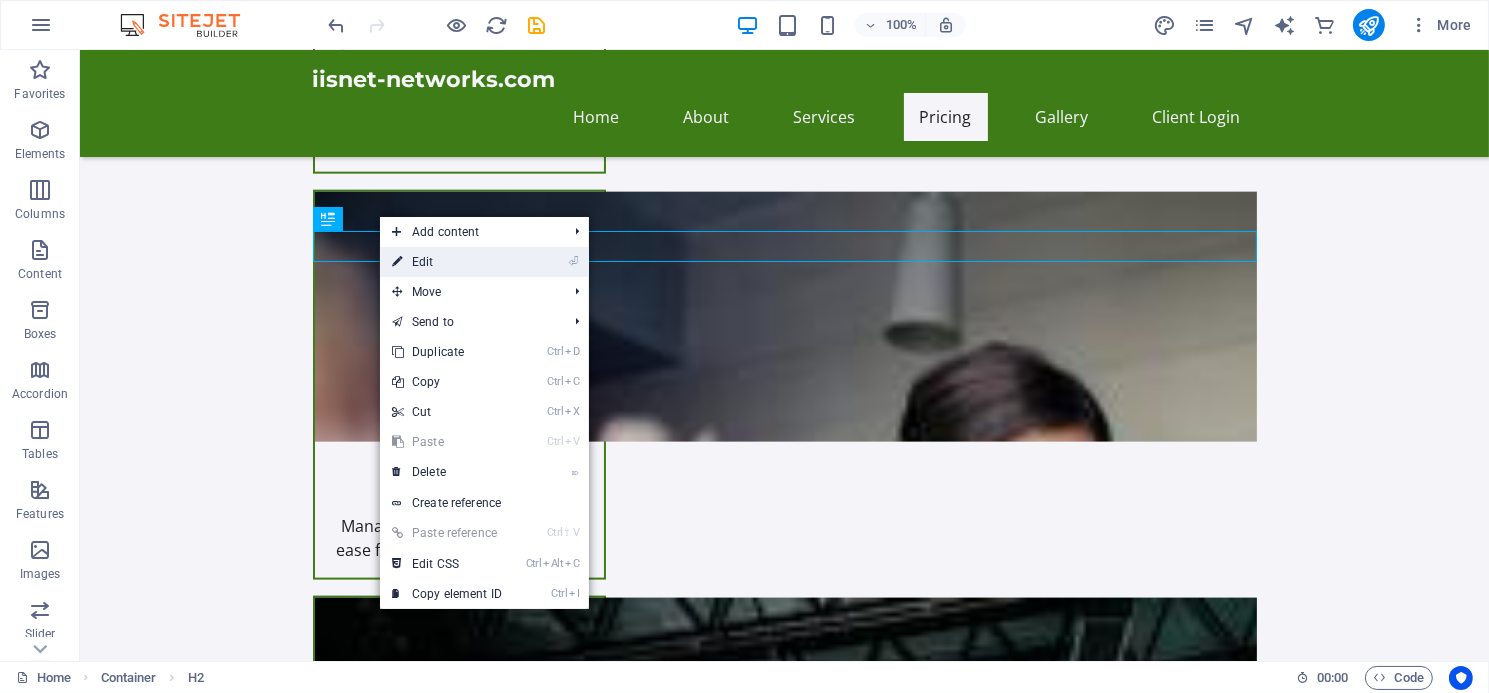 click on "⏎  Edit" at bounding box center [447, 262] 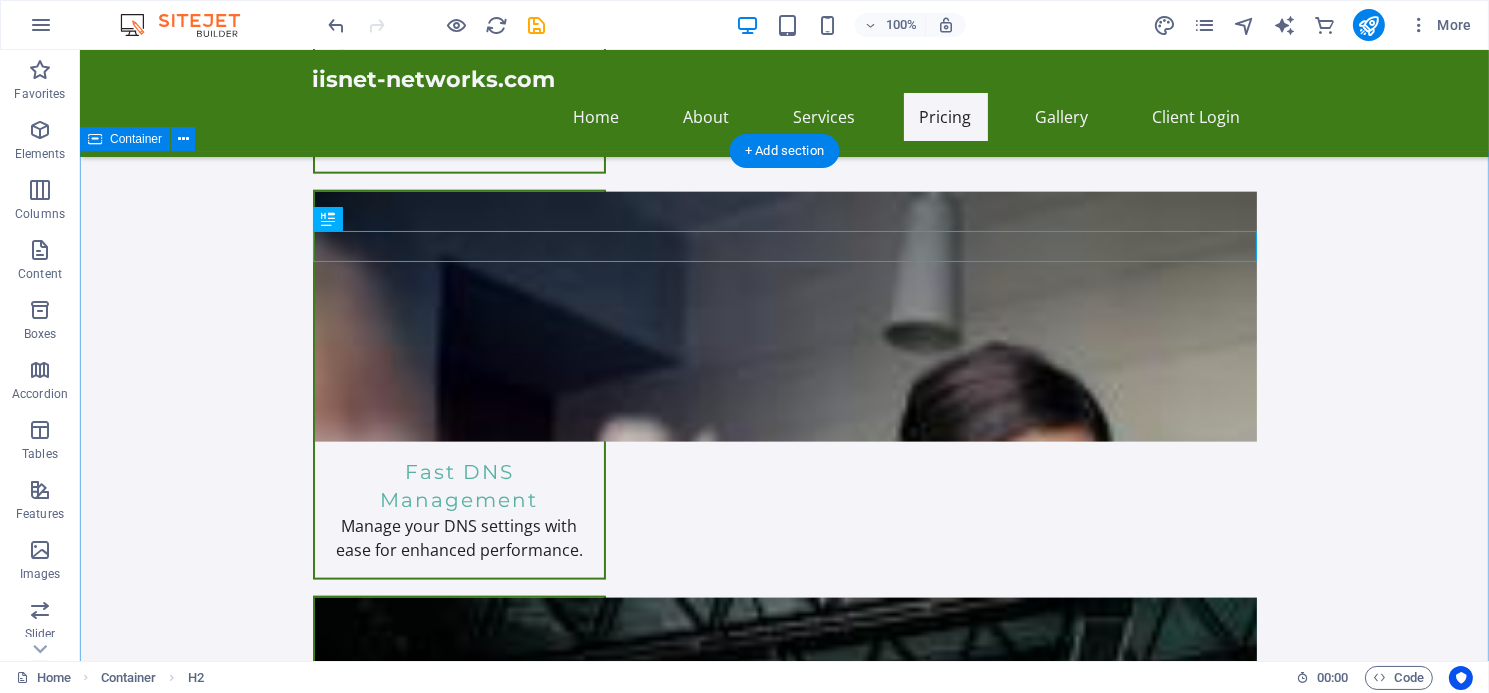 click on "Unlock endless possibilities with our all-inclusive hosting plans!    Enjoy robust features like personalized email, webmail access, and an intuitive cPanel control center. Effortlessly create sub-domains, manage MySQL databases, and choose from multiple PHP versions. Plus, gain instant access to over 300 free applications including WordPress and Joomla with just one click! Elevate your online presence using our Sitejet website builder, equipped with innovative AI tools. Experience the ultimate in web hosting today! Web Hosting Packages Perfect for personal websites and blogs. Includes everything you need to get started! 5,000MB. Unlimited Bandwidth
$[PRICE]/month Express Hosting
Ideal for small businesses looking to establish an online presence. Includes e-commerce features.
$[PRICE]/month
Tailored for larger businesses requiring advanced features and resources. Get premium support.
$[PRICE]/month
$[PRICE]/month
$[PRICE]/month
or" at bounding box center (783, 3058) 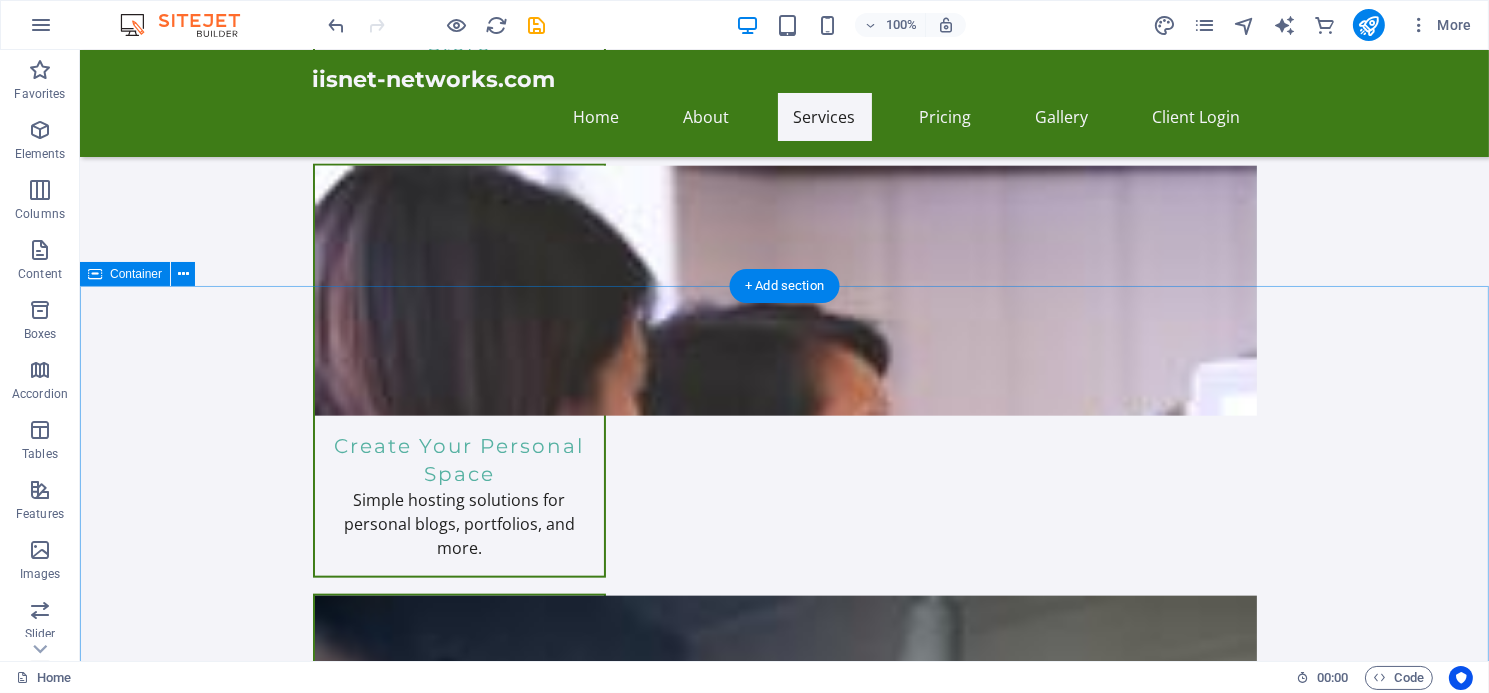 scroll, scrollTop: 2878, scrollLeft: 0, axis: vertical 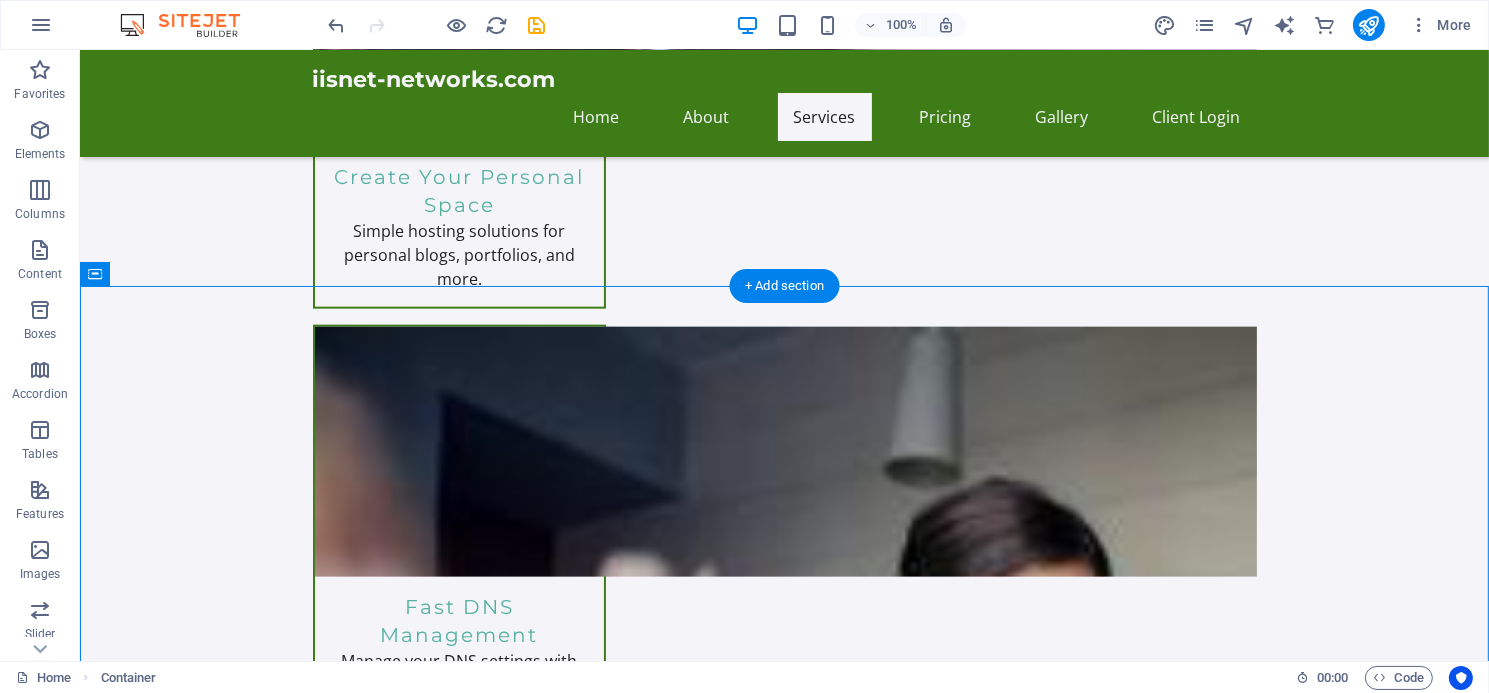 drag, startPoint x: 422, startPoint y: 406, endPoint x: 374, endPoint y: 378, distance: 55.569775 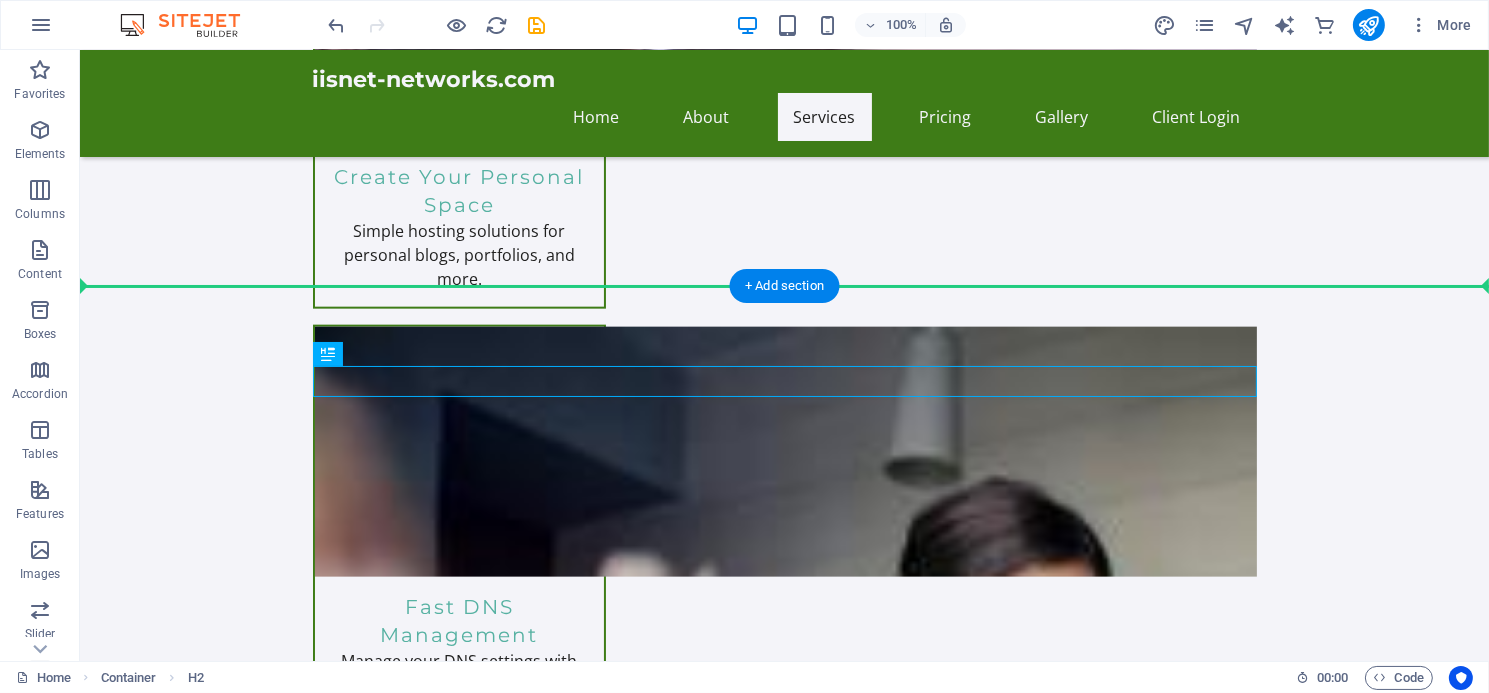 drag, startPoint x: 419, startPoint y: 404, endPoint x: 312, endPoint y: 350, distance: 119.85408 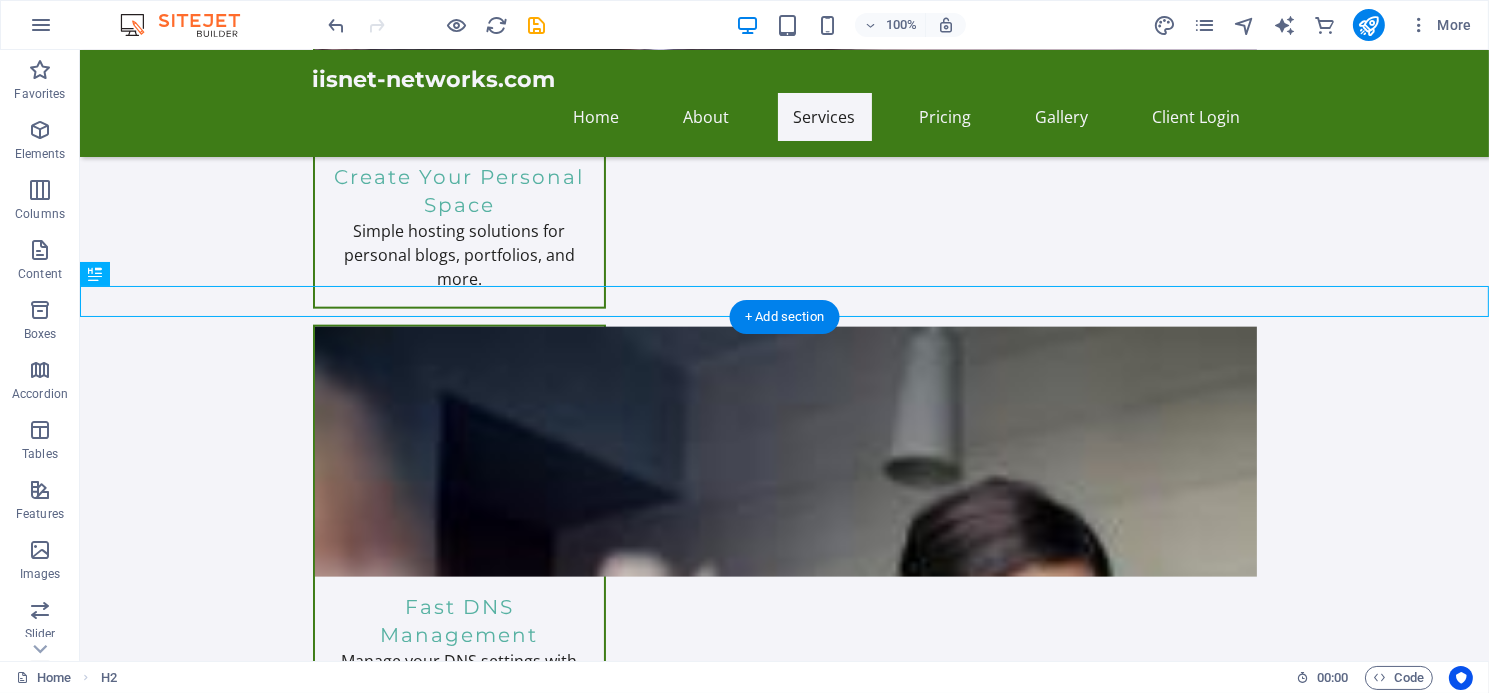 click on "Enjoy robust features like personalized email, webmail access, and an intuitive cPanel control center. Effortlessly create sub-domains, manage MySQL databases, and choose from multiple PHP versions. Plus, gain instant access to over 300 free applications including WordPress and Joomla with just one click! Elevate your online presence using our Sitejet website builder, equipped with innovative AI tools. Experience the ultimate in web hosting today! Web Hosting Packages Perfect for personal websites and blogs. Includes everything you need to get started! 5,000MB. Unlimited Bandwidth
$11.95/month Express Hosting
Ideal for small businesses looking to establish an online presence. Includes e-commerce features.
$9.99/month
Tailored for larger businesses requiring advanced features and resources. Get premium support.
$14.99/month
Start your online store with robust e-commerce features and tools to succeed.
$19.99/month
$29.99/month
or" at bounding box center (783, 3208) 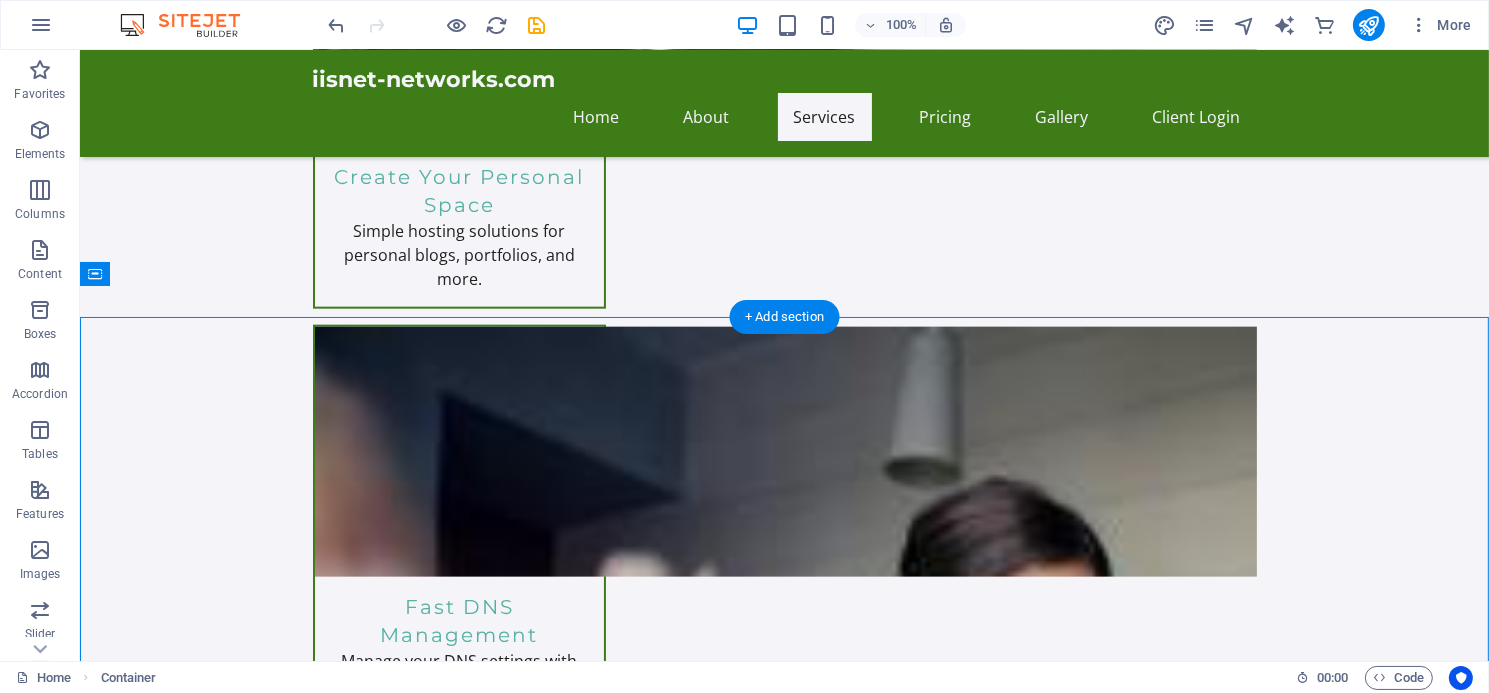 click on "Enjoy robust features like personalized email, webmail access, and an intuitive cPanel control center. Effortlessly create sub-domains, manage MySQL databases, and choose from multiple PHP versions. Plus, gain instant access to over 300 free applications including WordPress and Joomla with just one click! Elevate your online presence using our Sitejet website builder, equipped with innovative AI tools. Experience the ultimate in web hosting today! Web Hosting Packages Perfect for personal websites and blogs. Includes everything you need to get started! 5,000MB. Unlimited Bandwidth
$11.95/month Express Hosting
Ideal for small businesses looking to establish an online presence. Includes e-commerce features.
$9.99/month
Tailored for larger businesses requiring advanced features and resources. Get premium support.
$14.99/month
Start your online store with robust e-commerce features and tools to succeed.
$19.99/month
$29.99/month
or" at bounding box center (783, 3208) 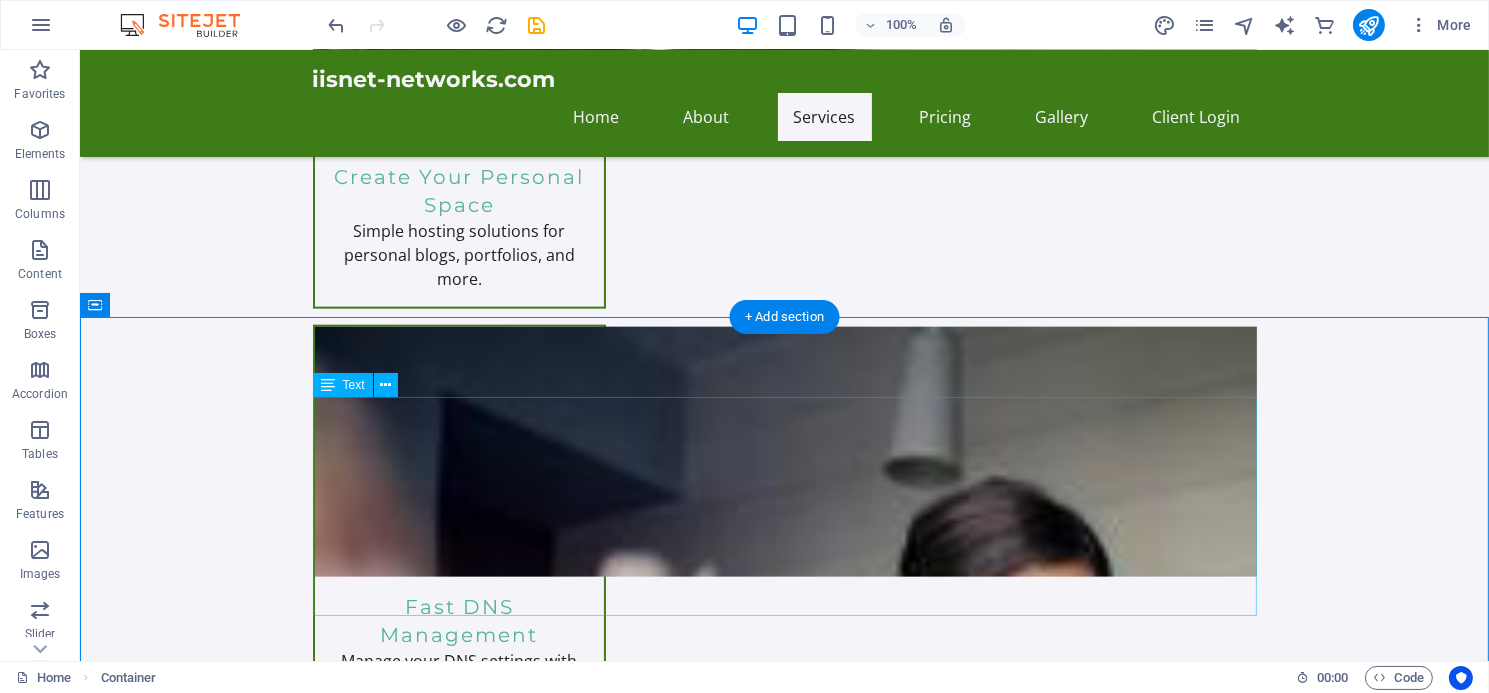 click on "Enjoy robust features like personalized email, webmail access, and an intuitive cPanel control center. Effortlessly create sub-domains, manage MySQL databases, and choose from multiple PHP versions. Plus, gain instant access to over 300 free applications including WordPress and Joomla with just one click! Elevate your online presence using our Sitejet website builder, equipped with innovative AI tools. Experience the ultimate in web hosting today!" at bounding box center (784, 2545) 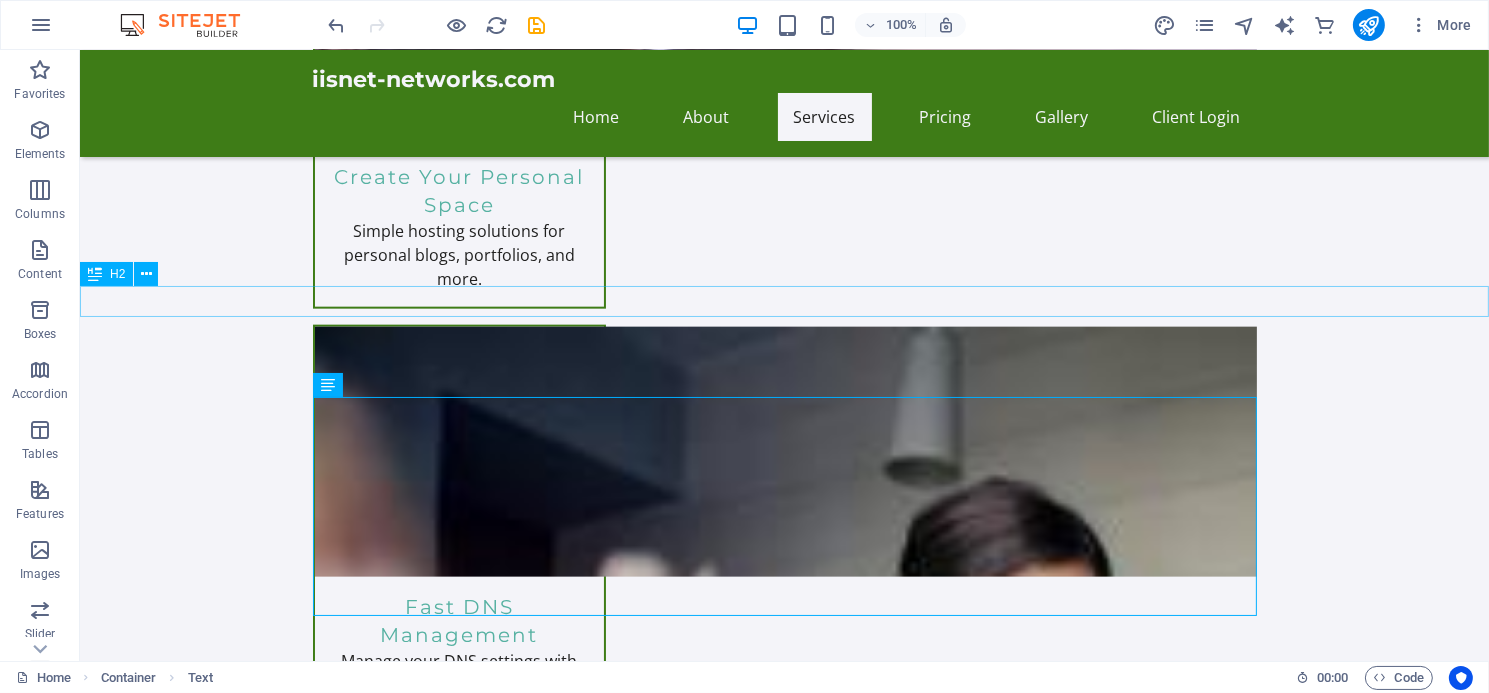 click on "Unlock endless possibilities with our all-inclusive hosting plans!" at bounding box center [783, 2340] 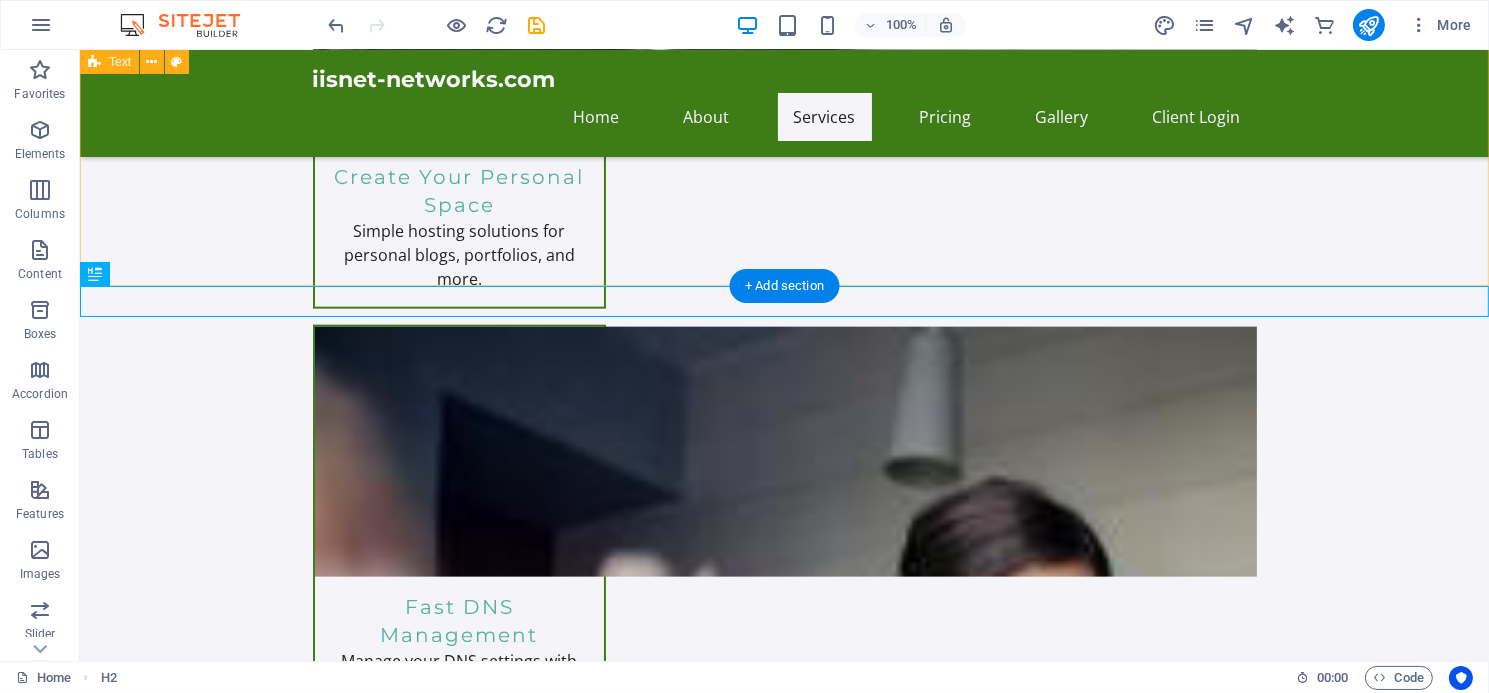 click on "Sitejet AI Powered Website Generation Share your goals, and let Sitejet AI take care of the design, layout, and content for you!  Sitejet AI Website Builder is available free with any of IISNET-NETWORKS web hosting plans." at bounding box center (783, 1761) 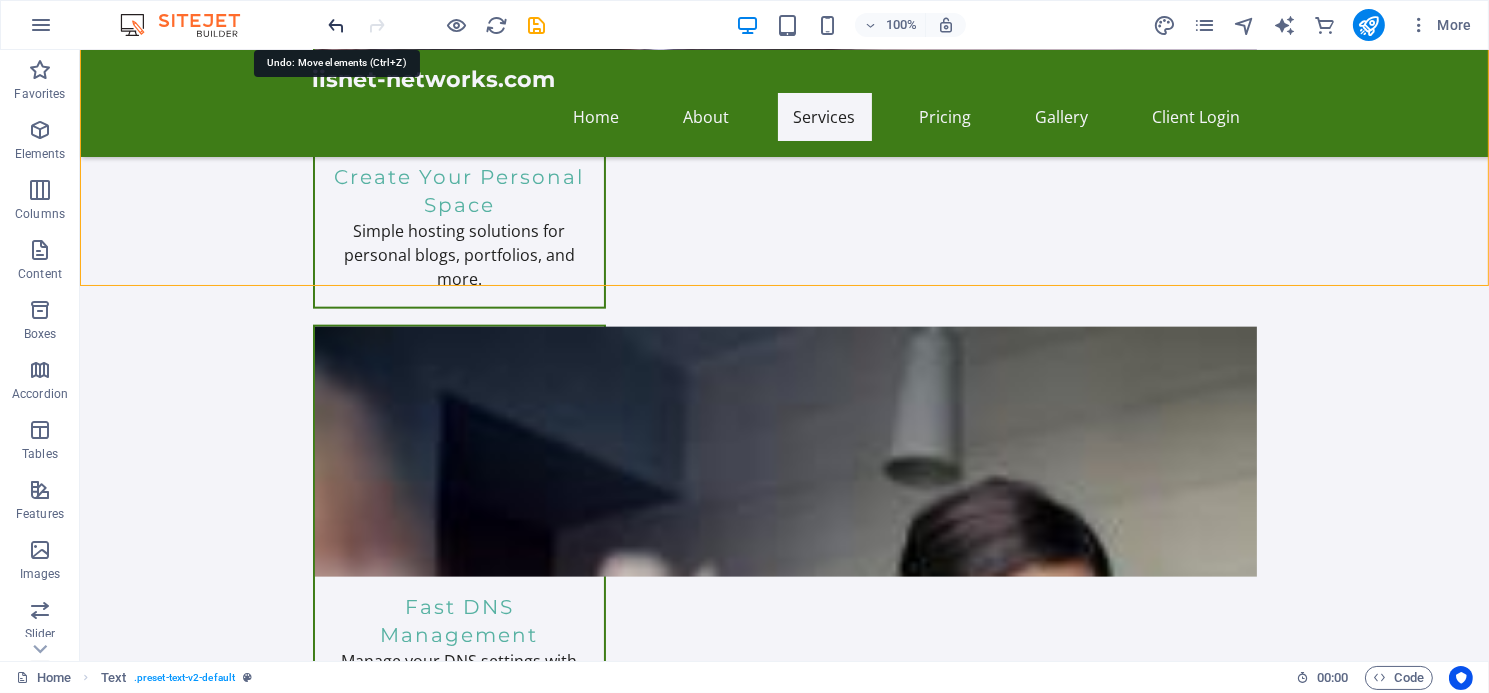 click at bounding box center (337, 25) 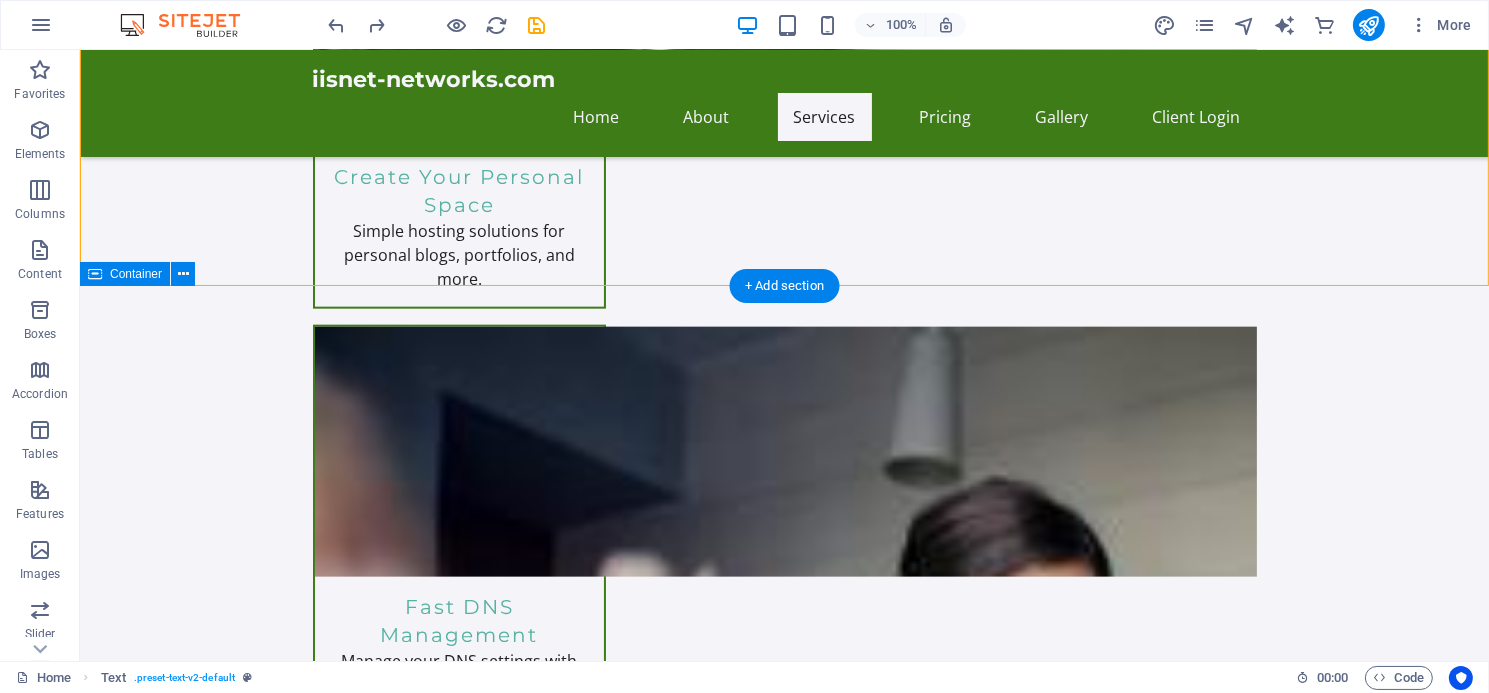 click on "Unlock endless possibilities with our all-inclusive hosting plans!    Enjoy robust features like personalized email, webmail access, and an intuitive cPanel control center. Effortlessly create sub-domains, manage MySQL databases, and choose from multiple PHP versions. Plus, gain instant access to over 300 free applications including WordPress and Joomla with just one click! Elevate your online presence using our Sitejet website builder, equipped with innovative AI tools. Experience the ultimate in web hosting today! Web Hosting Packages Perfect for personal websites and blogs. Includes everything you need to get started! 5,000MB. Unlimited Bandwidth
$[PRICE]/month Express Hosting
Ideal for small businesses looking to establish an online presence. Includes e-commerce features.
$[PRICE]/month
Tailored for larger businesses requiring advanced features and resources. Get premium support.
$[PRICE]/month
$[PRICE]/month
$[PRICE]/month
or" at bounding box center [783, 3193] 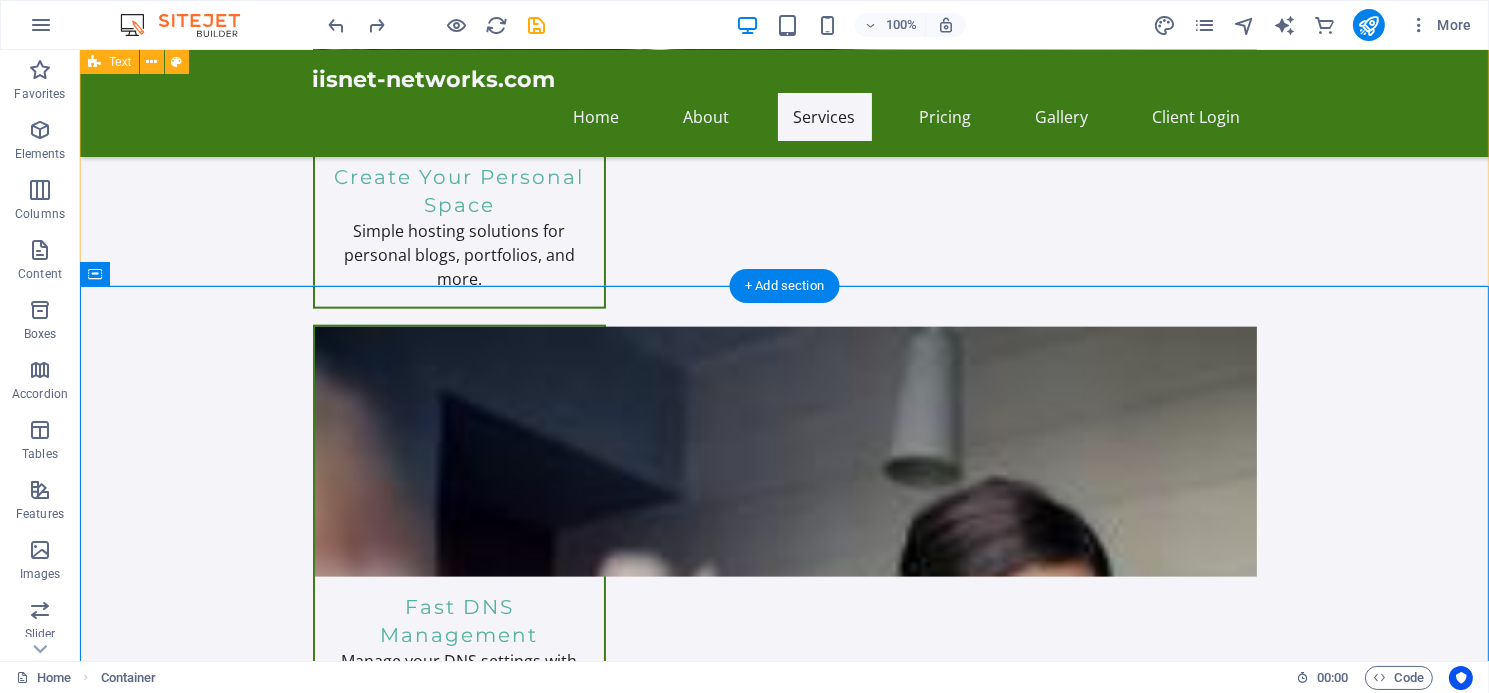 click on "Sitejet AI Powered Website Generation Share your goals, and let Sitejet AI take care of the design, layout, and content for you!  Sitejet AI Website Builder is available free with any of IISNET-NETWORKS web hosting plans." at bounding box center [783, 1761] 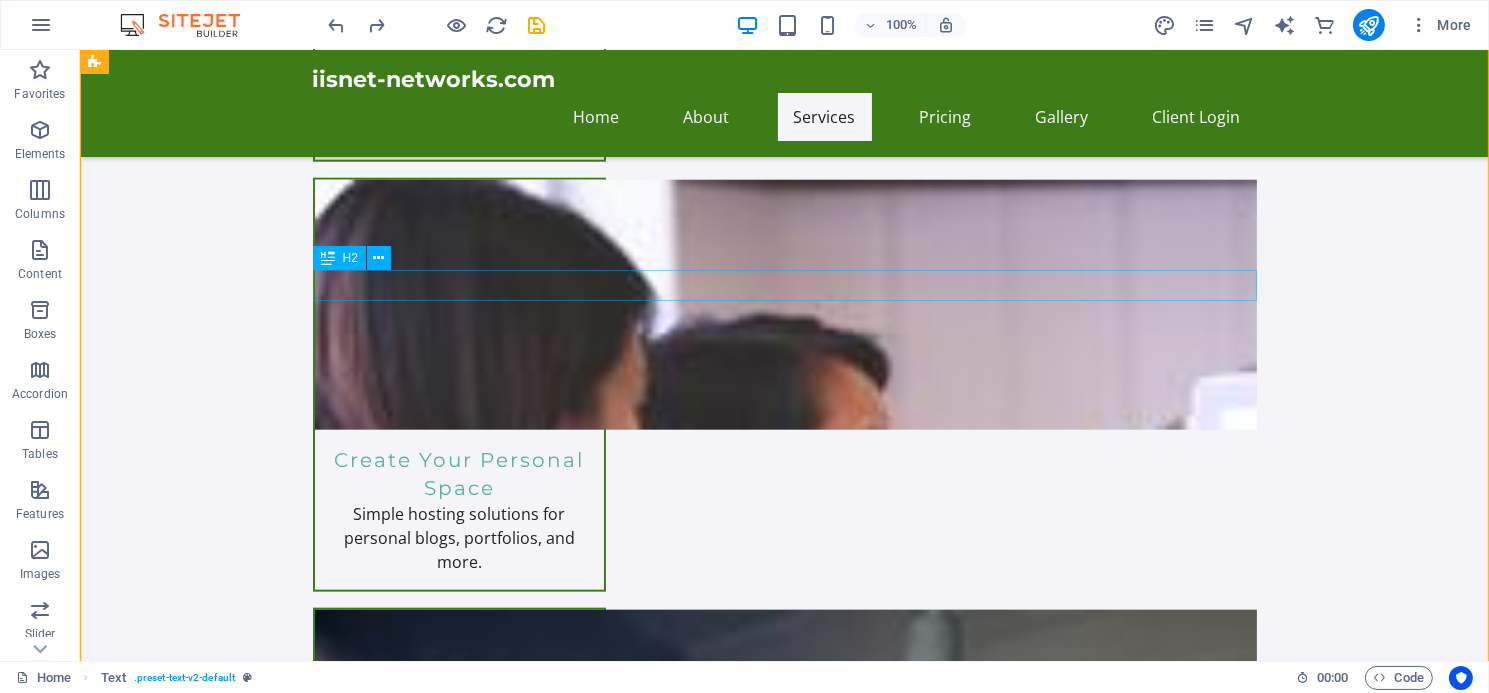 scroll, scrollTop: 2473, scrollLeft: 0, axis: vertical 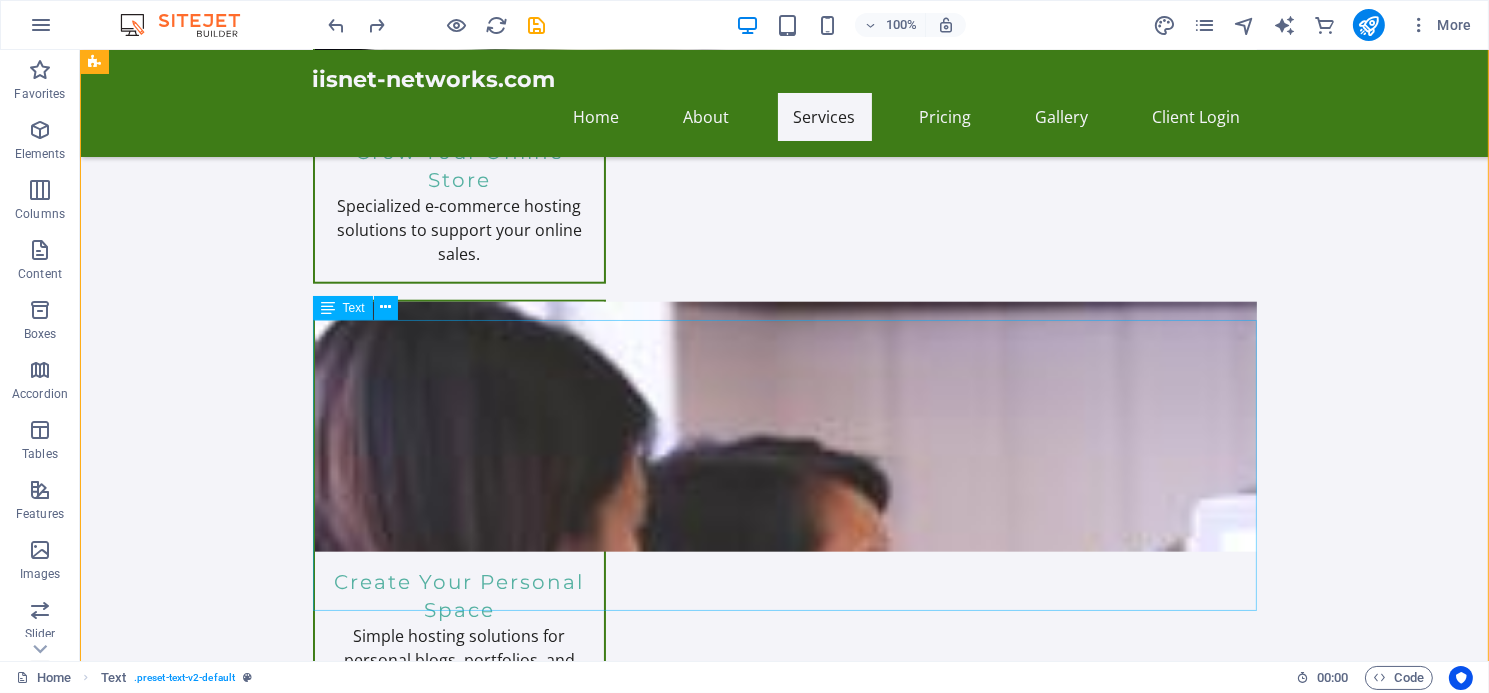 click on "Share your goals, and let Sitejet AI take care of the design, layout, and content for you!  Sitejet AI Website Builder is available free with any of IISNET-NETWORKS web hosting plans." at bounding box center [784, 2504] 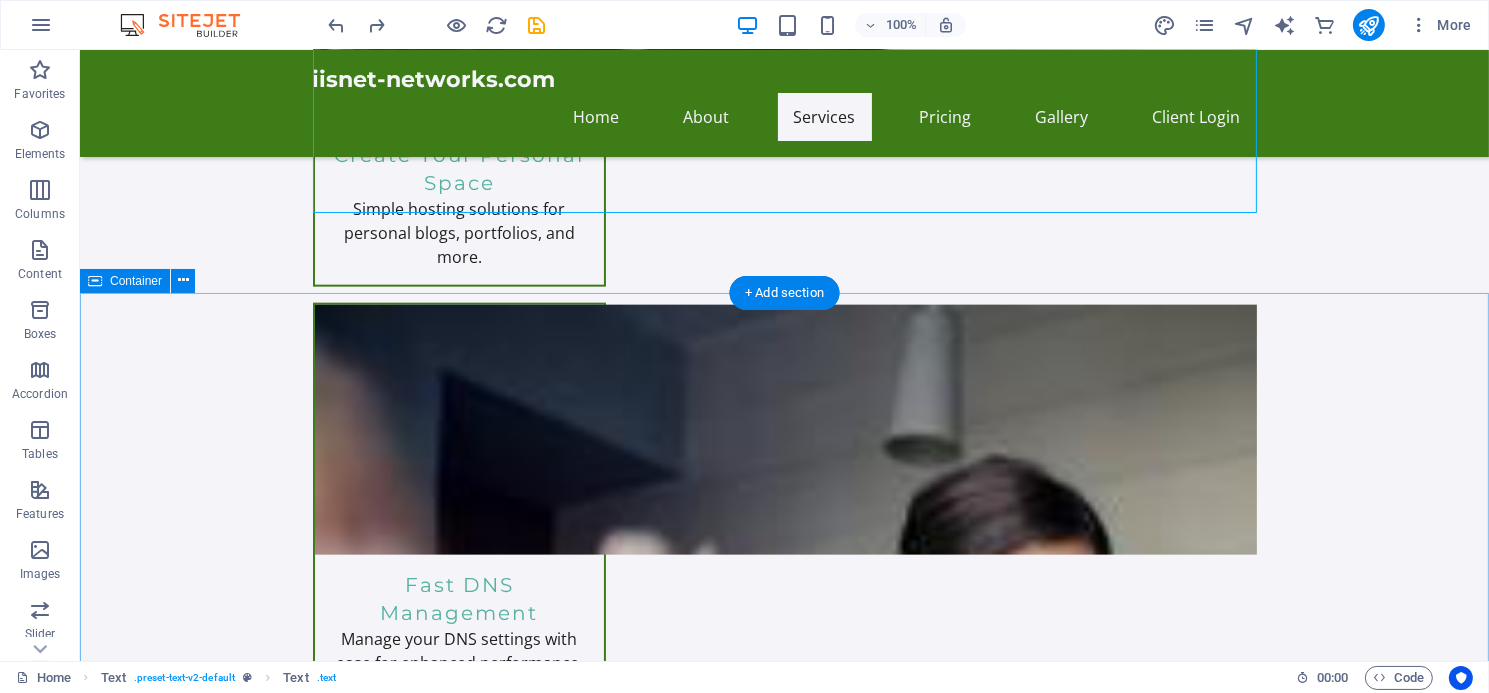 scroll, scrollTop: 3013, scrollLeft: 0, axis: vertical 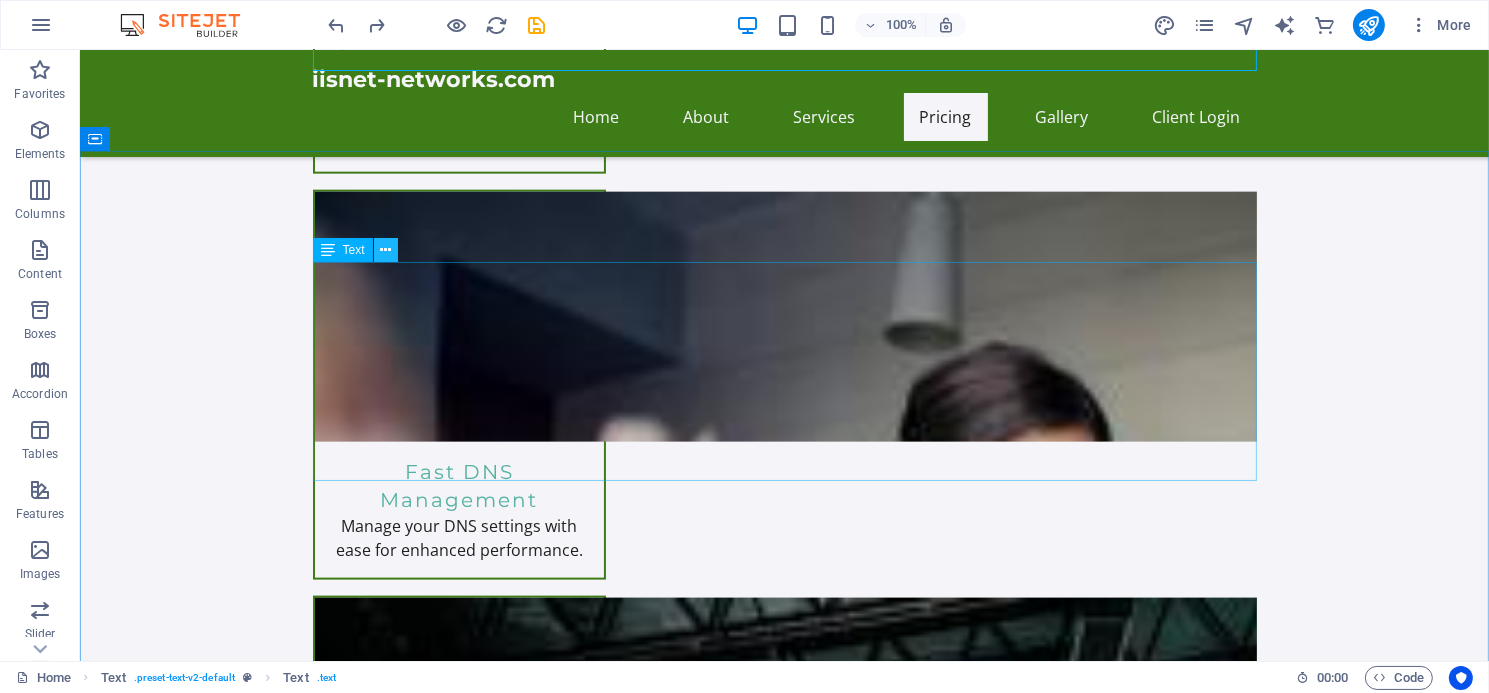 click at bounding box center [386, 250] 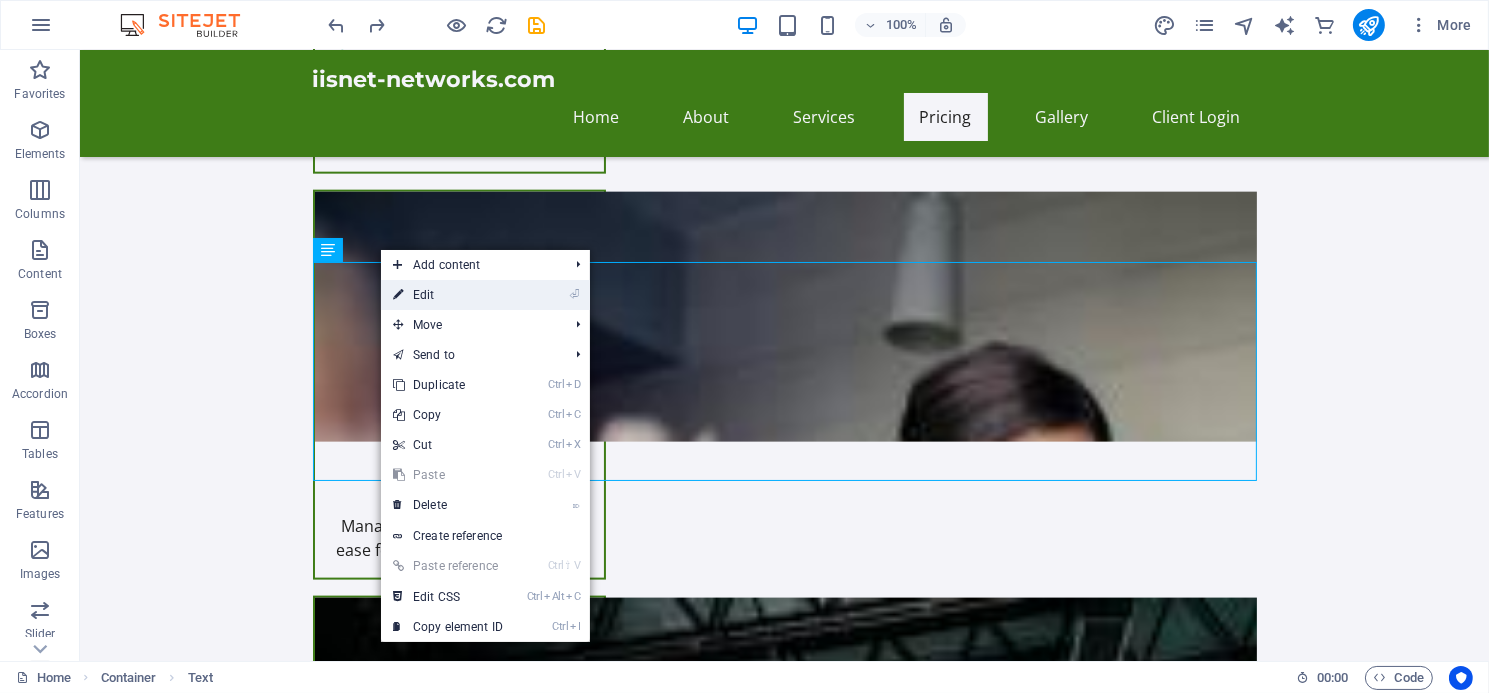 click on "⏎  Edit" at bounding box center (448, 295) 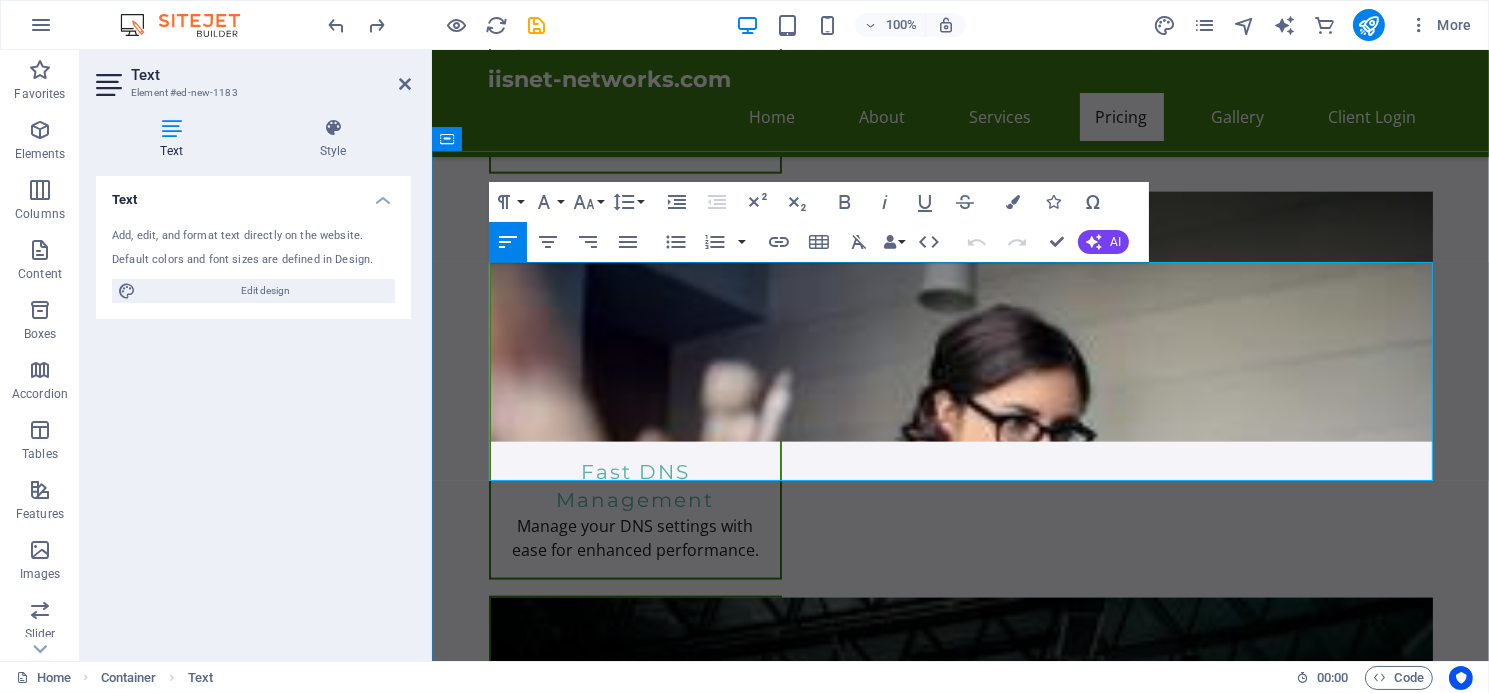 drag, startPoint x: 494, startPoint y: 281, endPoint x: 890, endPoint y: 462, distance: 435.40442 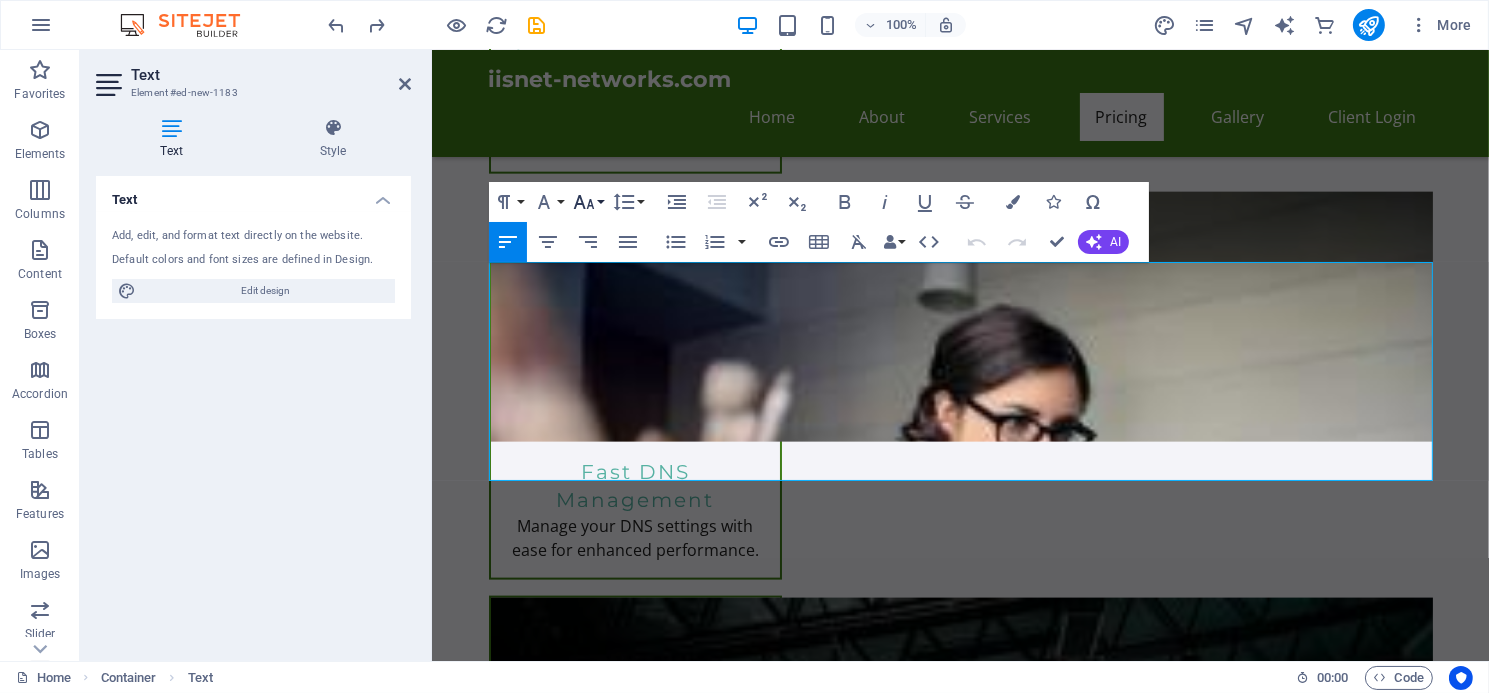click 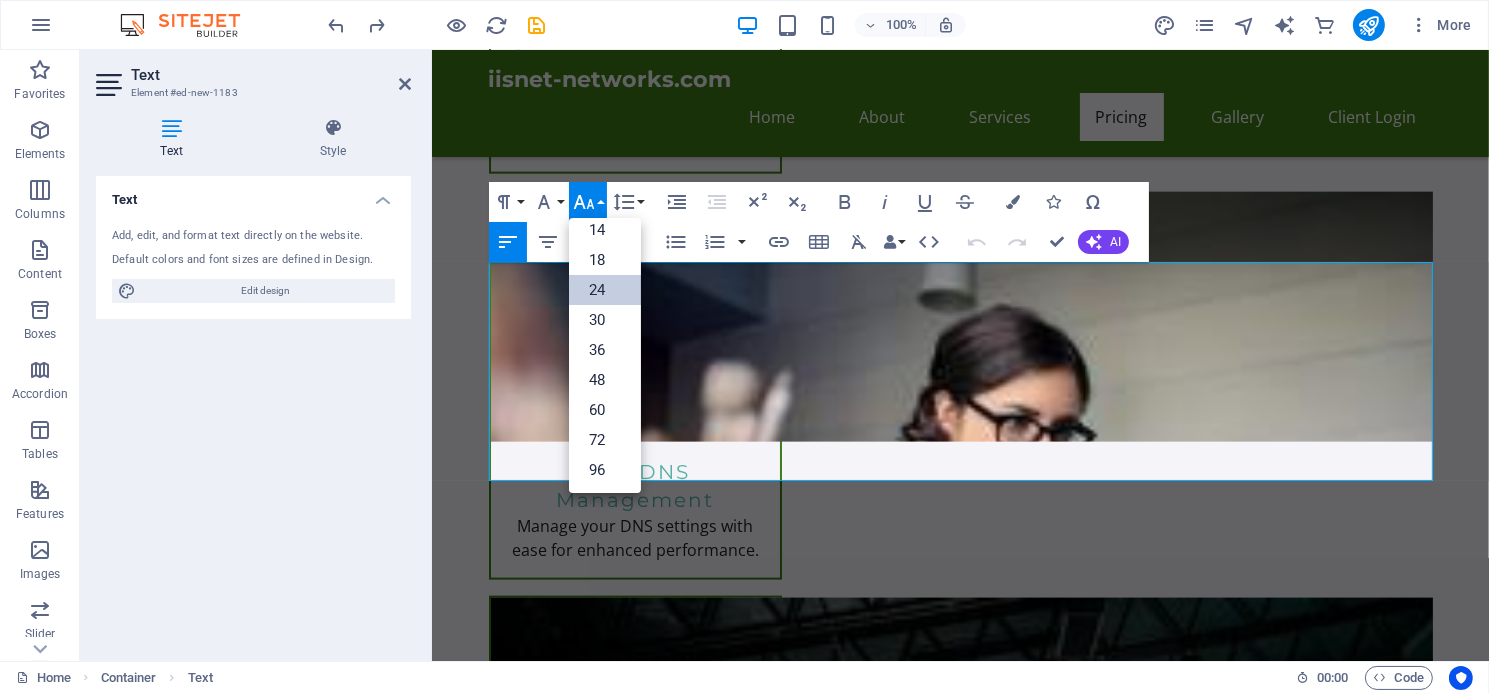 scroll, scrollTop: 160, scrollLeft: 0, axis: vertical 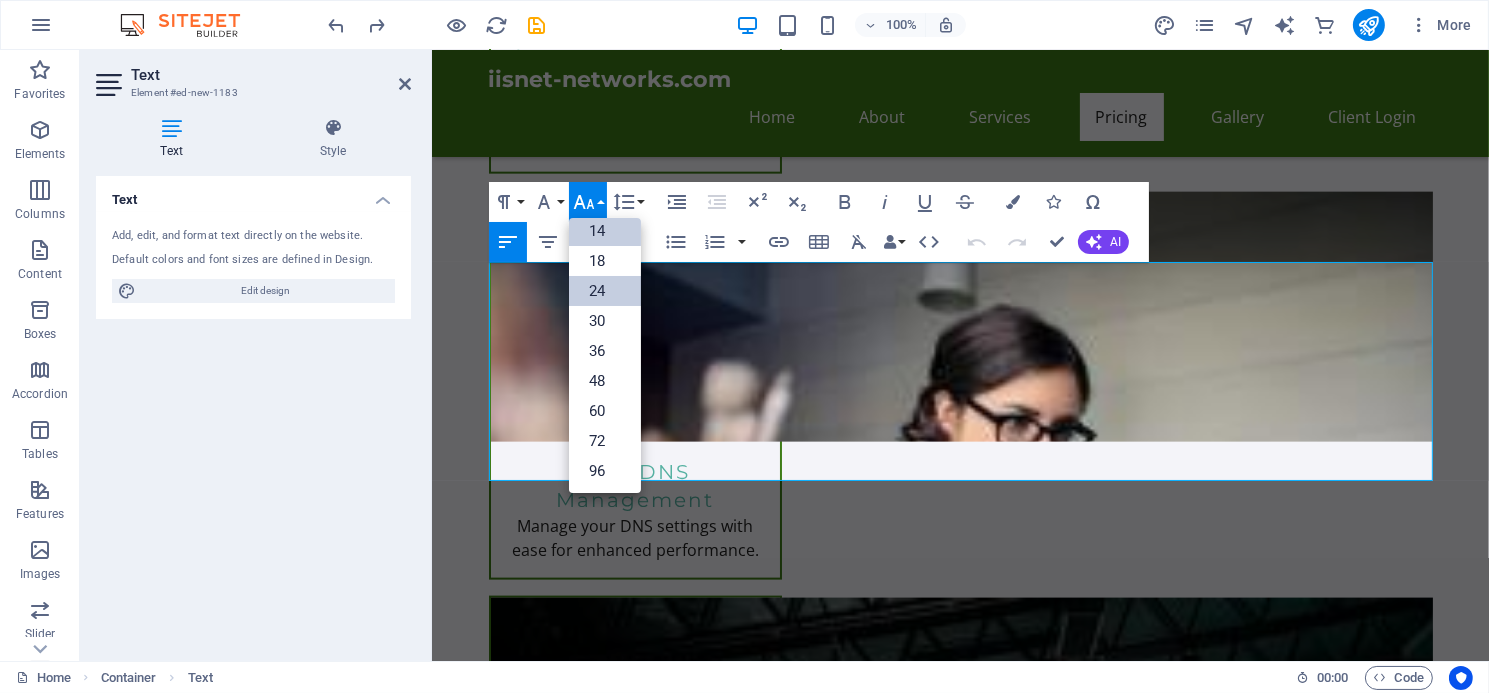 click on "14" at bounding box center [605, 231] 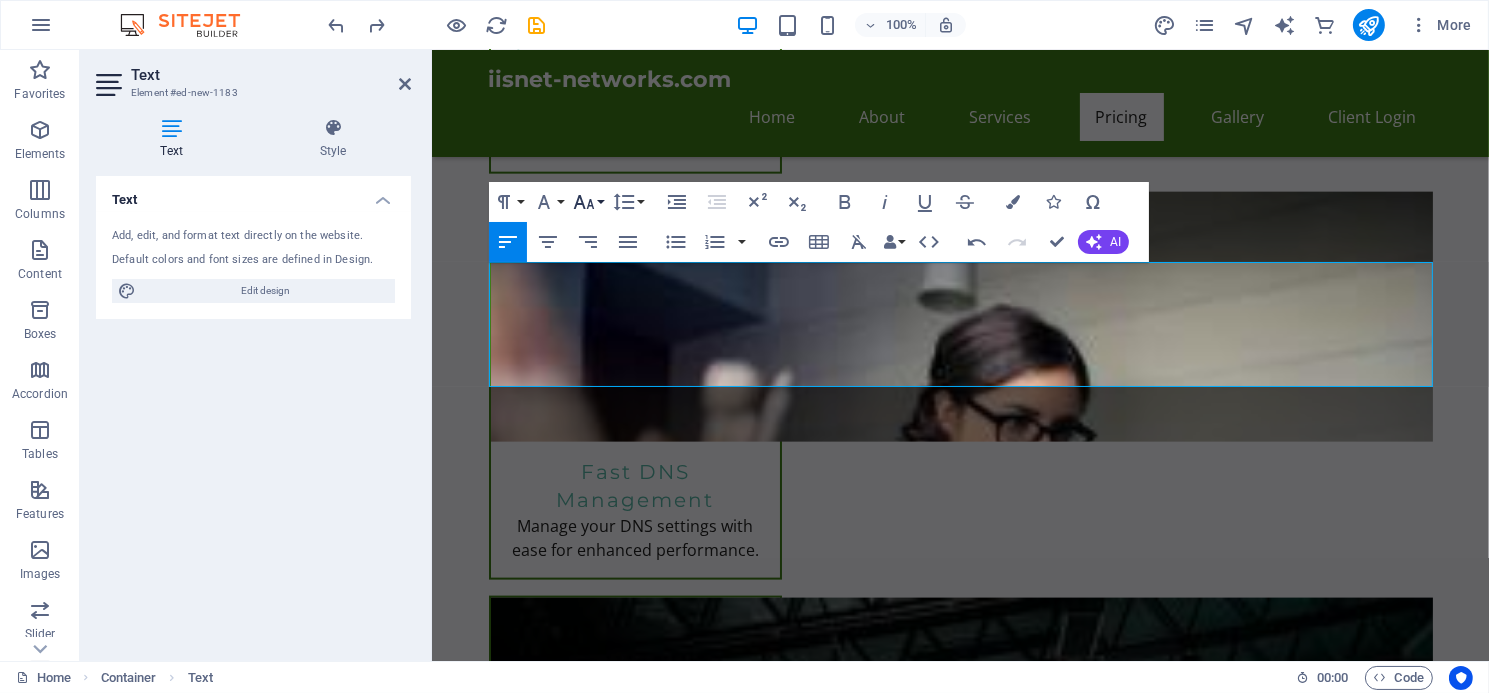 click 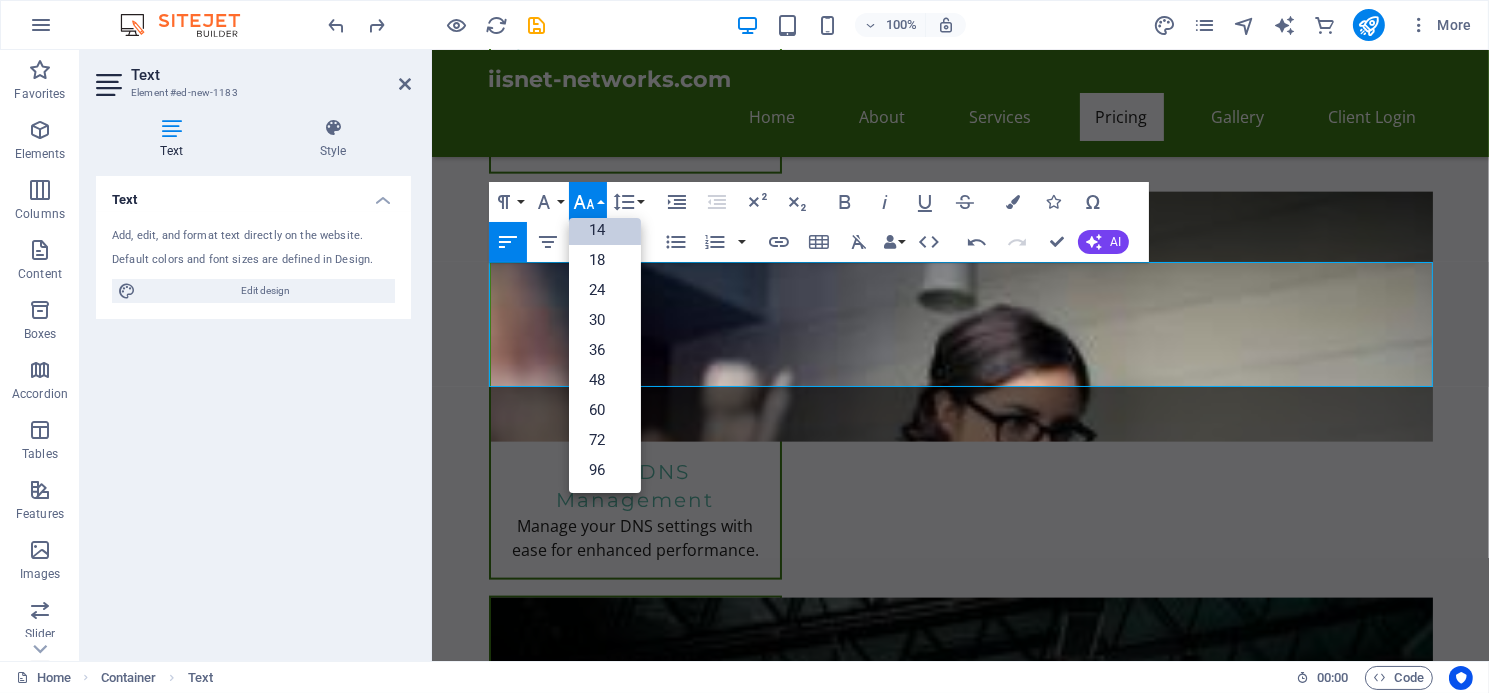 scroll, scrollTop: 160, scrollLeft: 0, axis: vertical 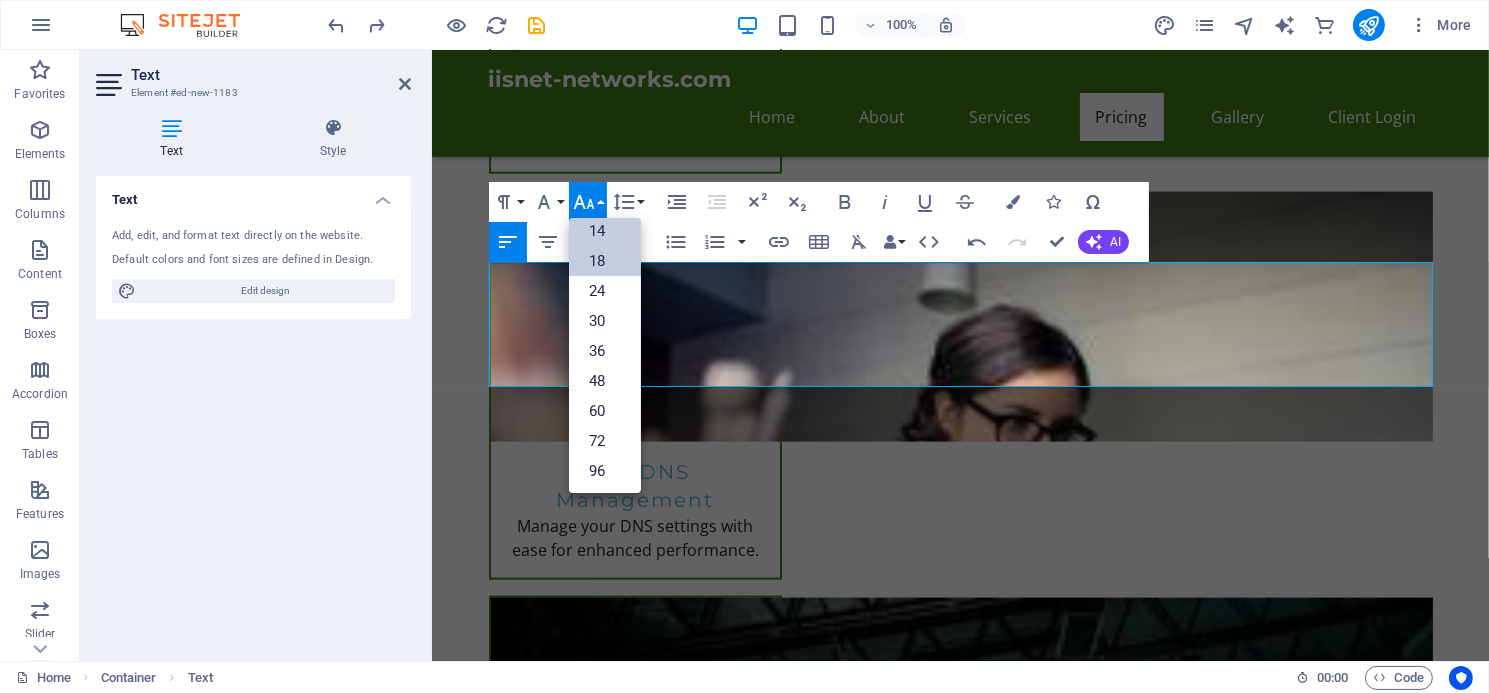 click on "18" at bounding box center (605, 261) 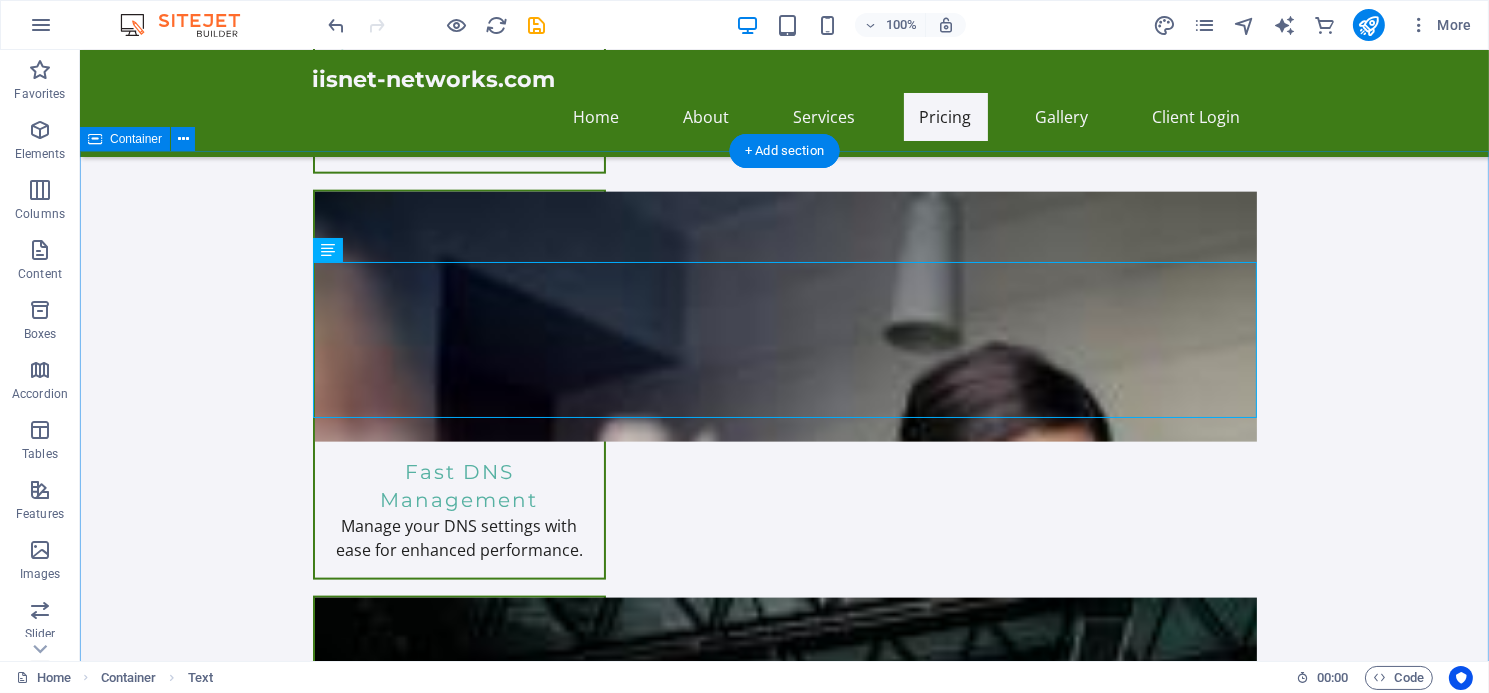 click on "Unlock endless possibilities with our all-inclusive hosting plans!    Enjoy robust features like personalized email, webmail access, and an intuitive cPanel control center. Effortlessly create sub-domains, manage MySQL databases, and choose from multiple PHP versions. Plus, gain instant access to over 300 free applications including WordPress and Joomla with just one click! Elevate your online presence using our Sitejet website builder, equipped with innovative AI tools. Experience the ultimate in web hosting today! Web Hosting Packages Perfect for personal websites and blogs. Includes everything you need to get started! 5,000MB. Unlimited Bandwidth
$[PRICE]/month Express Hosting
Ideal for small businesses looking to establish an online presence. Includes e-commerce features.
$[PRICE]/month
Tailored for larger businesses requiring advanced features and resources. Get premium support.
$[PRICE]/month
$[PRICE]/month
$[PRICE]/month
or" at bounding box center (783, 3027) 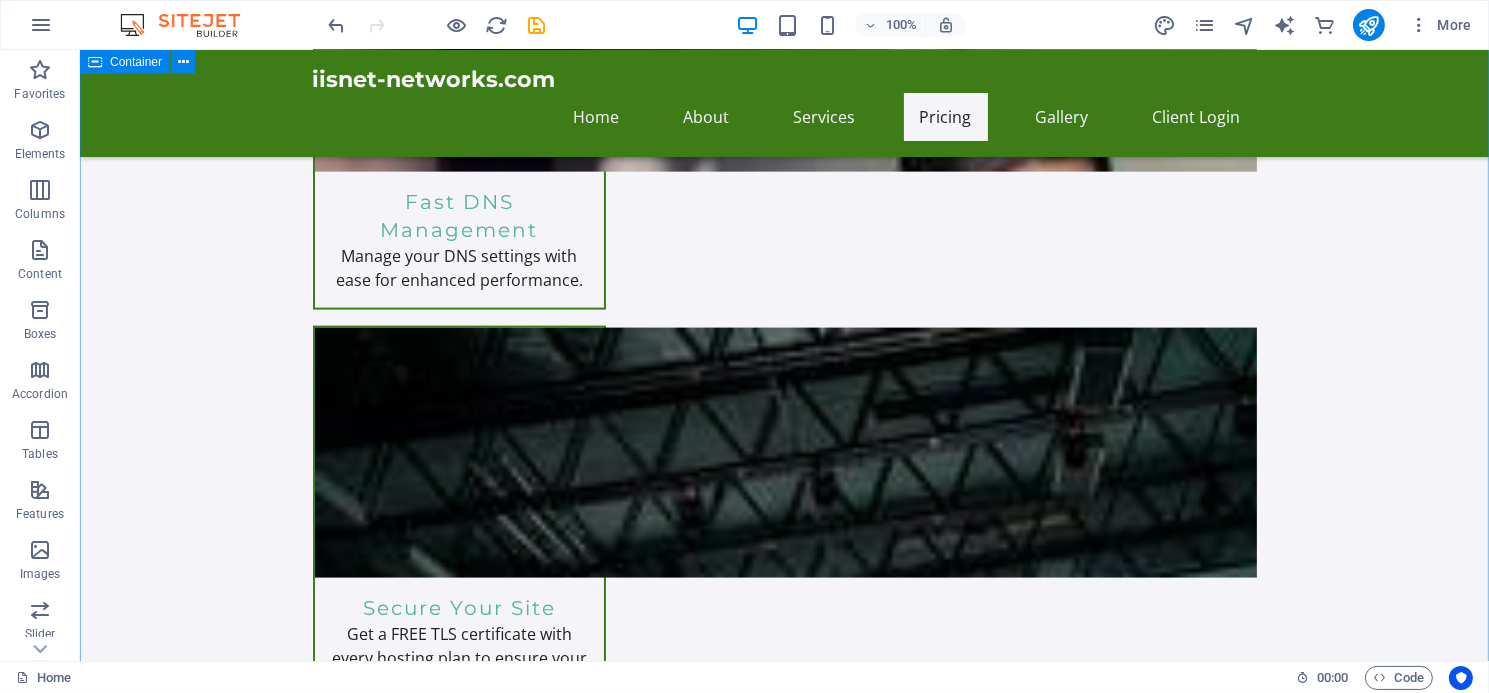 scroll, scrollTop: 3148, scrollLeft: 0, axis: vertical 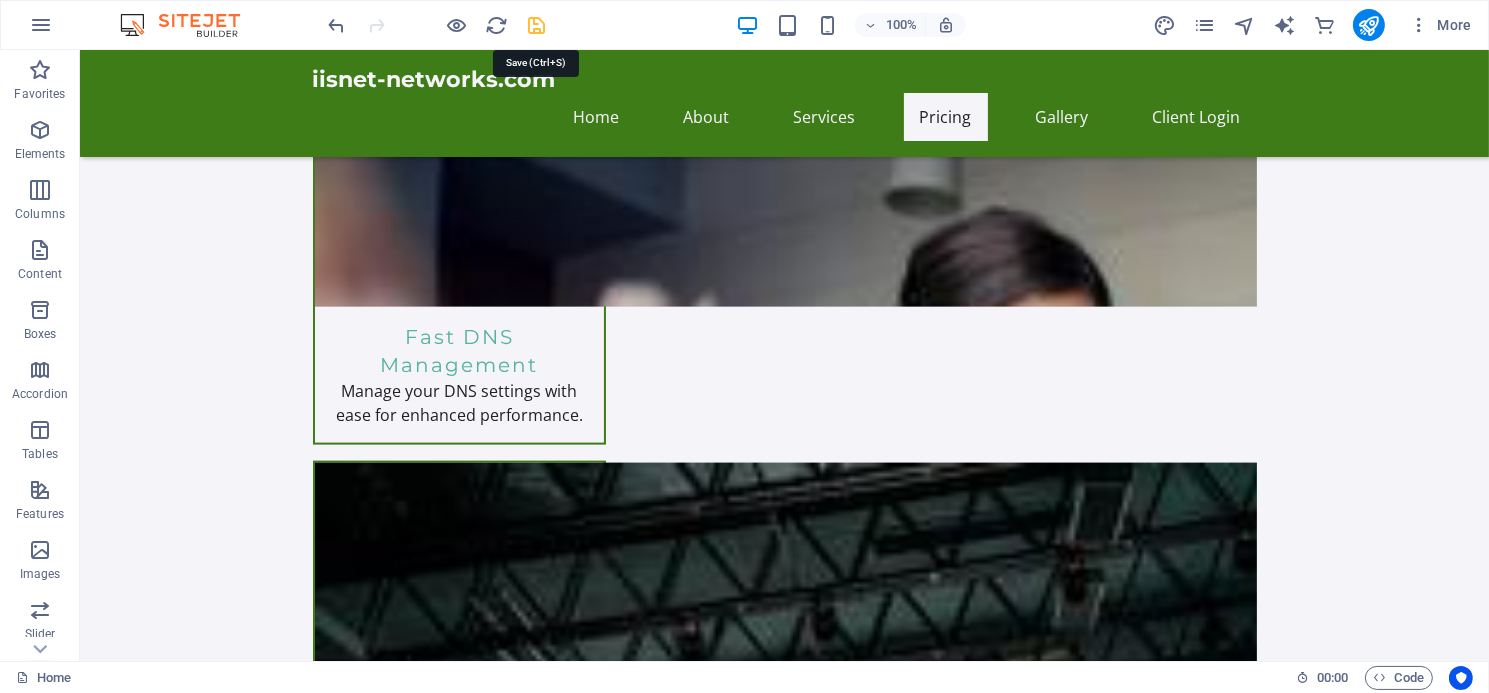 click at bounding box center (537, 25) 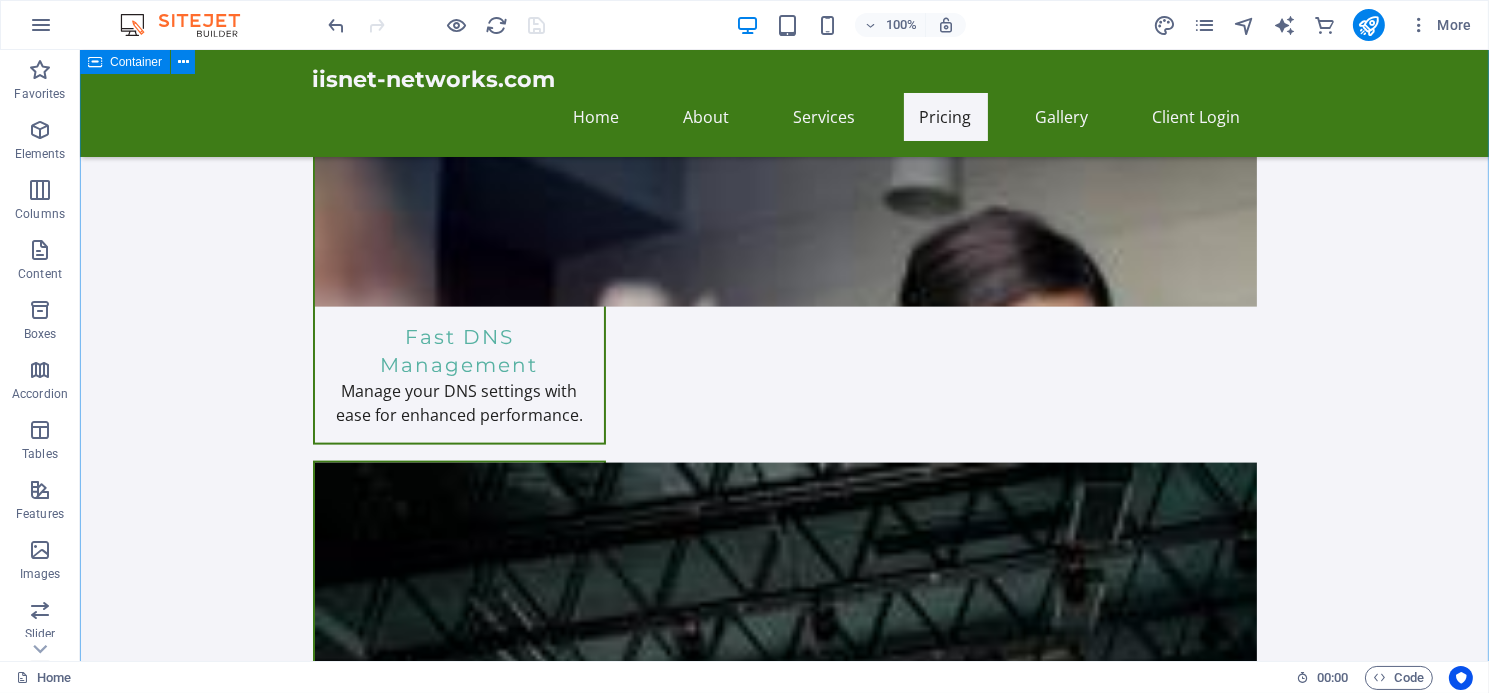 scroll, scrollTop: 3283, scrollLeft: 0, axis: vertical 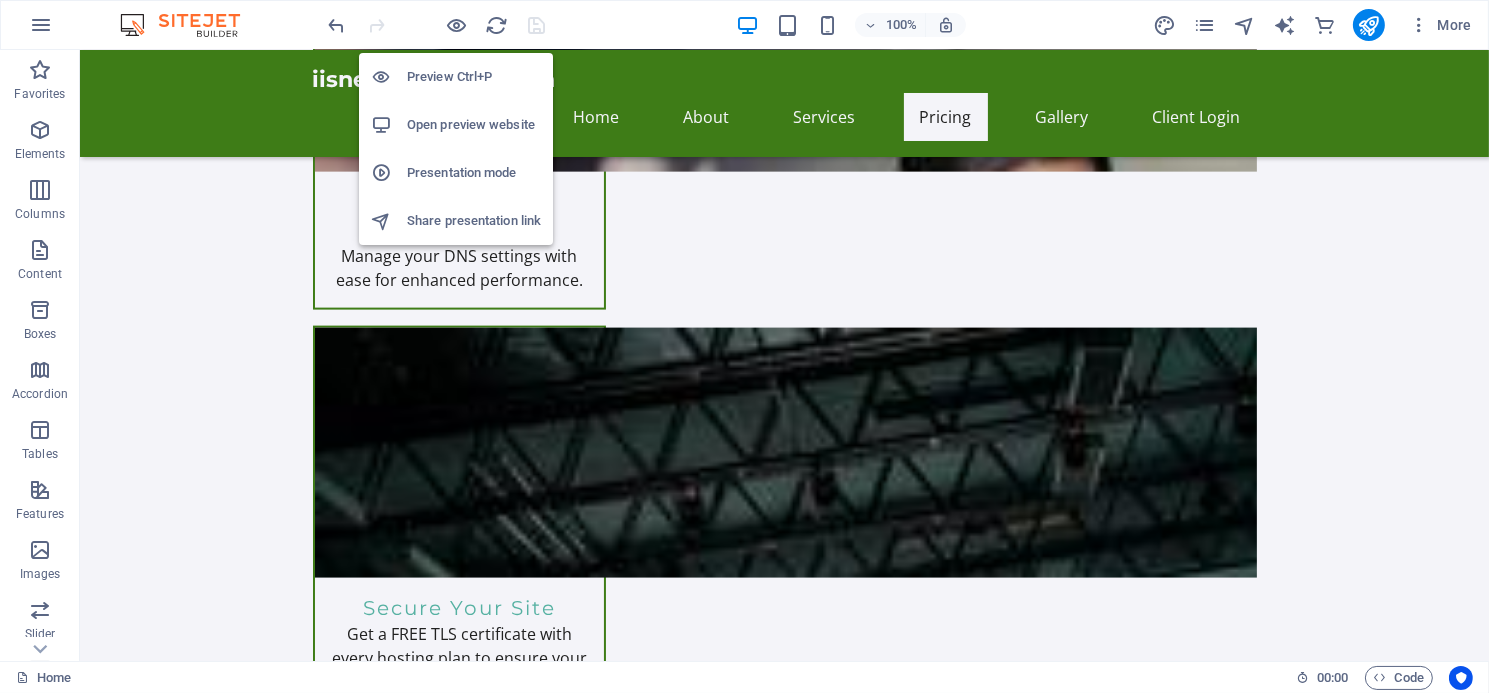 click on "Open preview website" at bounding box center [474, 125] 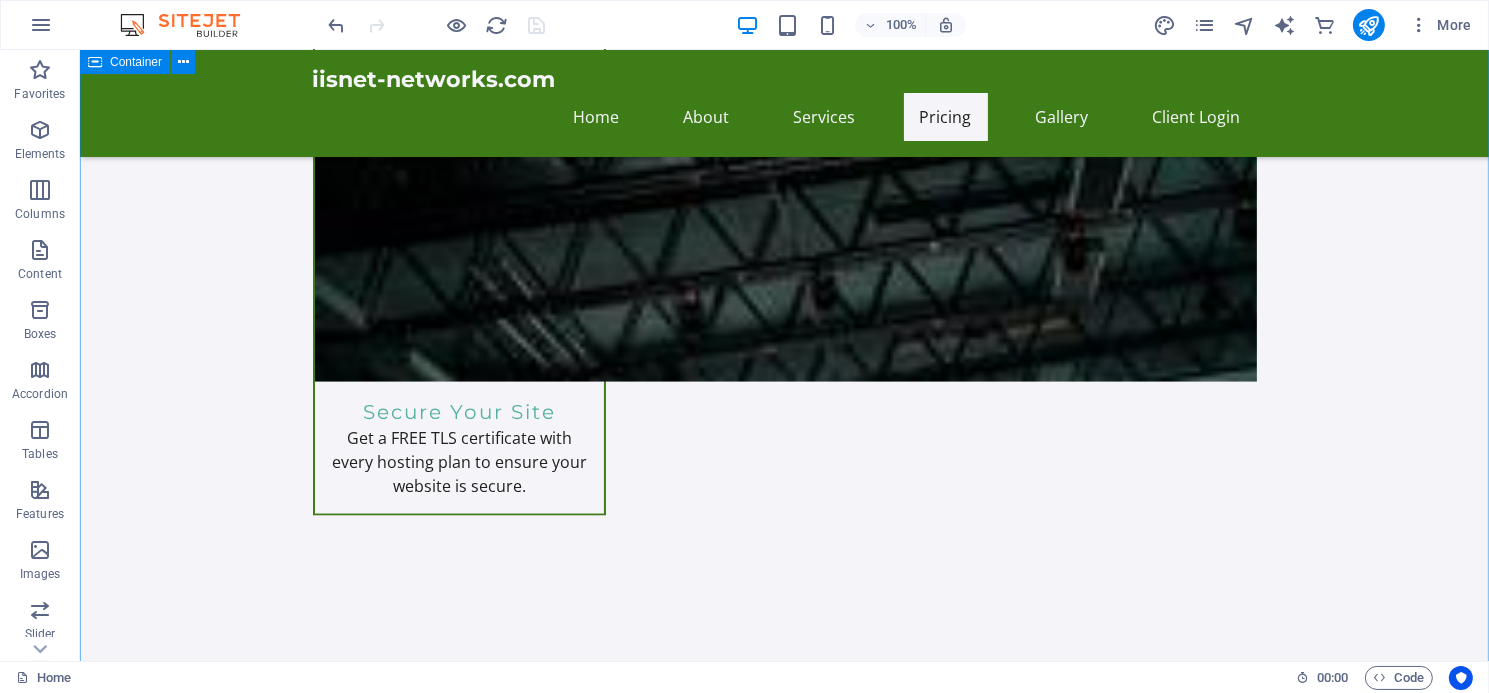 scroll, scrollTop: 3553, scrollLeft: 0, axis: vertical 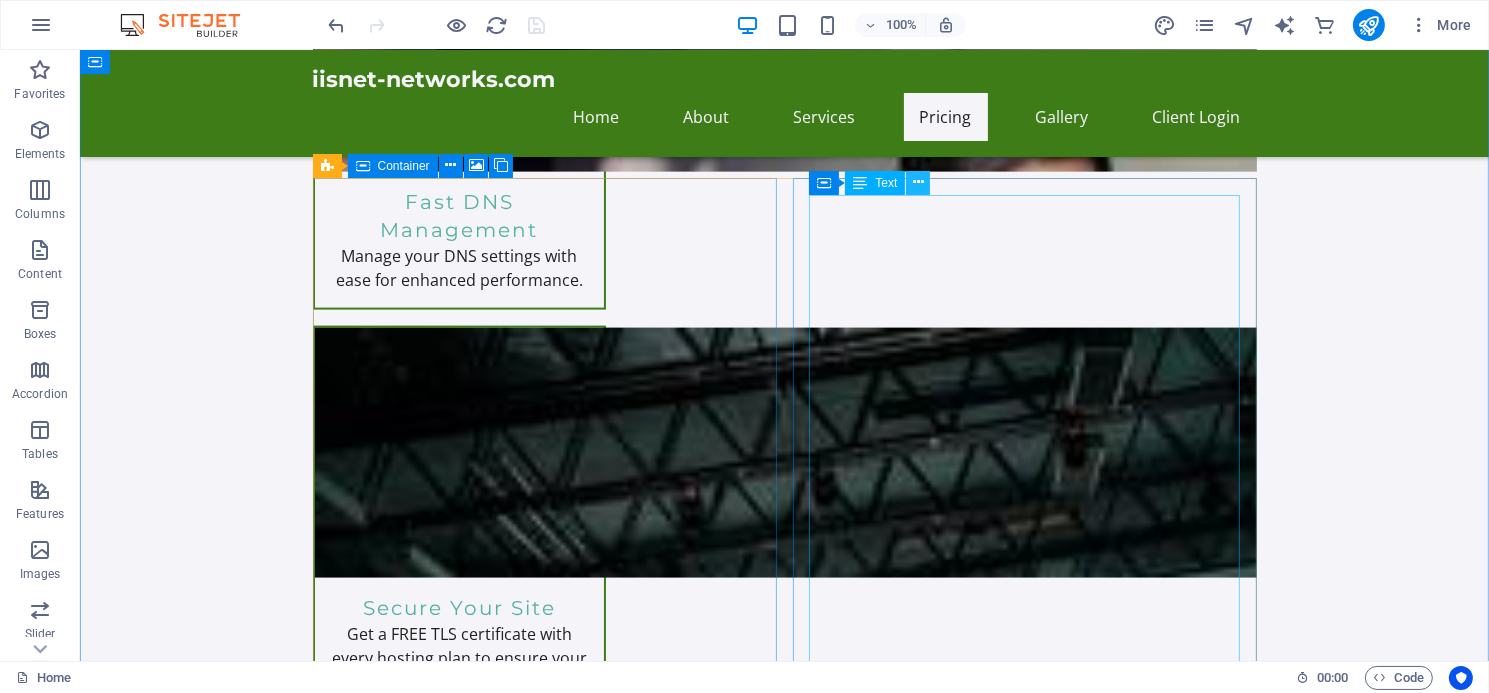 click at bounding box center [918, 182] 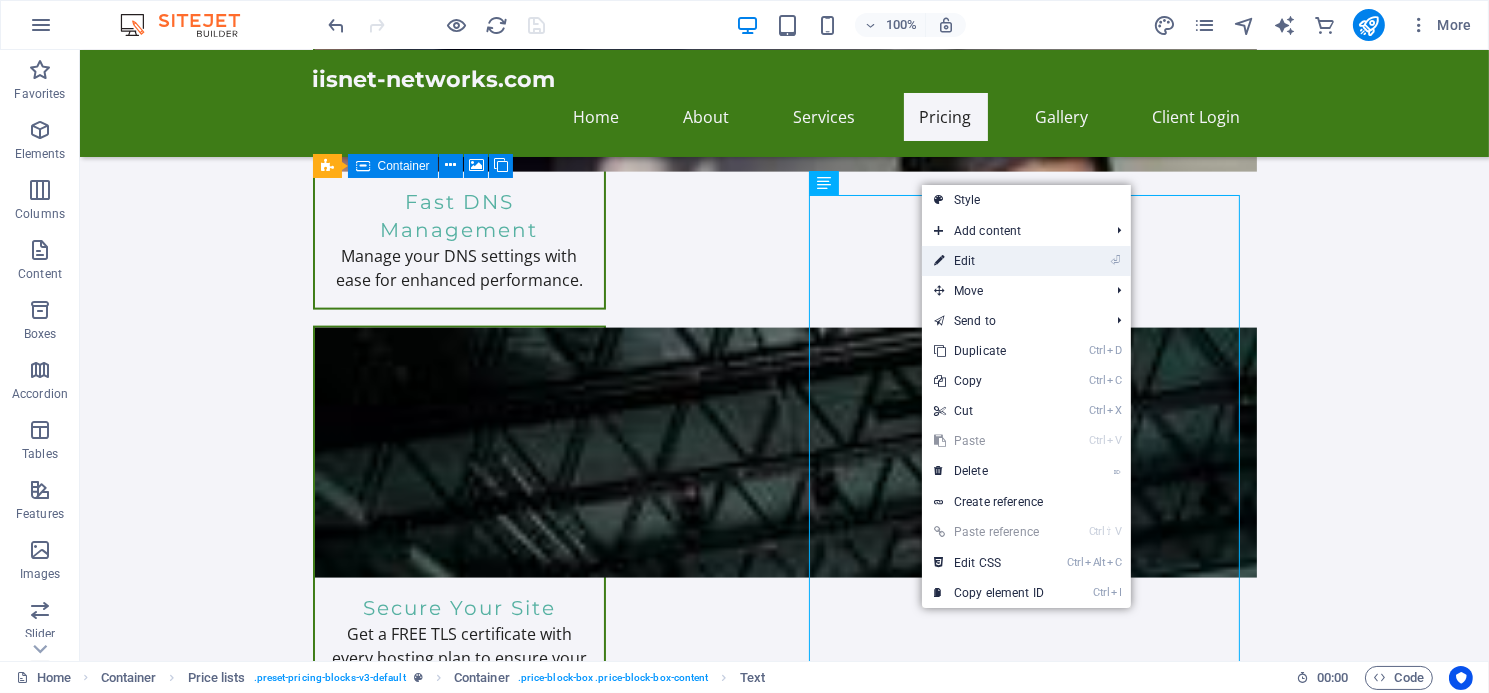 click on "⏎  Edit" at bounding box center [989, 261] 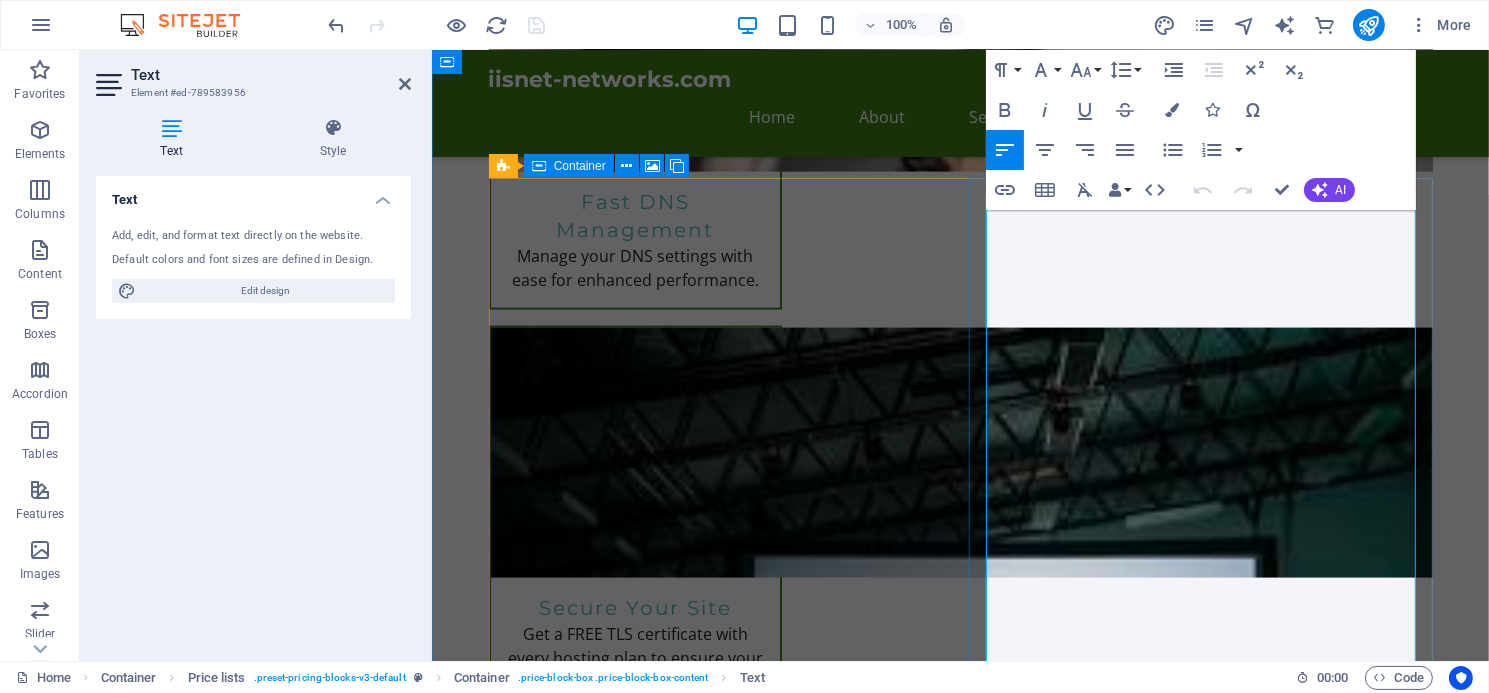 click on "$9.99/month" at bounding box center [1365, 2368] 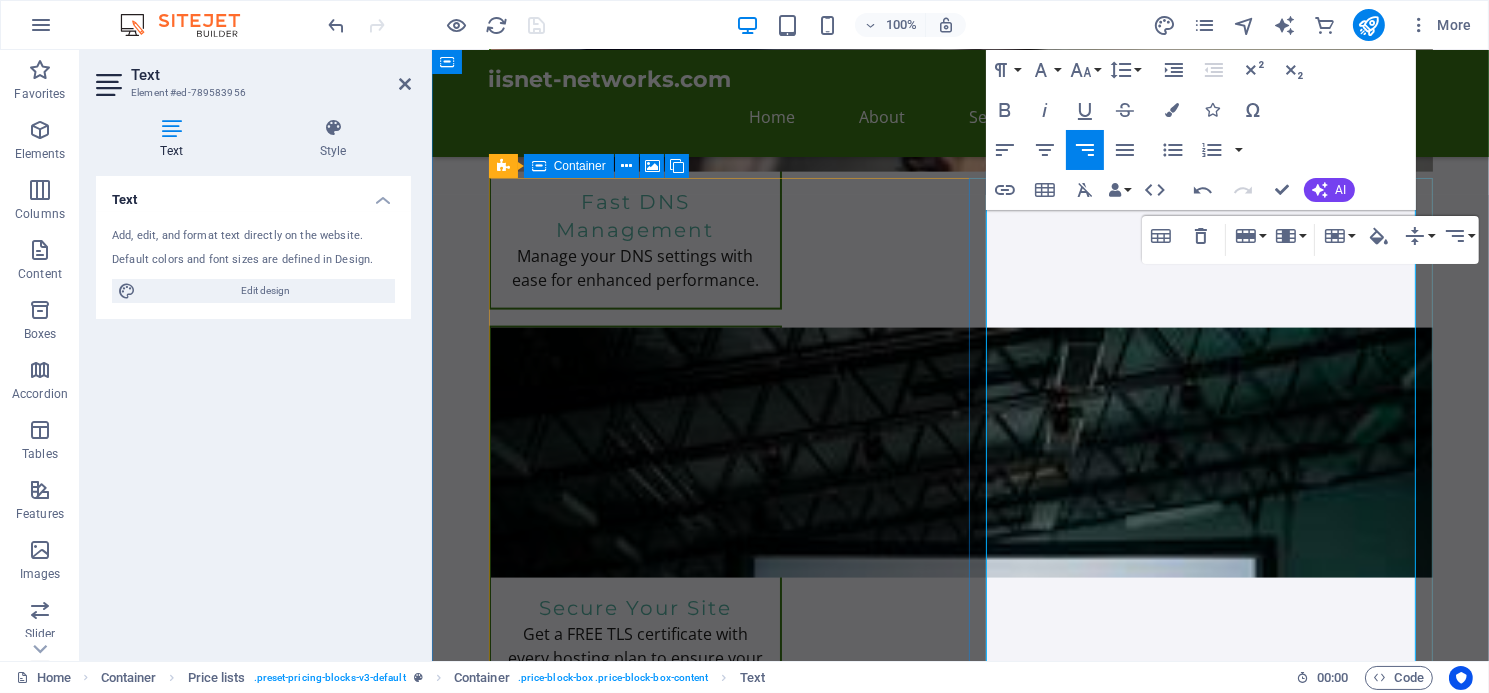 click on "$19.99/month" at bounding box center [1361, 2368] 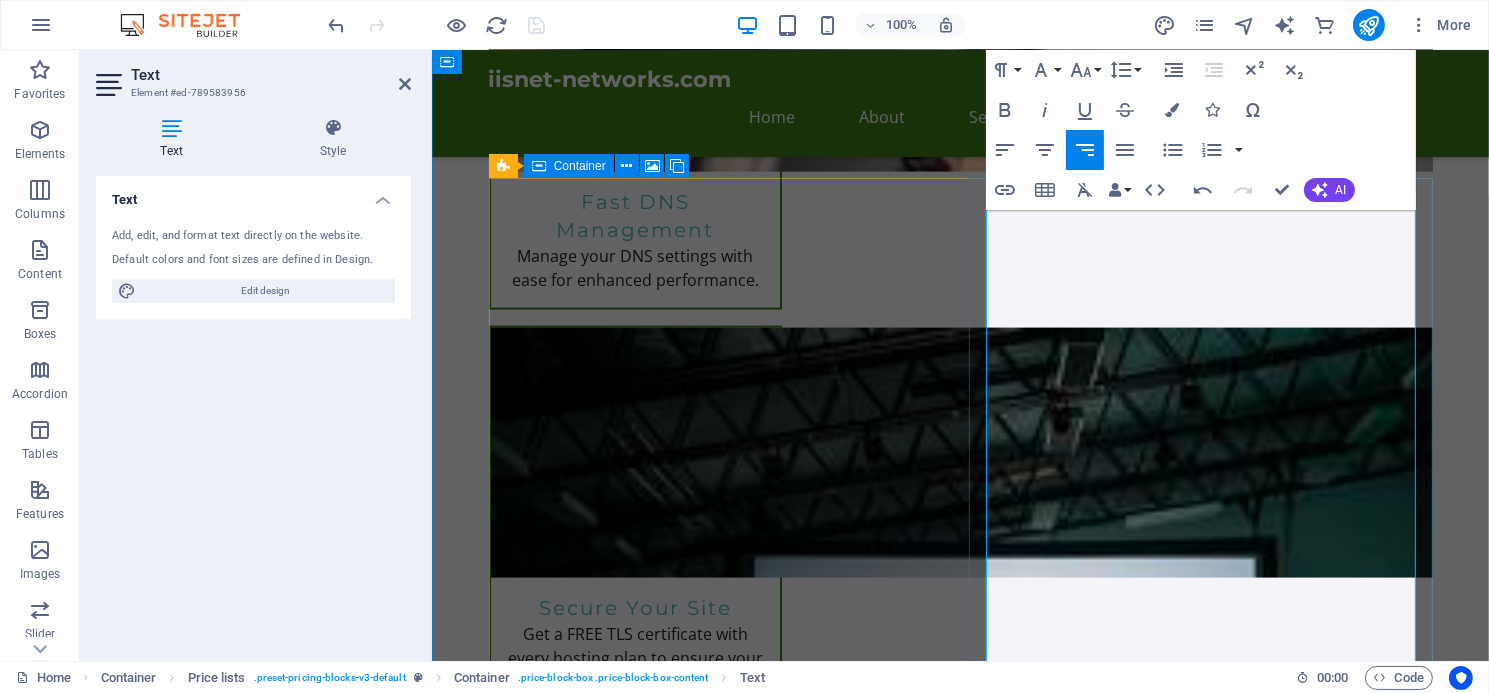 click on "$19.99/month" at bounding box center (1361, 2368) 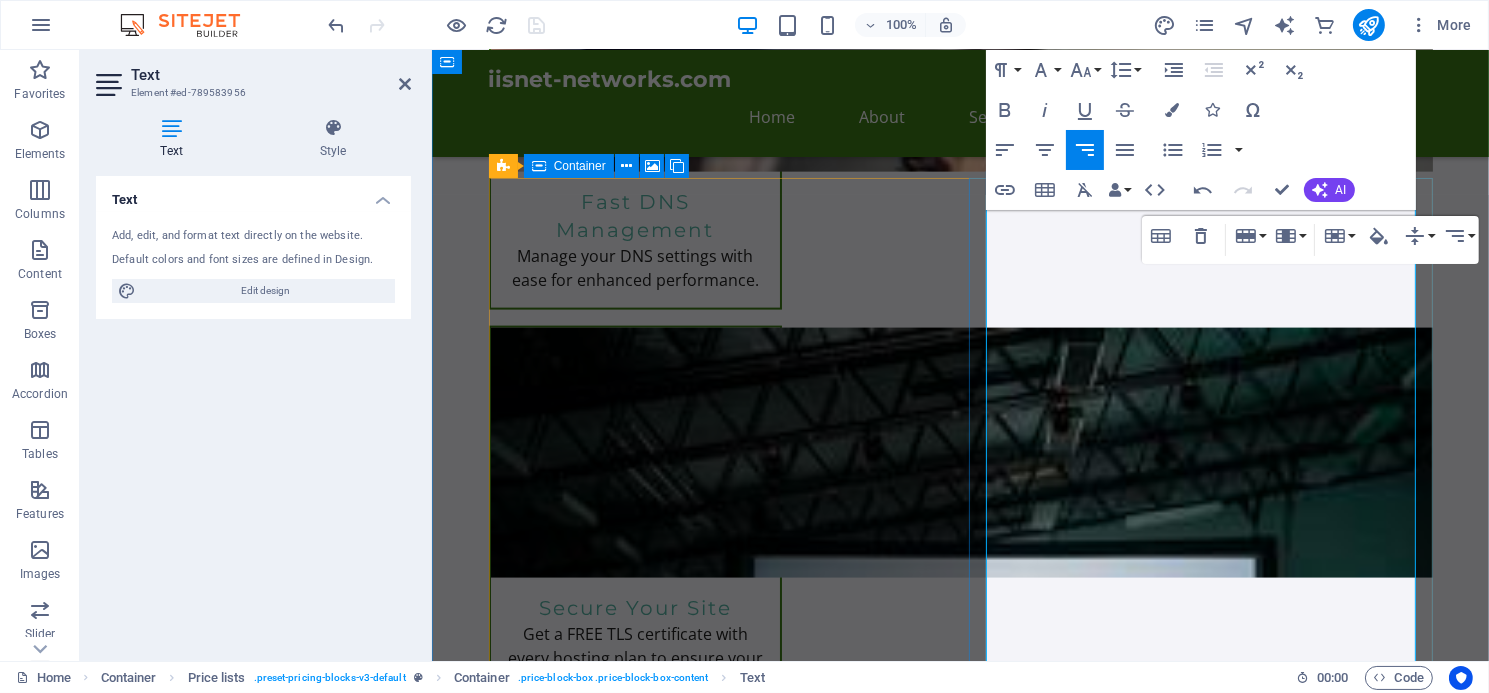 click on "$19.95/month" at bounding box center (1361, 2368) 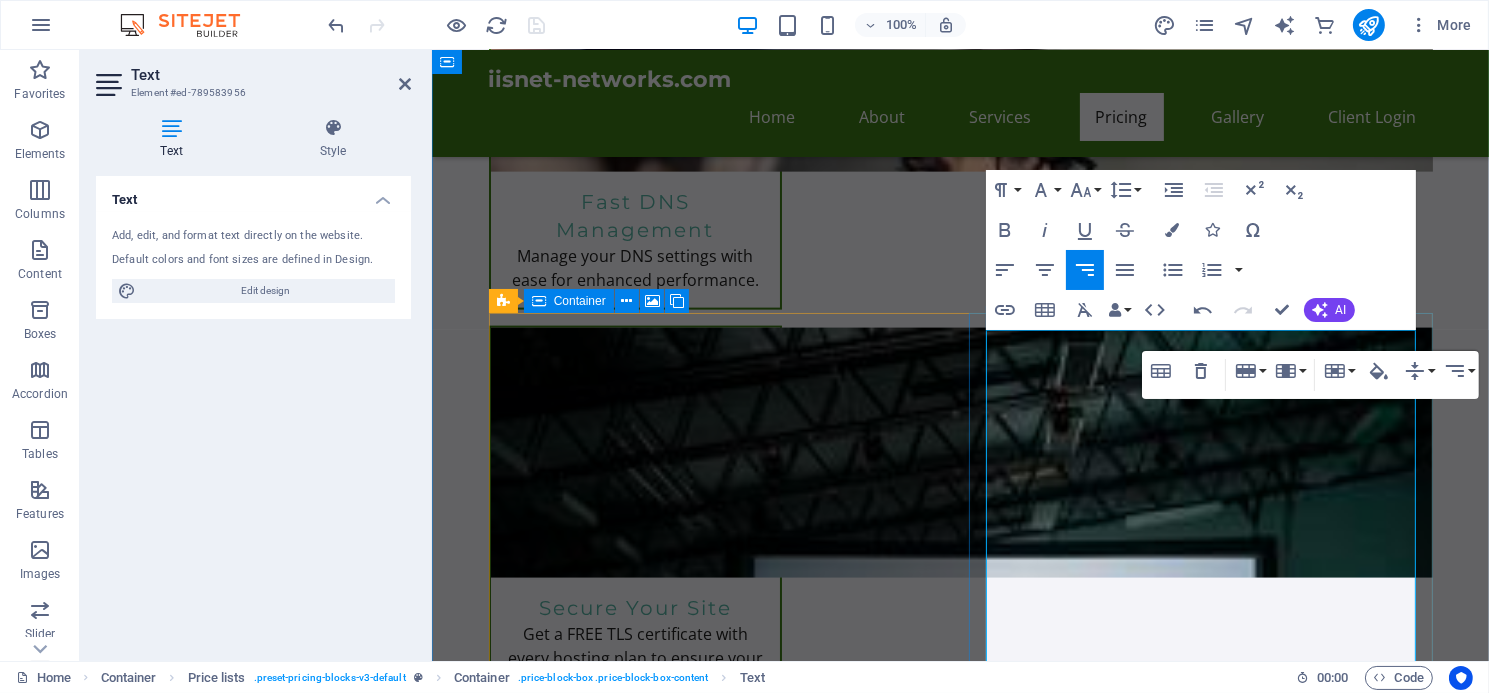 scroll, scrollTop: 3148, scrollLeft: 0, axis: vertical 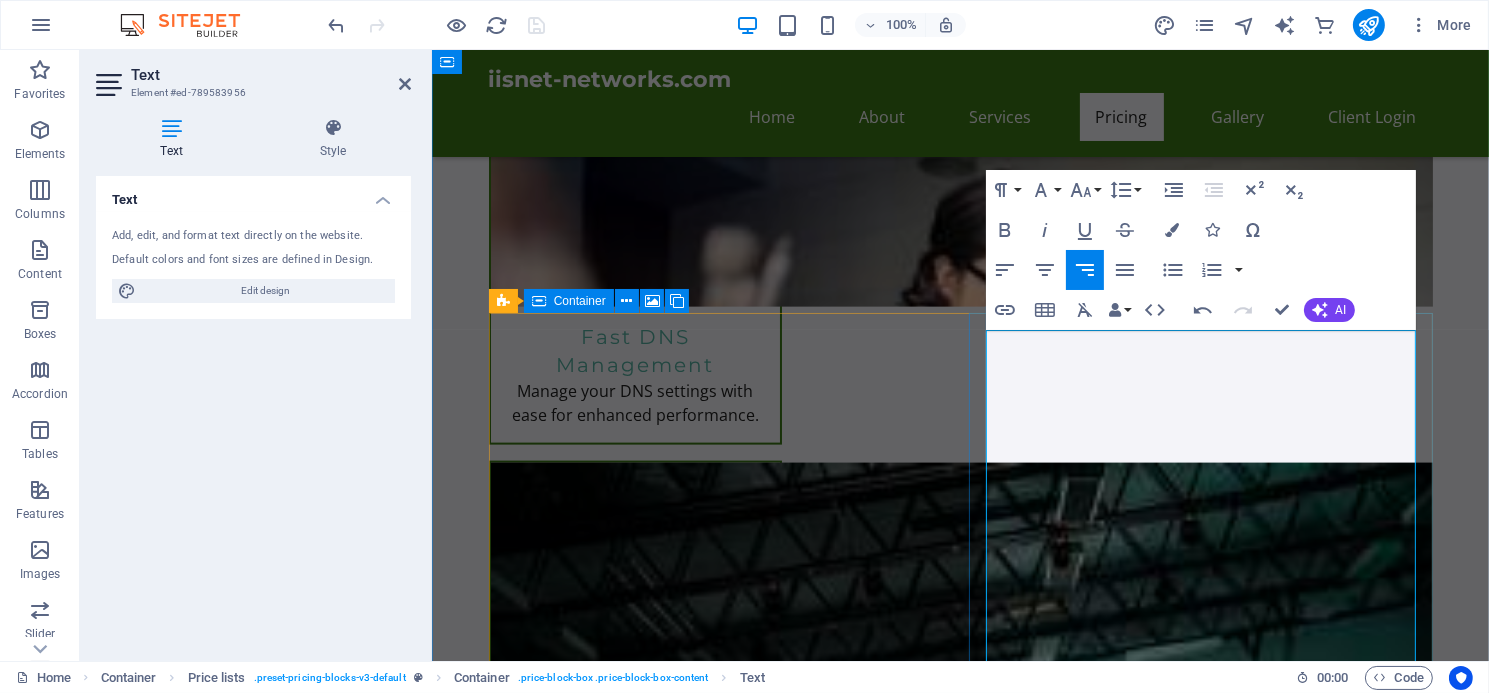 click on "ULTRA Hosting" at bounding box center [1358, 2515] 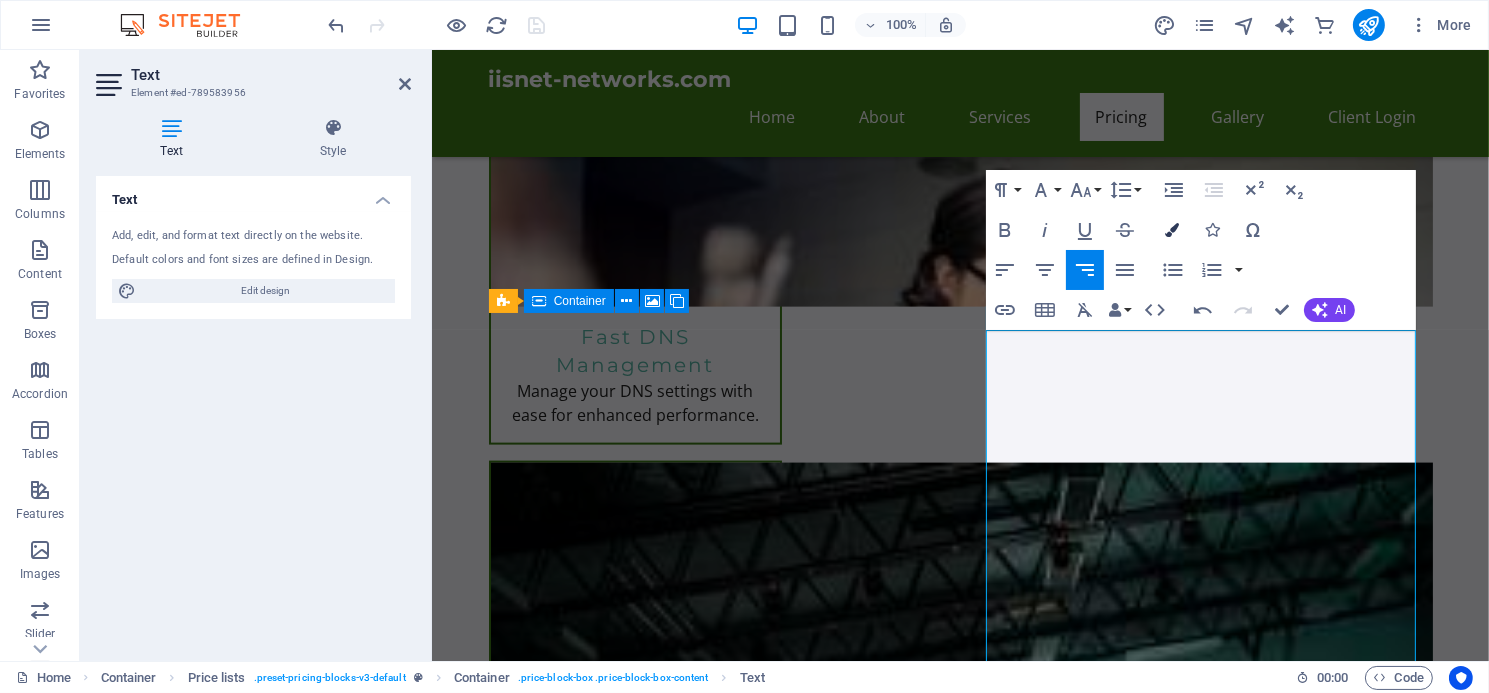 click at bounding box center [1173, 230] 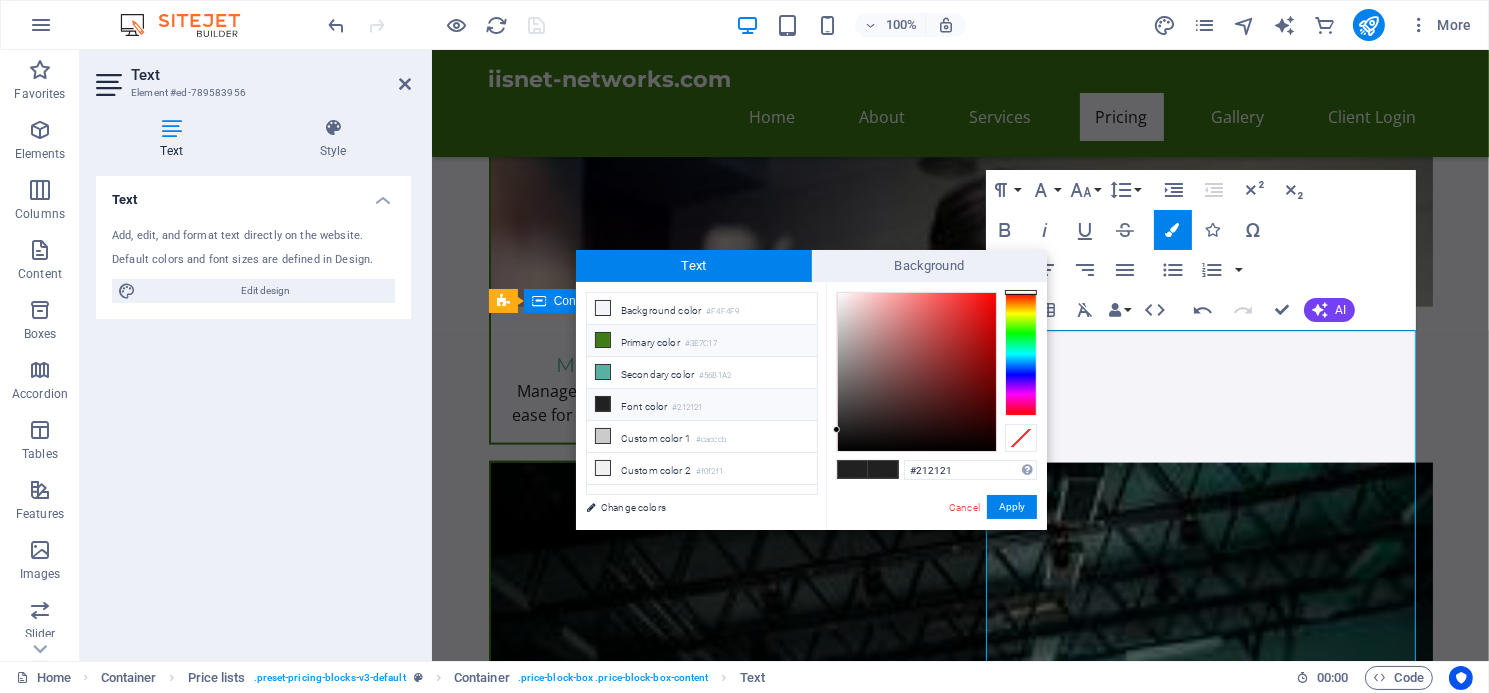 click at bounding box center [603, 340] 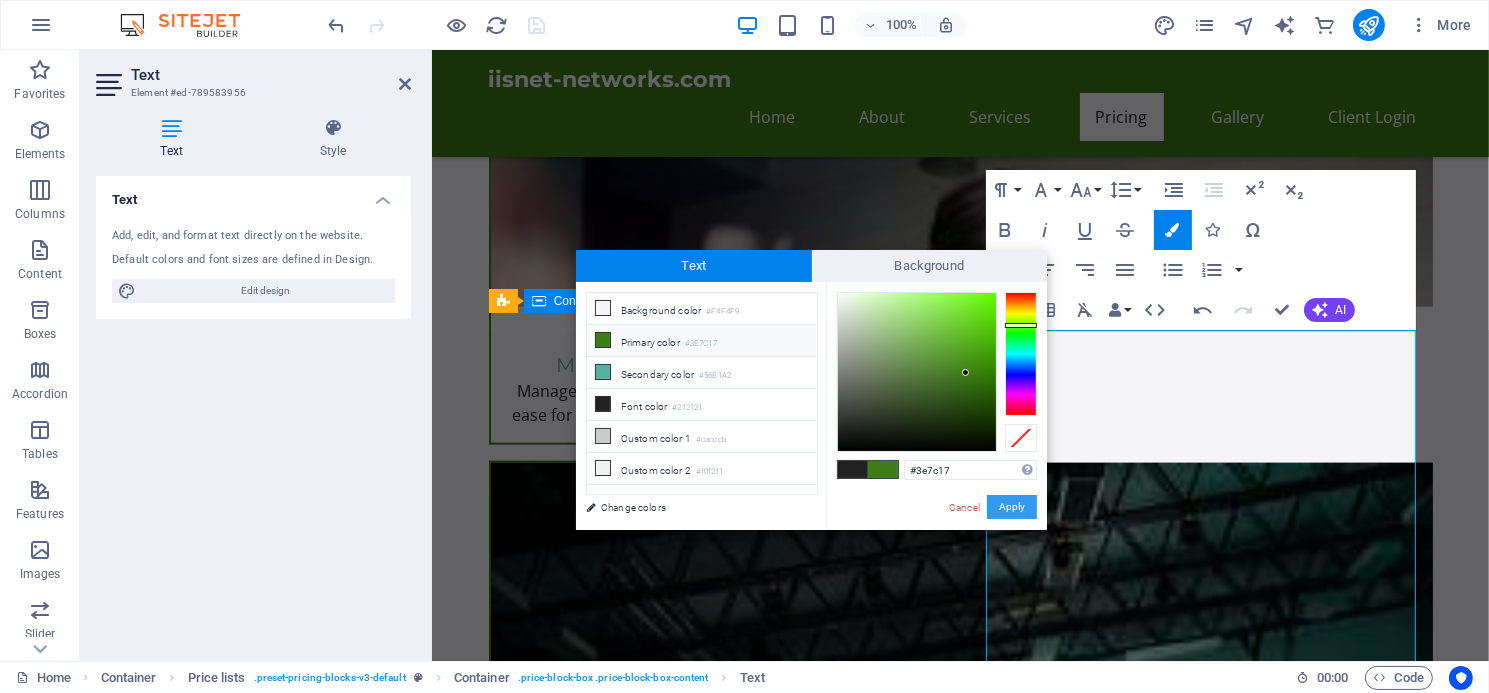click on "Apply" at bounding box center (1012, 507) 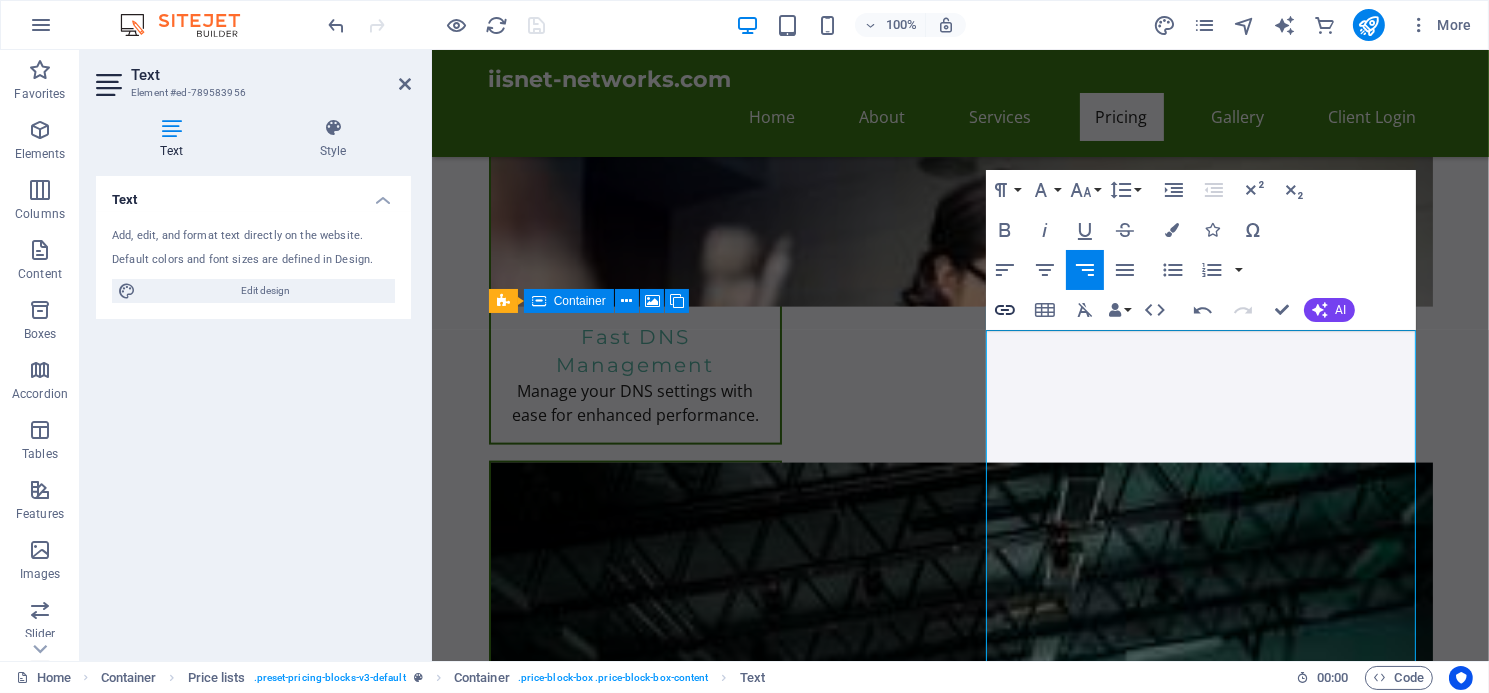 click 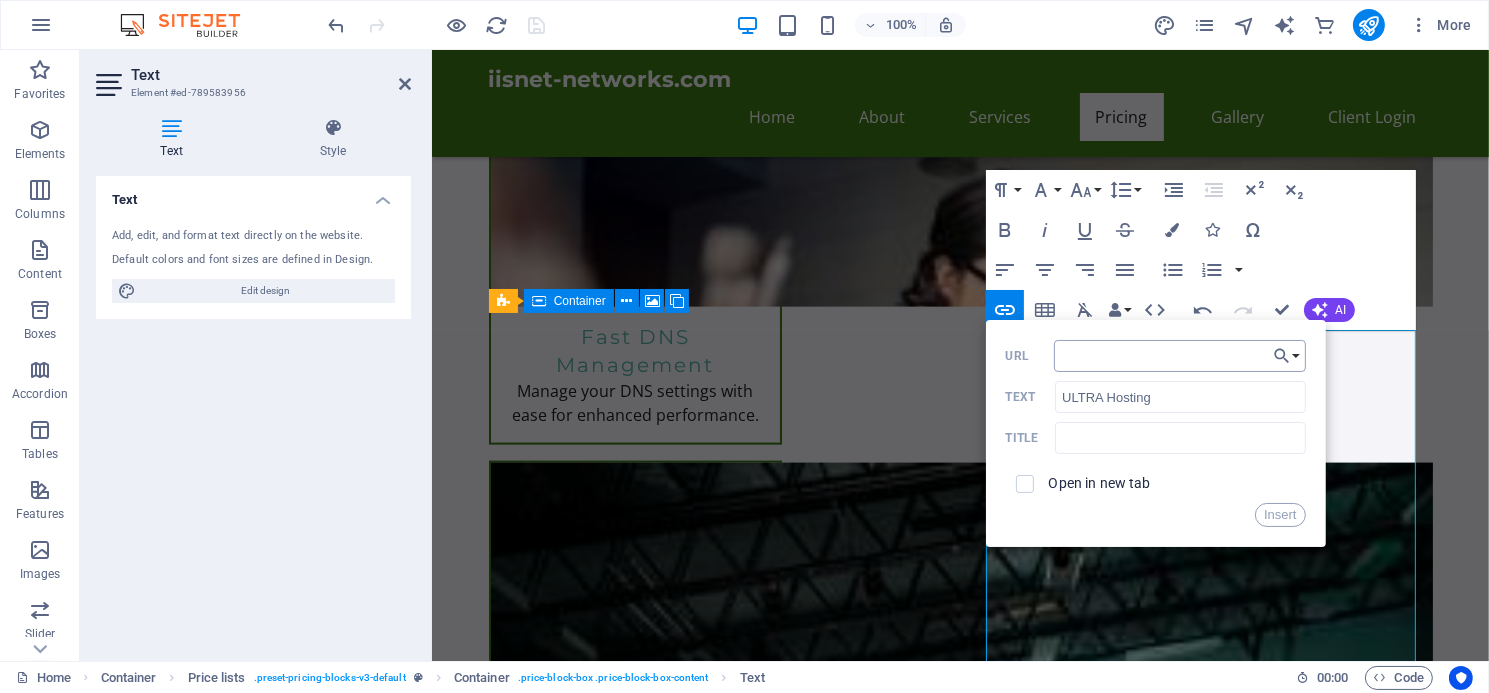 click on "URL" at bounding box center (1180, 356) 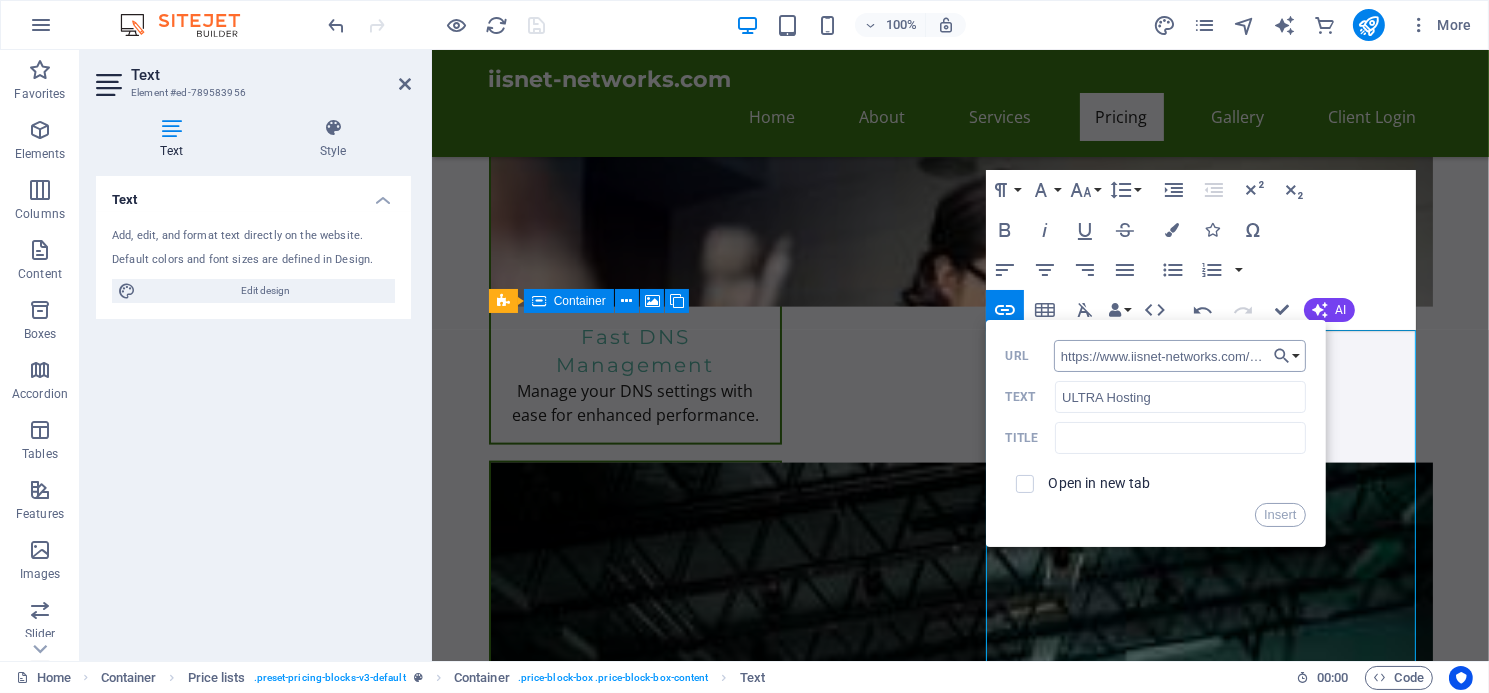 scroll, scrollTop: 0, scrollLeft: 170, axis: horizontal 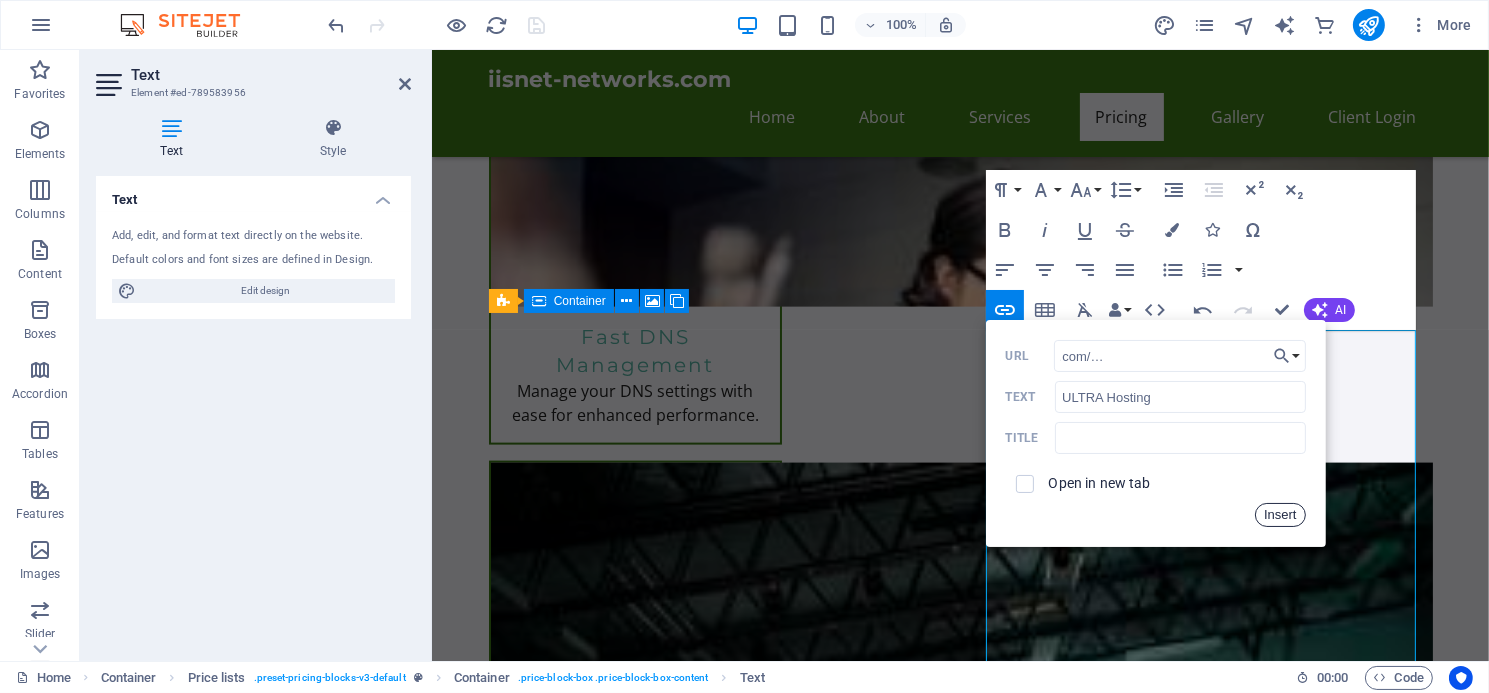 click on "Insert" at bounding box center (1280, 515) 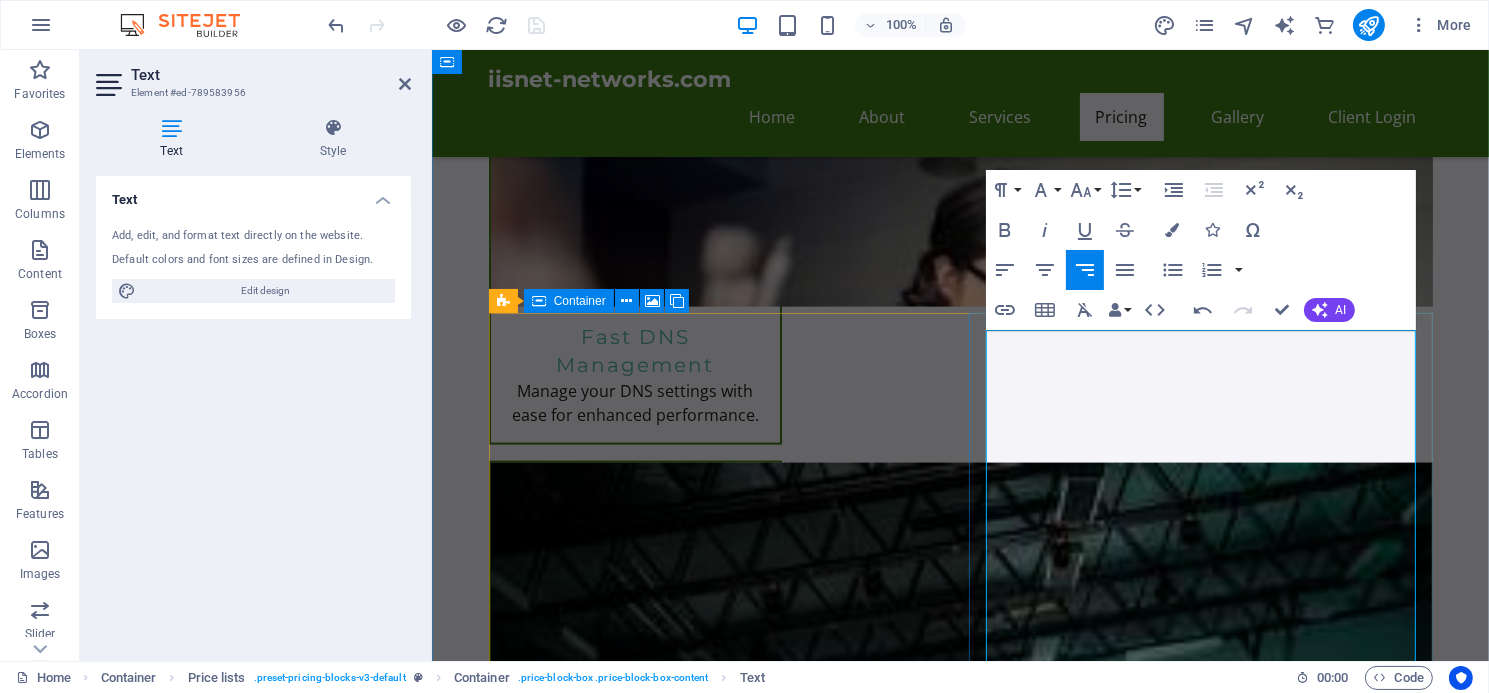 click on "$14.99/month" at bounding box center [1352, 2591] 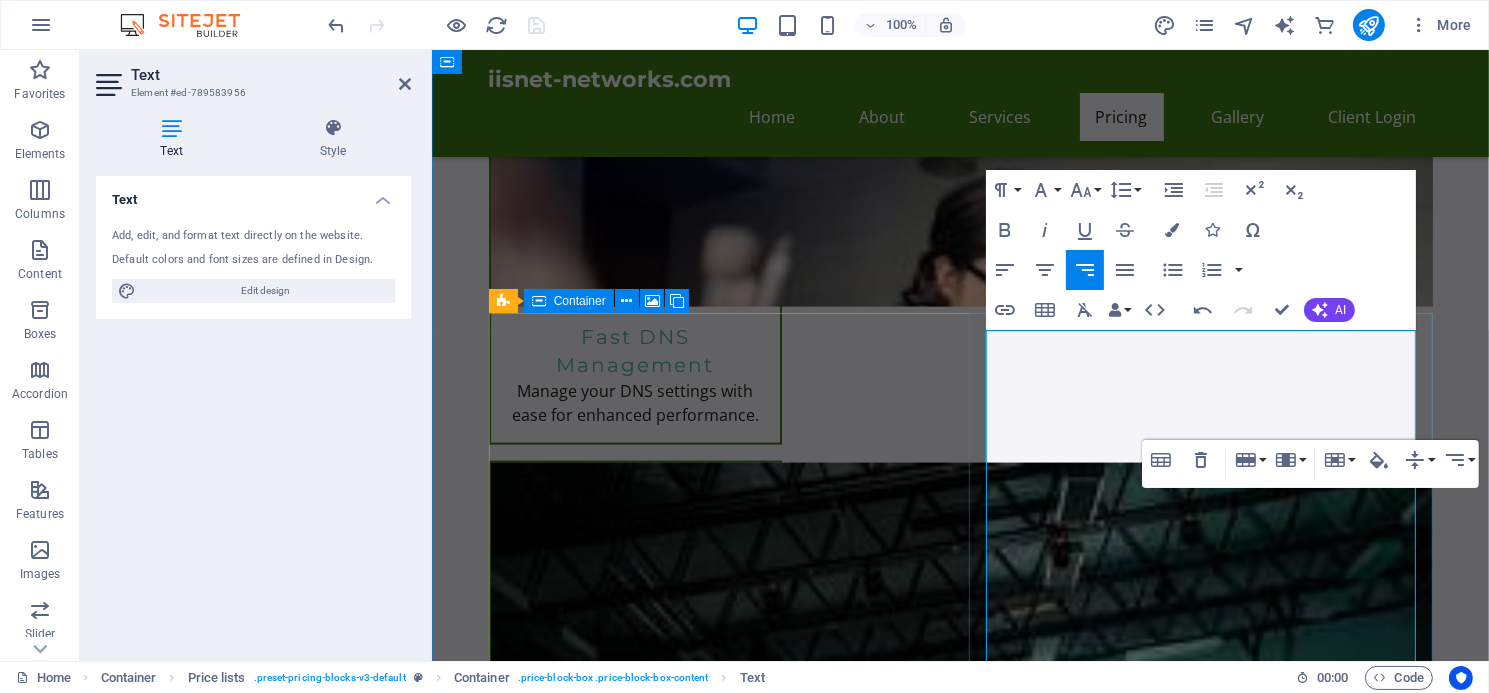 click on "Tailored for larger businesses requiring advanced features and resources. Get premium support." at bounding box center [1135, 2592] 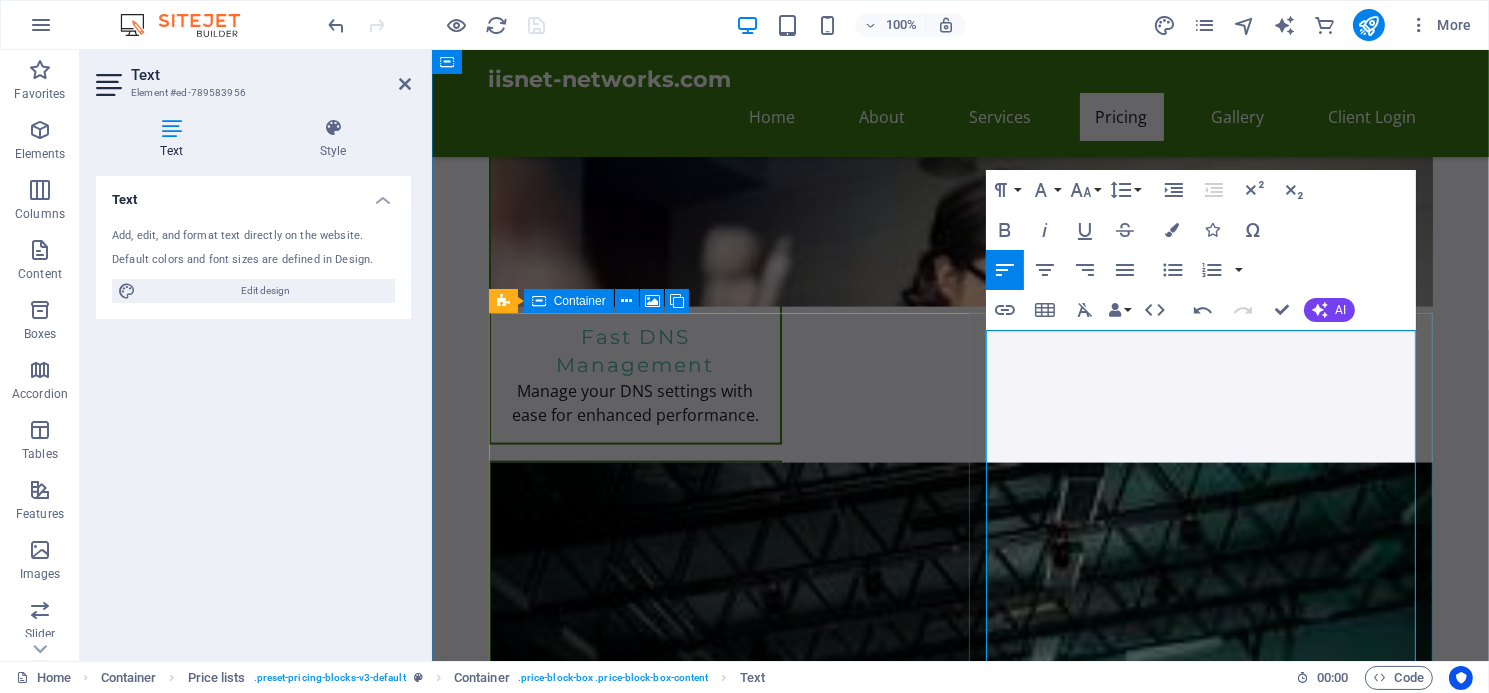 click on "Tailored for larger businesses requiring advanced features and resources. Get premium support." at bounding box center (1135, 2592) 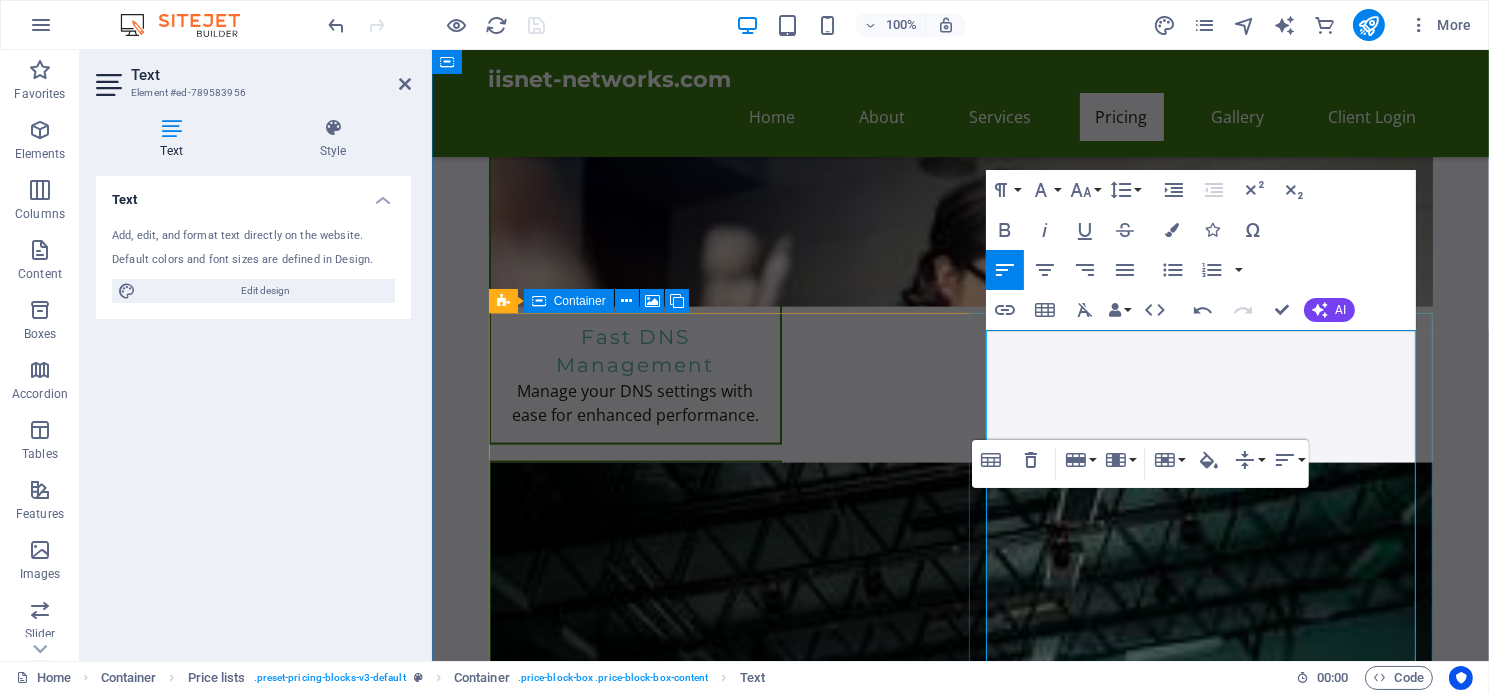 click on "ULTRA Hosting" at bounding box center [1358, 2515] 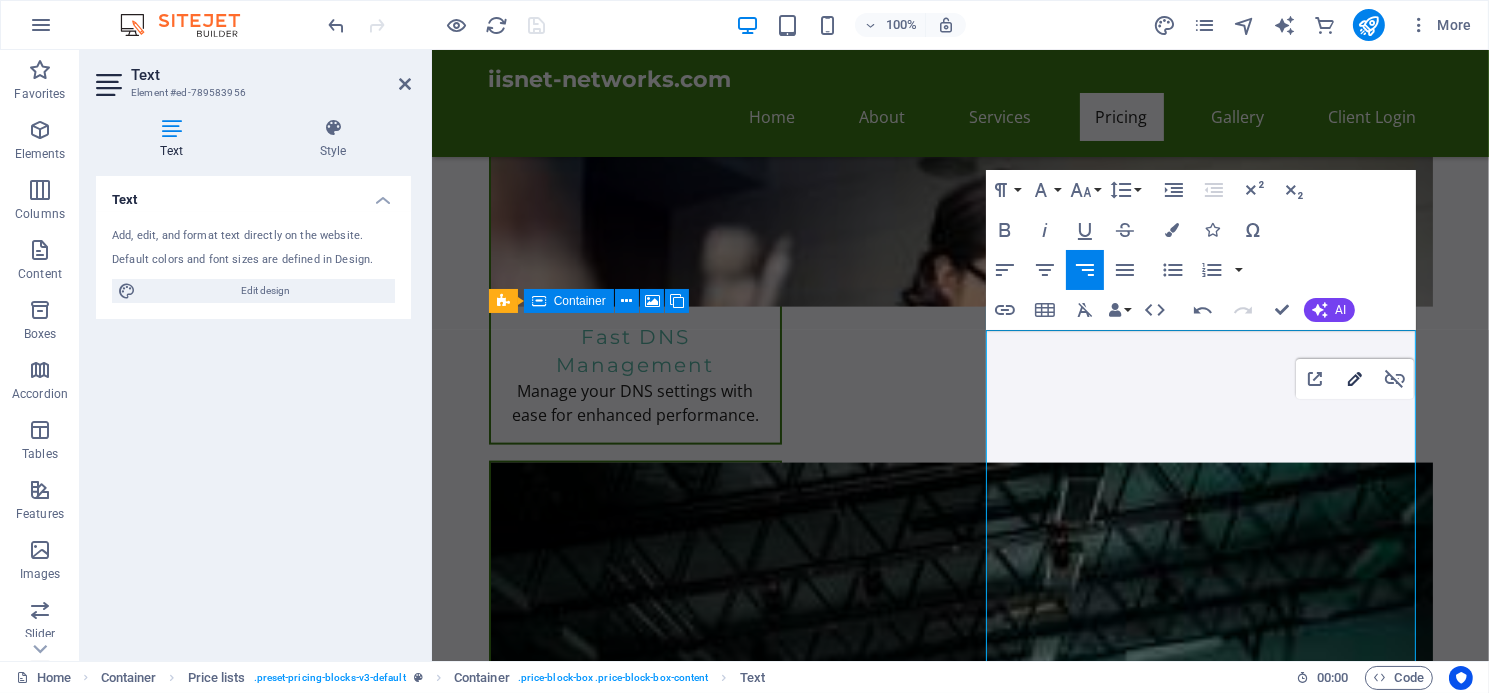 click 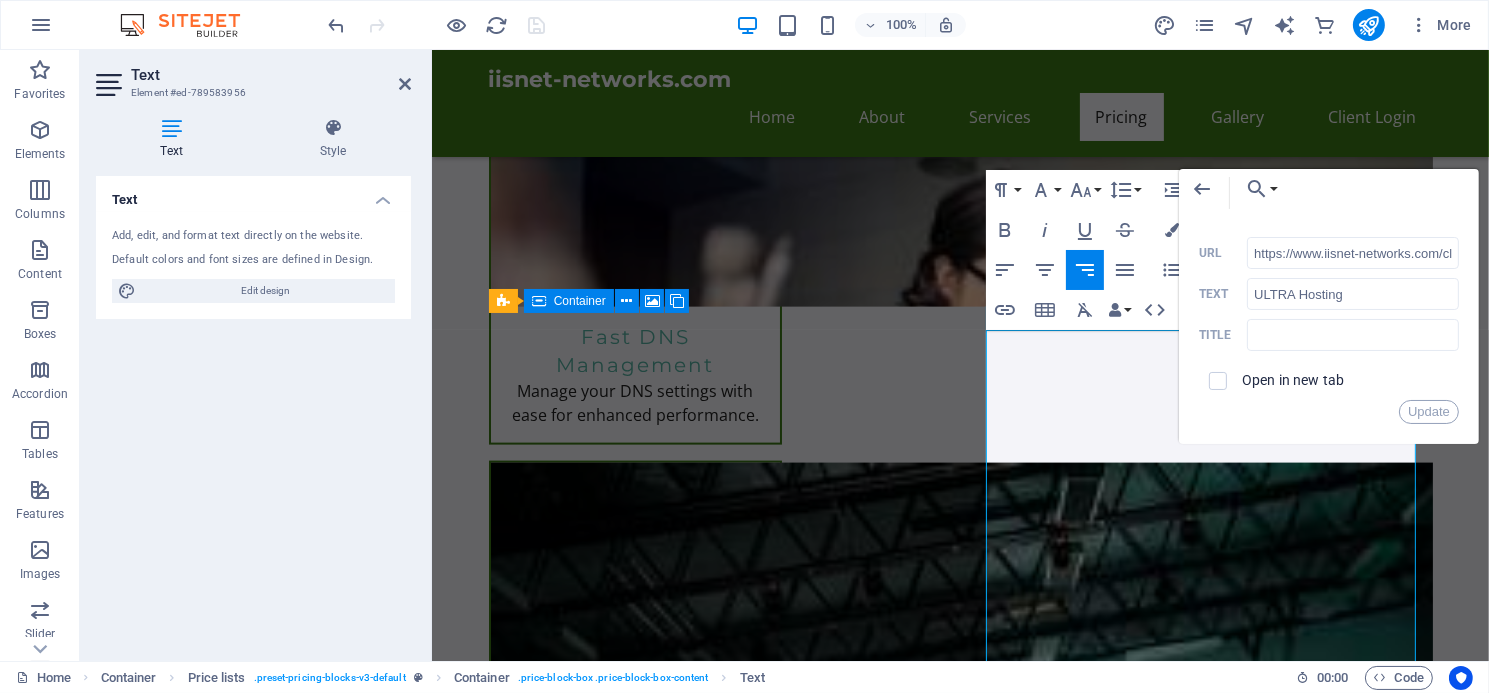 scroll, scrollTop: 0, scrollLeft: 174, axis: horizontal 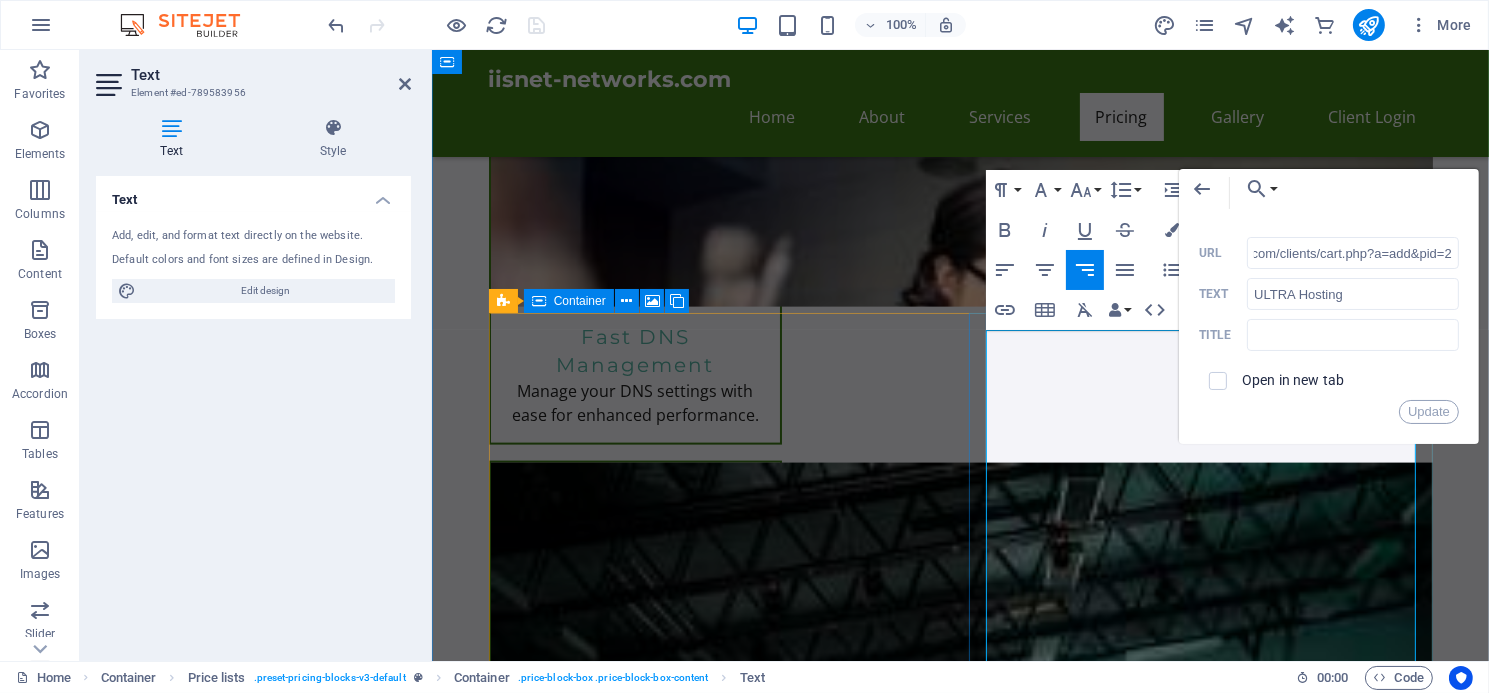 click on "Ideal for small businesses looking to establish an online presence. Includes e-commerce features." at bounding box center (1138, 2502) 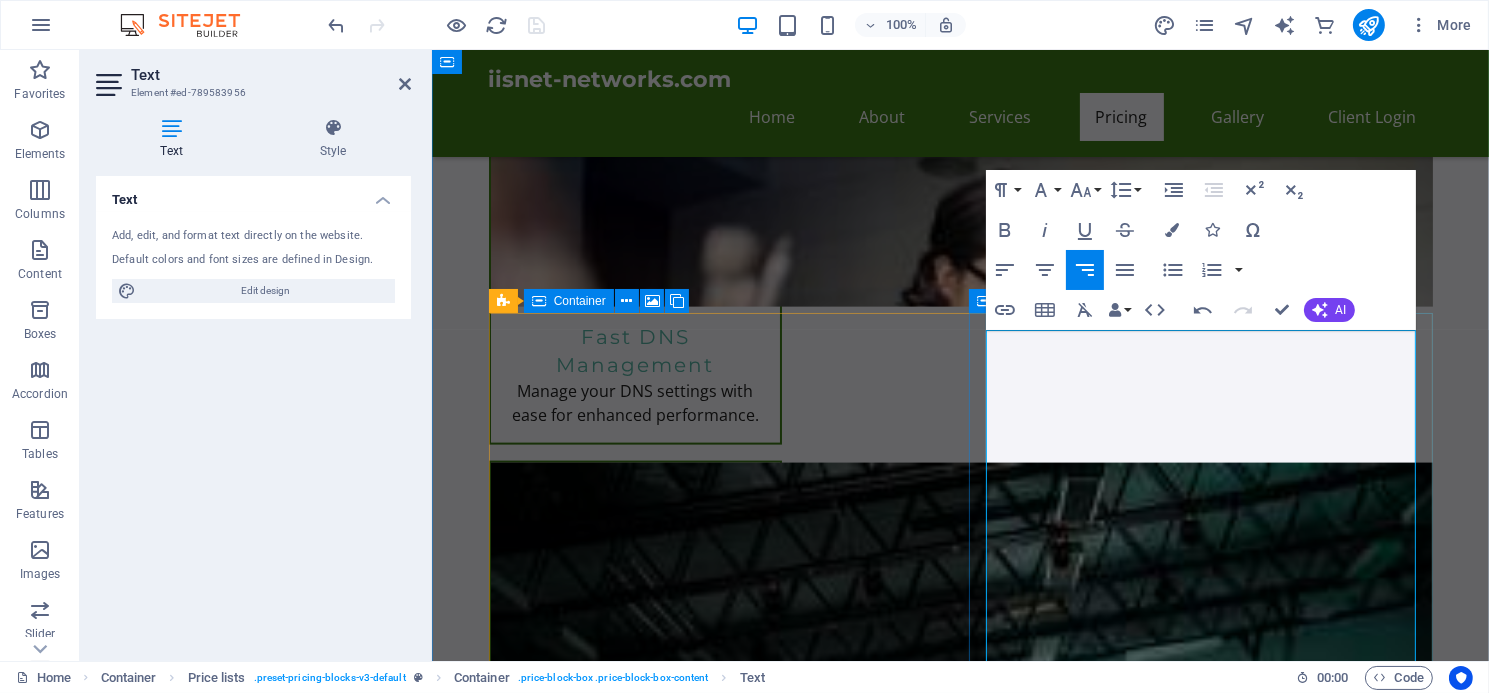drag, startPoint x: 1305, startPoint y: 476, endPoint x: 1418, endPoint y: 478, distance: 113.0177 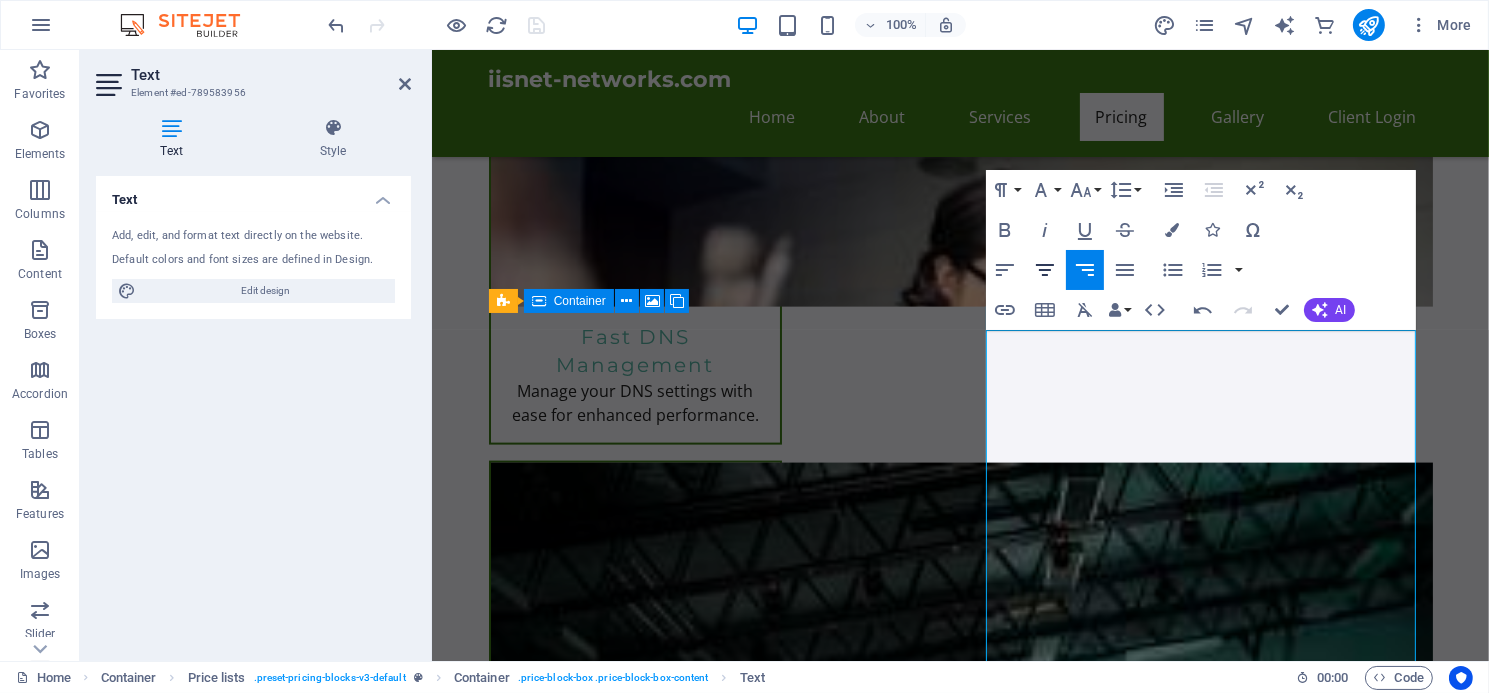 click 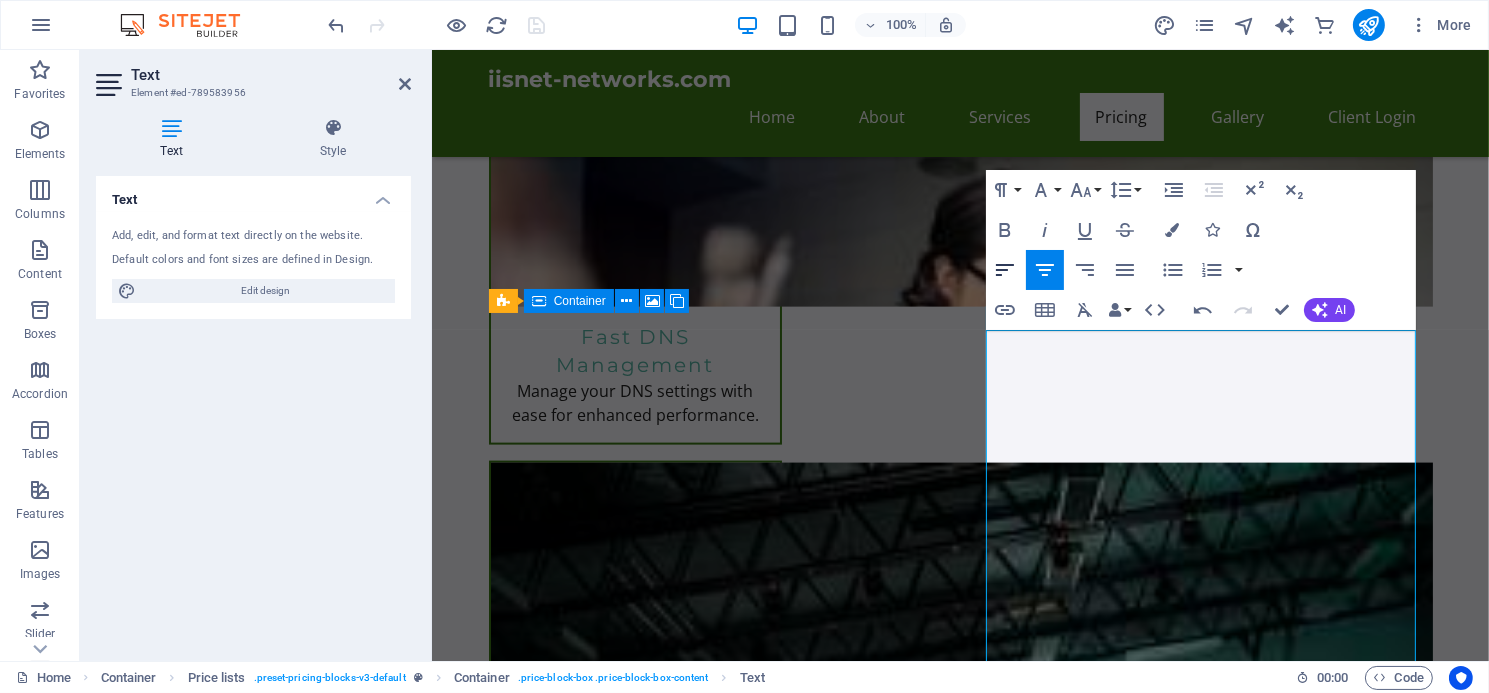 click 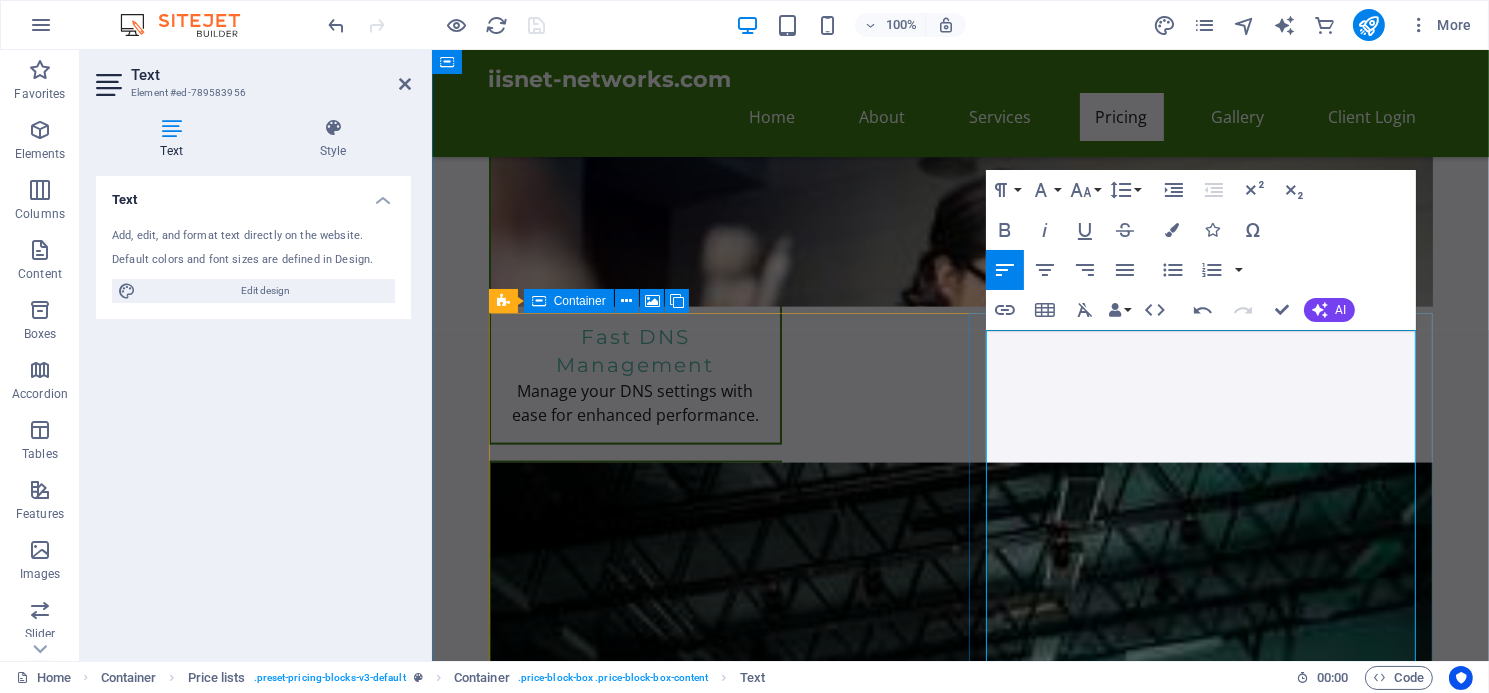 click on "ULTRA Hosting" at bounding box center [1348, 2515] 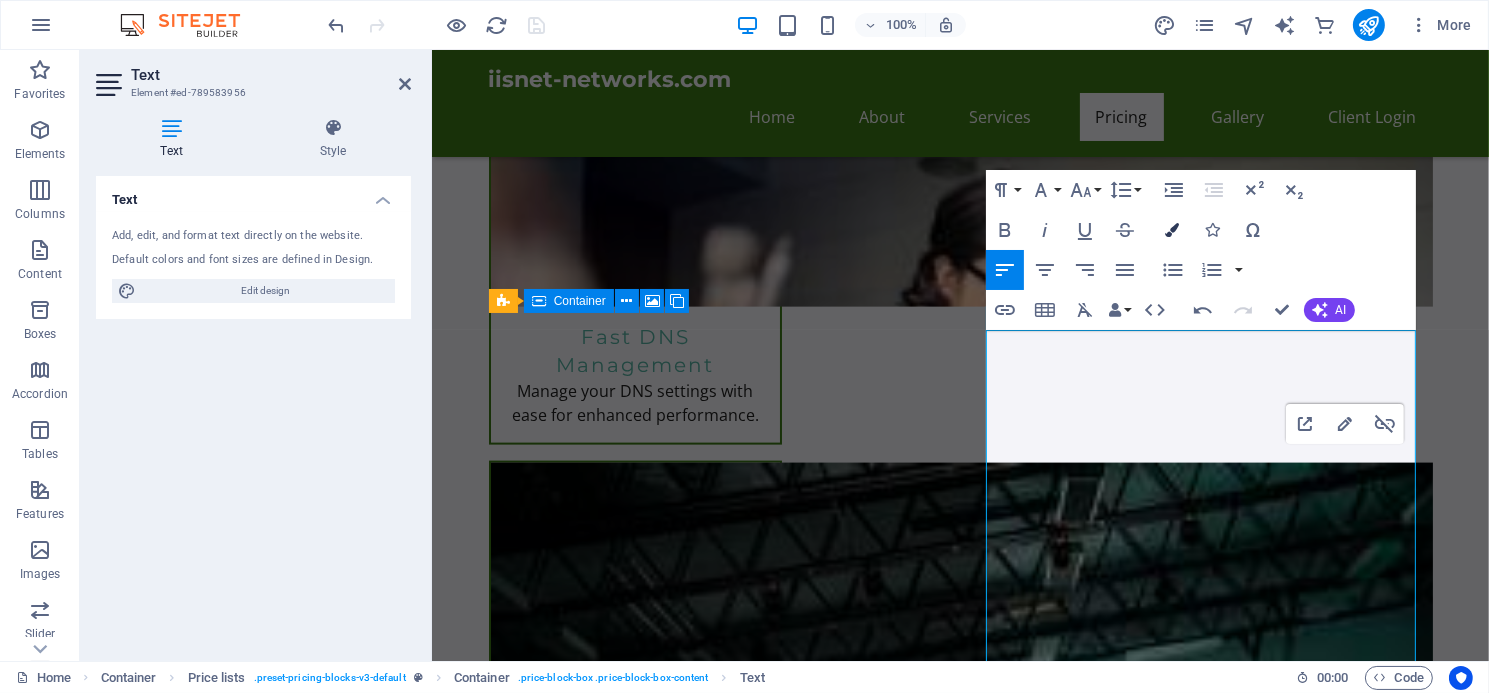 click on "Colors" at bounding box center [1173, 230] 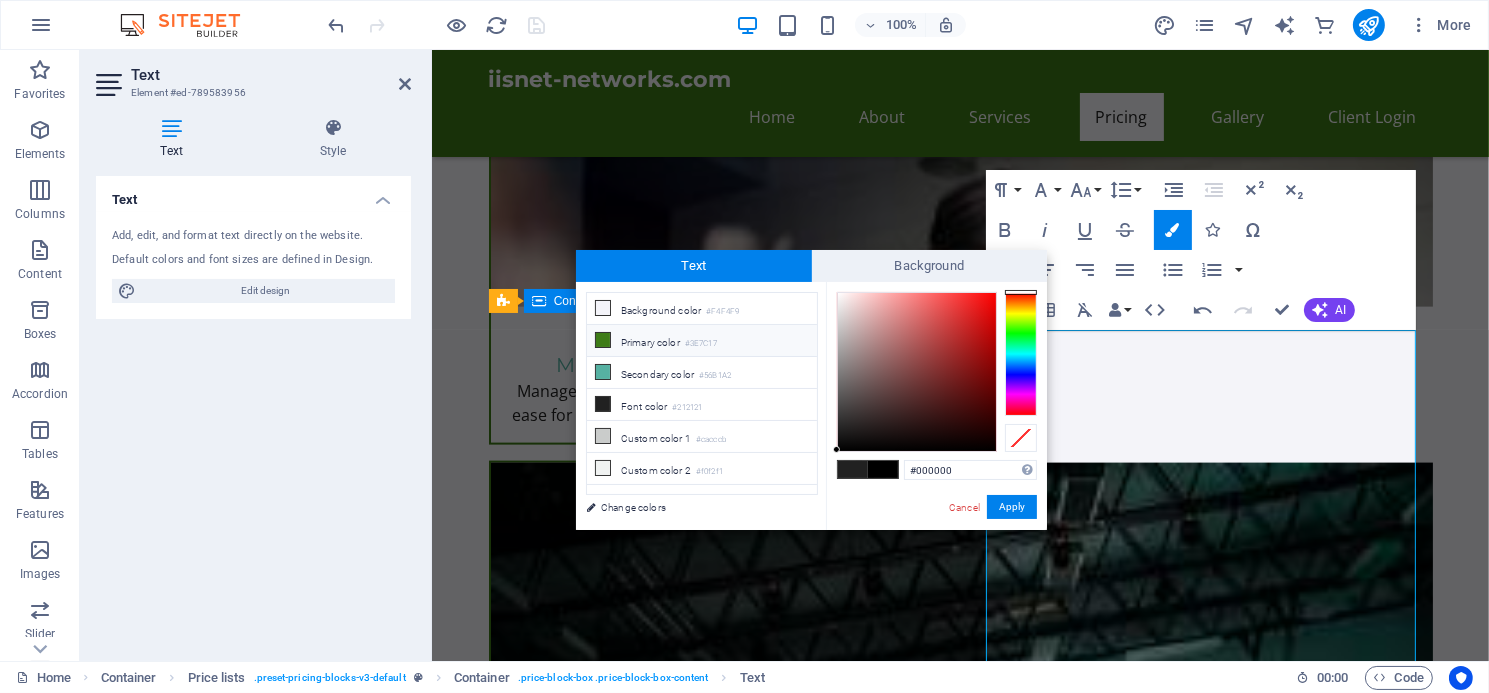click at bounding box center (603, 340) 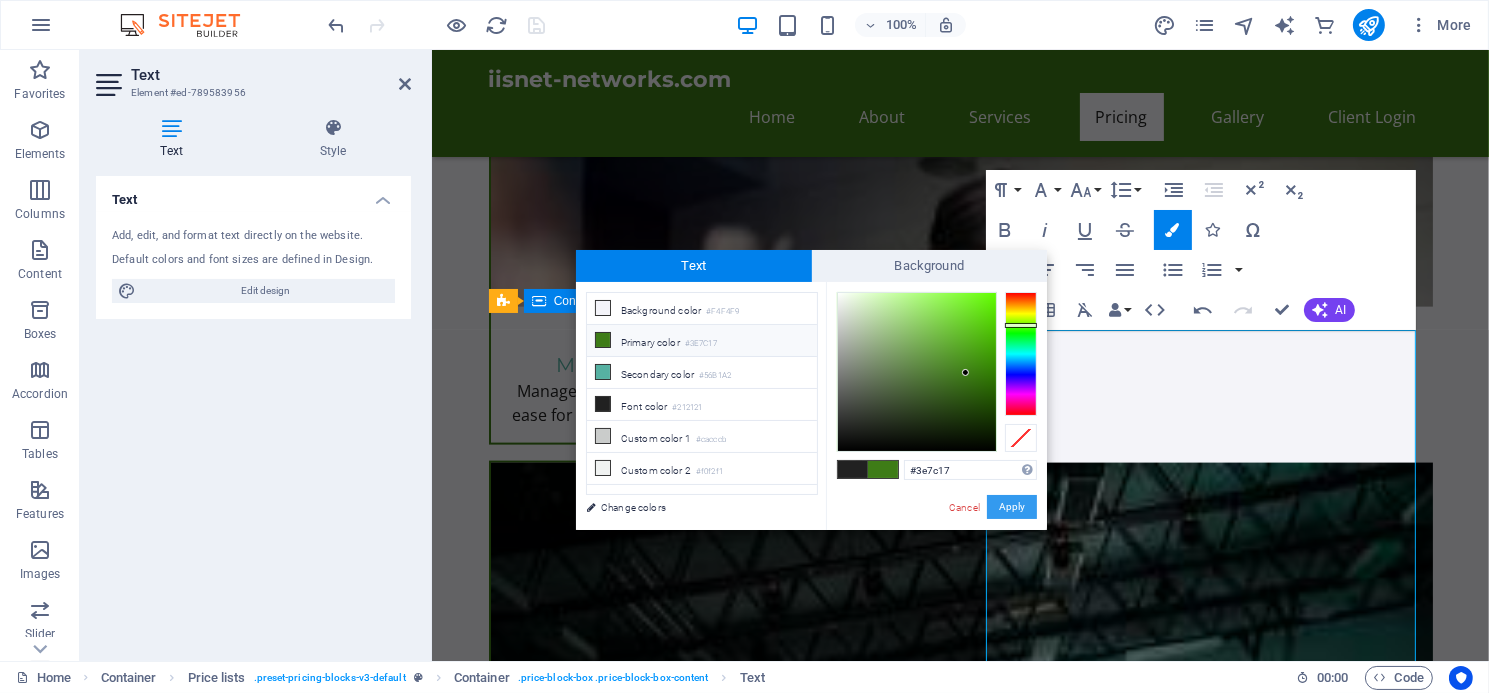 click on "Apply" at bounding box center (1012, 507) 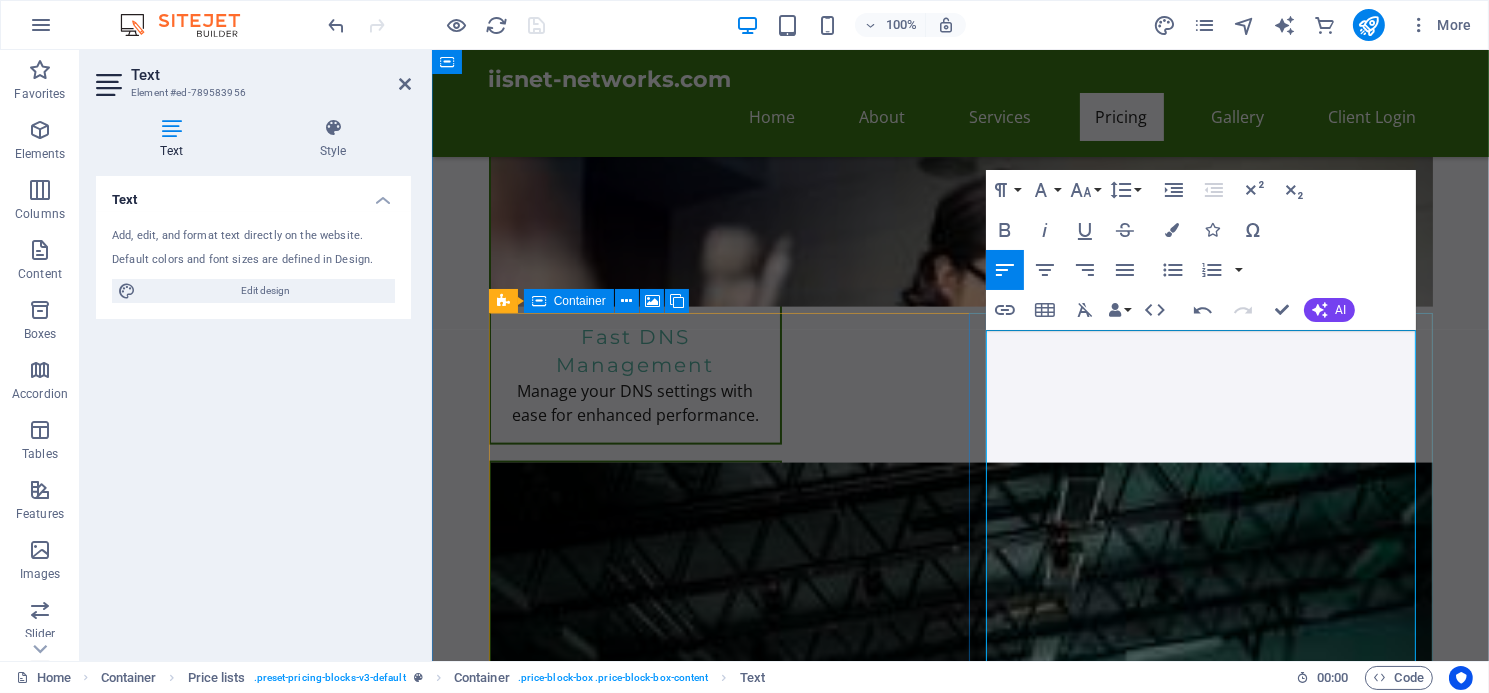 click on "$14.99/month" at bounding box center (1352, 2591) 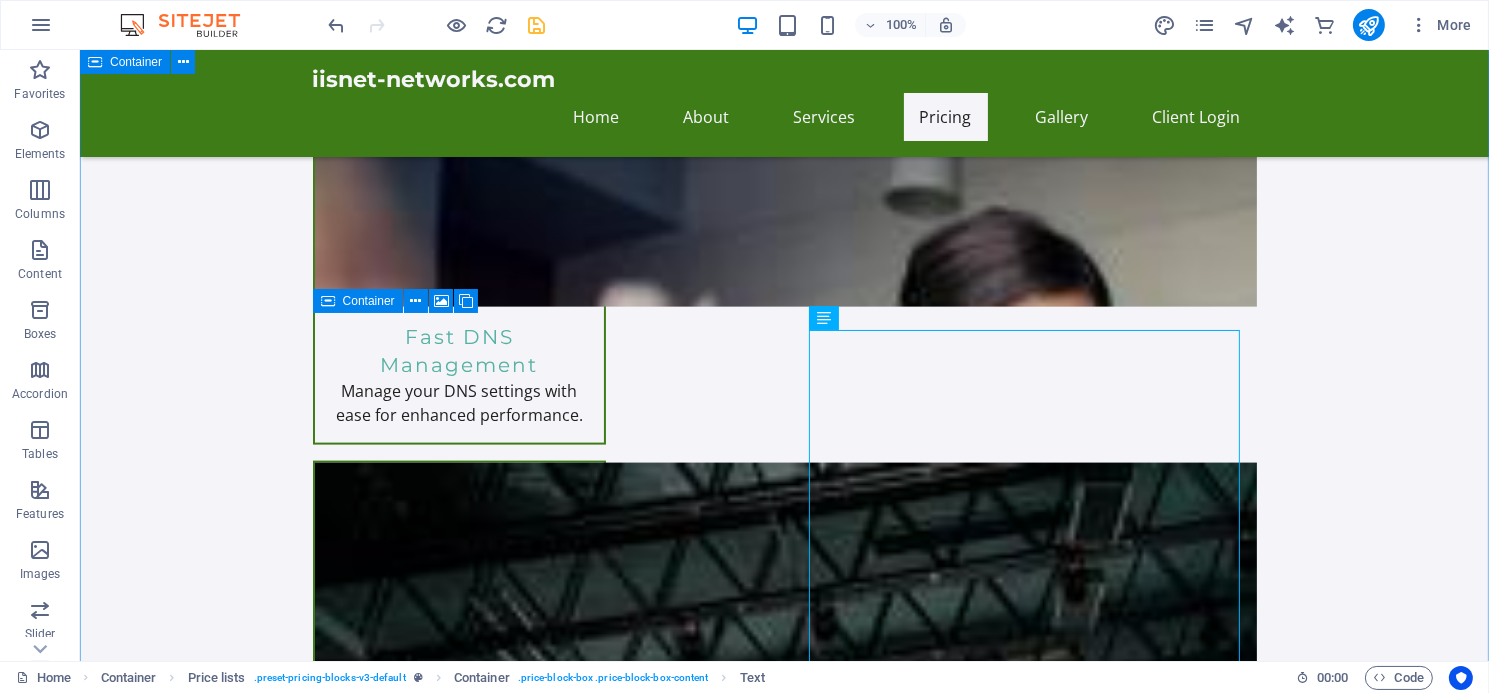 click on "Unlock endless possibilities with our all-inclusive hosting plans!    Enjoy robust features like personalized email, webmail access, and an intuitive cPanel control center. Effortlessly create sub-domains, manage MySQL databases, and choose from multiple PHP versions. Plus, gain instant access to over 300 free applications including WordPress and Joomla with just one click! Elevate your online presence using our Sitejet website builder, equipped with innovative AI tools. Experience the ultimate in web hosting today! Web Hosting Packages Perfect for personal websites and blogs. Includes everything you need to get started! 5,000MB. Unlimited Bandwidth
$11.95/month Express Hosting
Ideal for small businesses looking to establish an online presence. Includes e-commerce features.
$19.95/month Ultra Hosting
Tailored for larger businesses requiring advanced features and resources. Get premium support.
$14.99/month
$19.99/month
$29.99/month or" at bounding box center (783, 2892) 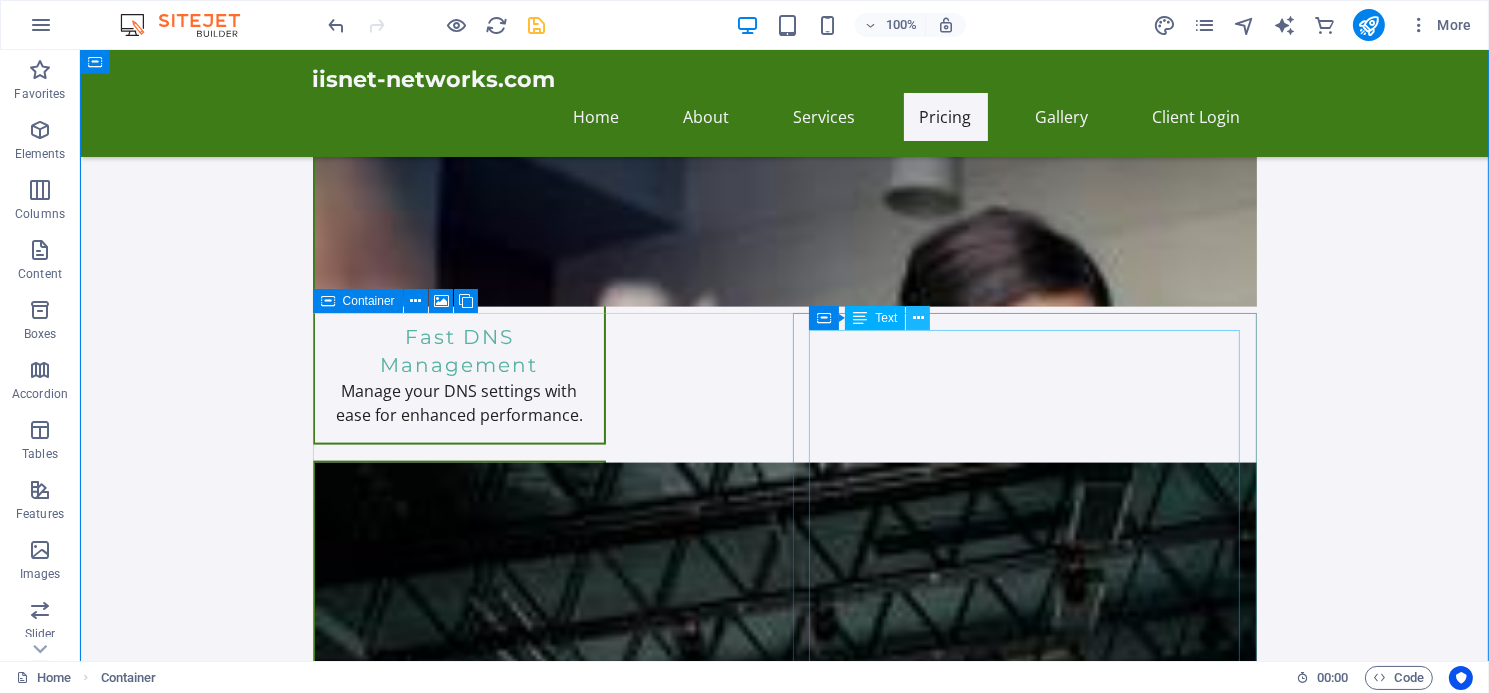 click at bounding box center [918, 318] 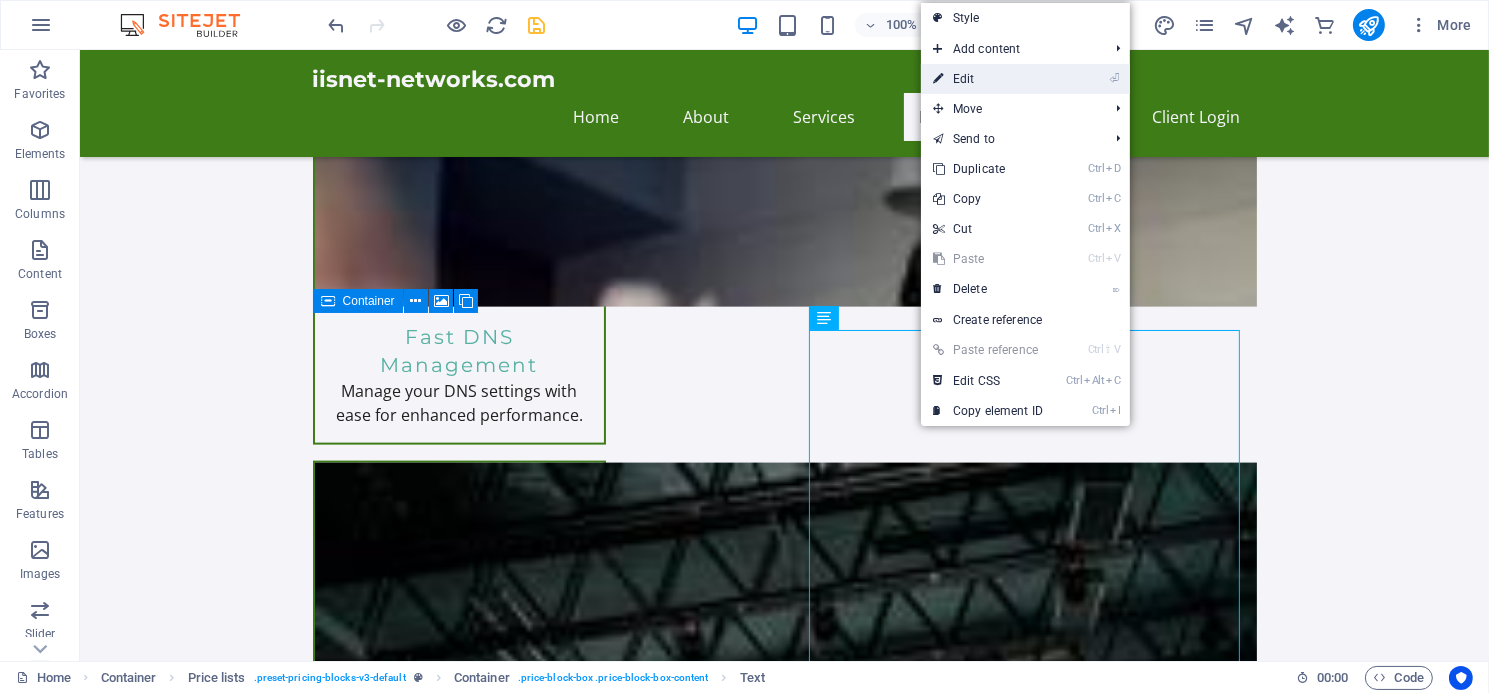 drag, startPoint x: 965, startPoint y: 83, endPoint x: 535, endPoint y: 31, distance: 433.13278 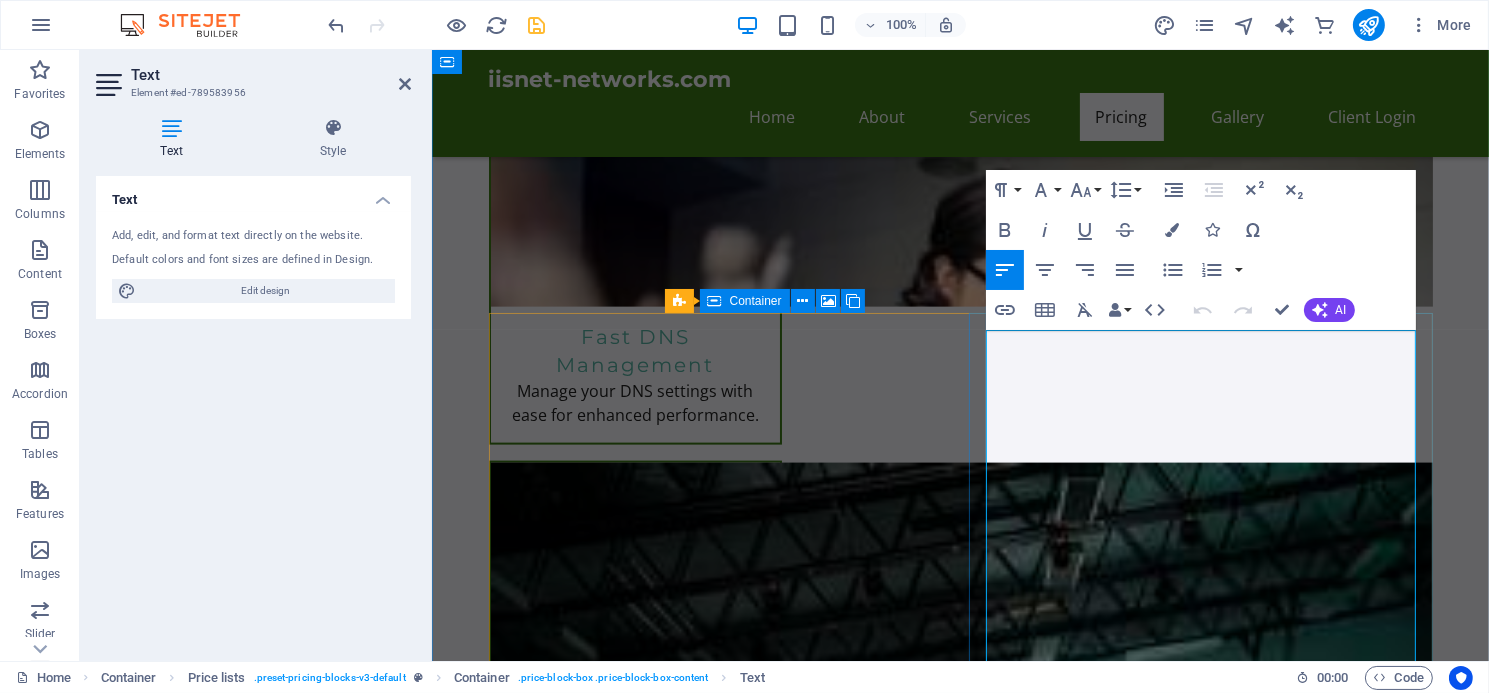 click on "Ideal for small businesses looking to establish an online presence. Includes e-commerce features." at bounding box center [1138, 2502] 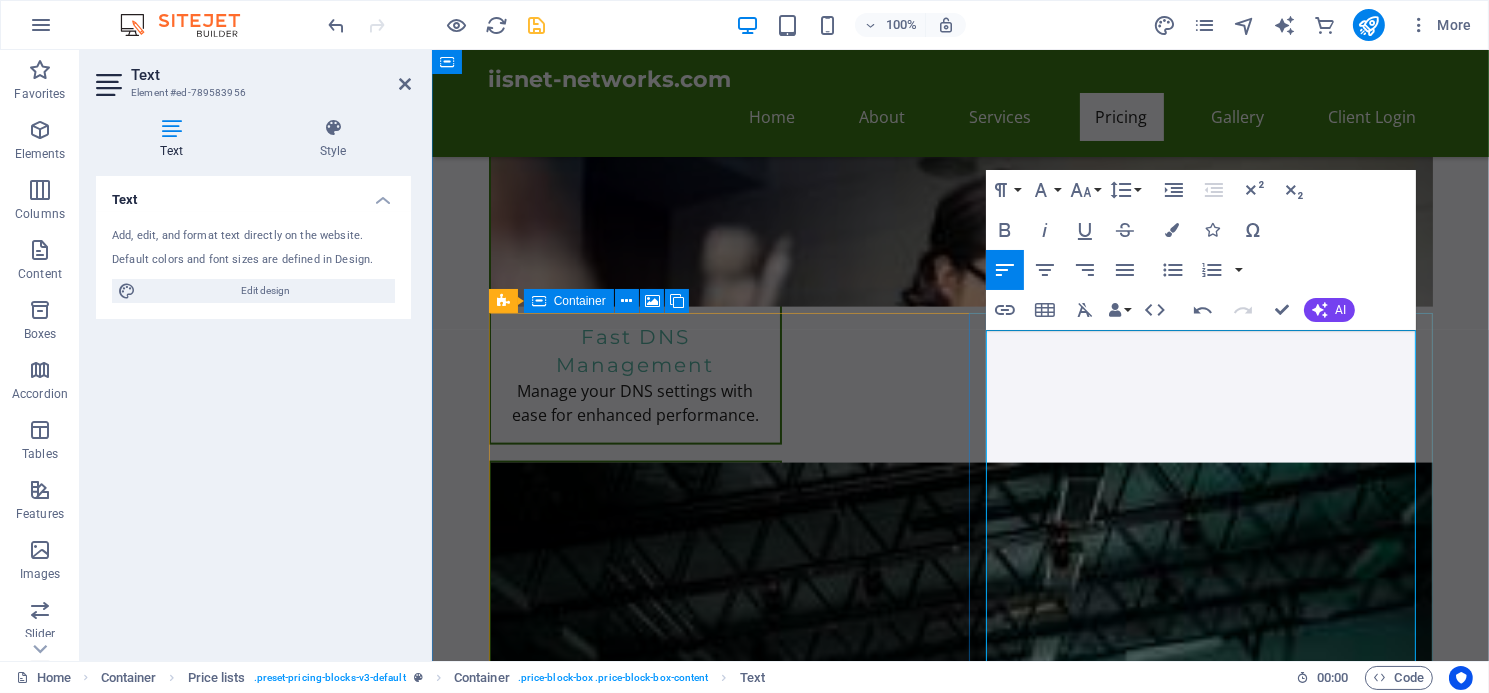 click on "Tailored for larger businesses requiring advanced features and resources. Get premium support." at bounding box center [1138, 2567] 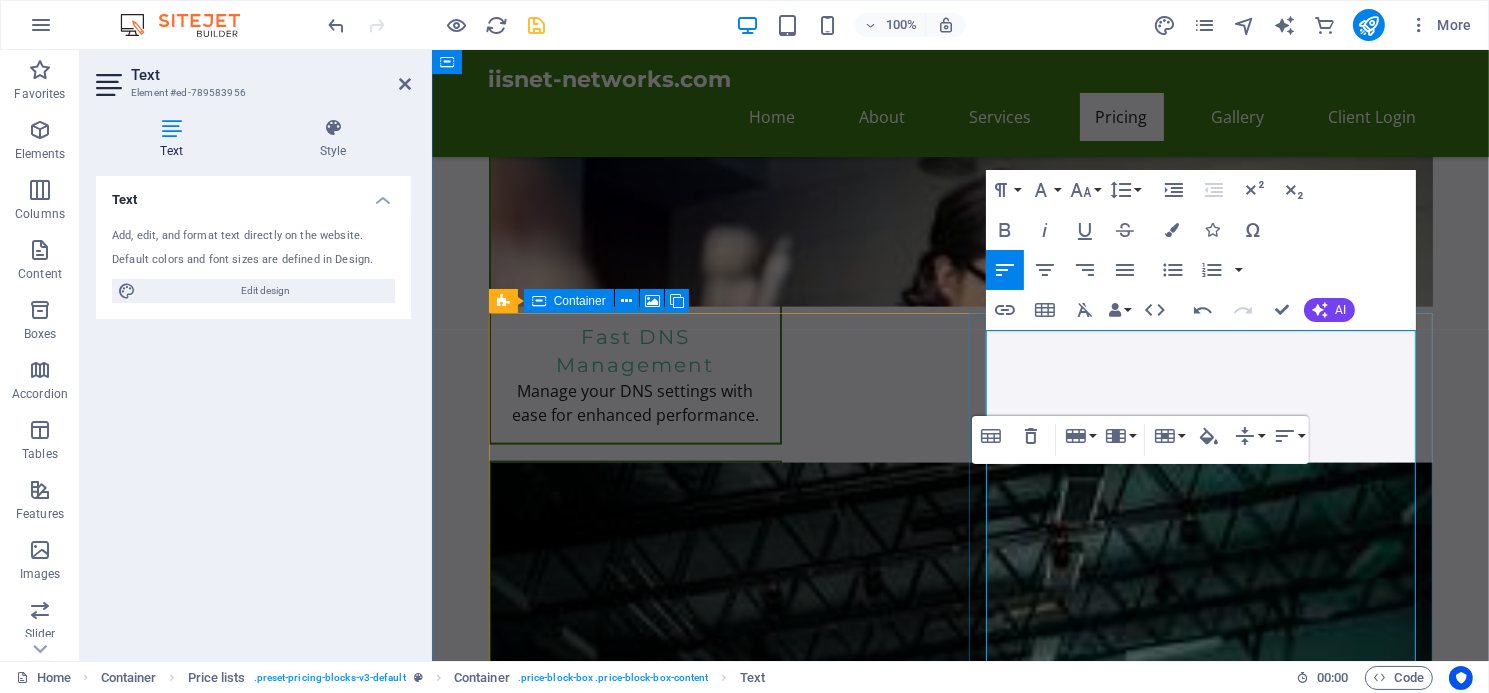 click on "file space Tailored for larger businesses requiring advanced features and resources. Get premium support." at bounding box center (1133, 2568) 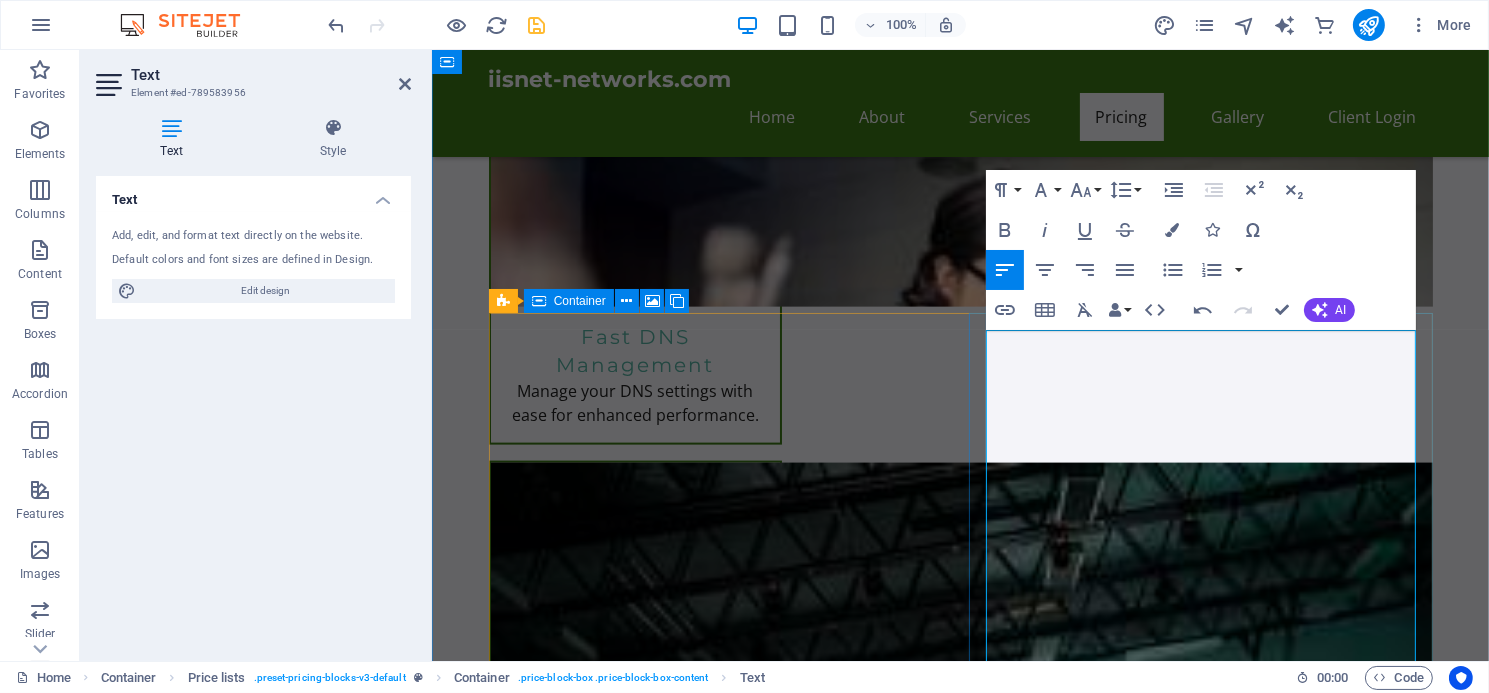 click on "file space Tailored for larger businesses requiring advanced features and resources. Get premium support." at bounding box center (1133, 2568) 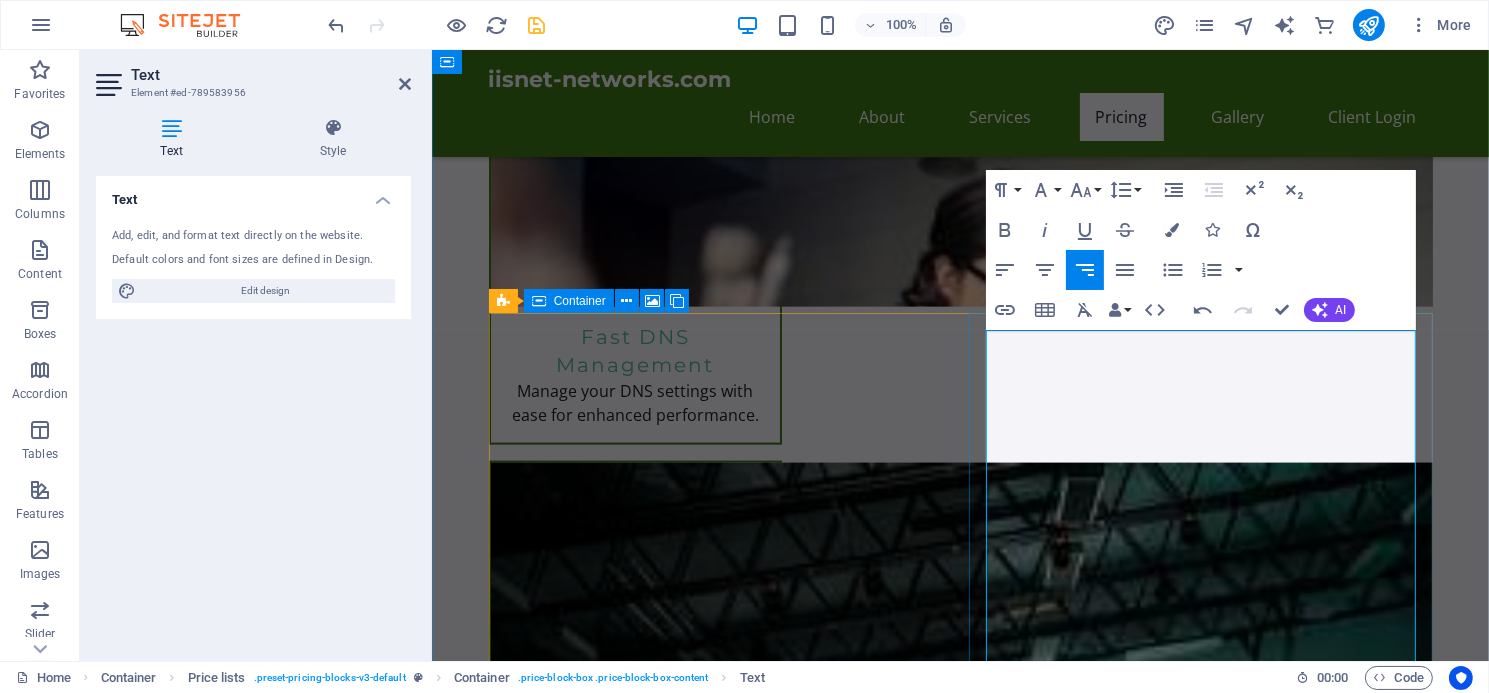 click on "$19.95/month" at bounding box center [1361, 2479] 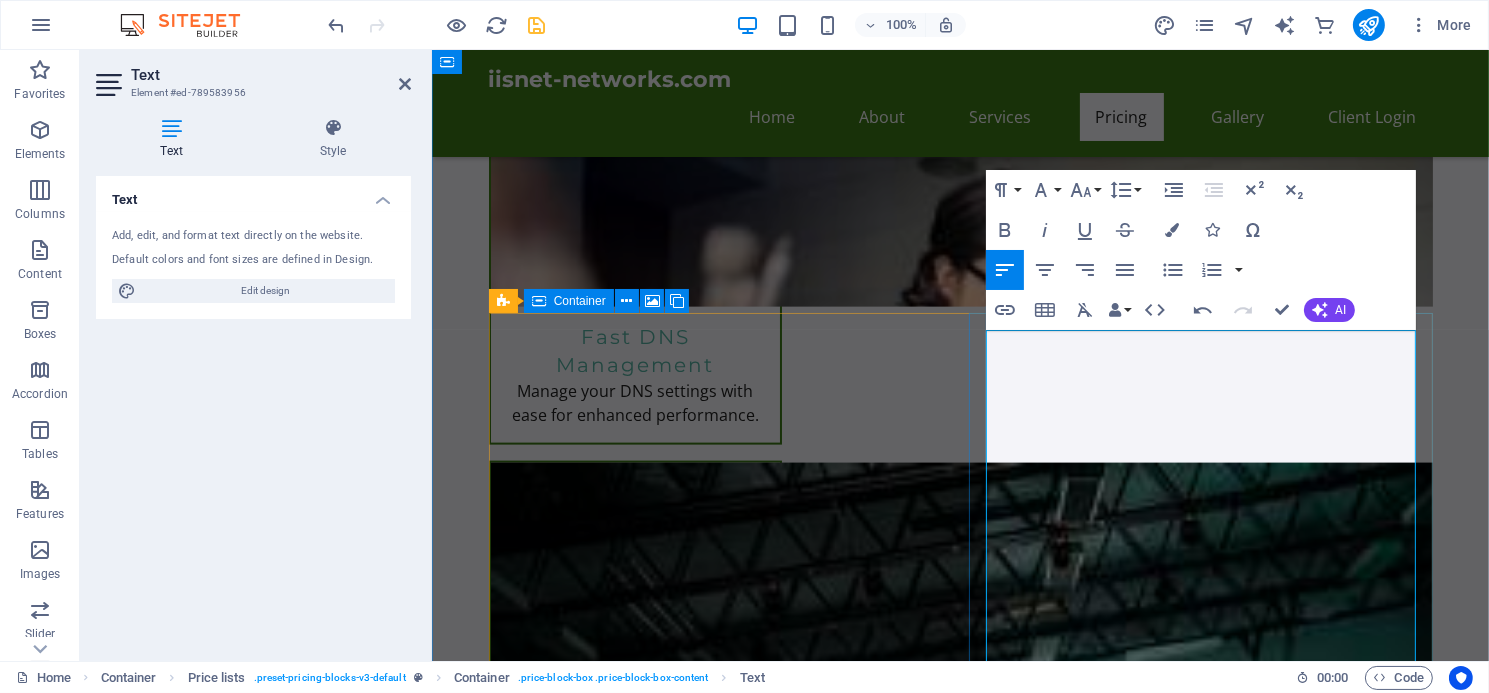 click on "Ideal for small businesses looking to establish an online presence. 10,000MB" at bounding box center (1134, 2491) 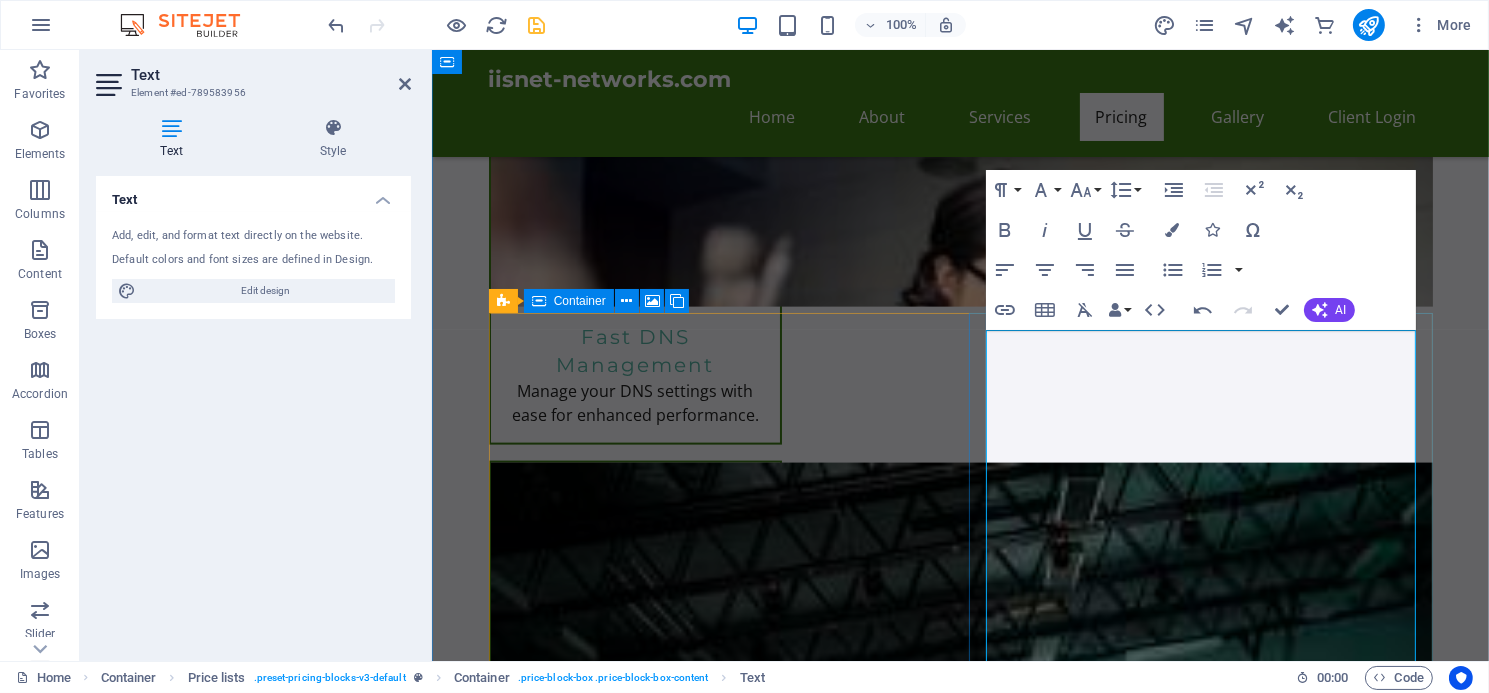 click on "Perfect for personal websites and blogs. Includes everything you need to get started! 5,000MB. Unlimited Bandwidth" at bounding box center [1137, 2414] 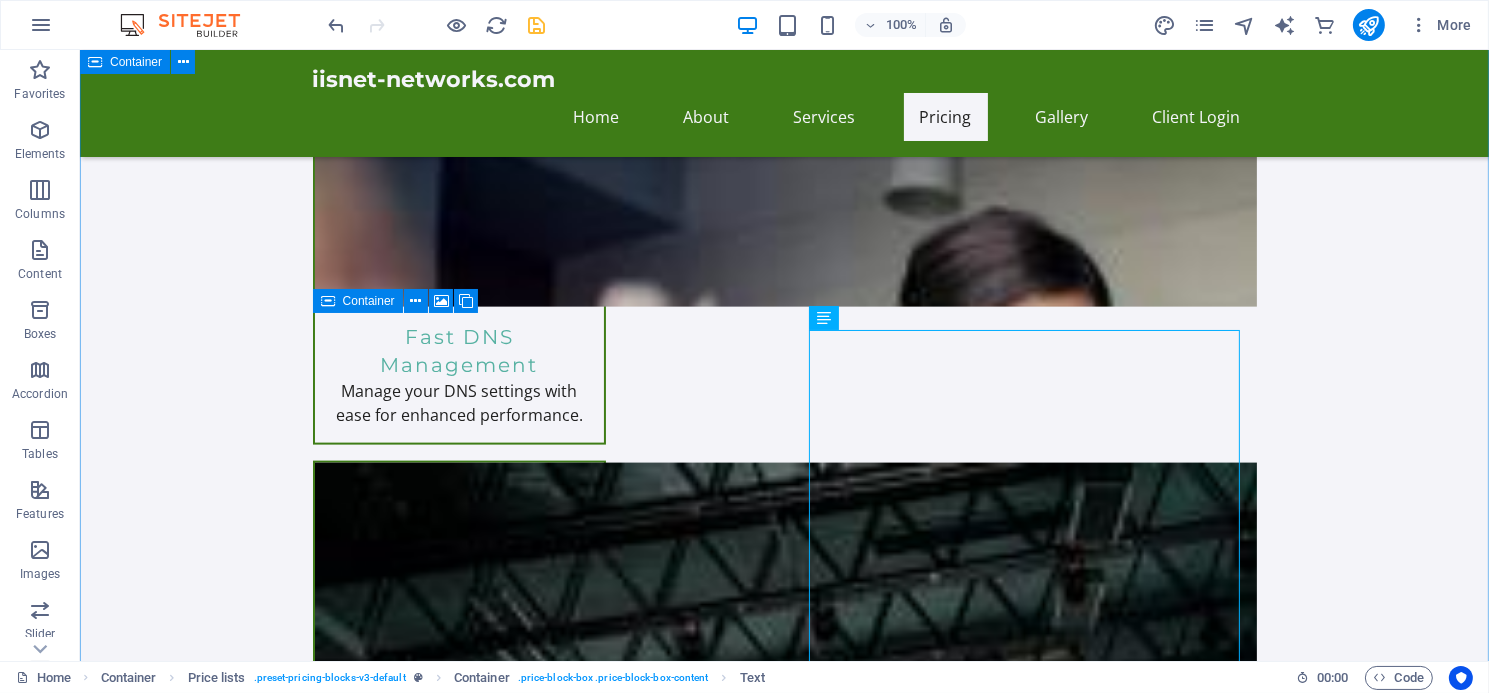 click on "Unlock endless possibilities with our all-inclusive hosting plans!    Enjoy robust features like personalized email, webmail access, and an intuitive cPanel control center. Effortlessly create sub-domains, manage MySQL databases, and choose from multiple PHP versions. Plus, gain instant access to over 300 free applications including WordPress and Joomla with just one click! Elevate your online presence using our Sitejet website builder, equipped with innovative AI tools. Experience the ultimate in web hosting today! Web Hosting Packages Perfect for personal websites and blogs. Includes everything you need to get started! 5,000MB file space. Unlimited Bandwidth
$11.95/month Express Hosting
Ideal for small businesses looking to establish an online presence. 10,000MB file space, Unlimited Bandwidth.
$19.95/month Ultra Hosting
Tailored for larger businesses requiring advanced features and resources. Get premium support.
$14.99/month
$19.99/month
or" at bounding box center [783, 2904] 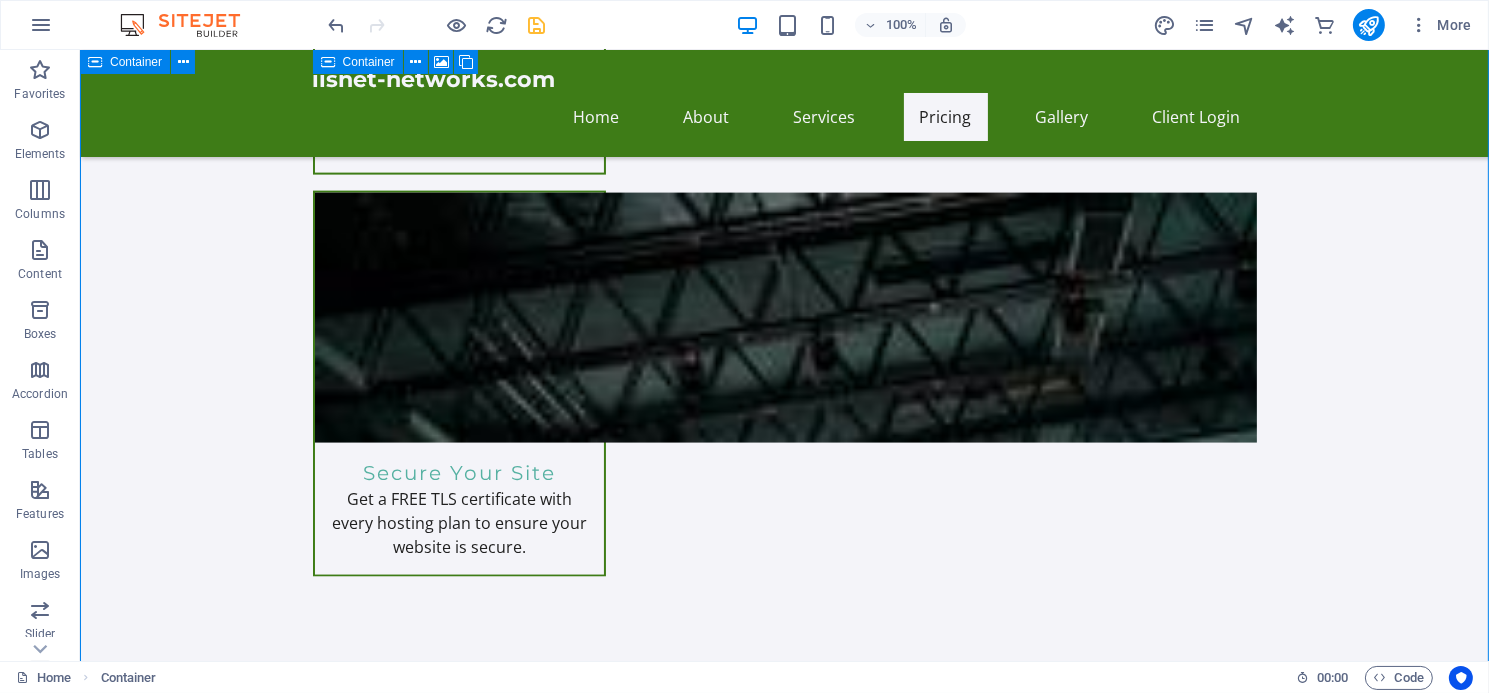 scroll, scrollTop: 3553, scrollLeft: 0, axis: vertical 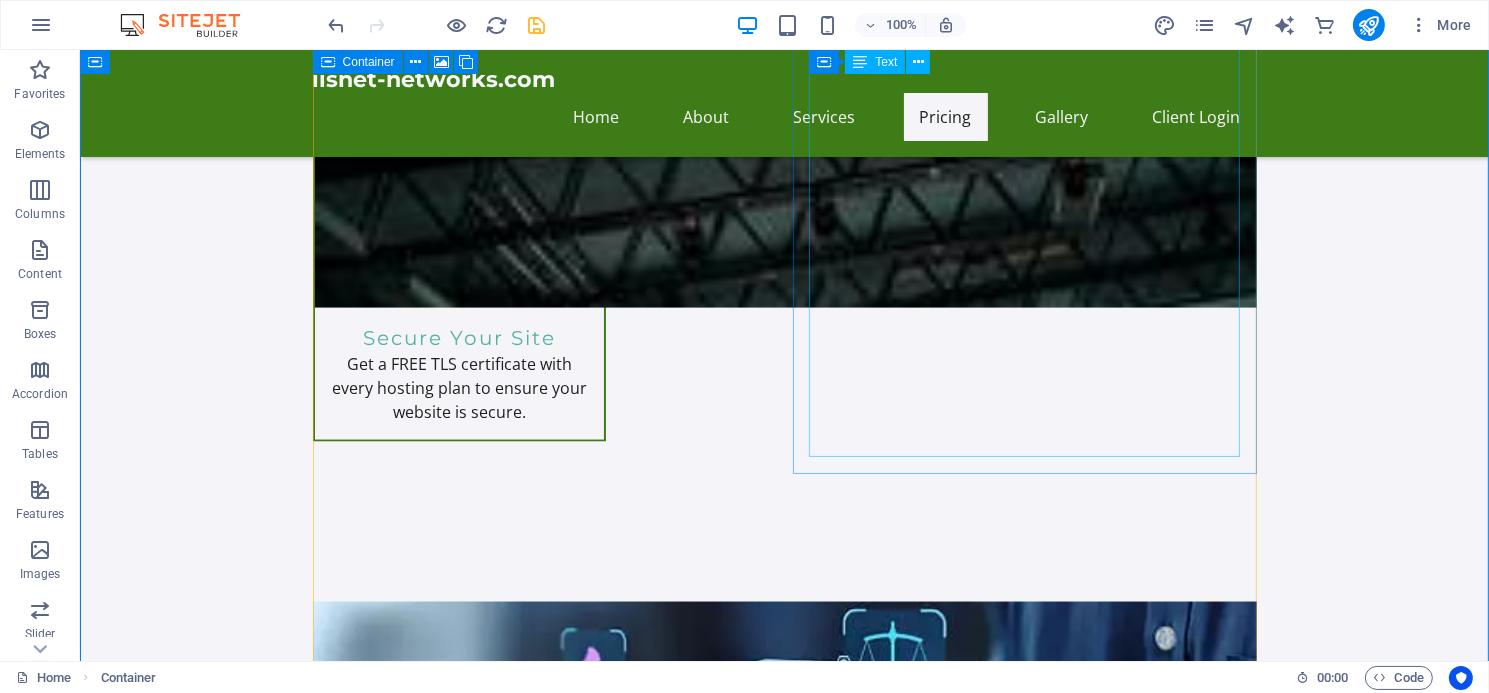 click on "Perfect for personal websites and blogs. Includes everything you need to get started! 5,000MB file space. Unlimited Bandwidth
$11.95/month Express Hosting
Ideal for small businesses looking to establish an online presence. 10,000MB file space, Unlimited Bandwidth.
$19.95/month Ultra Hosting
Tailored for larger businesses requiring advanced features and resources. Get premium support.
$14.99/month
Start your online store with robust e-commerce features and tools to succeed.
$19.99/month
For serious online retailers, includes advanced analytics and performance features.
$29.99/month
Stay focused on your content while we handle the technical aspects of your WordPress site.
$12.99/month" at bounding box center (1024, 2242) 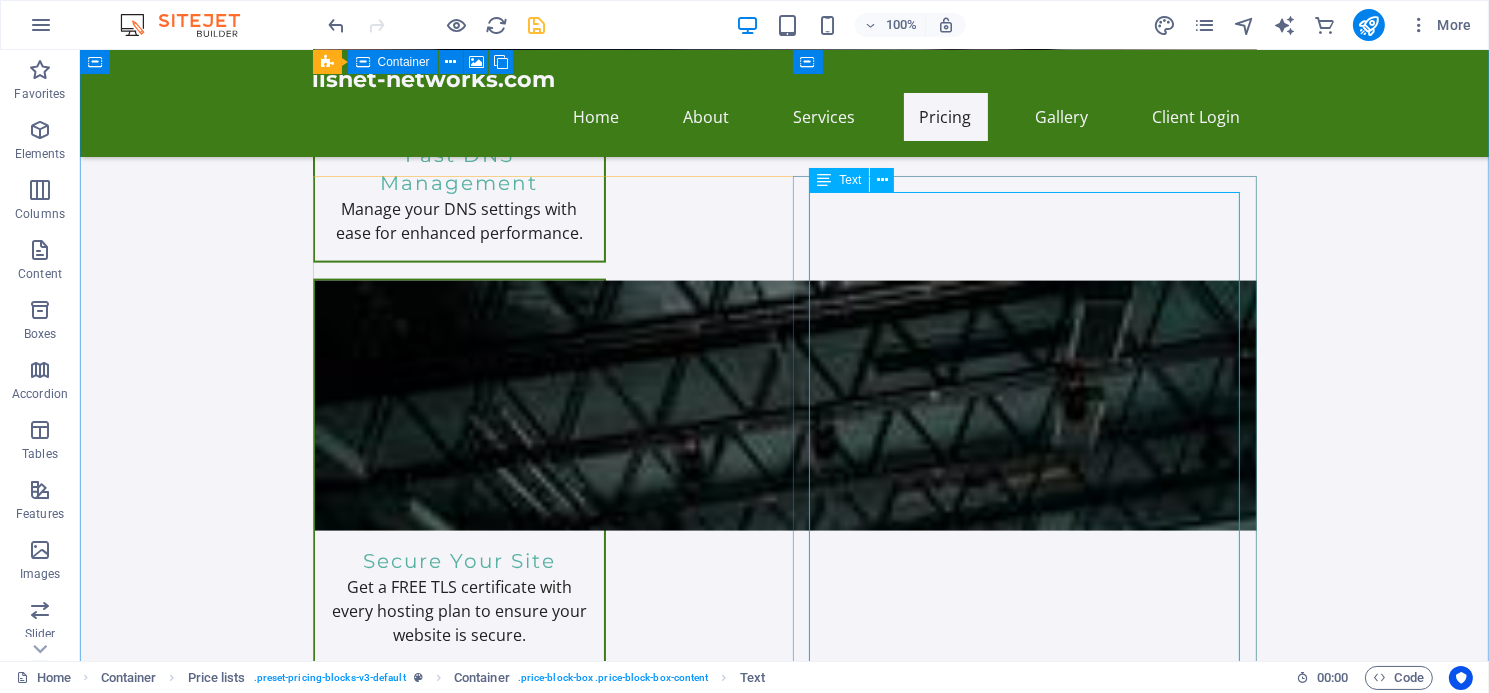scroll, scrollTop: 3283, scrollLeft: 0, axis: vertical 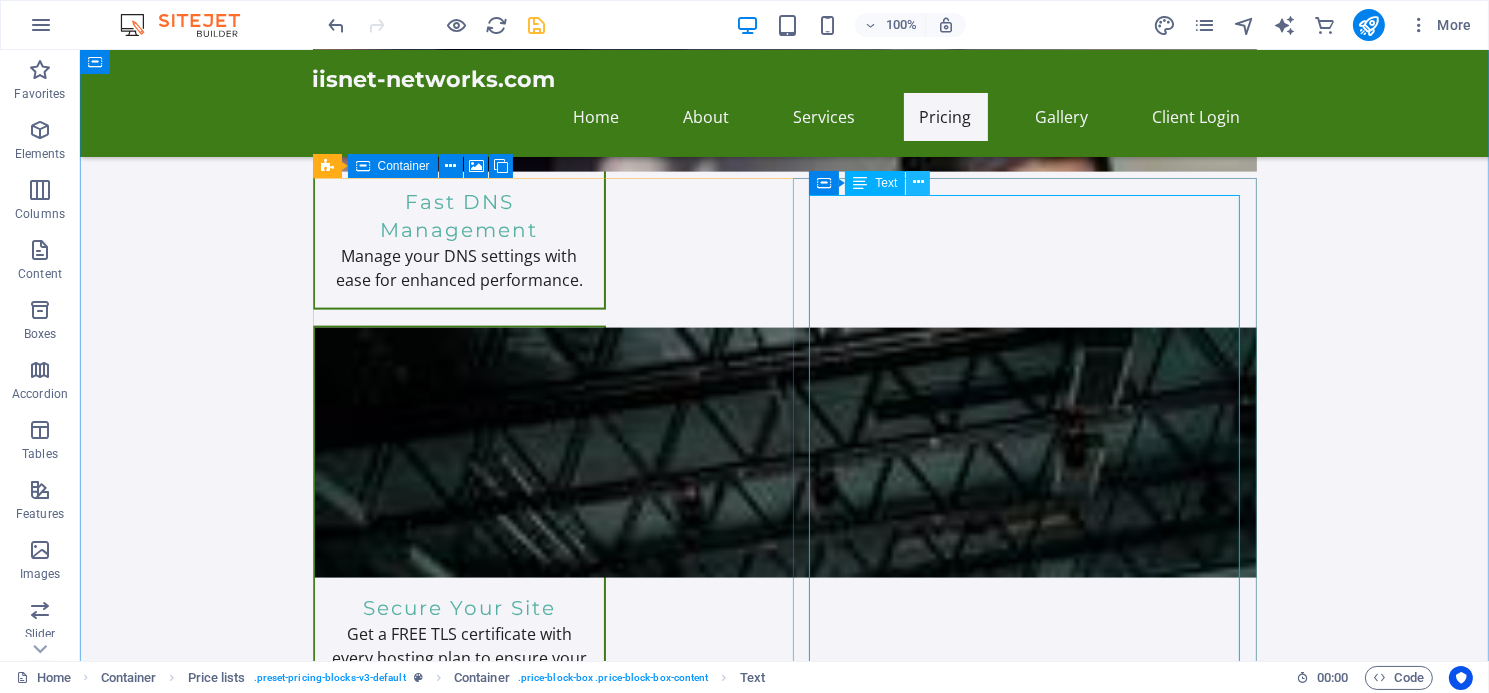 click at bounding box center (918, 182) 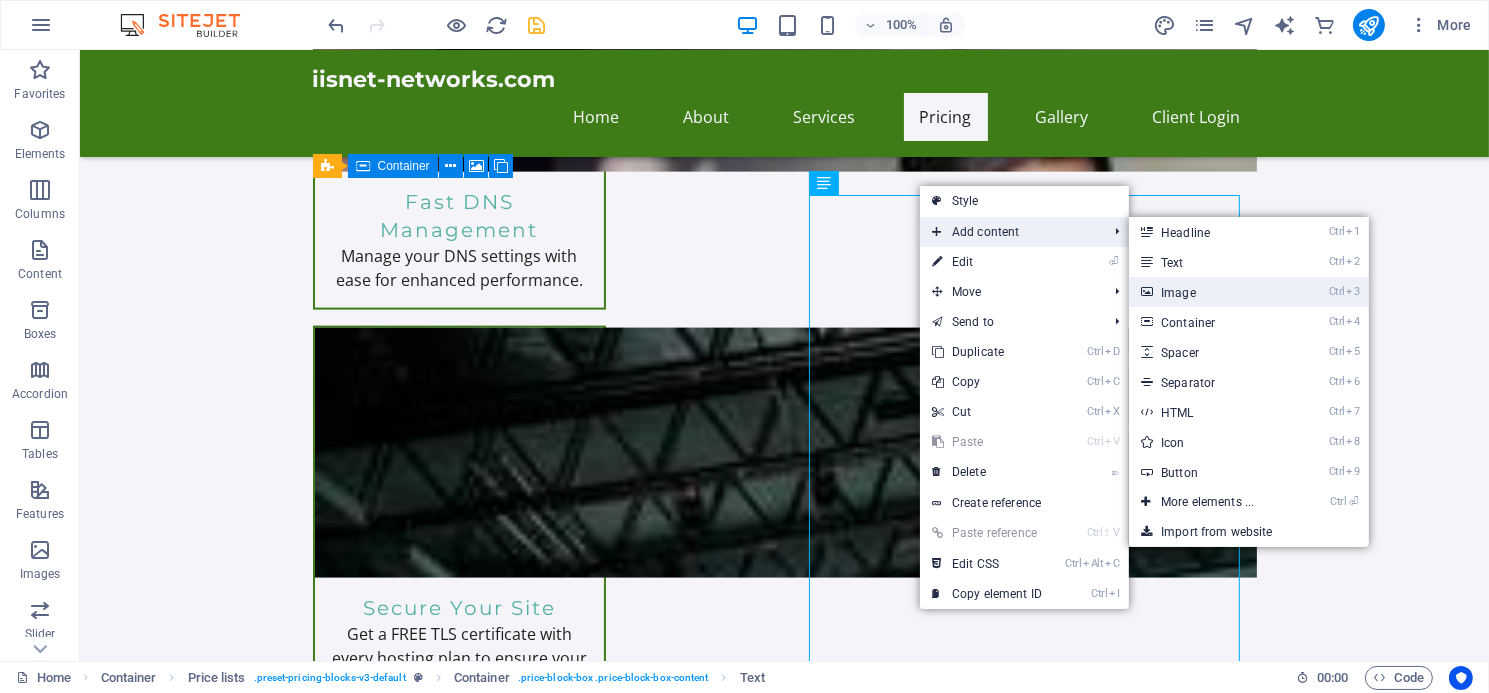 drag, startPoint x: 1178, startPoint y: 295, endPoint x: 746, endPoint y: 242, distance: 435.239 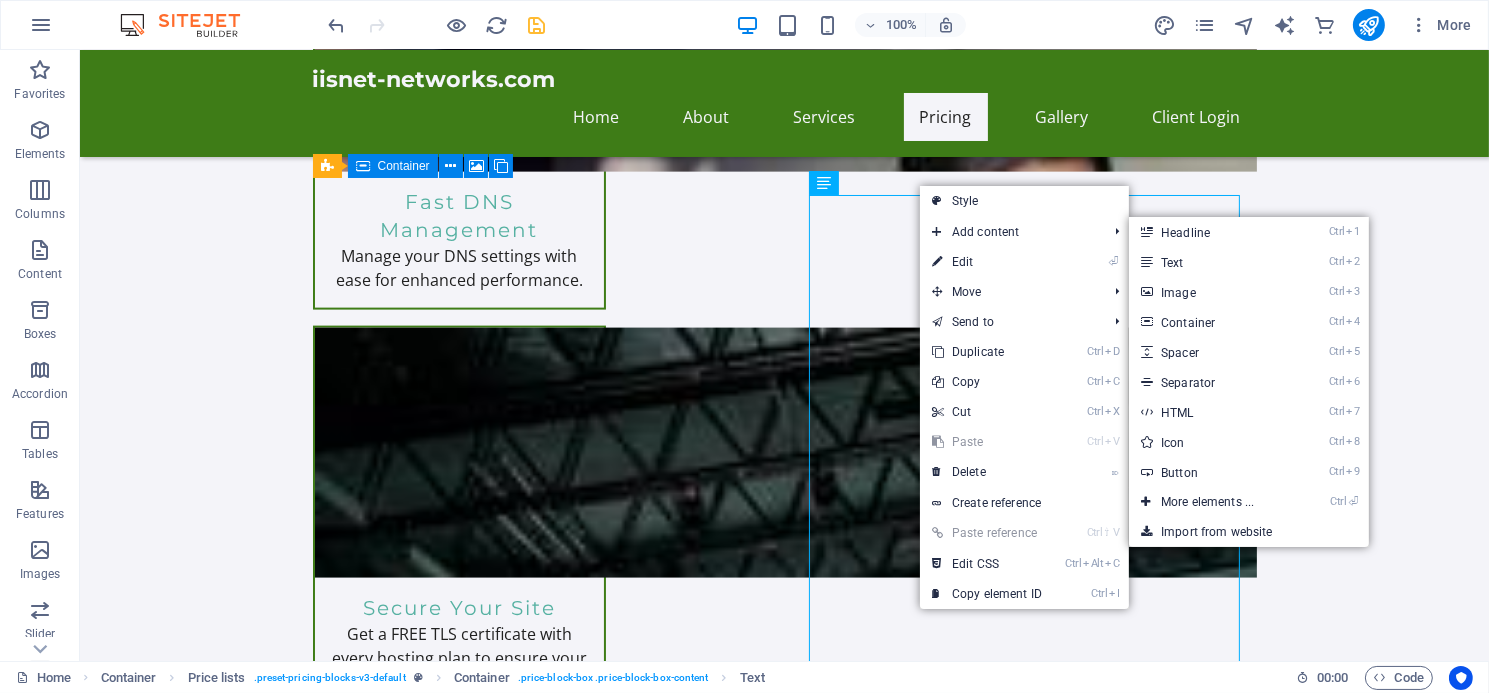 scroll, scrollTop: 3666, scrollLeft: 0, axis: vertical 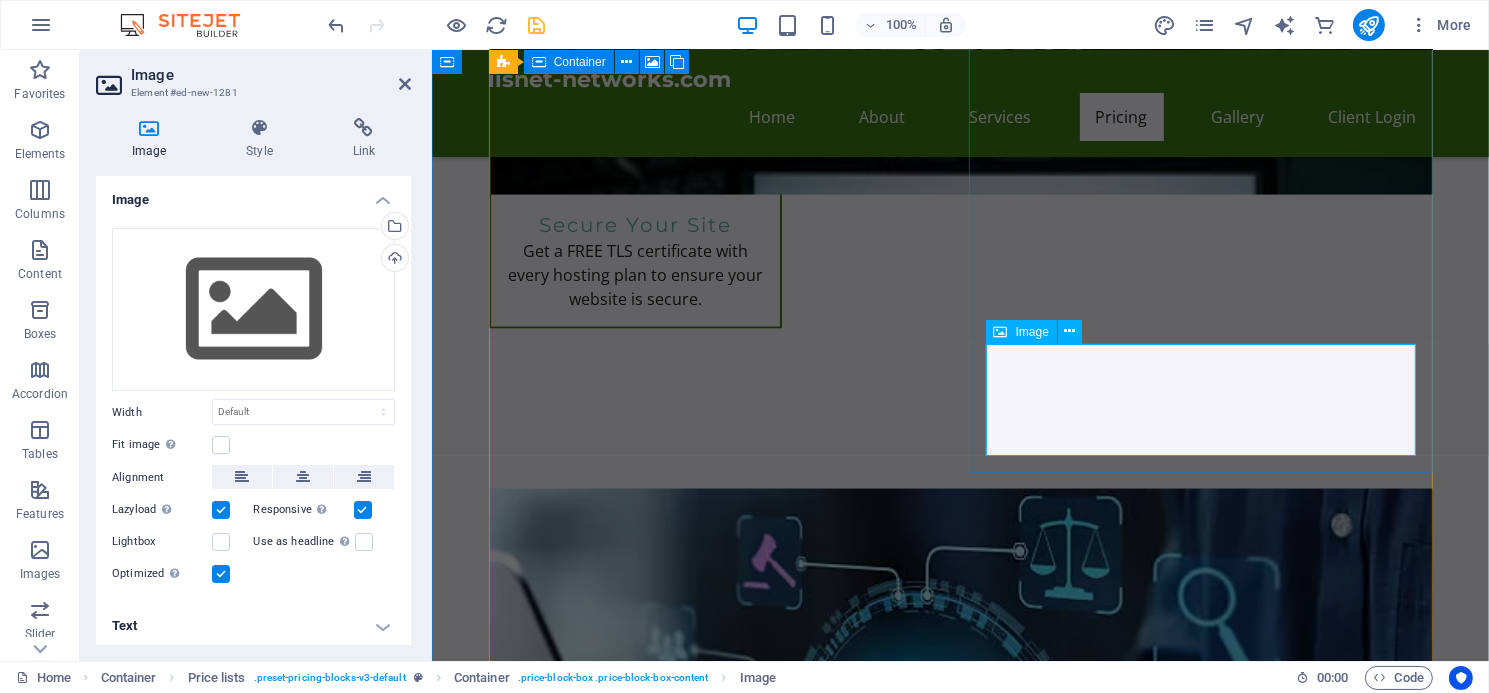 click at bounding box center (1200, 2520) 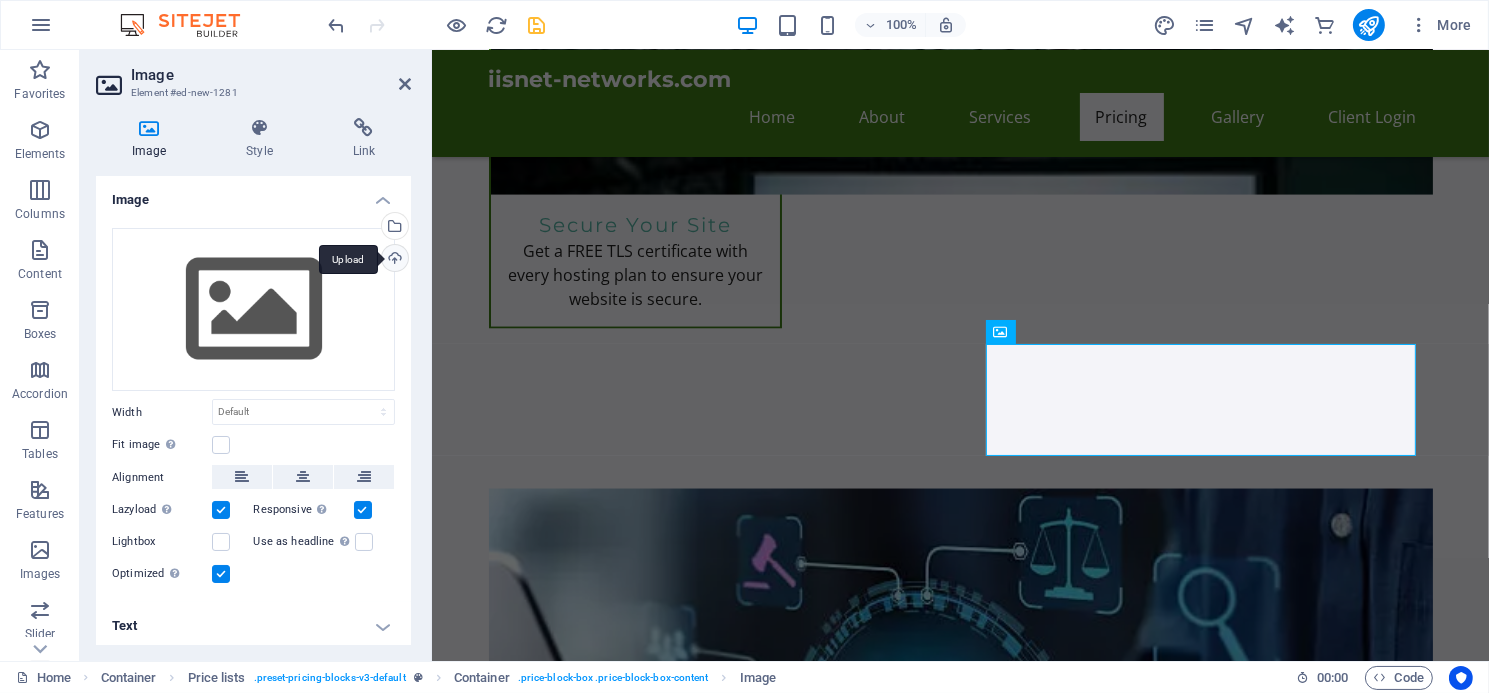 click on "Upload" at bounding box center [393, 260] 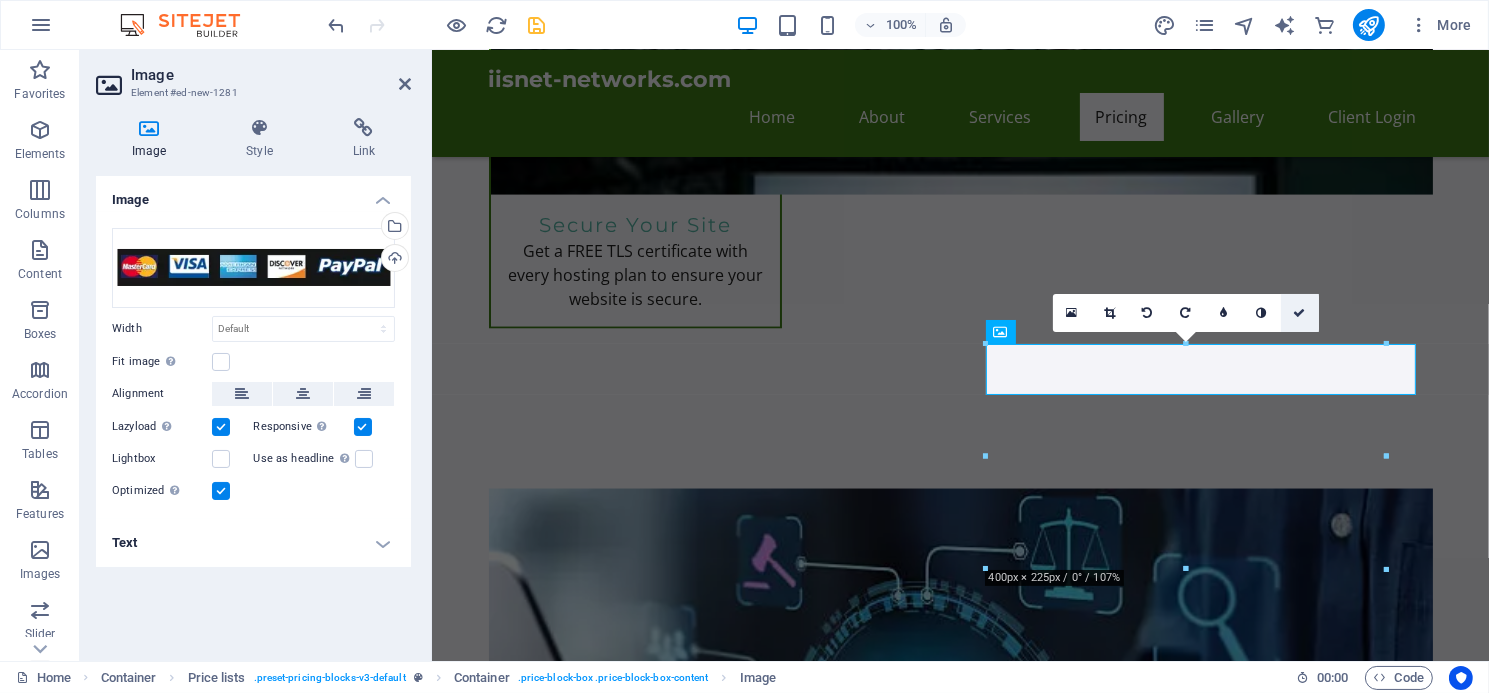 click at bounding box center (1300, 313) 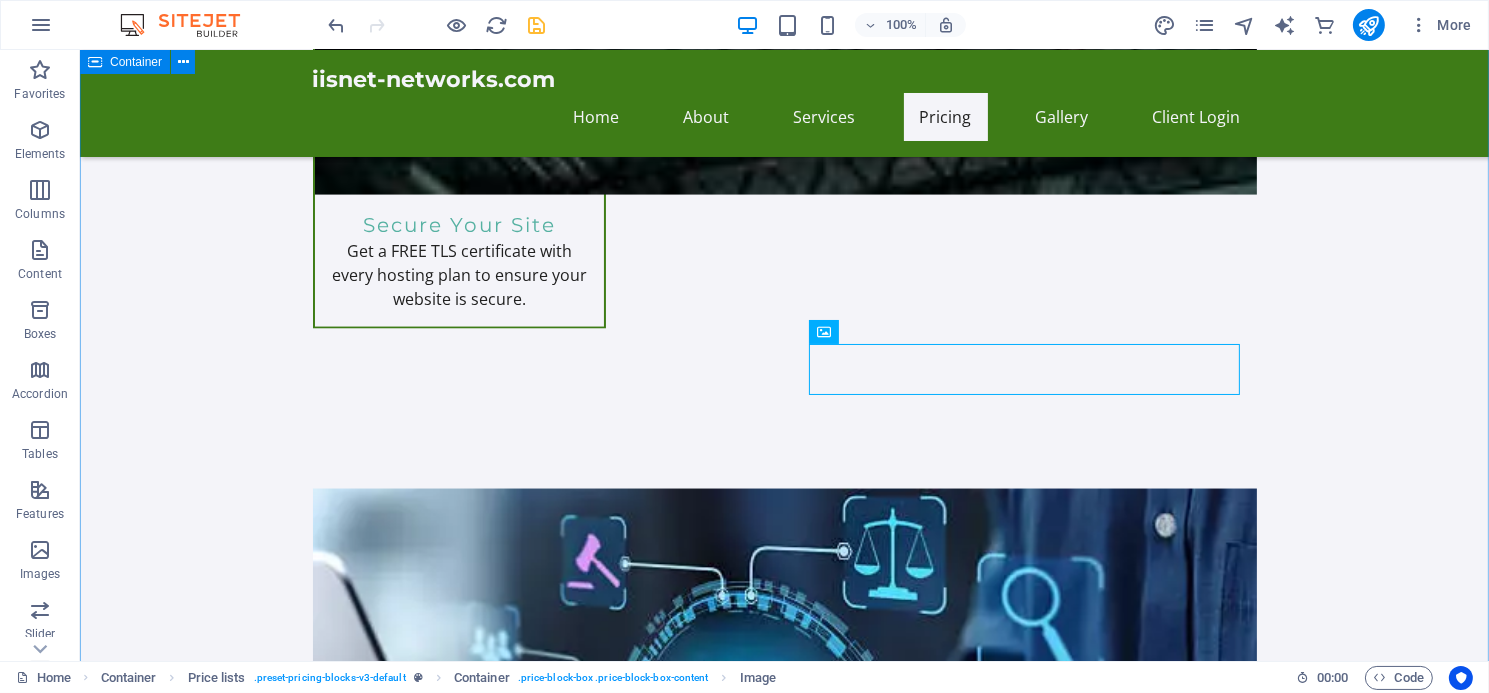 click on "Unlock endless possibilities with our all-inclusive hosting plans!    Enjoy robust features like personalized email, webmail access, and an intuitive cPanel control center. Effortlessly create sub-domains, manage MySQL databases, and choose from multiple PHP versions. Plus, gain instant access to over 300 free applications including WordPress and Joomla with just one click! Elevate your online presence using our Sitejet website builder, equipped with innovative AI tools. Experience the ultimate in web hosting today! Web Hosting Packages Perfect for personal websites and blogs. Includes everything you need to get started! 5,000MB file space. Unlimited Bandwidth
$11.95/month Express Hosting
Ideal for small businesses looking to establish an online presence. 10,000MB file space, Unlimited Bandwidth.
$19.95/month Ultra Hosting
Tailored for larger businesses requiring advanced features and resources. Get premium support.
$14.99/month
$19.99/month
or" at bounding box center [783, 2487] 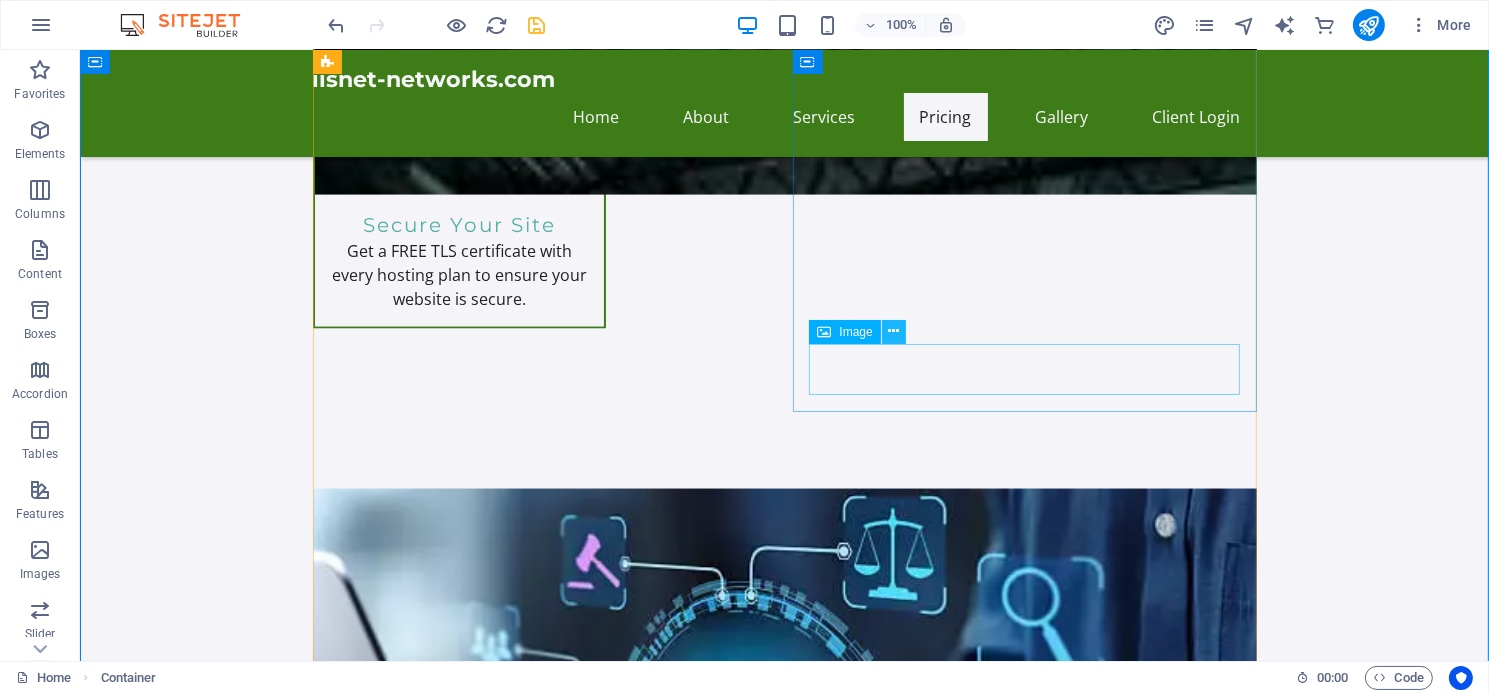 click at bounding box center [893, 331] 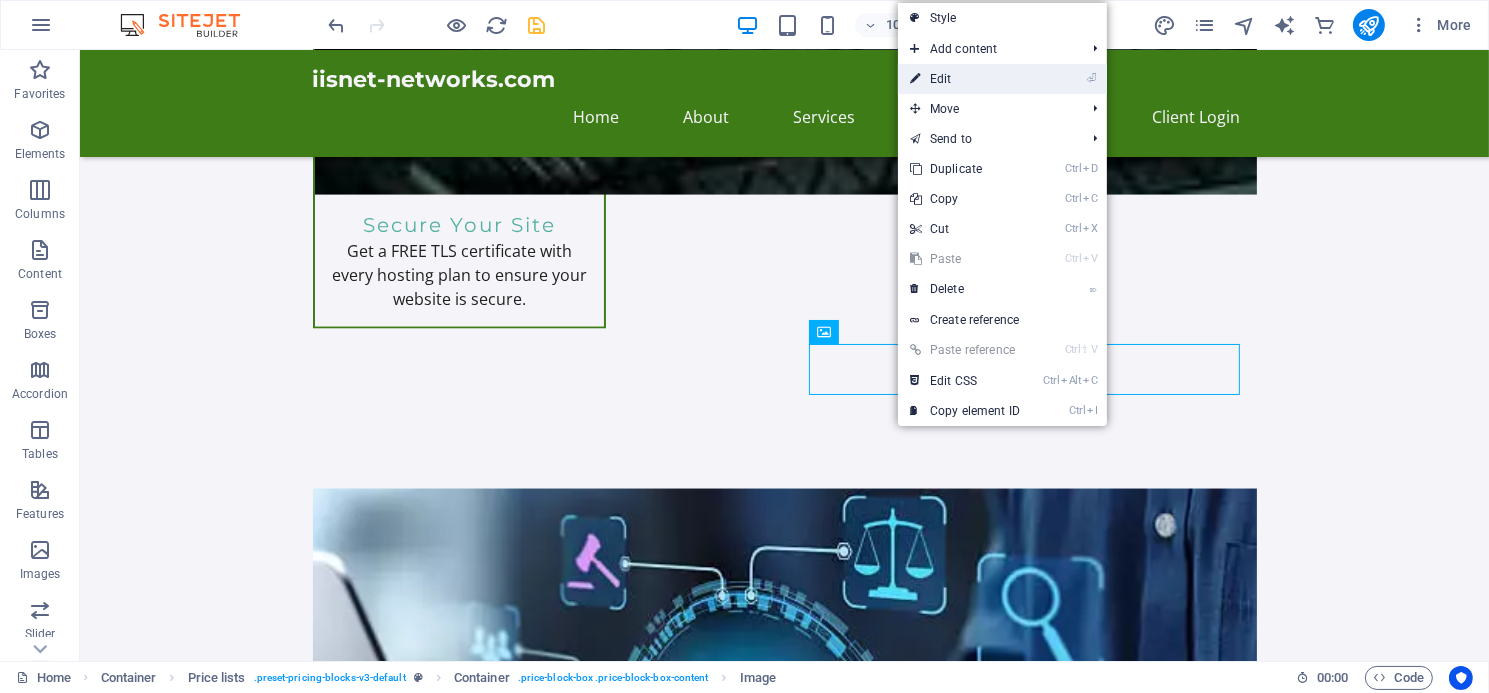 click on "⏎  Edit" at bounding box center [965, 79] 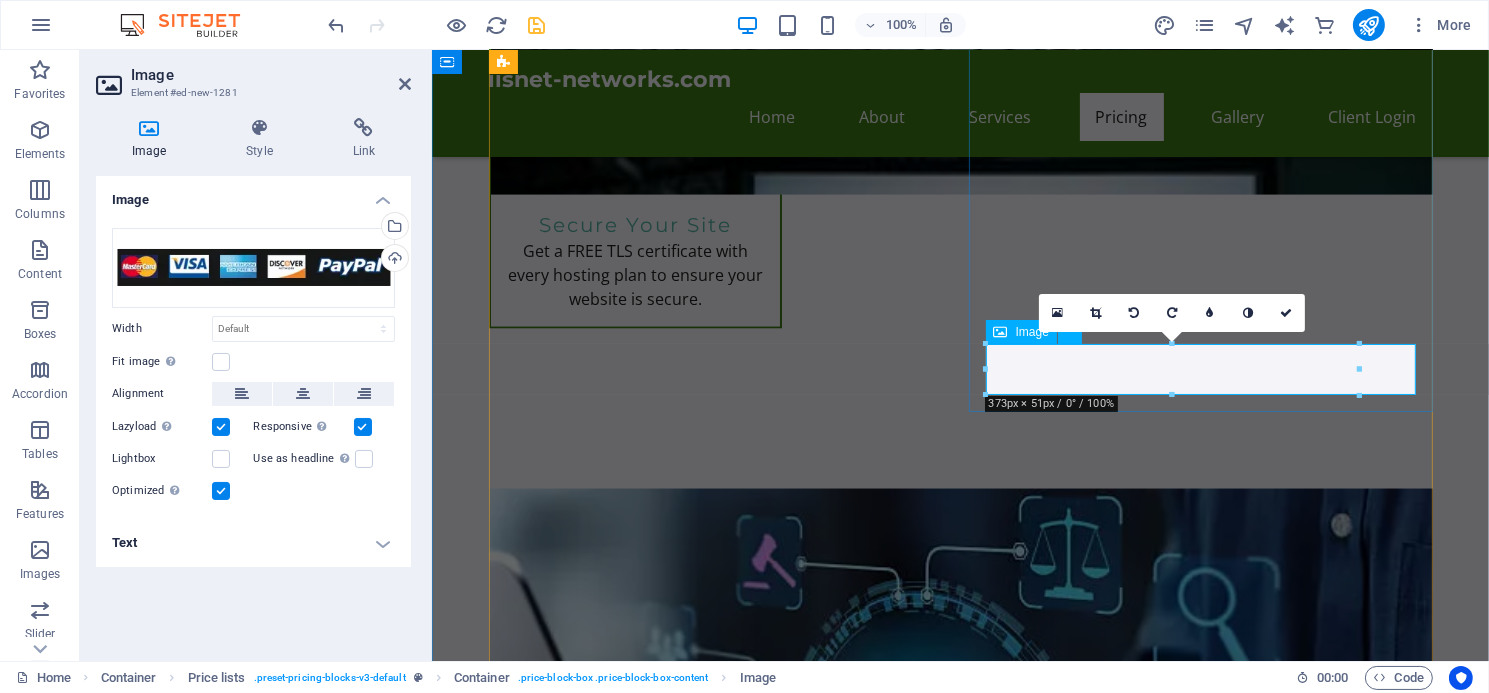 drag, startPoint x: 1793, startPoint y: 421, endPoint x: 1379, endPoint y: 370, distance: 417.1295 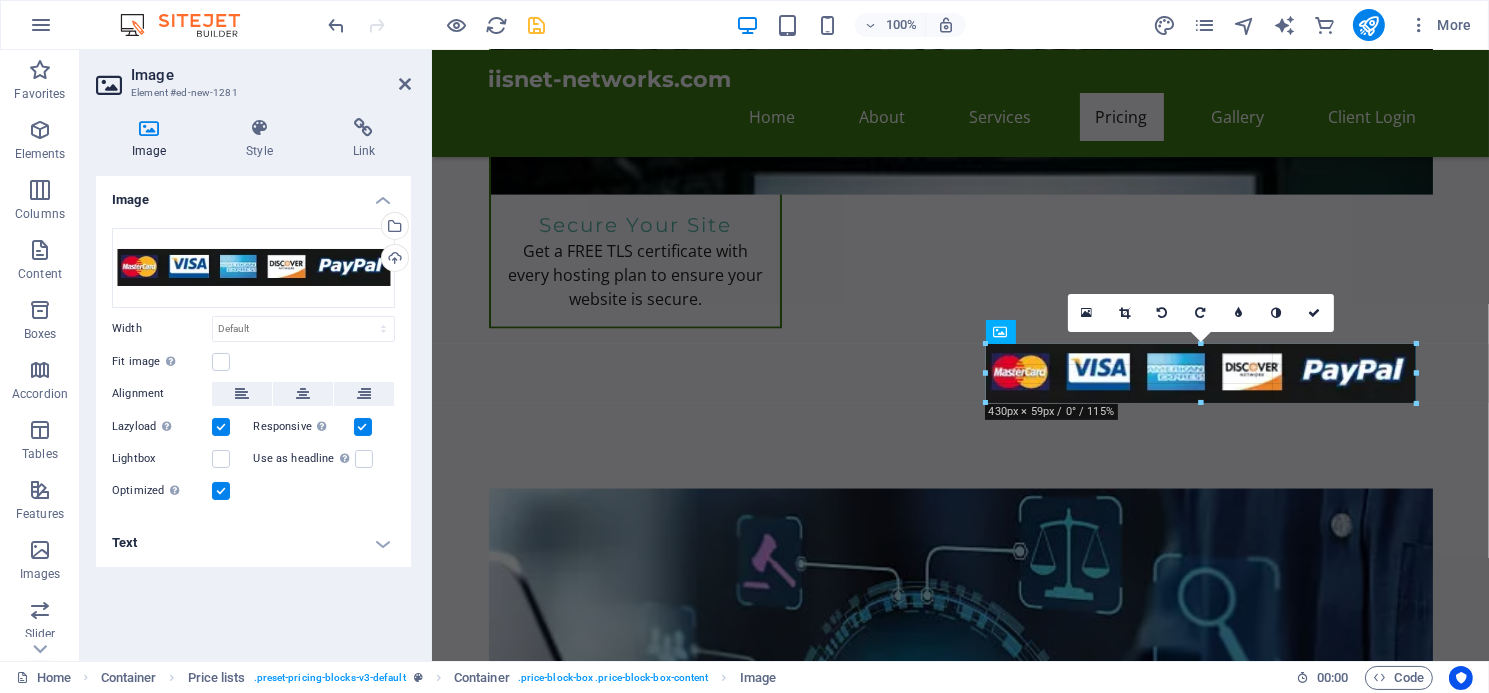 drag, startPoint x: 1363, startPoint y: 373, endPoint x: 1414, endPoint y: 365, distance: 51.62364 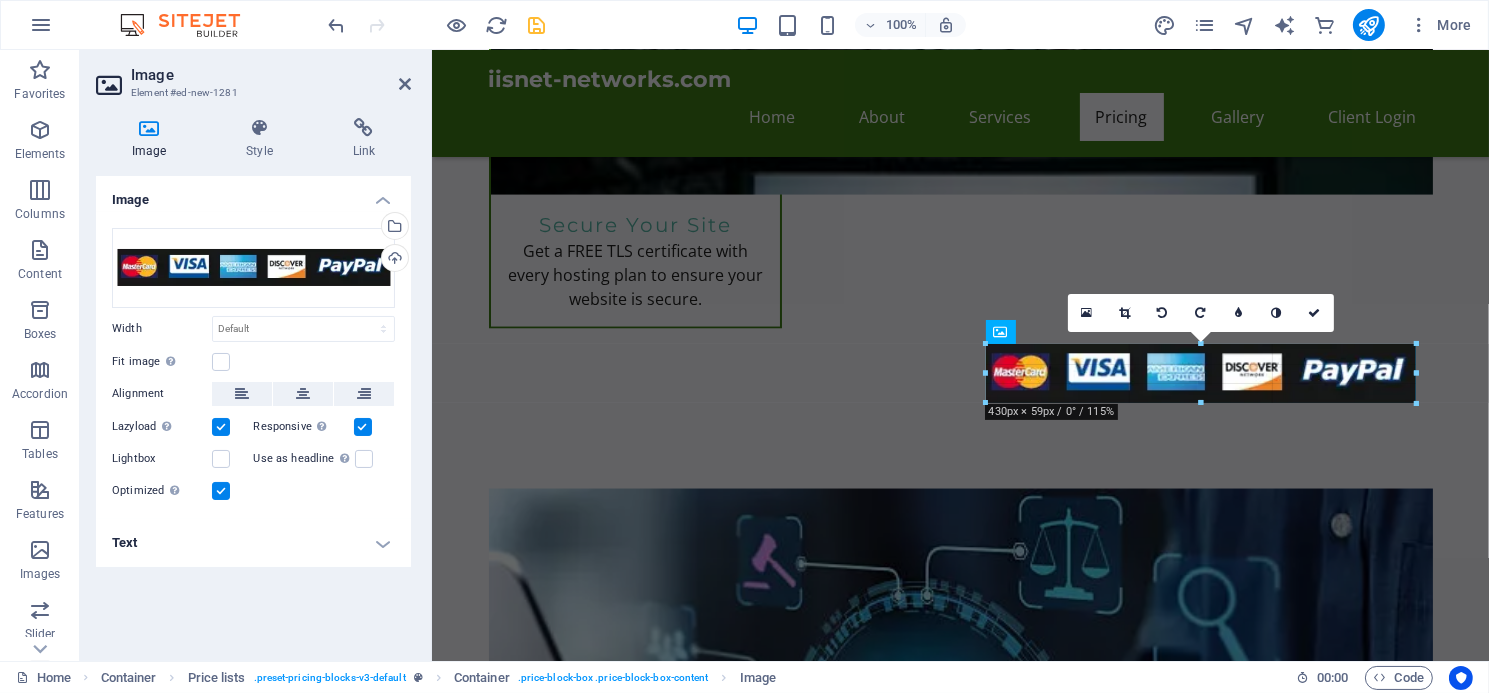 click on "H2   Text on background   Container   Text   Container   Image   Cards   Container   Container   Image   Container   Text   Container   H3   Text   Container   H2   Price lists   Container   Container   Text   Container   Menu Bar   Spacer   Text   Text   Gallery   Gallery   Gallery   Menu   H2   Spacer   Container   Image   Container   H3   H3   Image   H2   H2   Spacer   Text   Text   H2   Spacer   Logo   Text   Text   Container   Text   Image 180 170 160 150 140 130 120 110 100 90 80 70 60 50 40 30 20 10 0 -10 -20 -30 -40 -50 -60 -70 -80 -90 -100 -110 -120 -130 -140 -150 -160 -170 430px × 59px / 0° / 115% 16:10 16:9 4:3 1:1 1:2 0" at bounding box center [960, -1478] 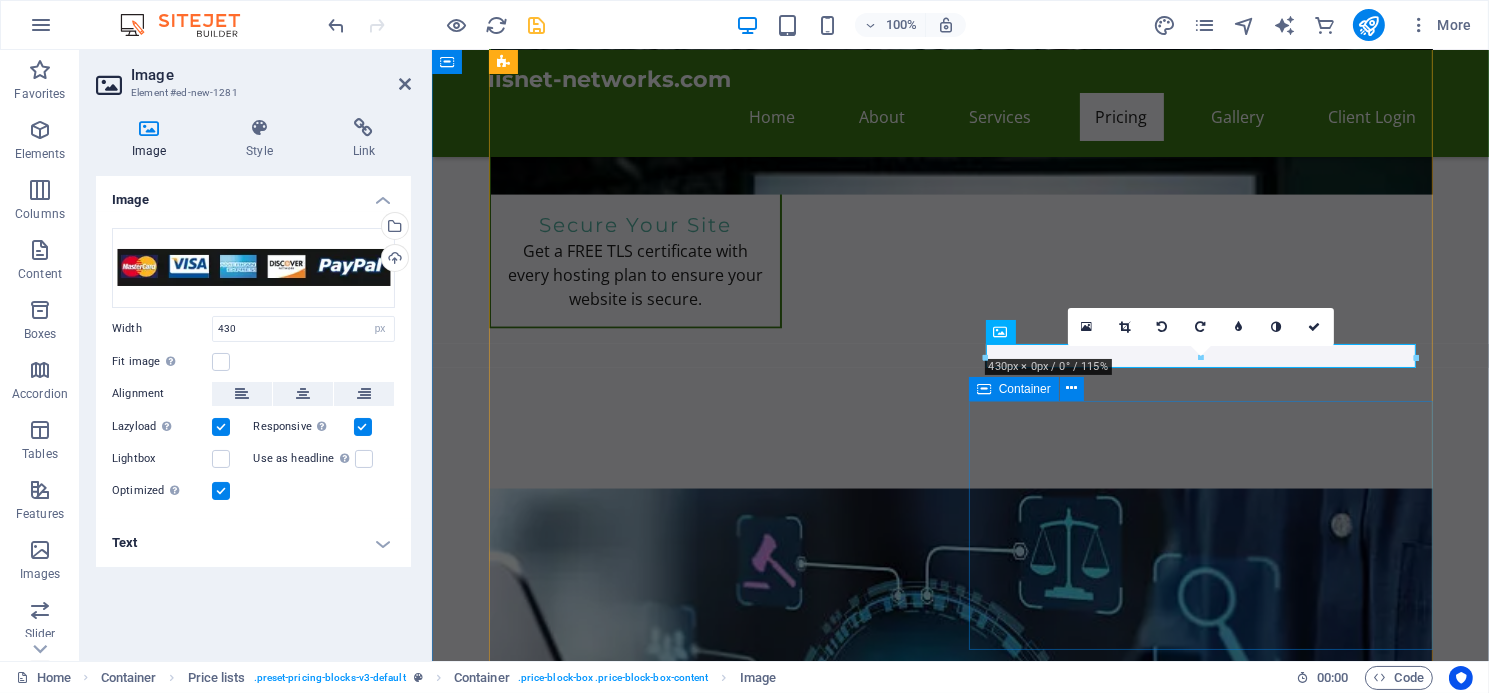 click on "Secure your online presence by registering or transferring your website from another host to iisnet-networks.com. Choose from a vast selection of extensions, including .com, .rocks, .pub, and many more. With countless options available, you can find the perfect domain that reflects your brand or personal identity. Take the first step in establishing your website and enhancing your digital footprint. Start your journey now and enjoy the freedom to customize your online identity with the ideal domain extension." at bounding box center [1200, 2637] 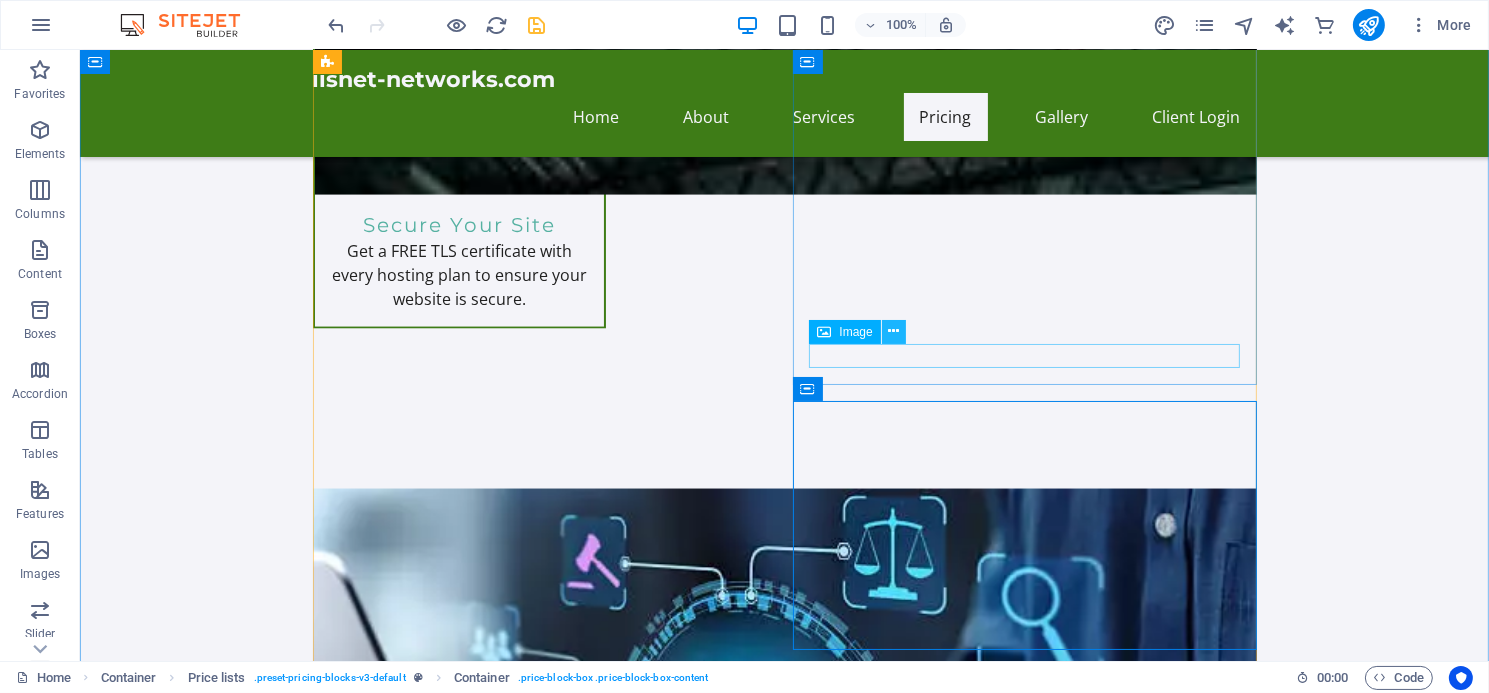 click at bounding box center (893, 331) 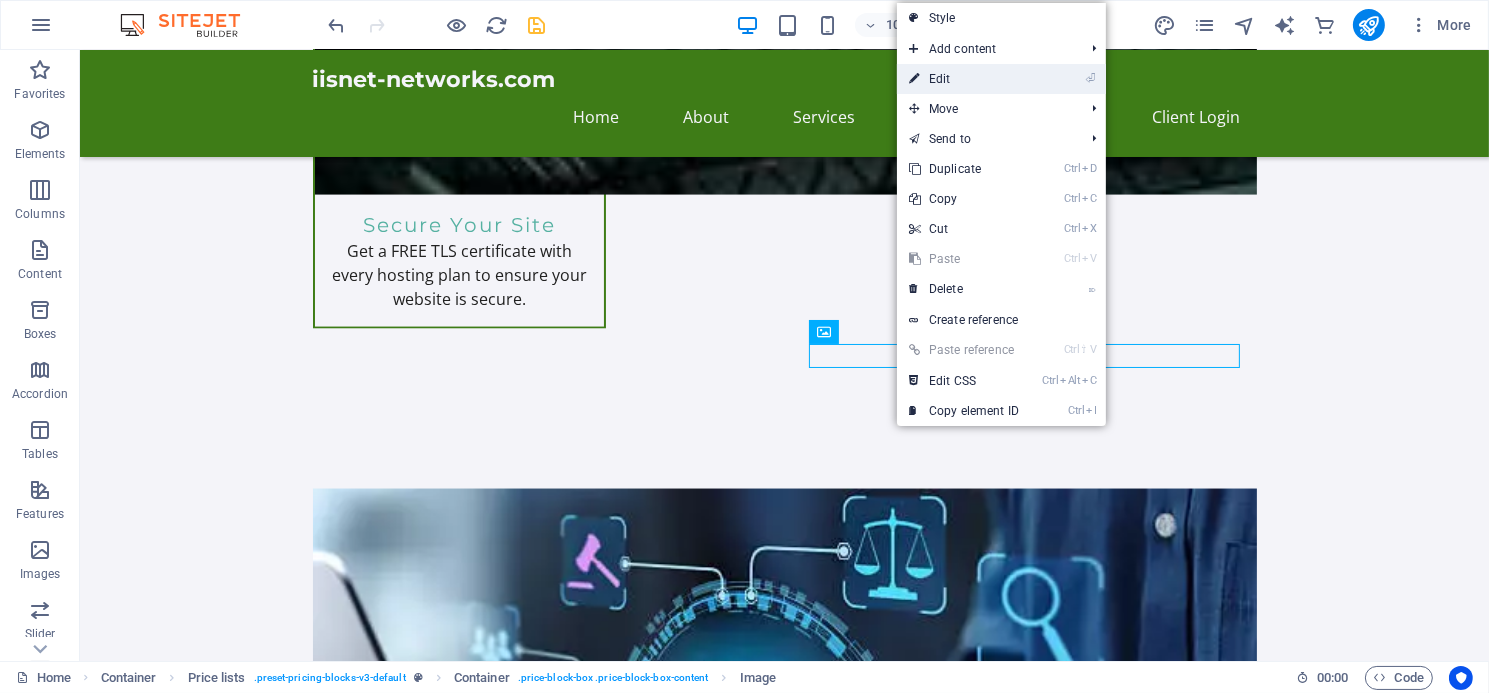 click on "⏎  Edit" at bounding box center (964, 79) 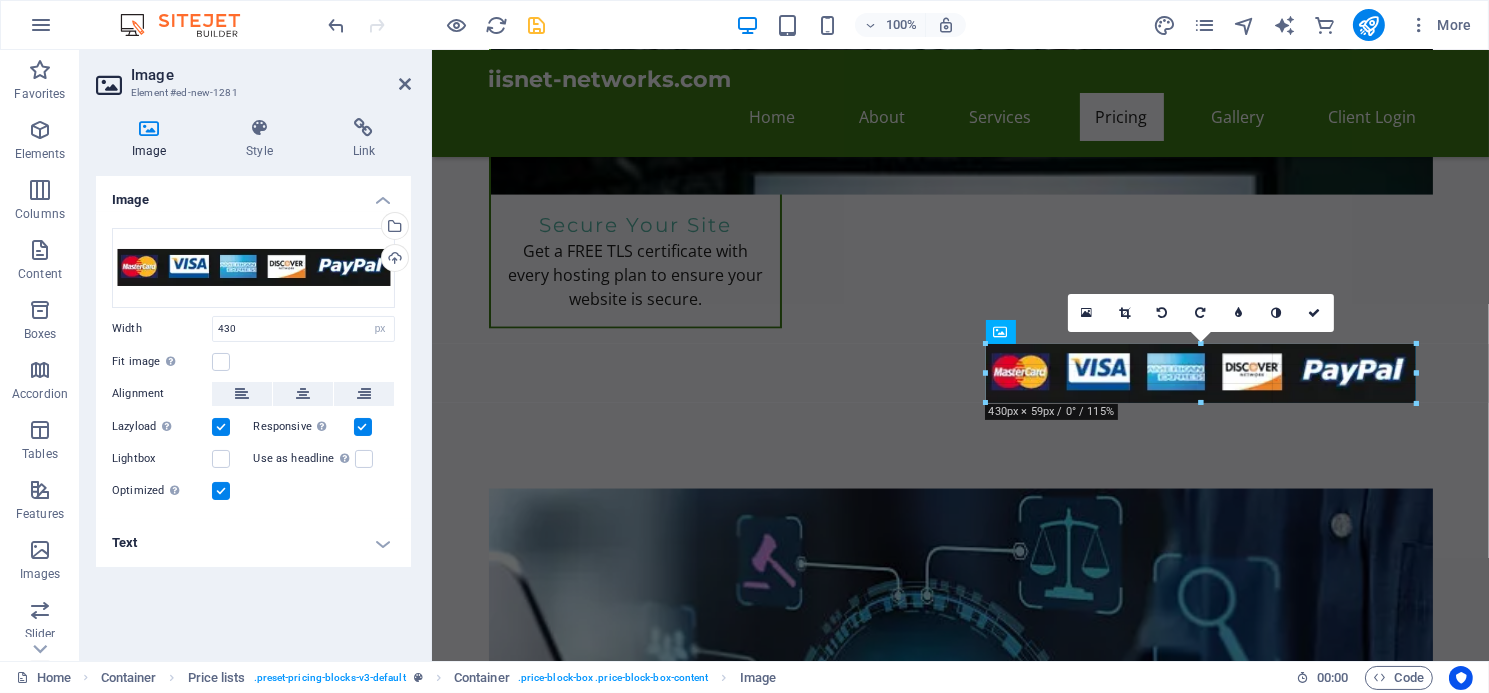 drag, startPoint x: 1203, startPoint y: 361, endPoint x: 764, endPoint y: 368, distance: 439.05582 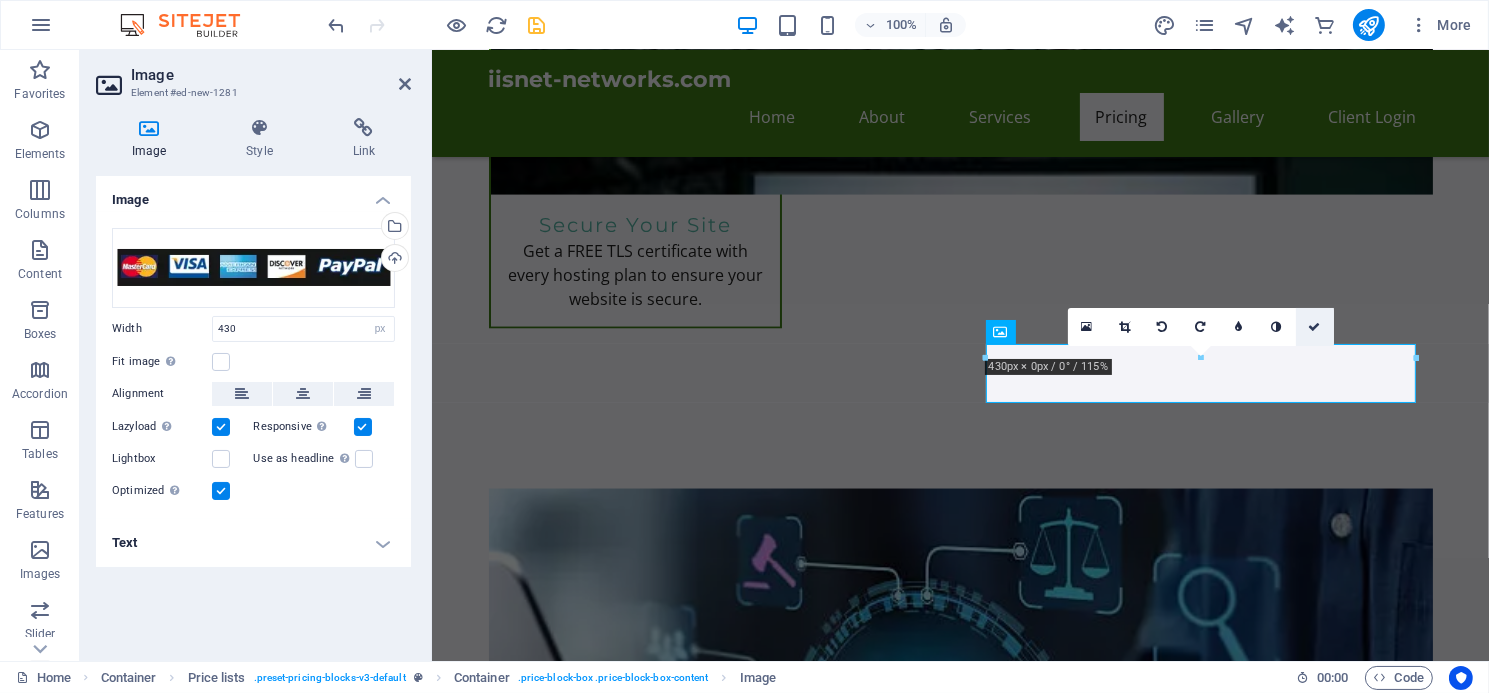 drag, startPoint x: 1309, startPoint y: 329, endPoint x: 1228, endPoint y: 276, distance: 96.79876 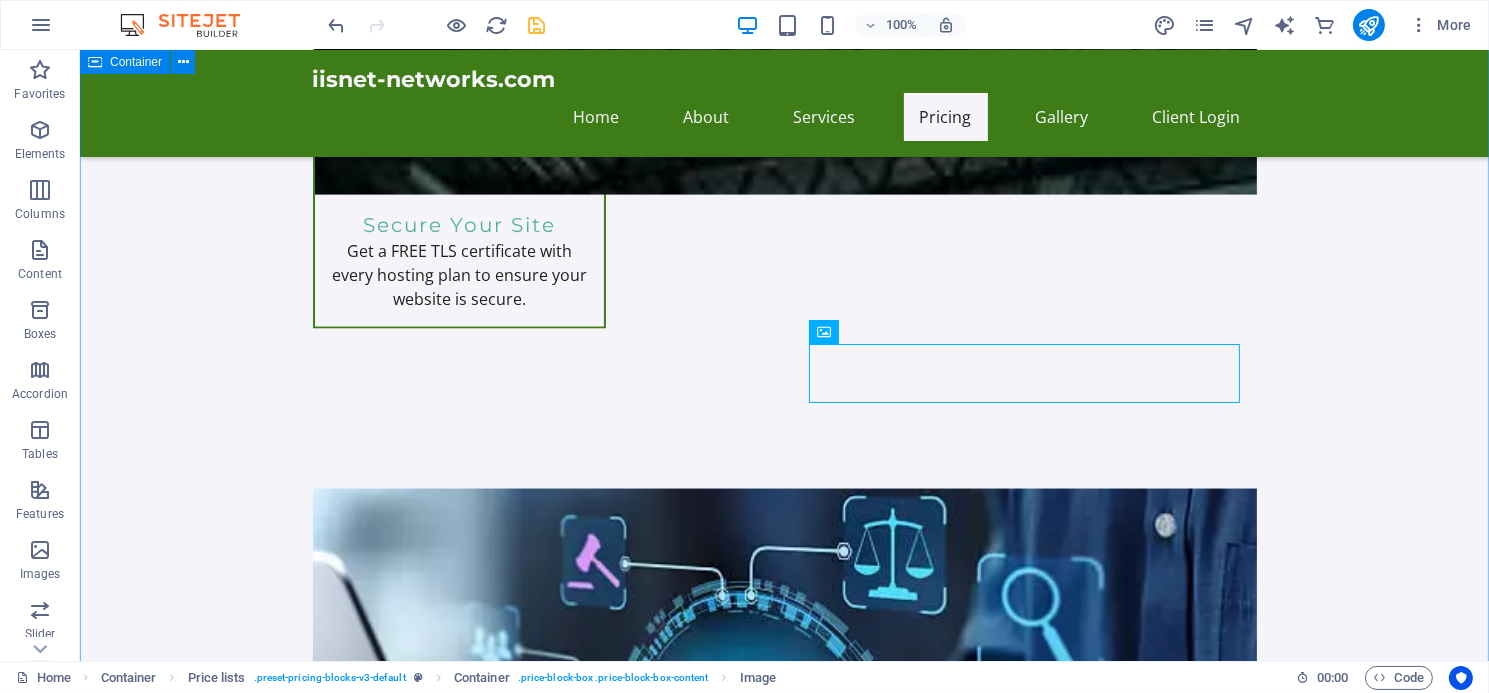 click on "Unlock endless possibilities with our all-inclusive hosting plans!    Enjoy robust features like personalized email, webmail access, and an intuitive cPanel control center. Effortlessly create sub-domains, manage MySQL databases, and choose from multiple PHP versions. Plus, gain instant access to over 300 free applications including WordPress and Joomla with just one click! Elevate your online presence using our Sitejet website builder, equipped with innovative AI tools. Experience the ultimate in web hosting today! Web Hosting Packages Perfect for personal websites and blogs. Includes everything you need to get started! 5,000MB file space. Unlimited Bandwidth
$11.95/month Express Hosting
Ideal for small businesses looking to establish an online presence. 10,000MB file space, Unlimited Bandwidth.
$19.95/month Ultra Hosting
Tailored for larger businesses requiring advanced features and resources. Get premium support.
$14.99/month
$19.99/month
or" at bounding box center [783, 2415] 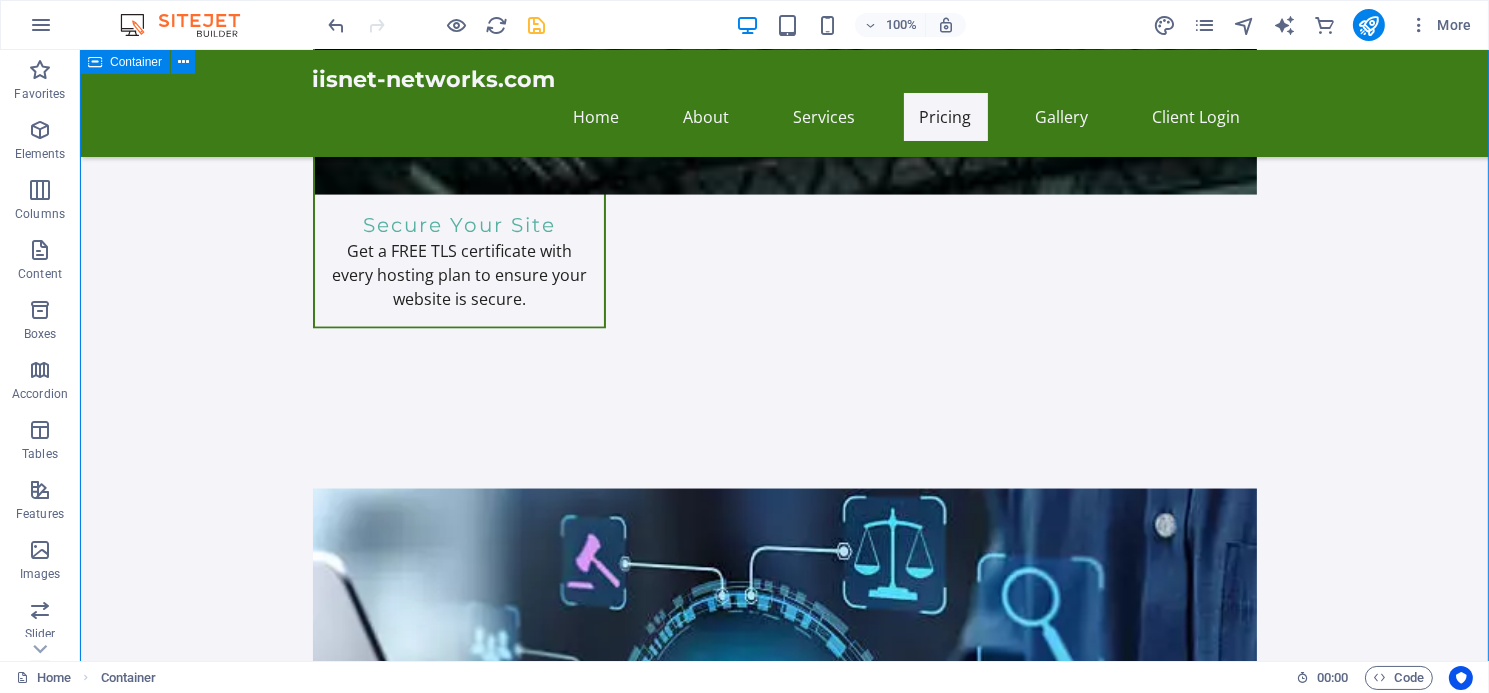 scroll, scrollTop: 3531, scrollLeft: 0, axis: vertical 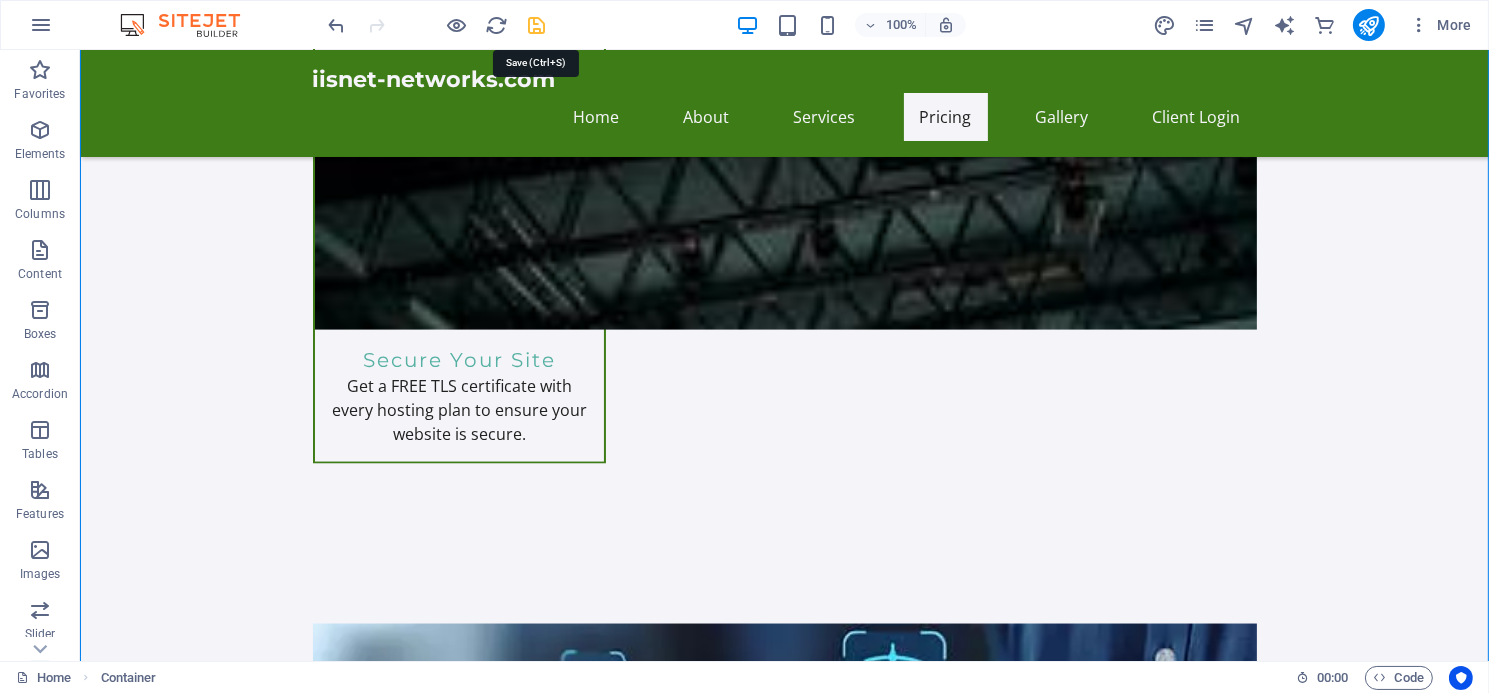 click at bounding box center [537, 25] 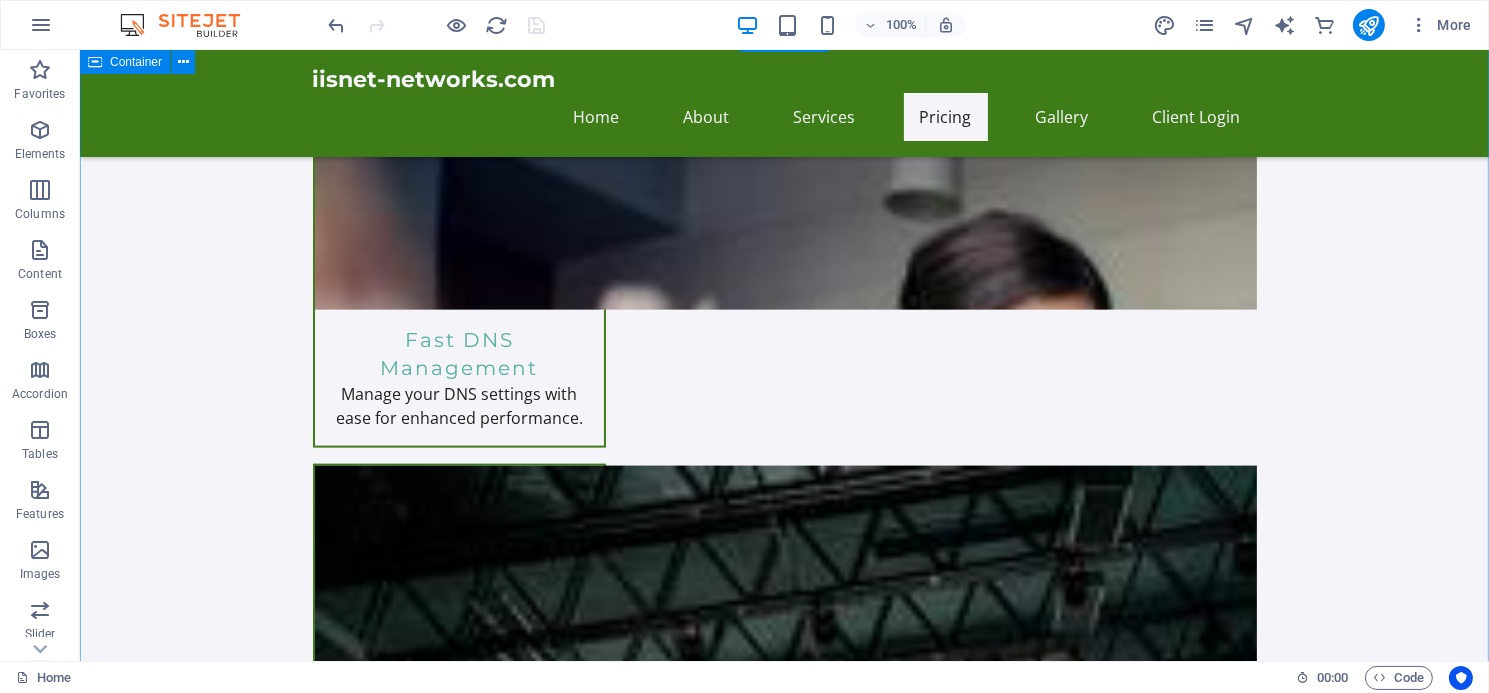 scroll, scrollTop: 3126, scrollLeft: 0, axis: vertical 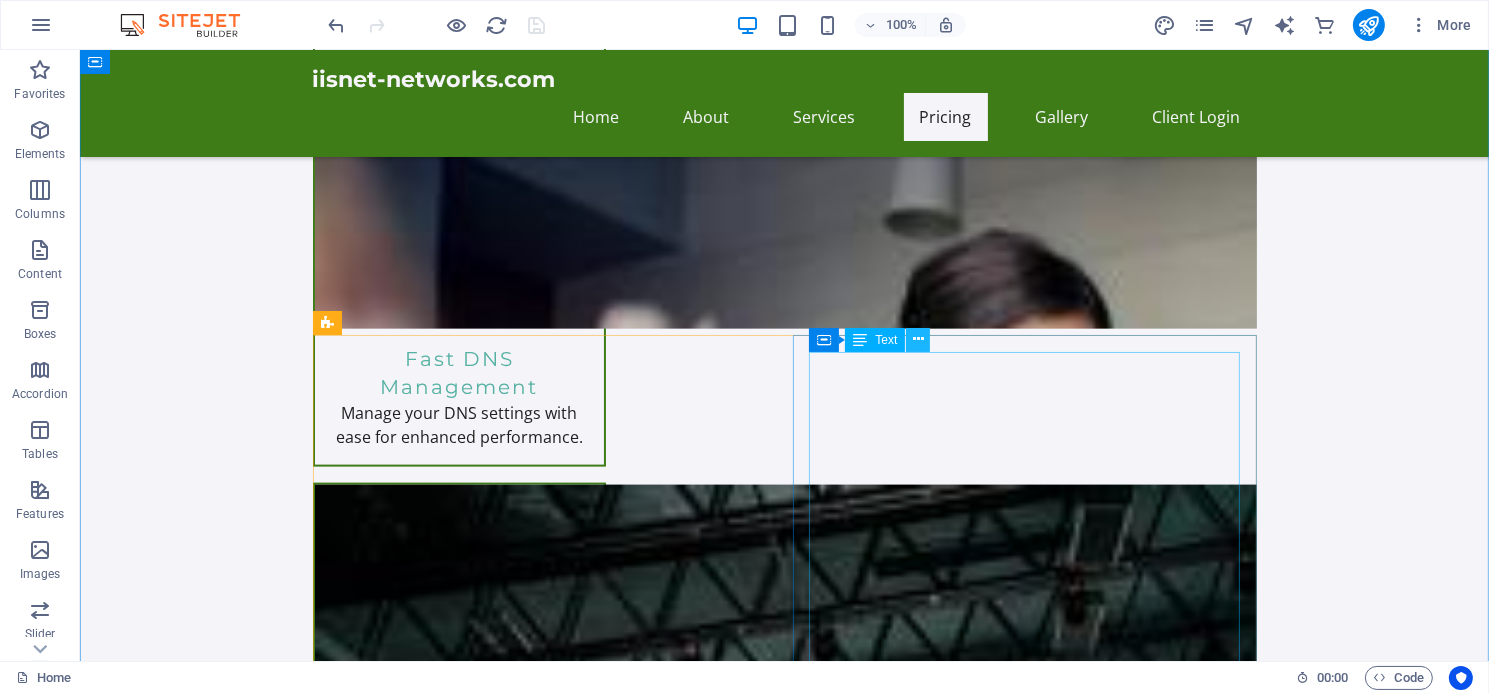 click at bounding box center [918, 339] 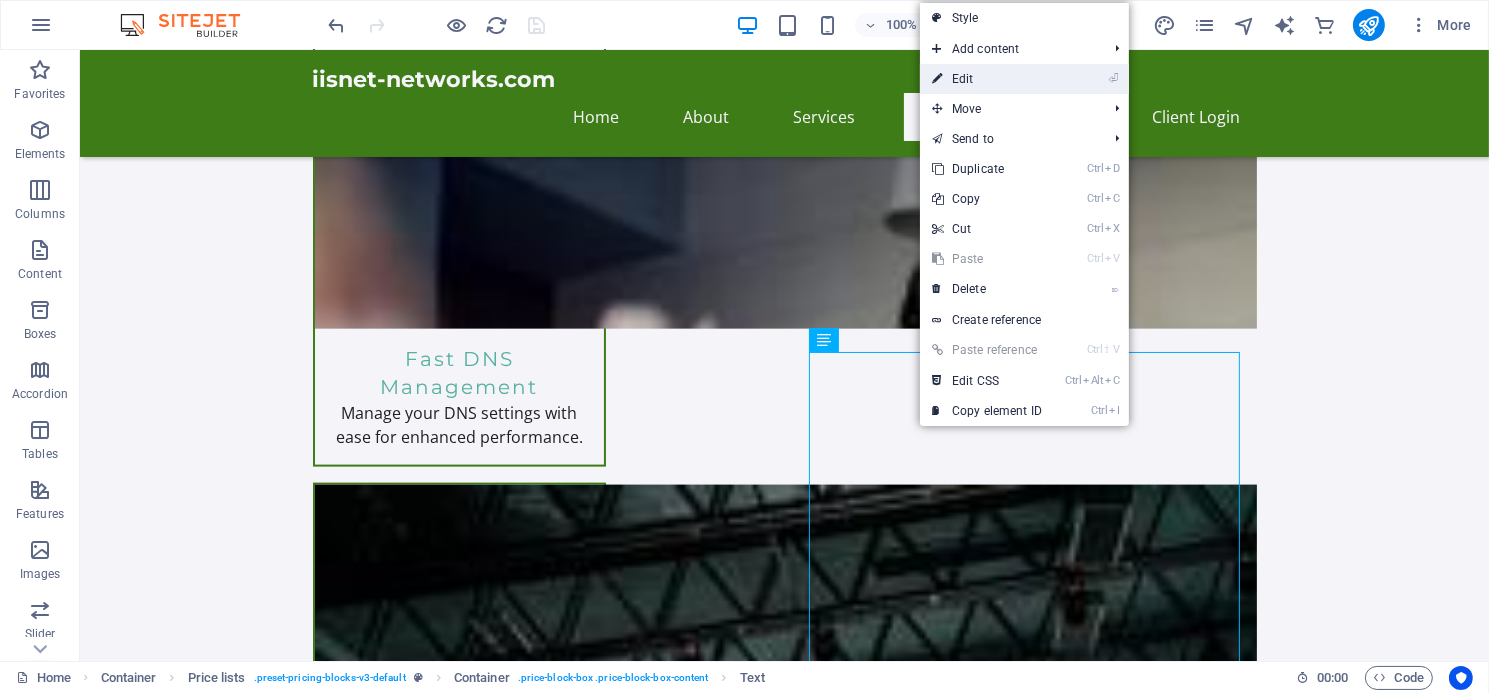 drag, startPoint x: 968, startPoint y: 83, endPoint x: 536, endPoint y: 32, distance: 435 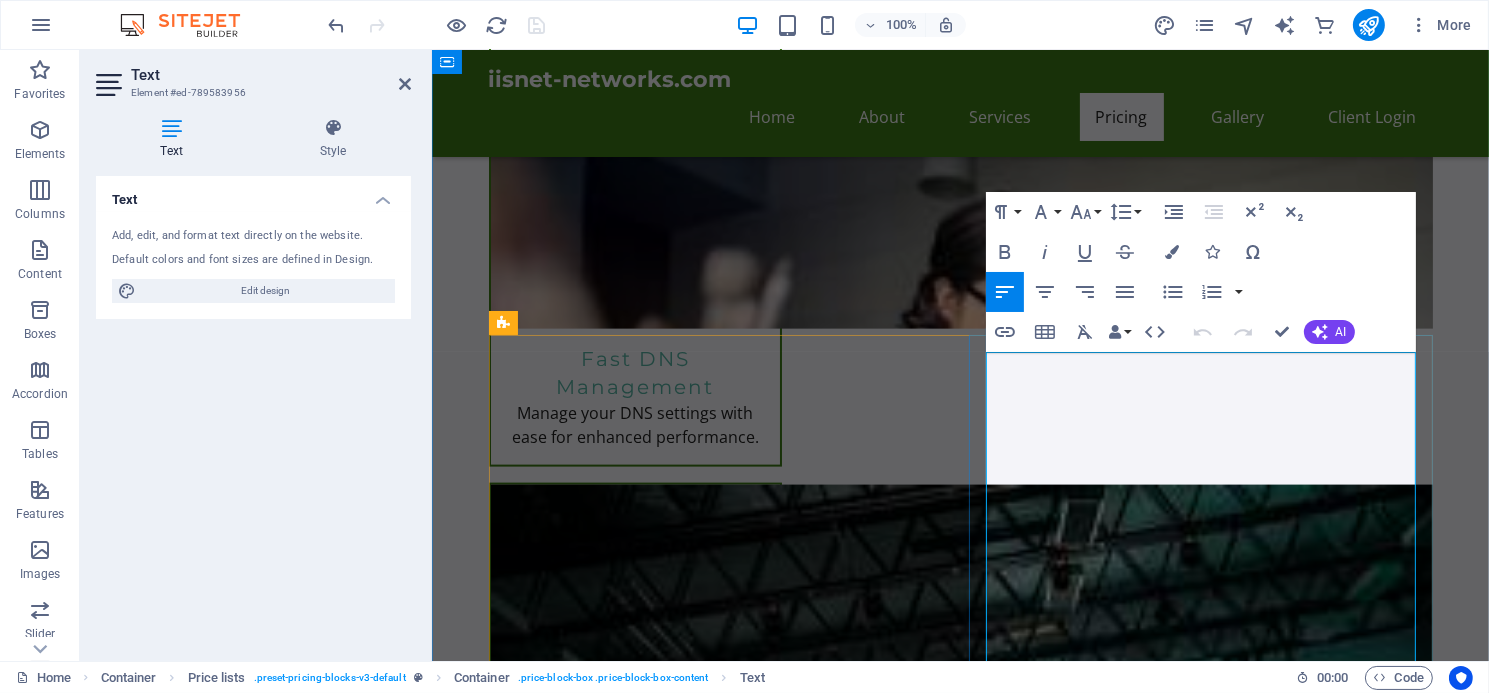 drag, startPoint x: 1297, startPoint y: 421, endPoint x: 1412, endPoint y: 421, distance: 115 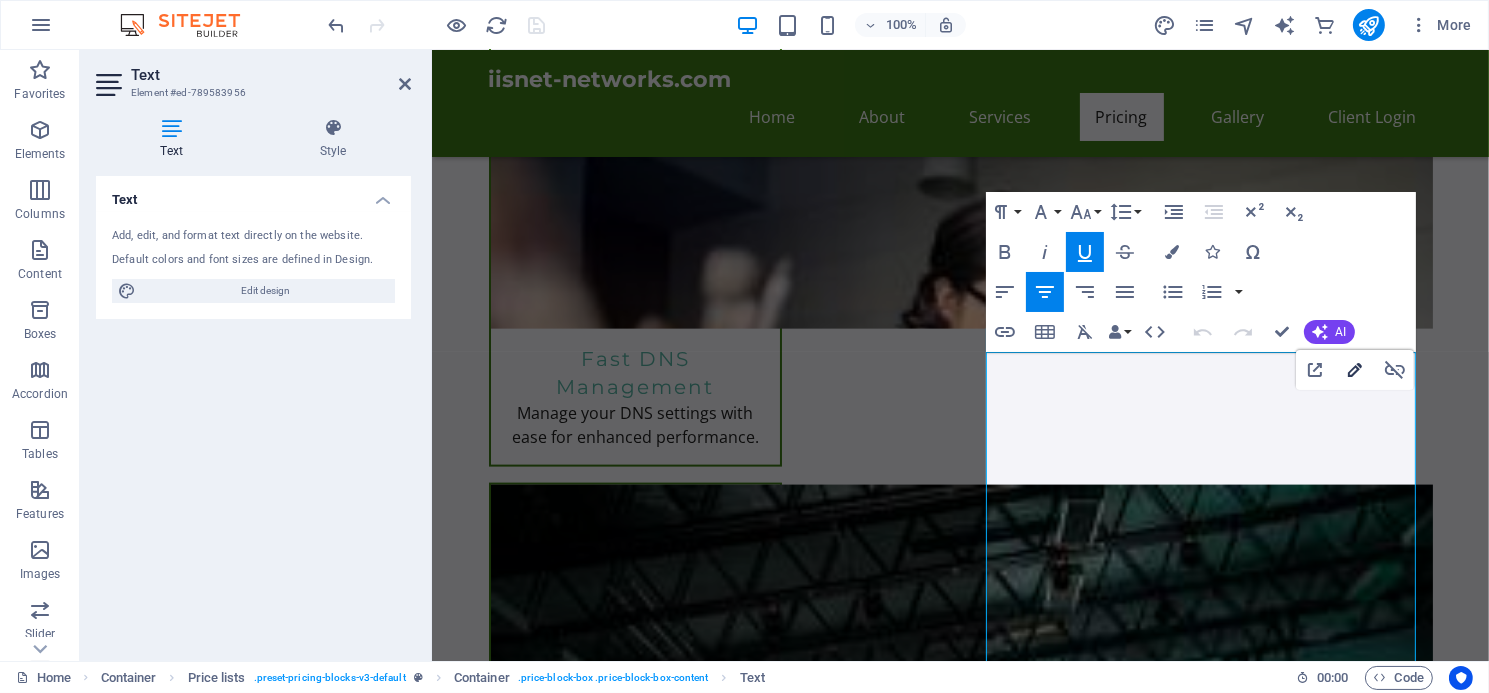 click 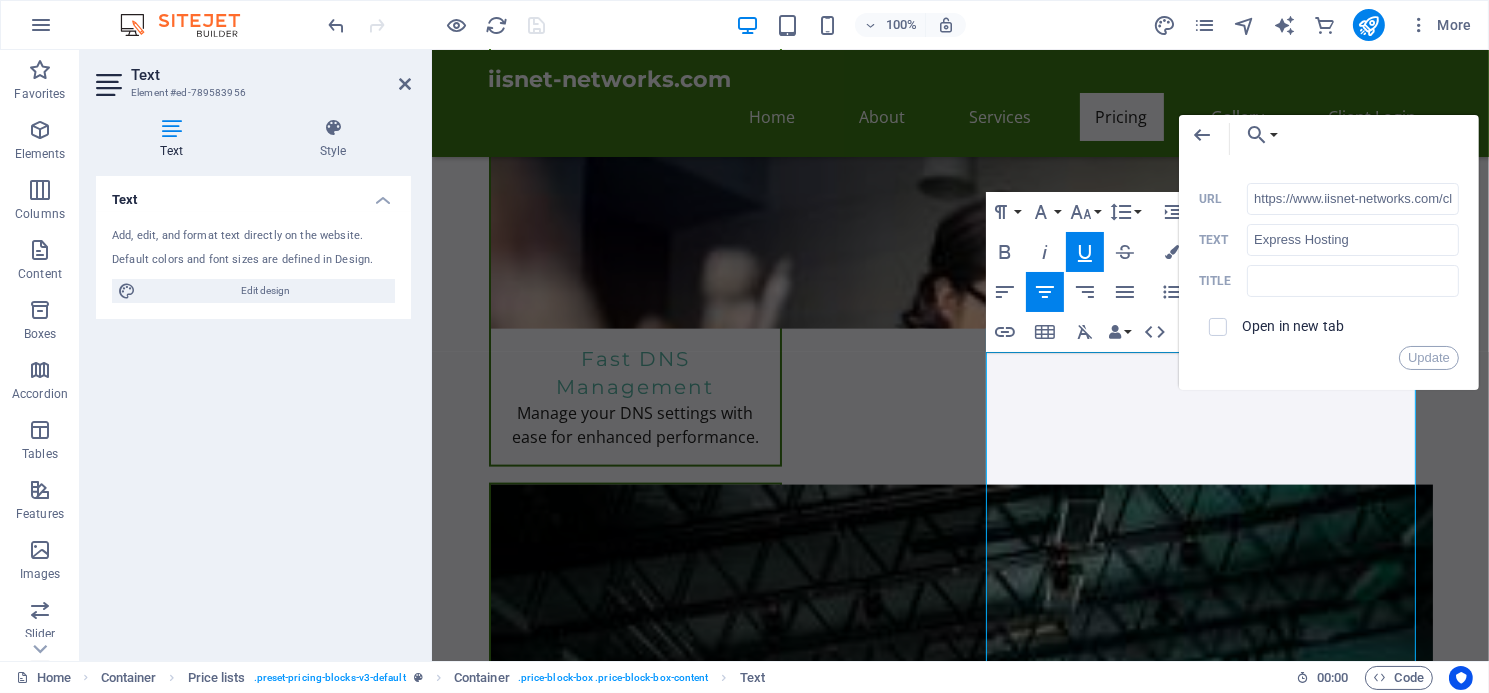 scroll, scrollTop: 0, scrollLeft: 174, axis: horizontal 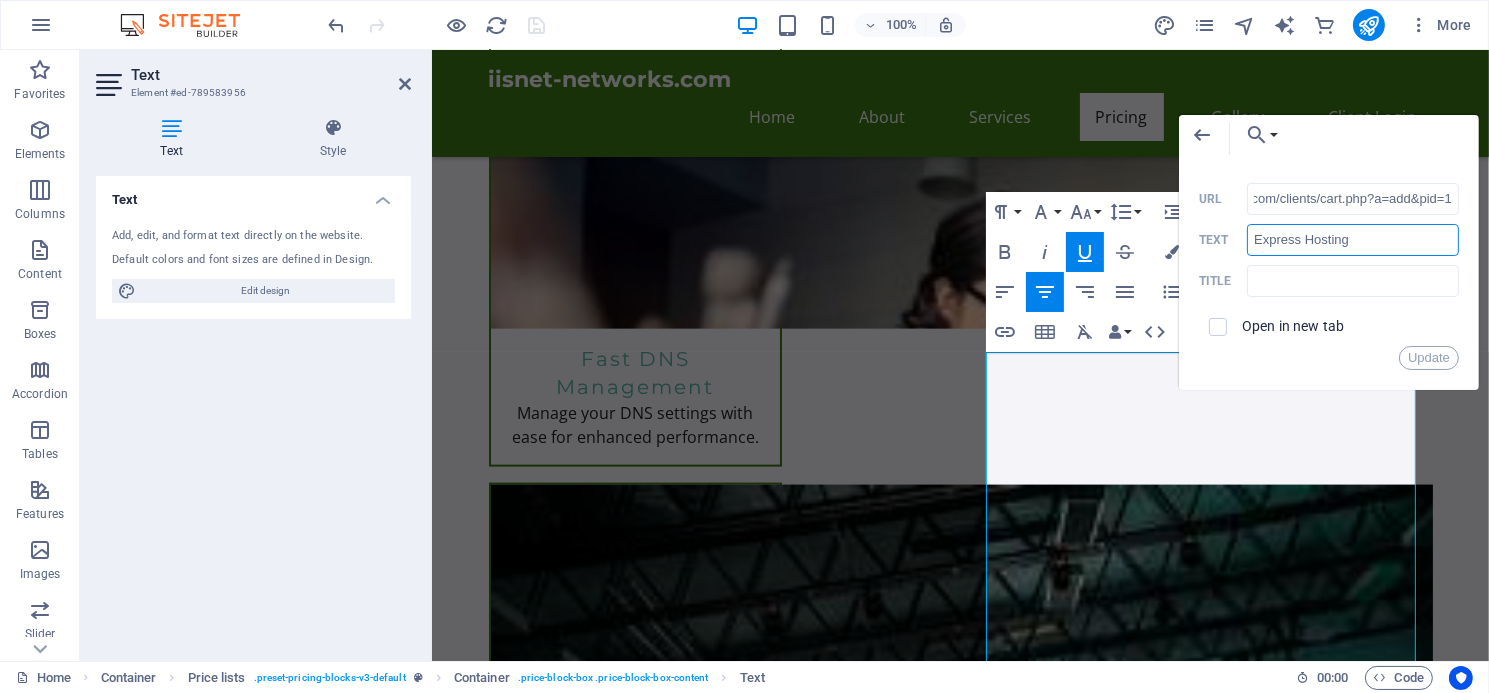 click on "Express Hosting" at bounding box center (1353, 240) 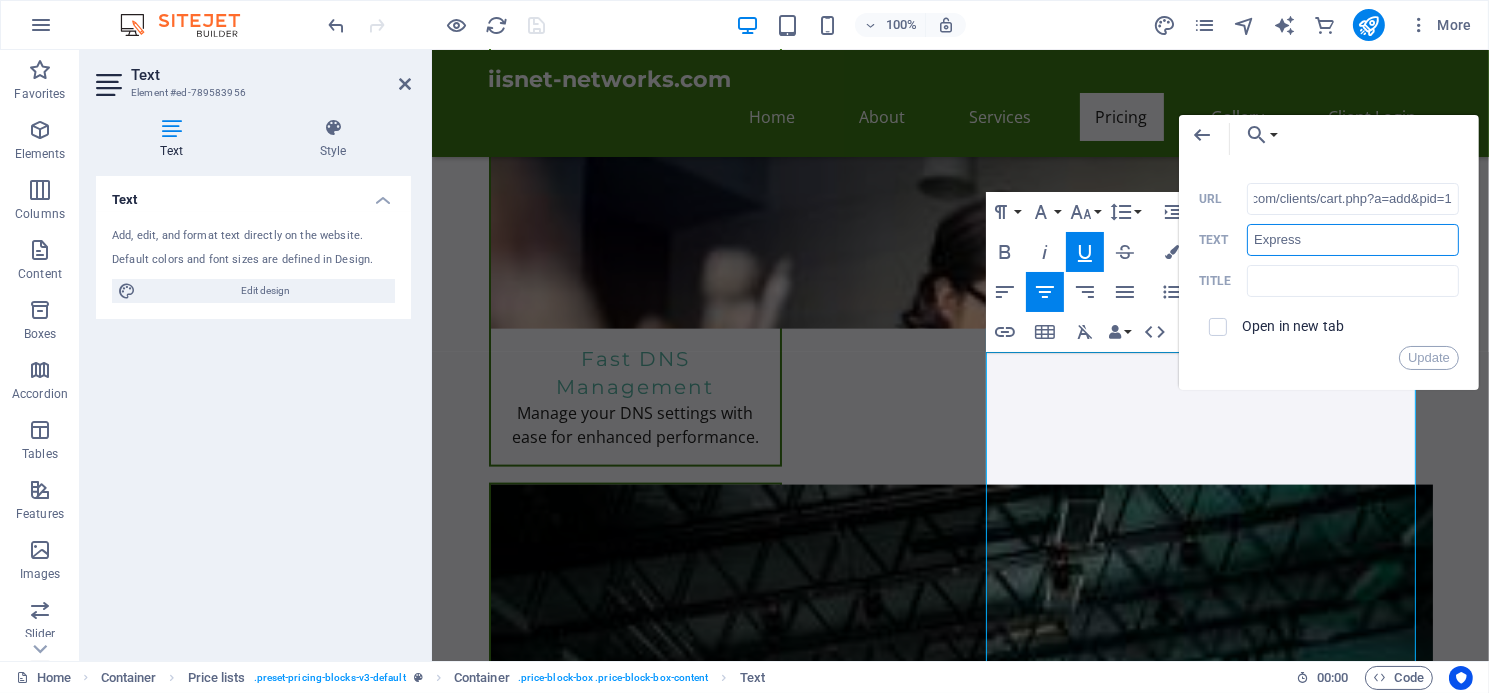 click on "Express" at bounding box center [1353, 240] 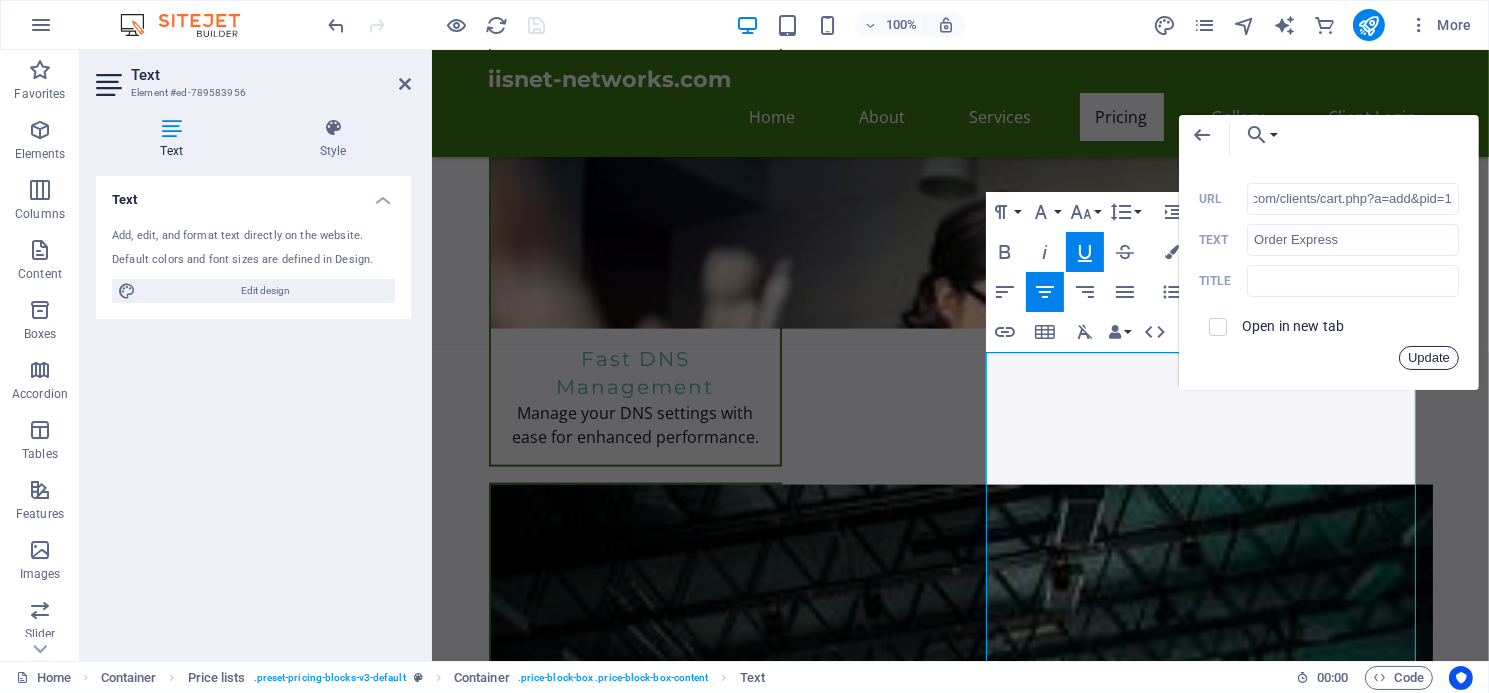 click on "Update" at bounding box center [1429, 358] 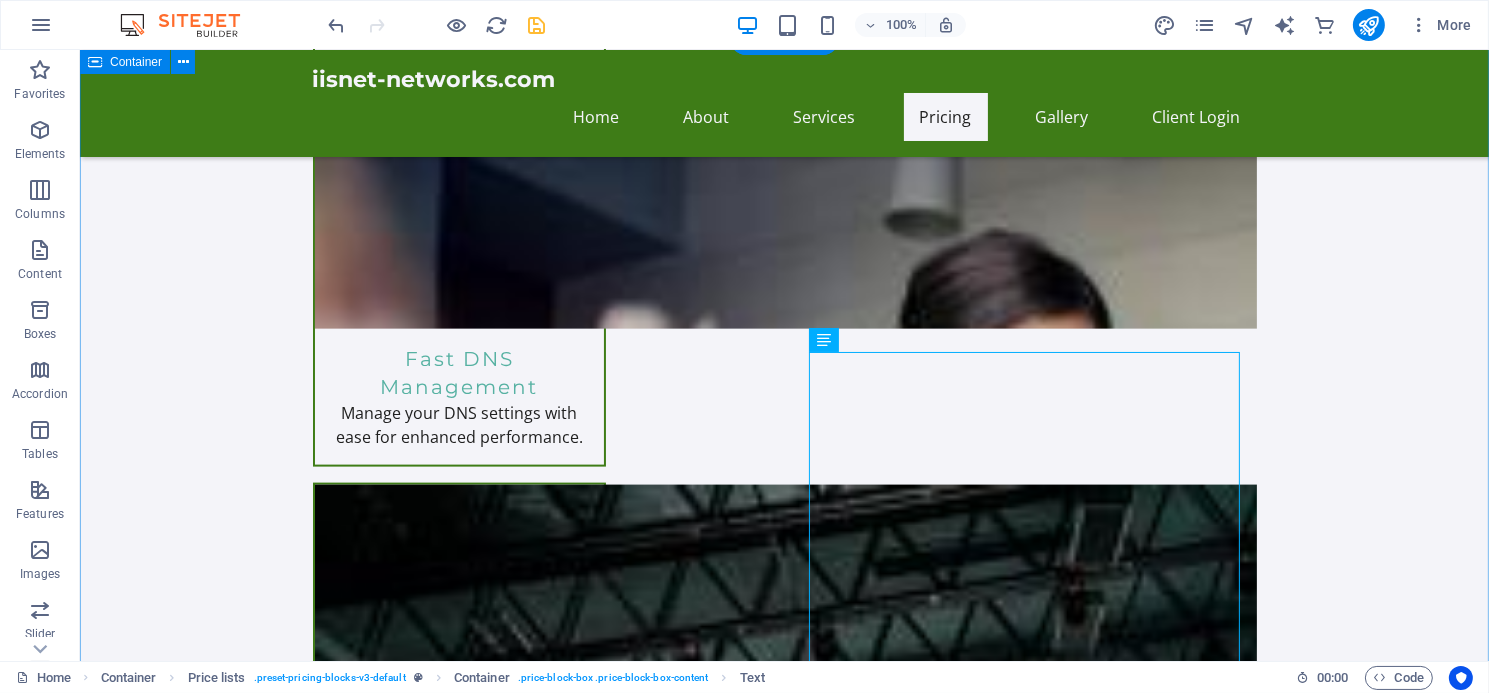 click on "Unlock endless possibilities with our all-inclusive hosting plans!    Enjoy robust features like personalized email, webmail access, and an intuitive cPanel control center. Effortlessly create sub-domains, manage MySQL databases, and choose from multiple PHP versions. Plus, gain instant access to over 300 free applications including WordPress and Joomla with just one click! Elevate your online presence using our Sitejet website builder, equipped with innovative AI tools. Experience the ultimate in web hosting today! Web Hosting Packages Perfect for personal websites and blogs. Includes everything you need to get started! 5,000MB file space. Unlimited Bandwidth
$[PRICE]/month Order Express
Ideal for small businesses looking to establish an online presence. 10,000MB file space, Unlimited Bandwidth.
$[PRICE]/month Ultra Hosting
Tailored for larger businesses requiring advanced features and resources. Get premium support.
$[PRICE]/month
$[PRICE]/month
or" at bounding box center [783, 2944] 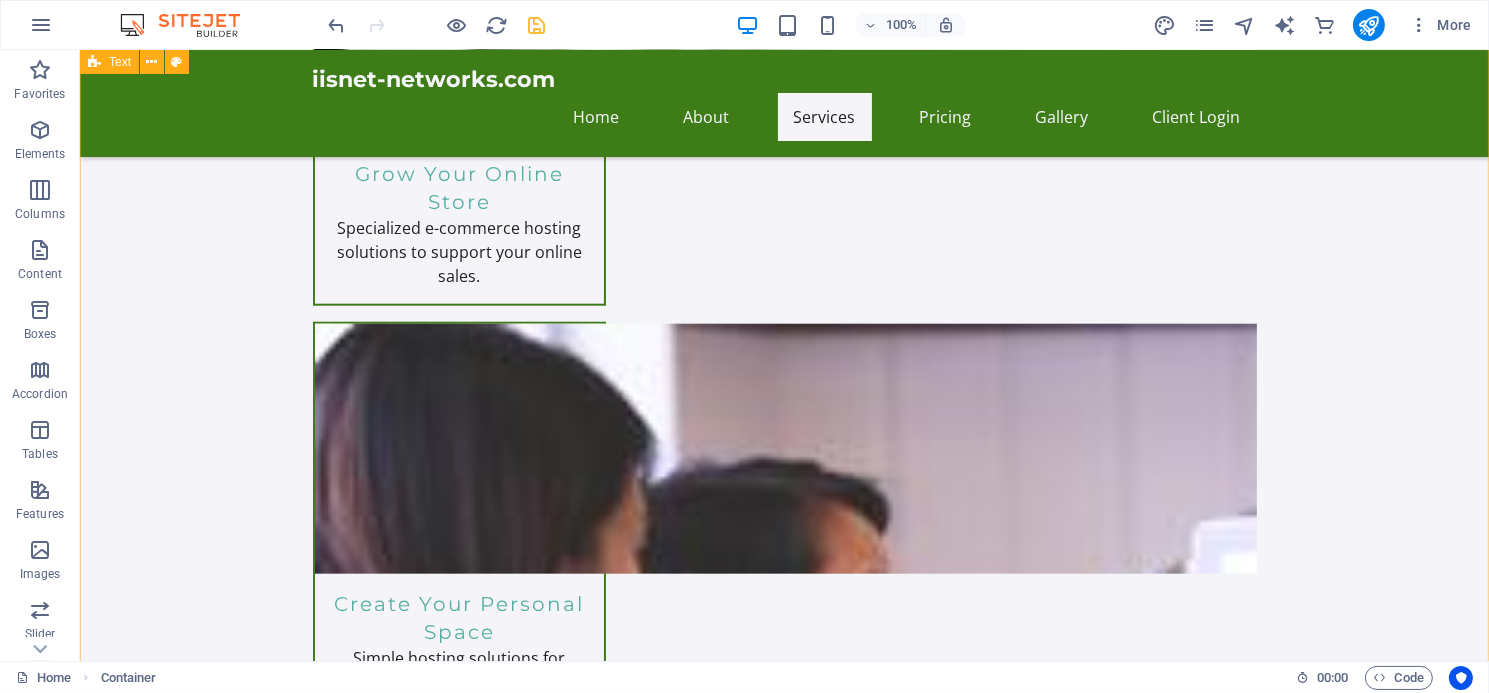 scroll, scrollTop: 1911, scrollLeft: 0, axis: vertical 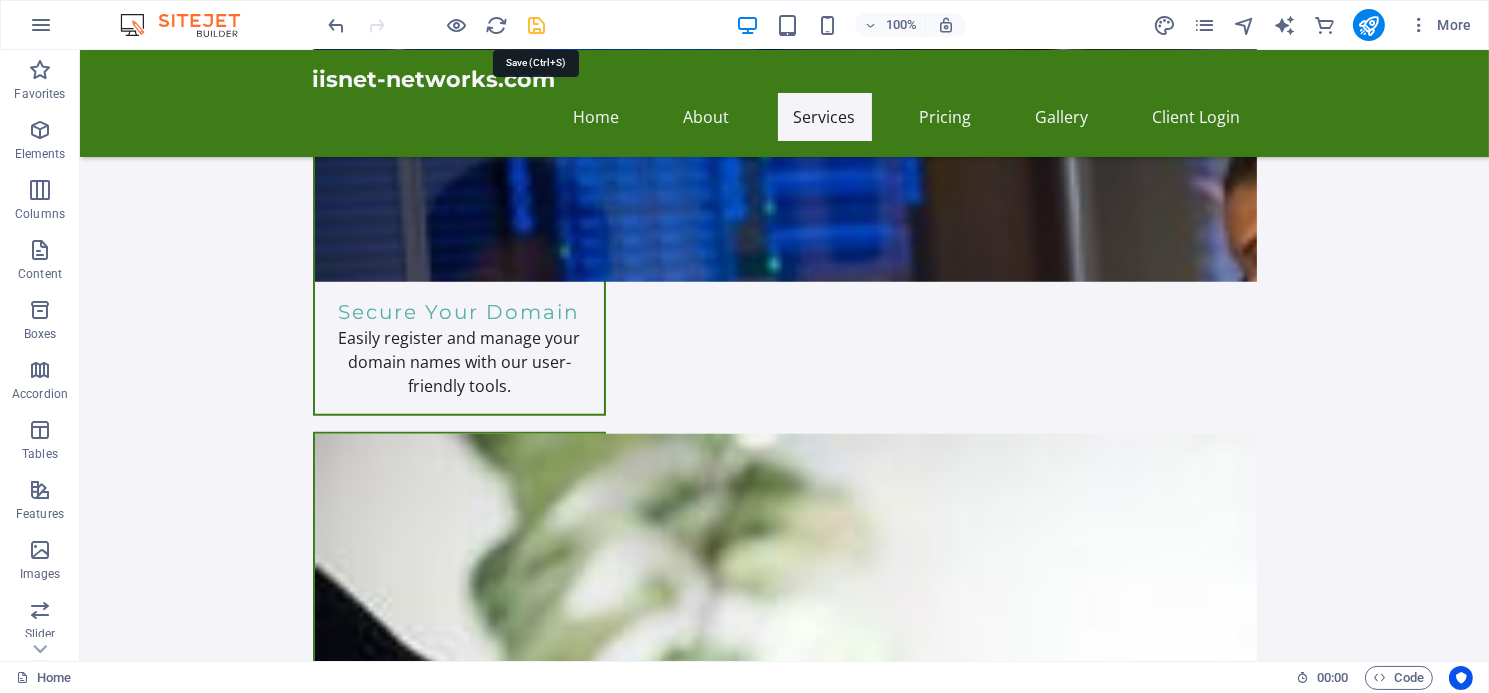 click at bounding box center (537, 25) 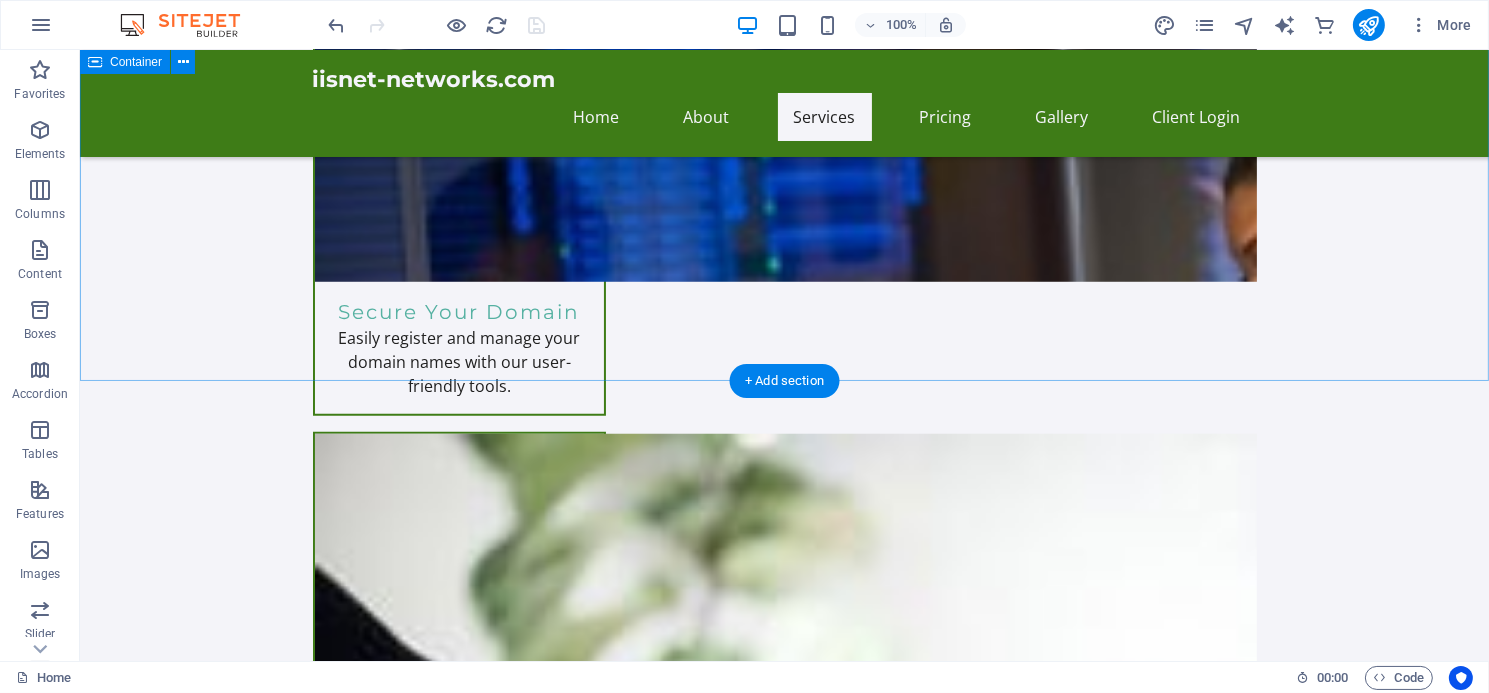 scroll, scrollTop: 1371, scrollLeft: 0, axis: vertical 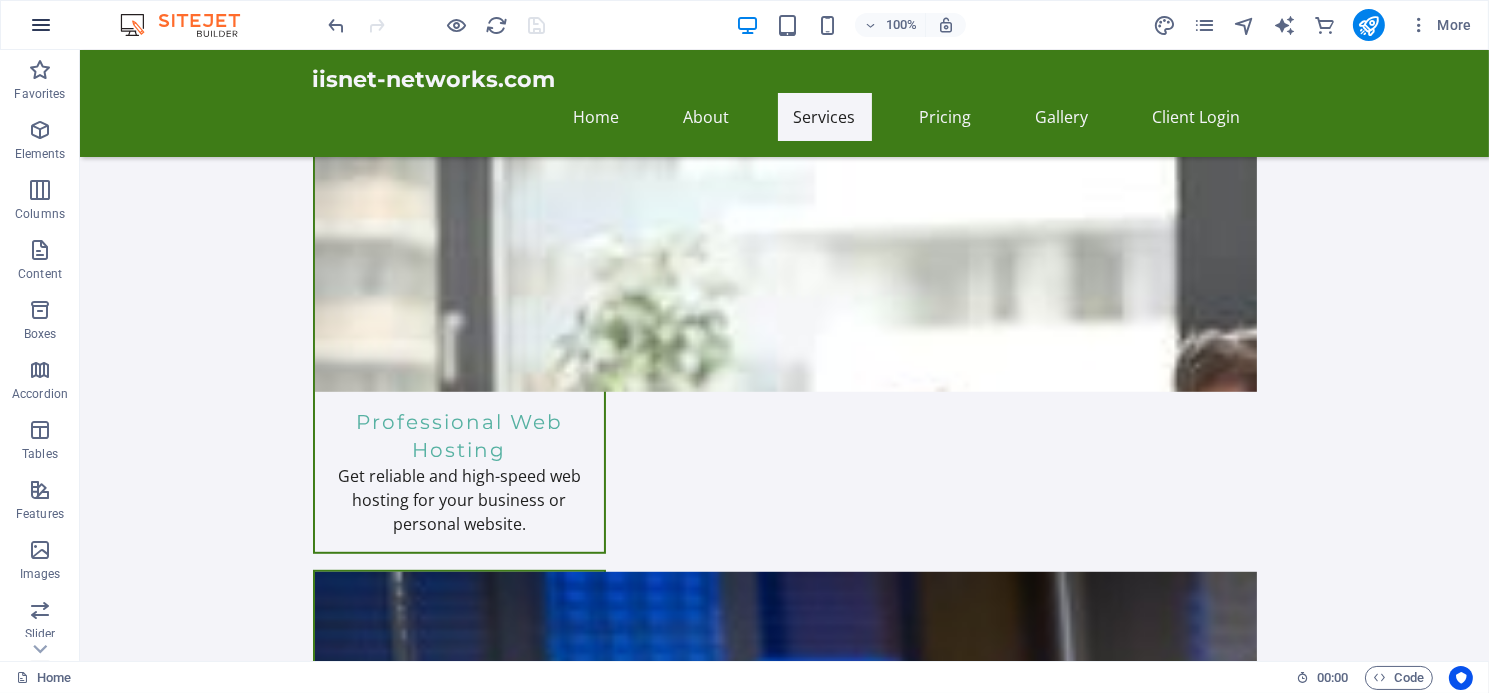 click at bounding box center [41, 25] 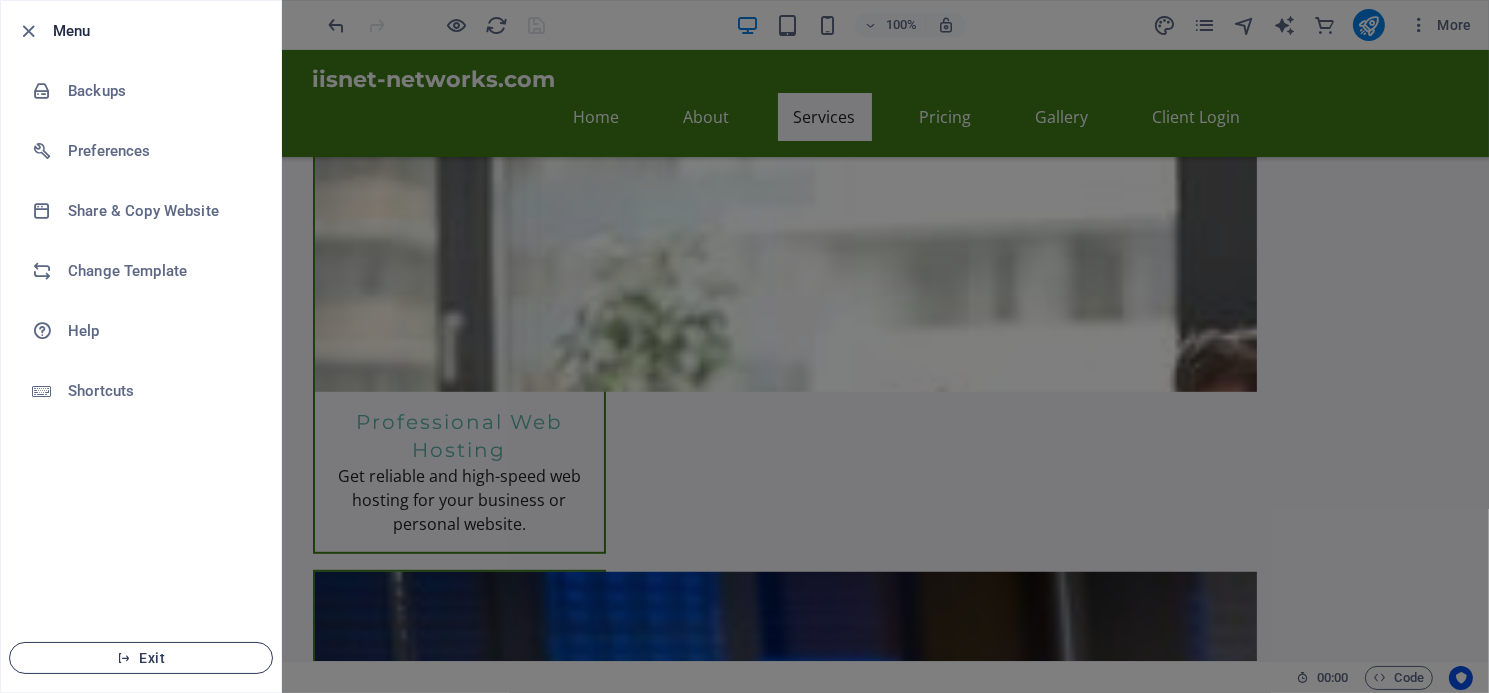 click on "Exit" at bounding box center (141, 658) 